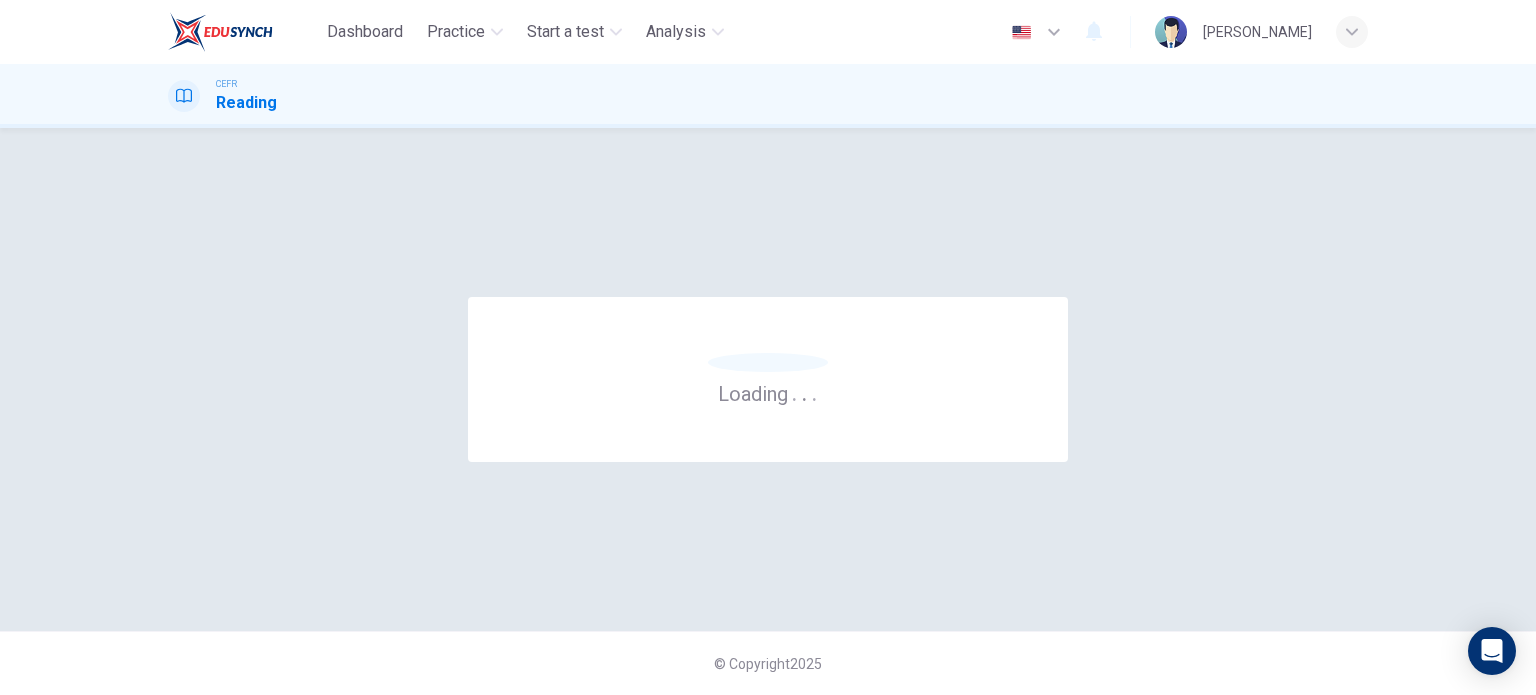 scroll, scrollTop: 0, scrollLeft: 0, axis: both 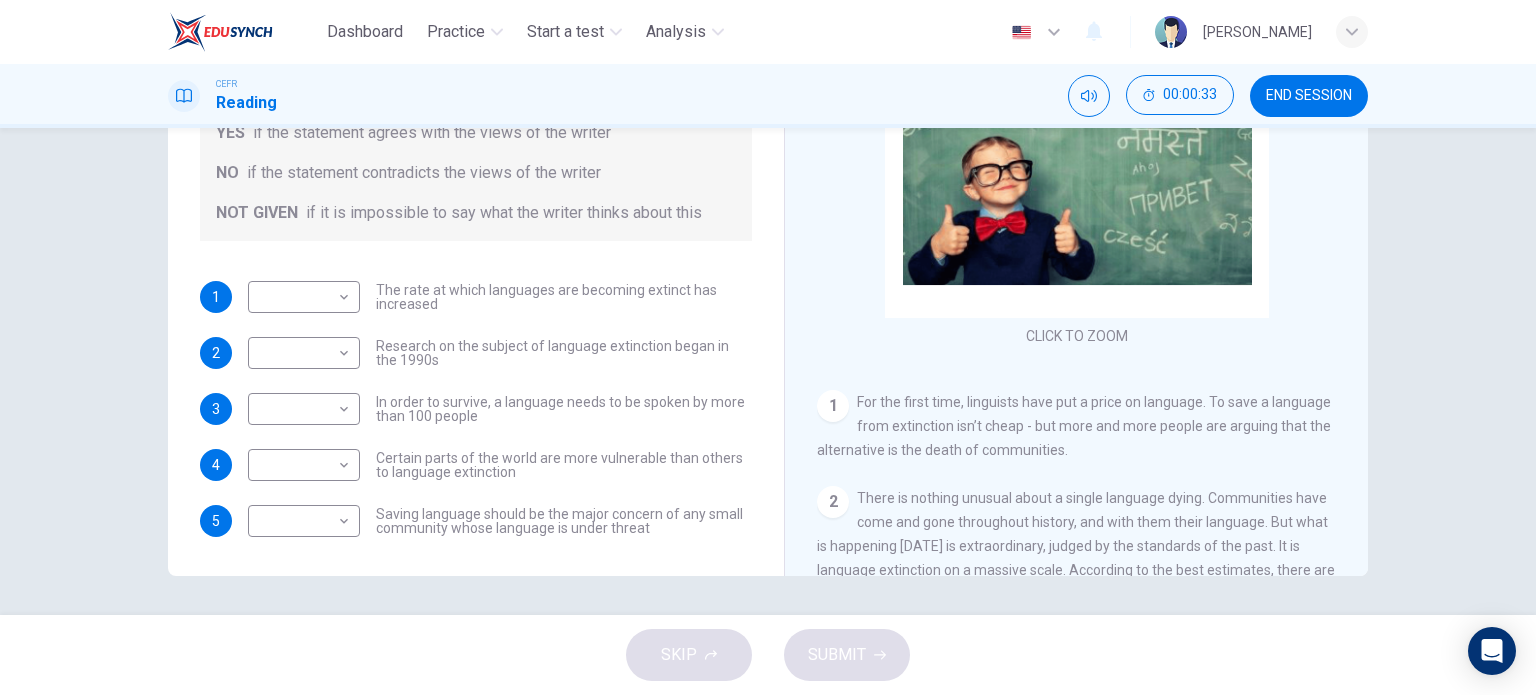 drag, startPoint x: 857, startPoint y: 396, endPoint x: 1001, endPoint y: 479, distance: 166.2077 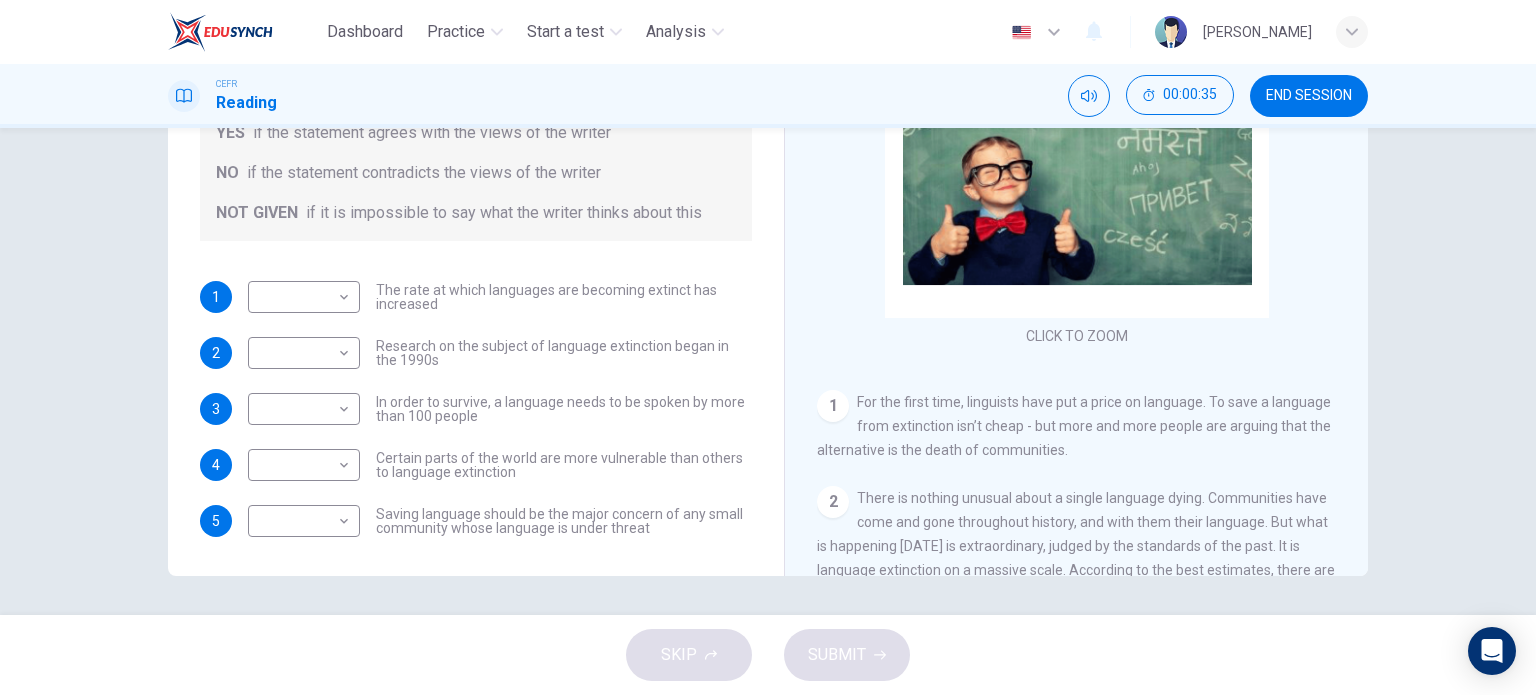drag, startPoint x: 292, startPoint y: 186, endPoint x: 380, endPoint y: 215, distance: 92.65527 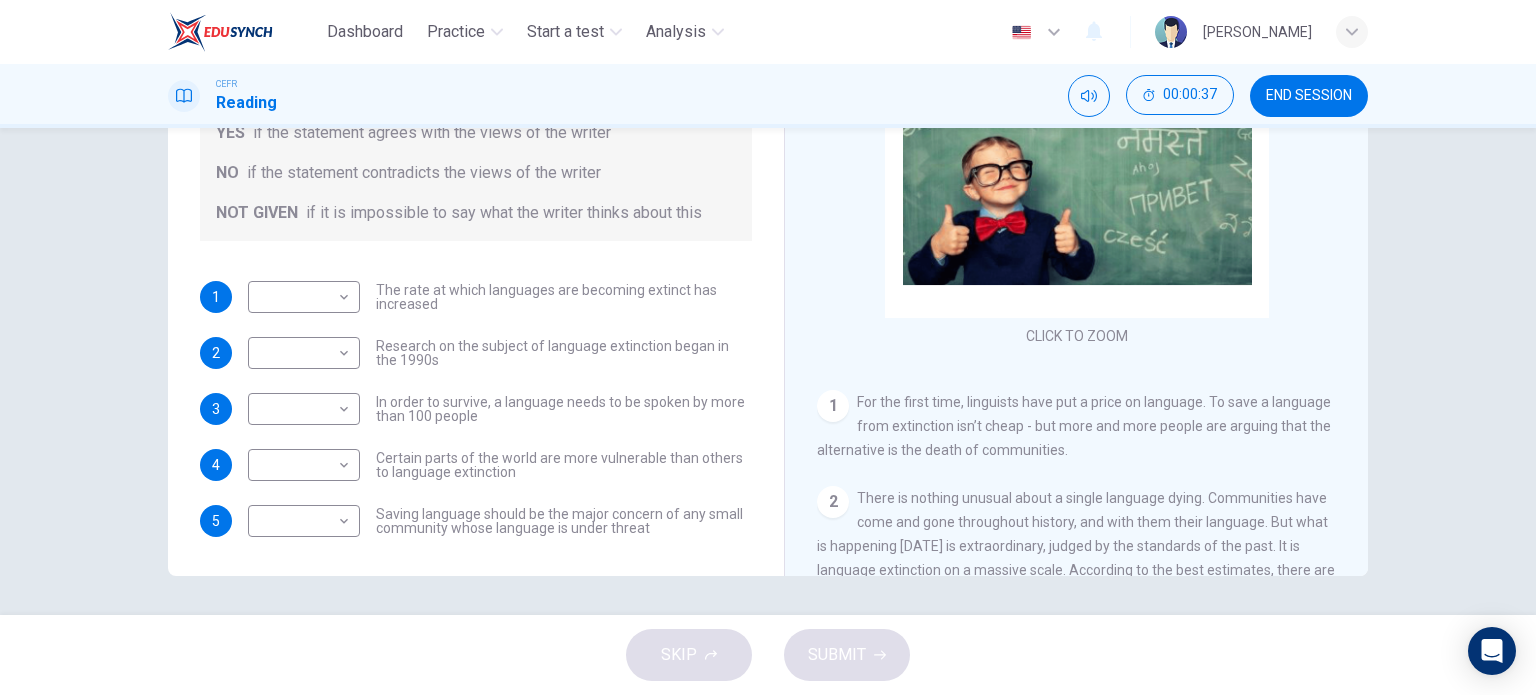 drag, startPoint x: 376, startPoint y: 295, endPoint x: 483, endPoint y: 336, distance: 114.58621 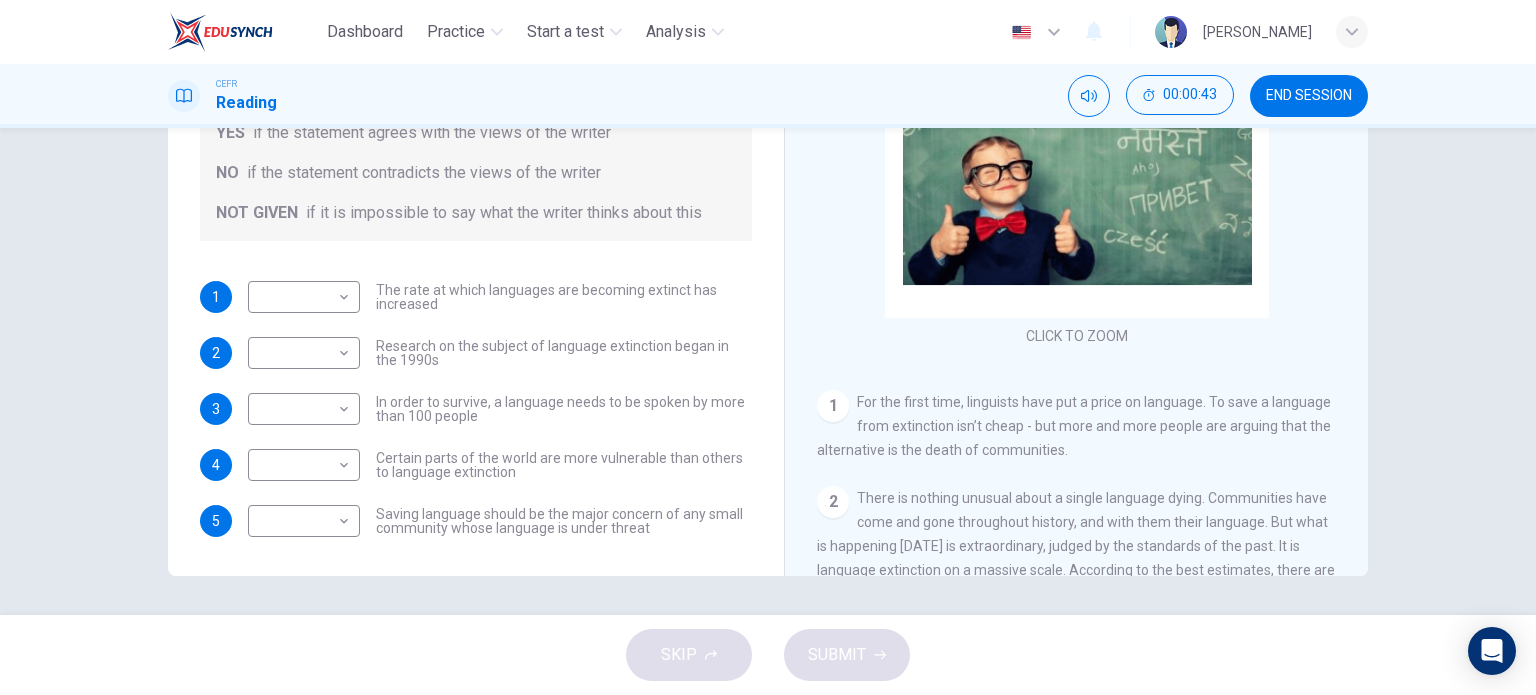 scroll, scrollTop: 0, scrollLeft: 0, axis: both 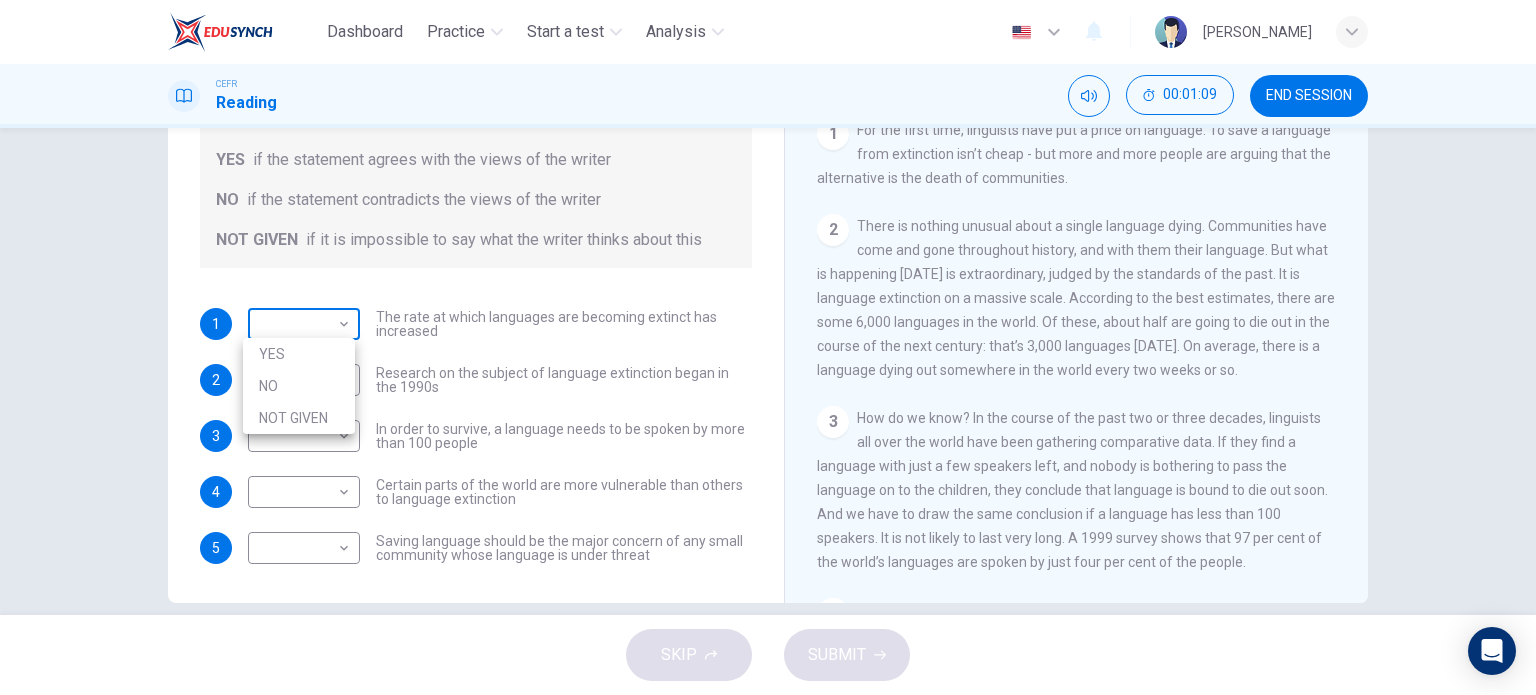 click on "Dashboard Practice Start a test Analysis English en ​ [PERSON_NAME] BIN ZU CEFR Reading 00:01:09 END SESSION Questions 1 - 5 Do the following statements agree with the views of the writer in the Passage?  In the boxes below, write YES if the statement agrees with the views of the writer NO if the statement contradicts the views of the writer NOT GIVEN if it is impossible to say what the writer thinks about this 1 ​ ​ The rate at which languages are becoming extinct has increased 2 ​ ​ Research on the subject of language extinction began in the 1990s 3 ​ ​ In order to survive, a language needs to be spoken by more than 100 people 4 ​ ​ Certain parts of the world are more vulnerable than others to language extinction 5 ​ ​ Saving language should be the major concern of any small community whose language is under threat Saving Language CLICK TO ZOOM Click to Zoom 1 2 3 4 5 6 7 8 9 10 11 12 SKIP SUBMIT EduSynch - Online Language Proficiency Testing
Dashboard Practice Start a test" at bounding box center [768, 347] 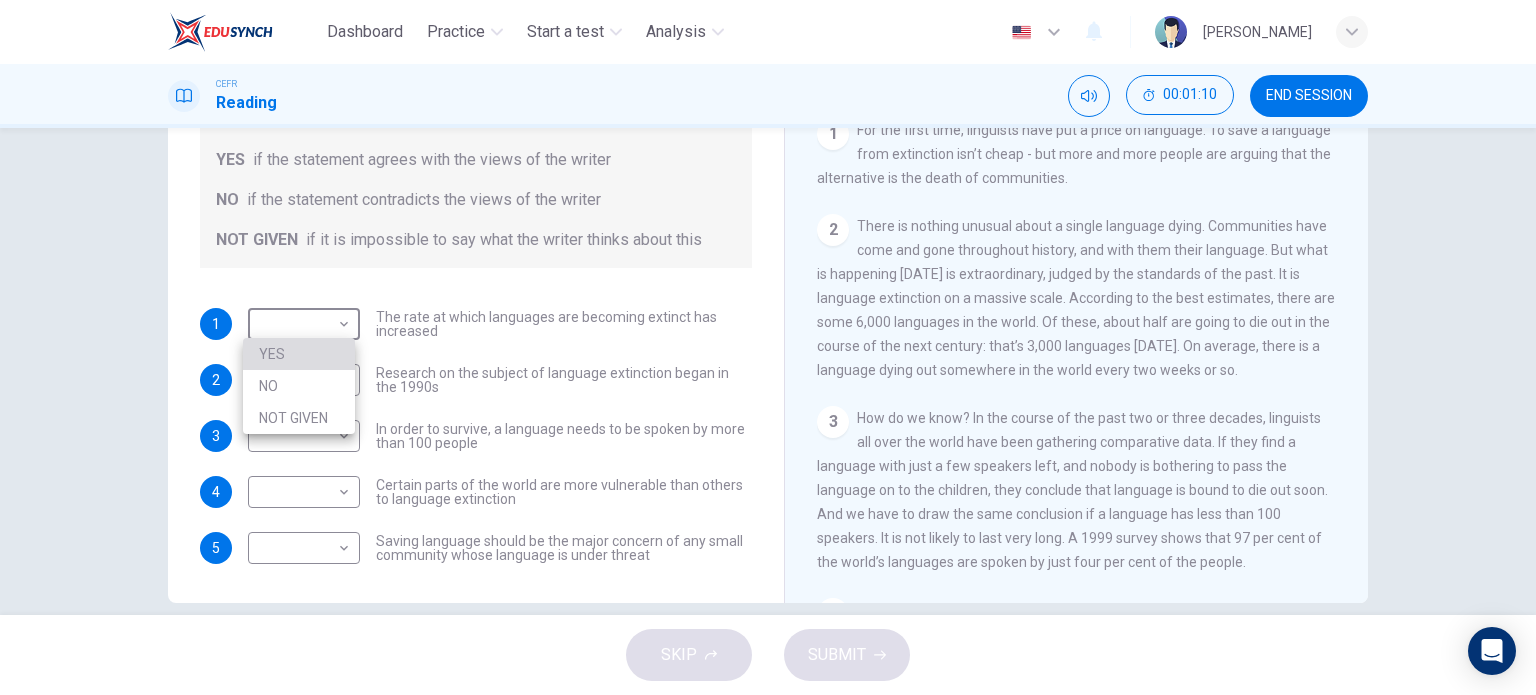 click on "YES" at bounding box center (299, 354) 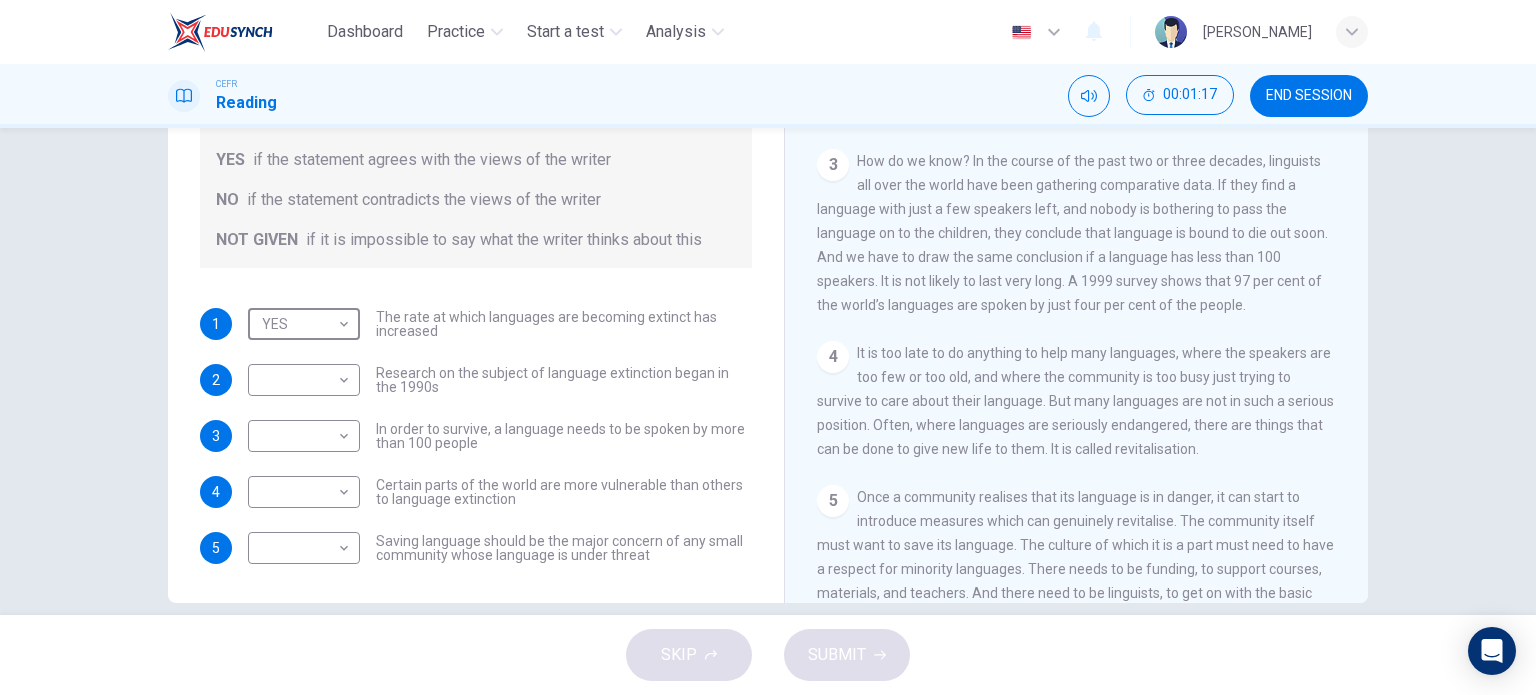 scroll, scrollTop: 556, scrollLeft: 0, axis: vertical 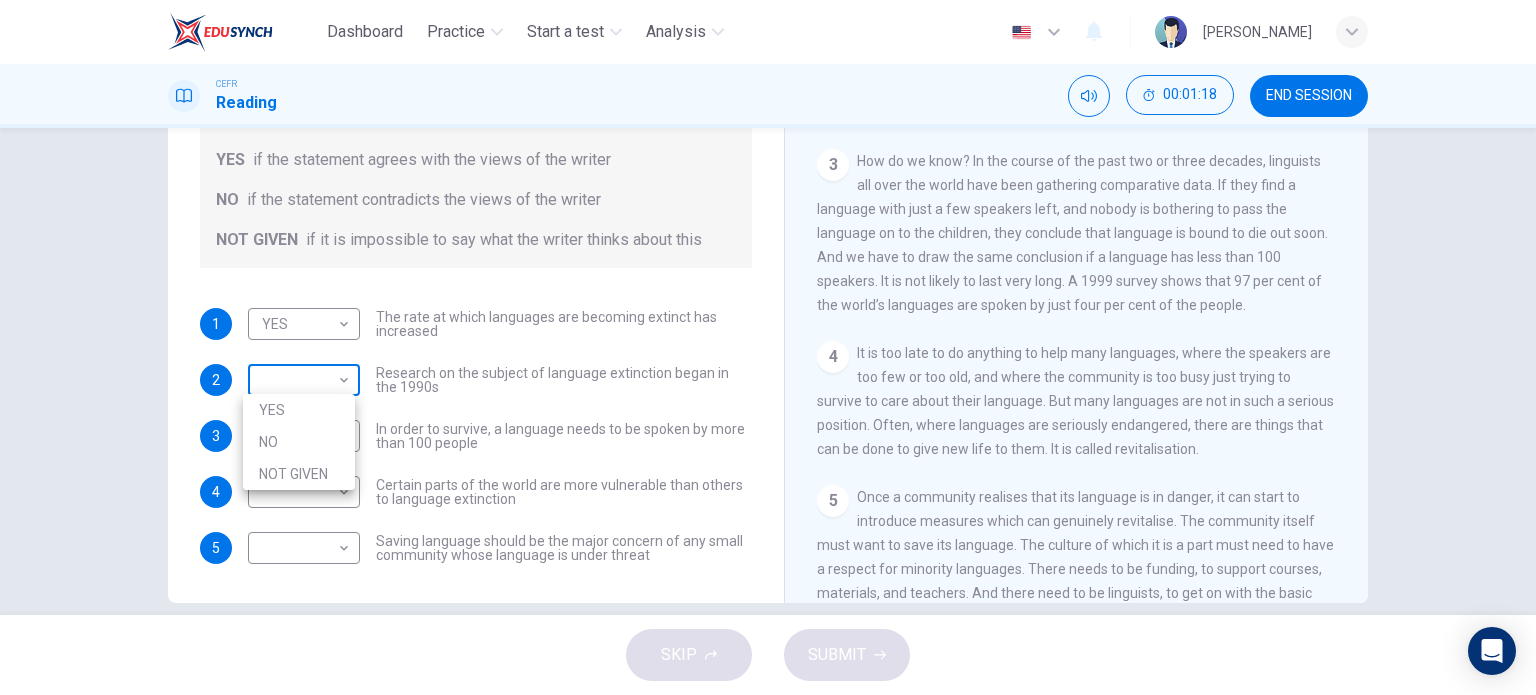 click on "Dashboard Practice Start a test Analysis English en ​ [PERSON_NAME] BIN ZU CEFR Reading 00:01:18 END SESSION Questions 1 - 5 Do the following statements agree with the views of the writer in the Passage?  In the boxes below, write YES if the statement agrees with the views of the writer NO if the statement contradicts the views of the writer NOT GIVEN if it is impossible to say what the writer thinks about this 1 YES YES ​ The rate at which languages are becoming extinct has increased 2 ​ ​ Research on the subject of language extinction began in the 1990s 3 ​ ​ In order to survive, a language needs to be spoken by more than 100 people 4 ​ ​ Certain parts of the world are more vulnerable than others to language extinction 5 ​ ​ Saving language should be the major concern of any small community whose language is under threat Saving Language CLICK TO ZOOM Click to Zoom 1 2 3 4 5 6 7 8 9 10 11 12 SKIP SUBMIT EduSynch - Online Language Proficiency Testing
Dashboard Practice Analysis" at bounding box center [768, 347] 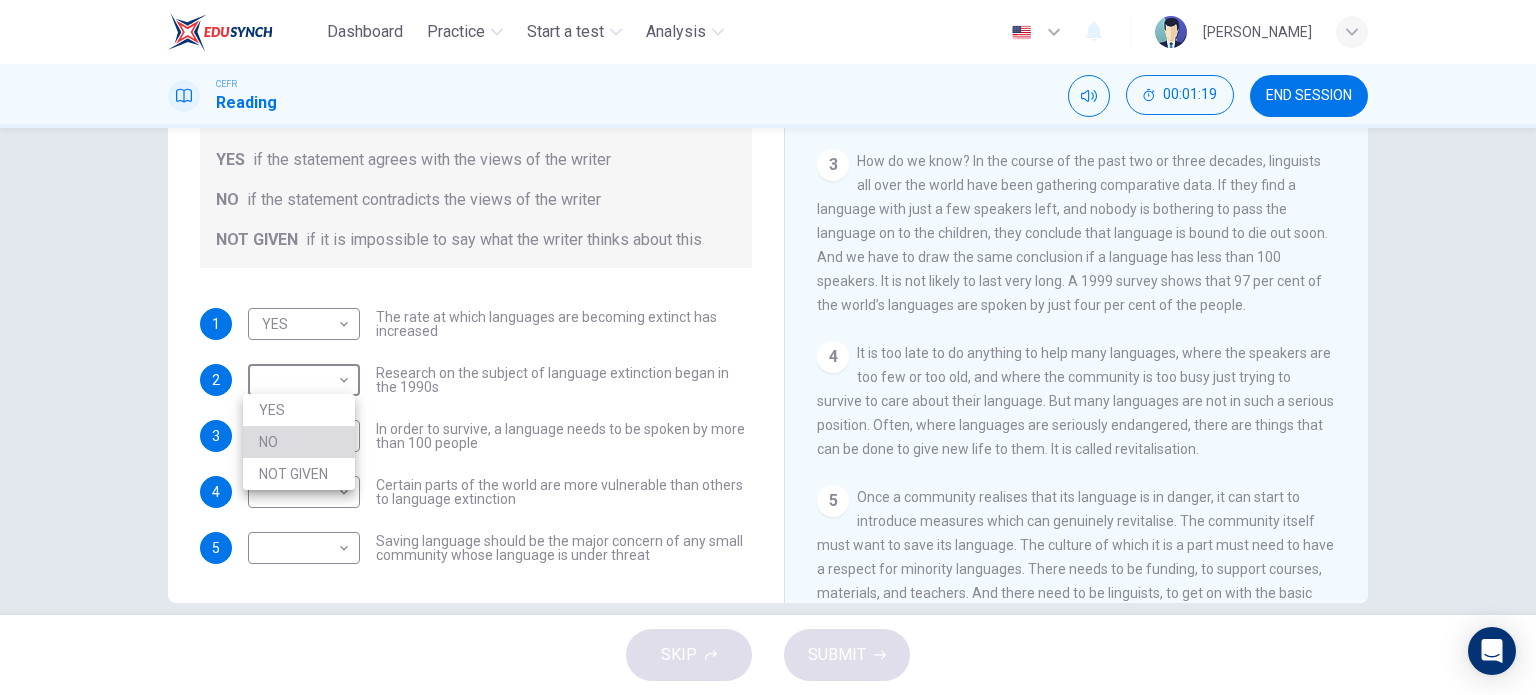 click on "NO" at bounding box center (299, 442) 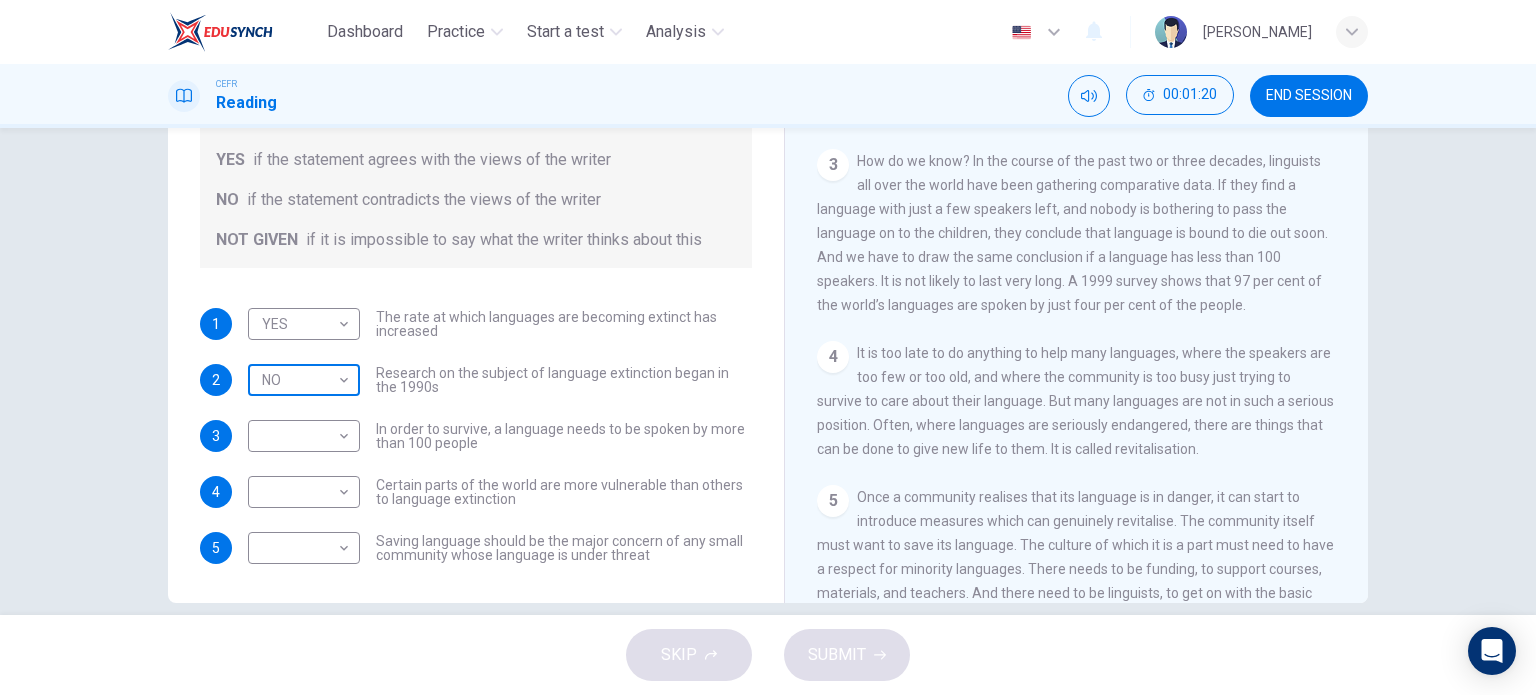 click on "Dashboard Practice Start a test Analysis English en ​ [PERSON_NAME] BIN ZU CEFR Reading 00:01:20 END SESSION Questions 1 - 5 Do the following statements agree with the views of the writer in the Passage?  In the boxes below, write YES if the statement agrees with the views of the writer NO if the statement contradicts the views of the writer NOT GIVEN if it is impossible to say what the writer thinks about this 1 YES YES ​ The rate at which languages are becoming extinct has increased 2 NO NO ​ Research on the subject of language extinction began in the 1990s 3 ​ ​ In order to survive, a language needs to be spoken by more than 100 people 4 ​ ​ Certain parts of the world are more vulnerable than others to language extinction 5 ​ ​ Saving language should be the major concern of any small community whose language is under threat Saving Language CLICK TO ZOOM Click to Zoom 1 2 3 4 5 6 7 8 9 10 11 12 SKIP SUBMIT EduSynch - Online Language Proficiency Testing
Dashboard Practice Analysis" at bounding box center (768, 347) 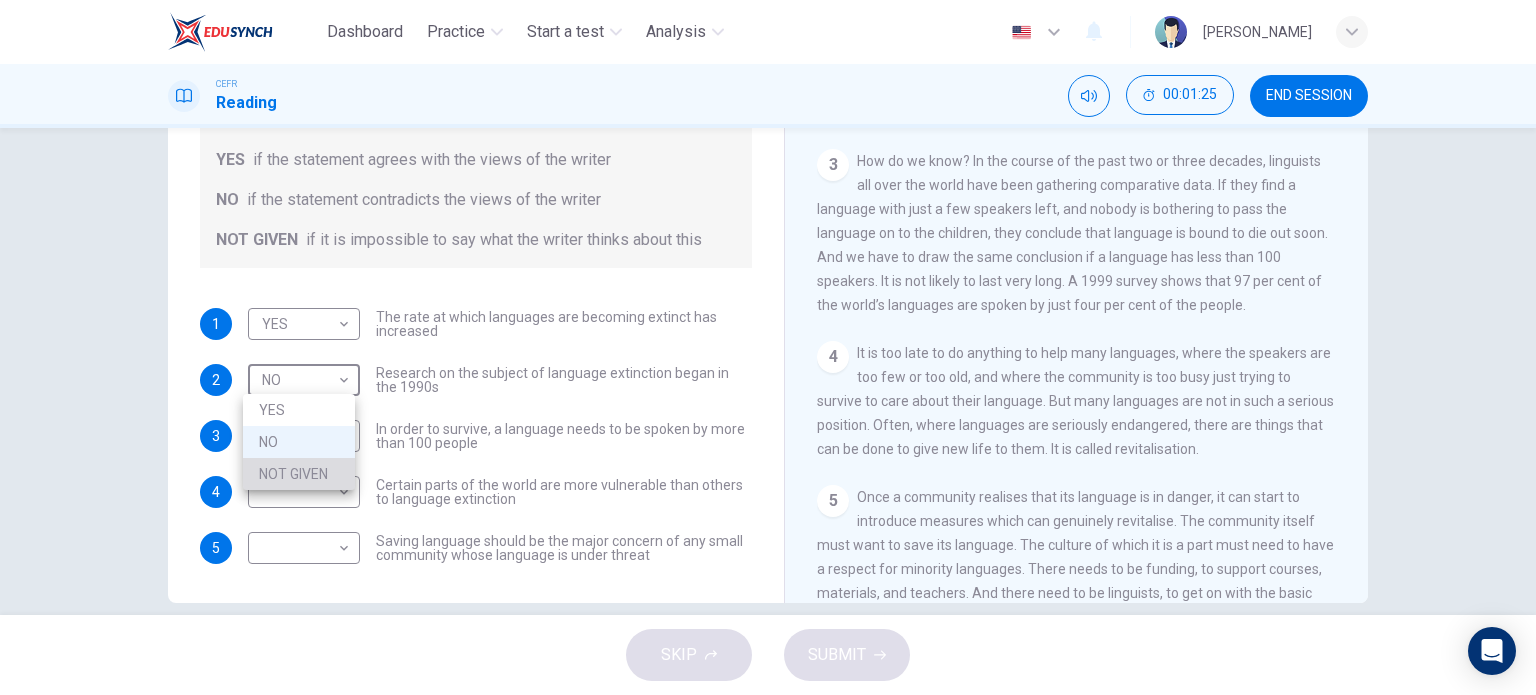 click on "NOT GIVEN" at bounding box center (299, 474) 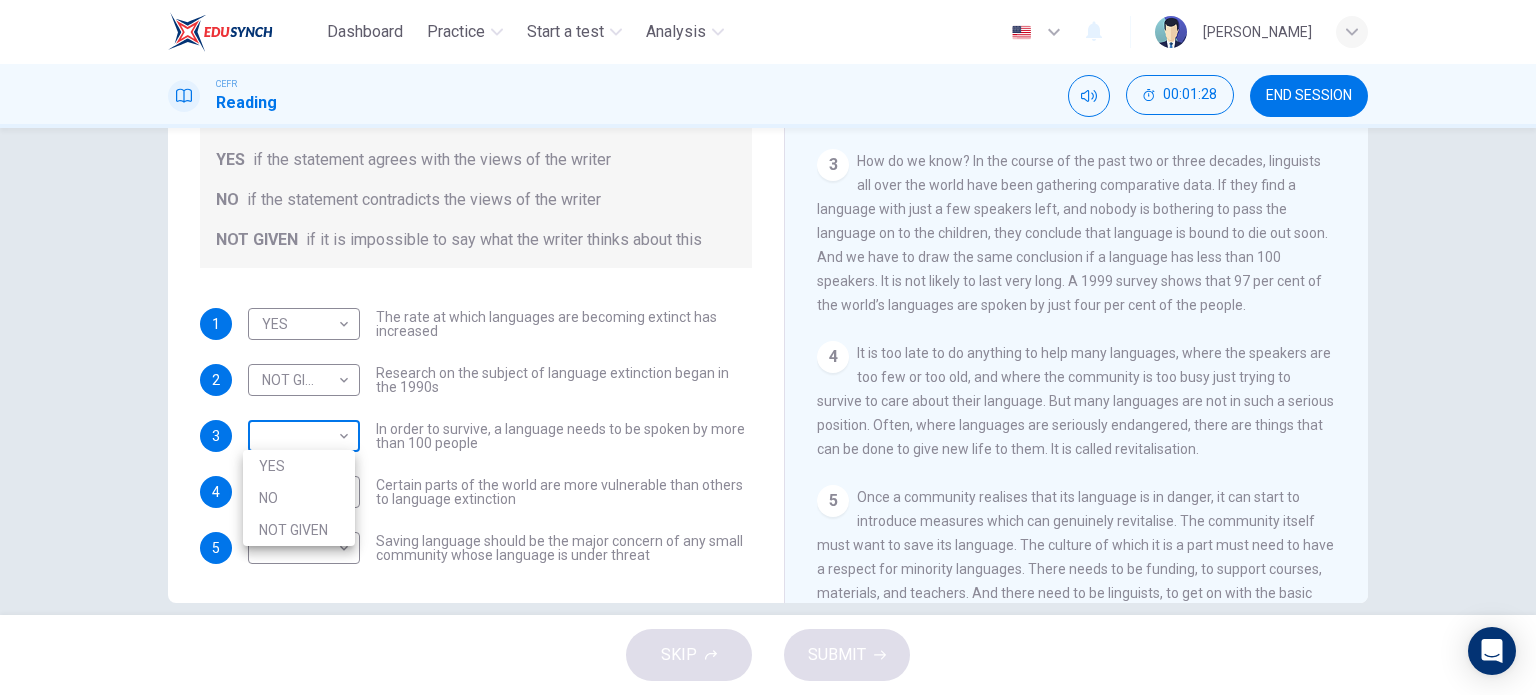 click on "Dashboard Practice Start a test Analysis English en ​ [PERSON_NAME] BIN ZU CEFR Reading 00:01:28 END SESSION Questions 1 - 5 Do the following statements agree with the views of the writer in the Passage?  In the boxes below, write YES if the statement agrees with the views of the writer NO if the statement contradicts the views of the writer NOT GIVEN if it is impossible to say what the writer thinks about this 1 YES YES ​ The rate at which languages are becoming extinct has increased 2 NOT GIVEN NOT GIVEN ​ Research on the subject of language extinction began in the 1990s 3 ​ ​ In order to survive, a language needs to be spoken by more than 100 people 4 ​ ​ Certain parts of the world are more vulnerable than others to language extinction 5 ​ ​ Saving language should be the major concern of any small community whose language is under threat Saving Language CLICK TO ZOOM Click to Zoom 1 2 3 4 5 6 7 8 9 10 11 12 SKIP SUBMIT EduSynch - Online Language Proficiency Testing
Dashboard YES" at bounding box center [768, 347] 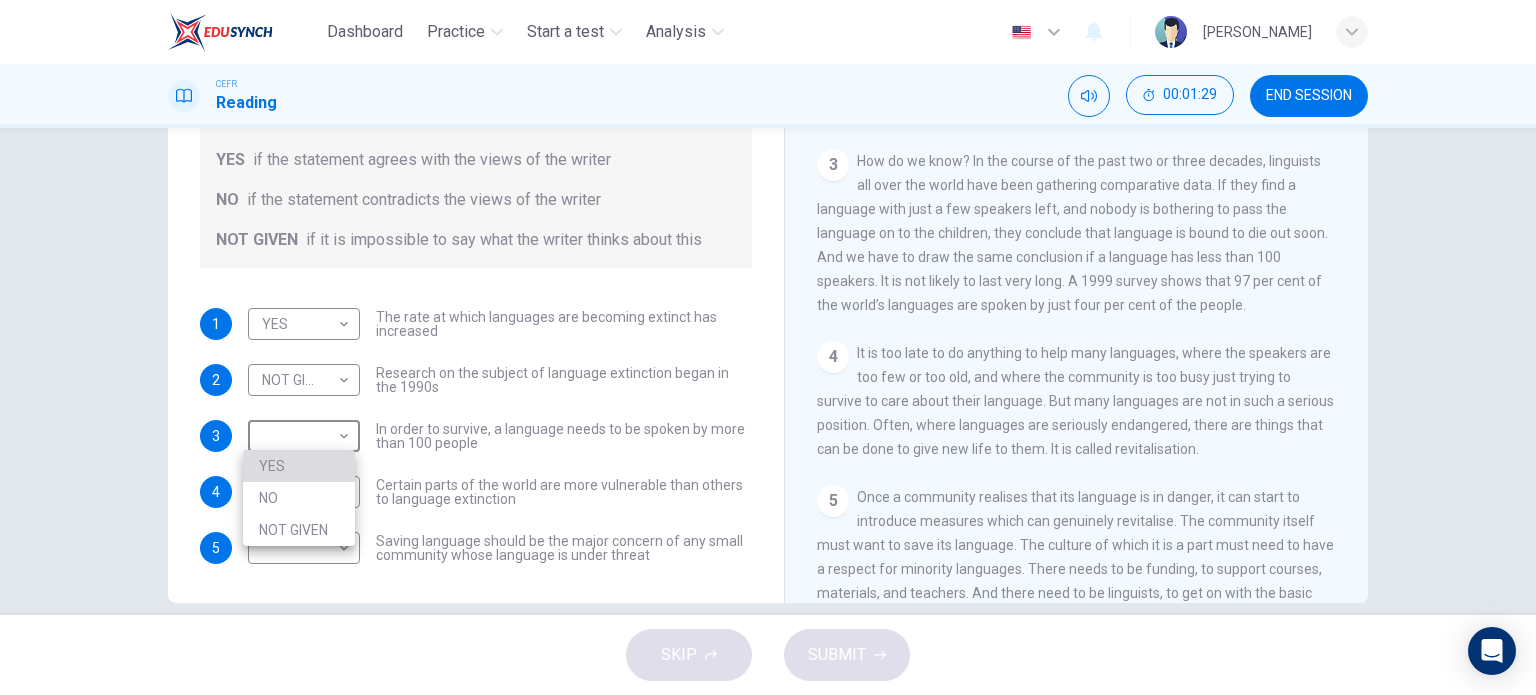 click on "YES" at bounding box center (299, 466) 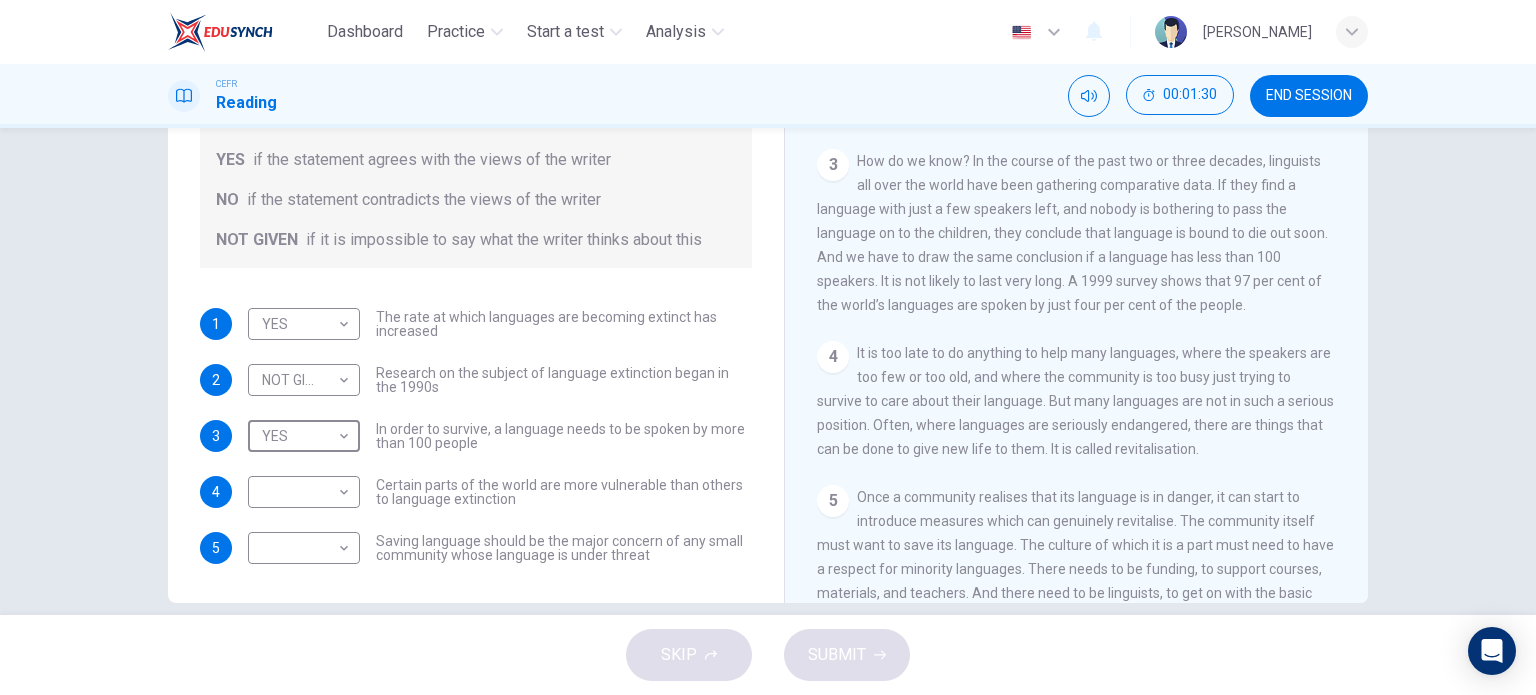 scroll, scrollTop: 288, scrollLeft: 0, axis: vertical 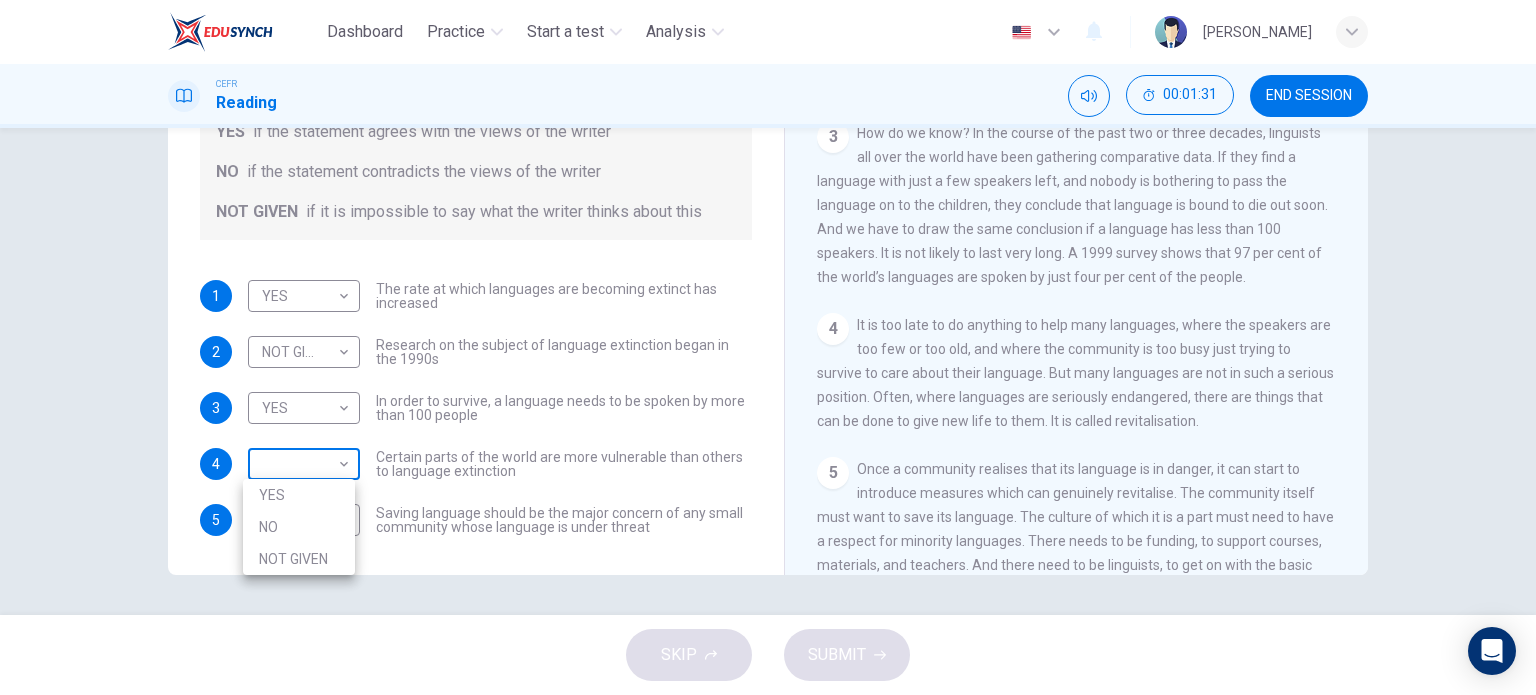 click on "Dashboard Practice Start a test Analysis English en ​ [PERSON_NAME] BIN ZU CEFR Reading 00:01:31 END SESSION Questions 1 - 5 Do the following statements agree with the views of the writer in the Passage?  In the boxes below, write YES if the statement agrees with the views of the writer NO if the statement contradicts the views of the writer NOT GIVEN if it is impossible to say what the writer thinks about this 1 YES YES ​ The rate at which languages are becoming extinct has increased 2 NOT GIVEN NOT GIVEN ​ Research on the subject of language extinction began in the 1990s 3 YES YES ​ In order to survive, a language needs to be spoken by more than 100 people 4 ​ ​ Certain parts of the world are more vulnerable than others to language extinction 5 ​ ​ Saving language should be the major concern of any small community whose language is under threat Saving Language CLICK TO ZOOM Click to Zoom 1 2 3 4 5 6 7 8 9 10 11 12 SKIP SUBMIT EduSynch - Online Language Proficiency Testing
Dashboard" at bounding box center [768, 347] 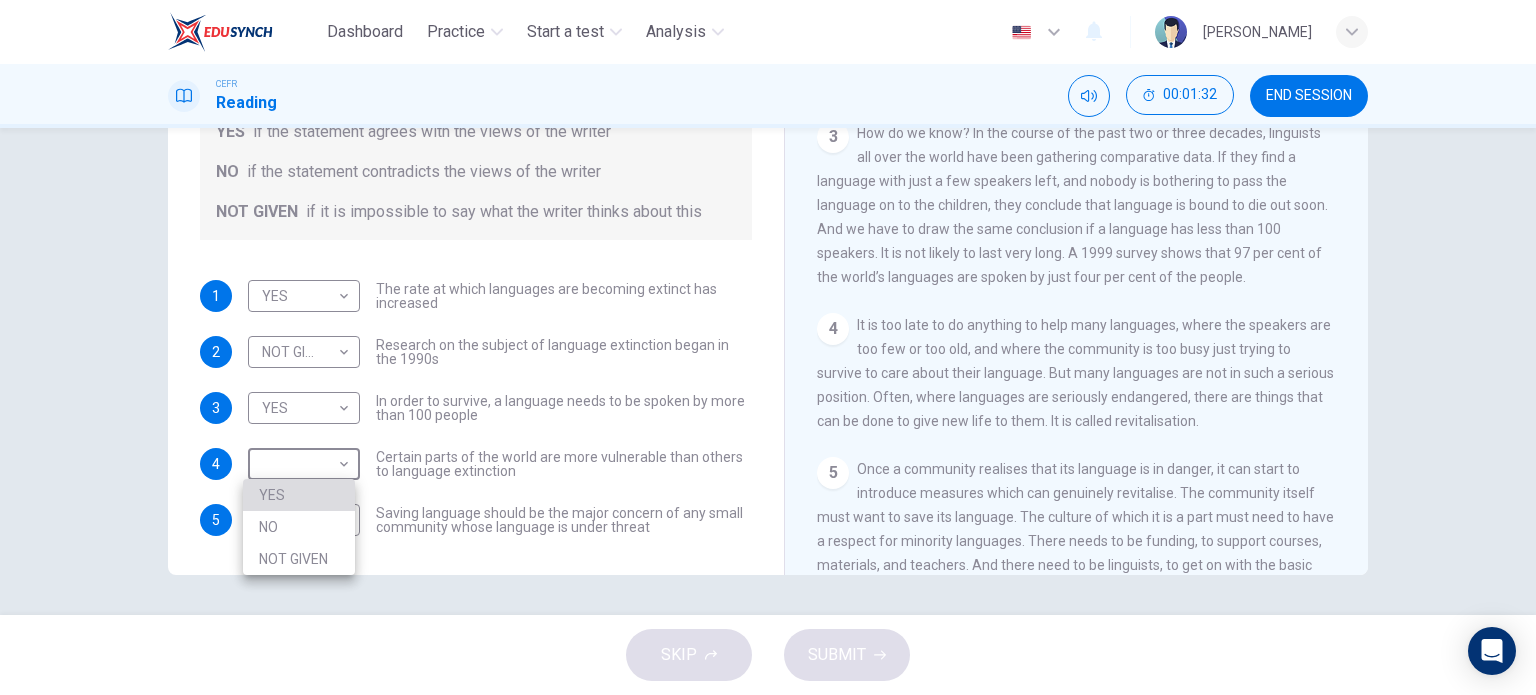 click on "YES" at bounding box center (299, 495) 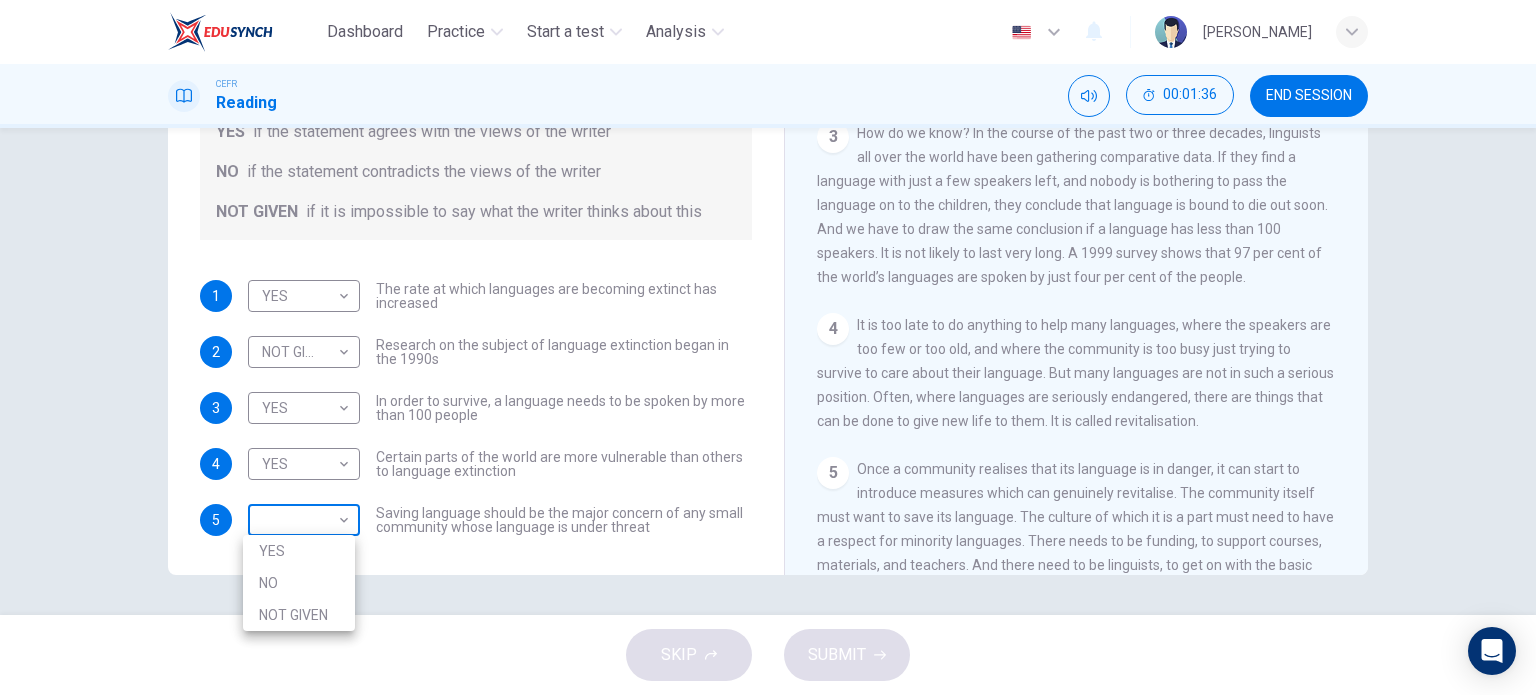 click on "Dashboard Practice Start a test Analysis English en ​ [PERSON_NAME] BIN ZU CEFR Reading 00:01:36 END SESSION Questions 1 - 5 Do the following statements agree with the views of the writer in the Passage?  In the boxes below, write YES if the statement agrees with the views of the writer NO if the statement contradicts the views of the writer NOT GIVEN if it is impossible to say what the writer thinks about this 1 YES YES ​ The rate at which languages are becoming extinct has increased 2 NOT GIVEN NOT GIVEN ​ Research on the subject of language extinction began in the 1990s 3 YES YES ​ In order to survive, a language needs to be spoken by more than 100 people 4 YES YES ​ Certain parts of the world are more vulnerable than others to language extinction 5 ​ ​ Saving language should be the major concern of any small community whose language is under threat Saving Language CLICK TO ZOOM Click to Zoom 1 2 3 4 5 6 7 8 9 10 11 12 SKIP SUBMIT EduSynch - Online Language Proficiency Testing
2025" at bounding box center [768, 347] 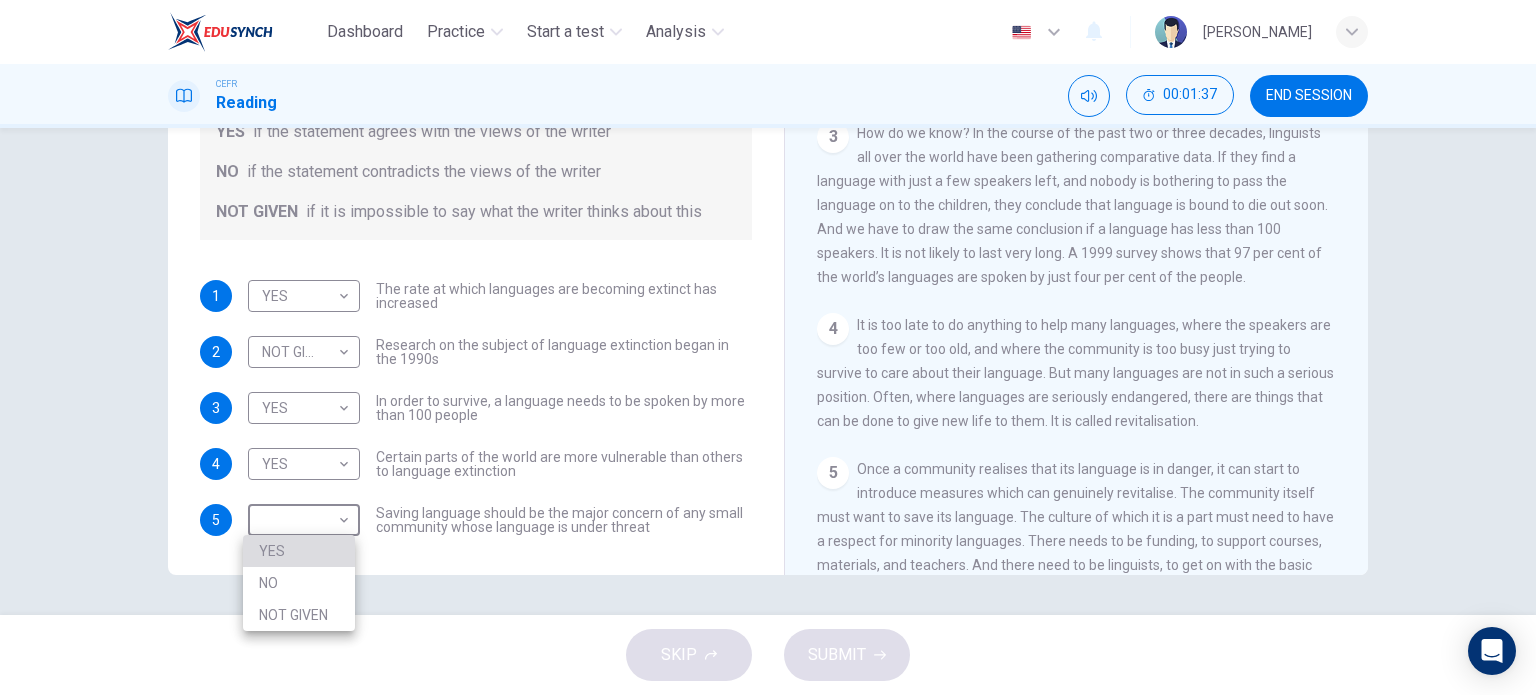 click on "YES" at bounding box center (299, 551) 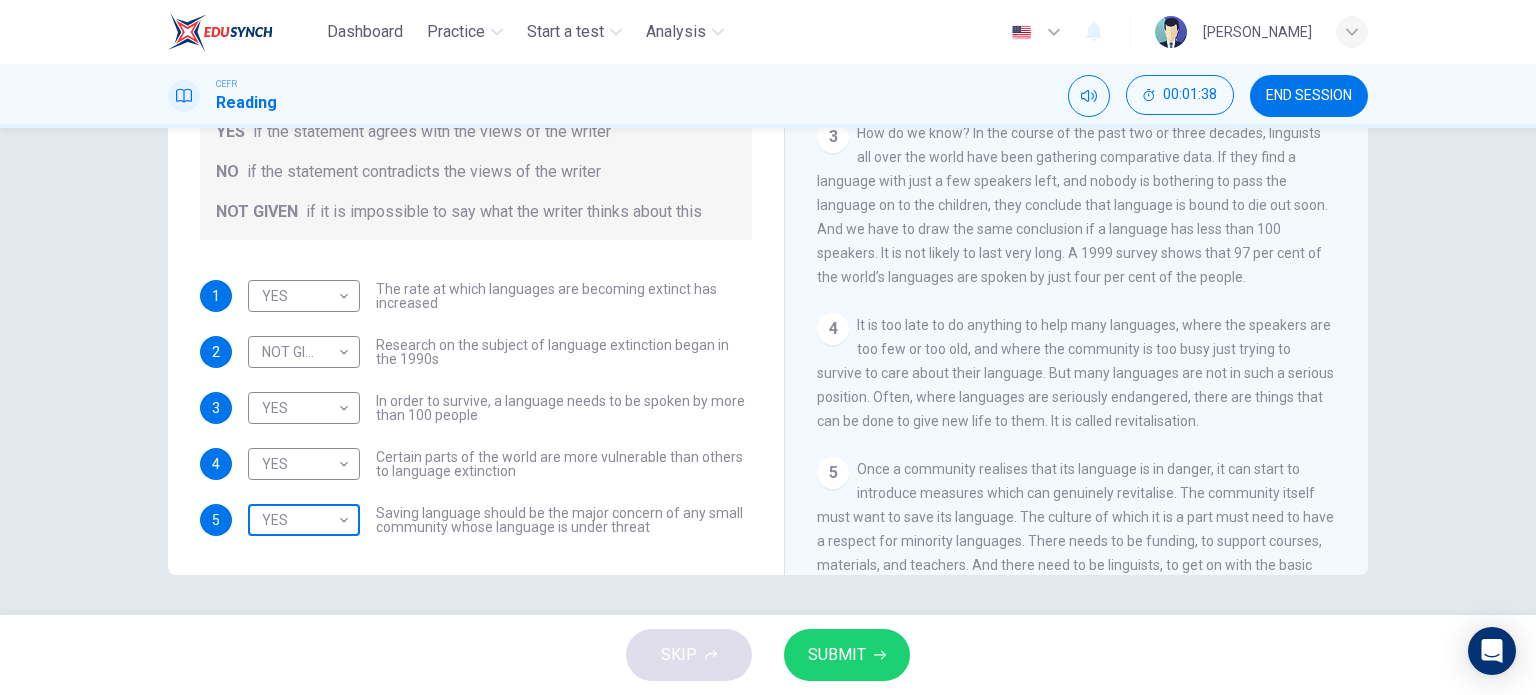 click on "Dashboard Practice Start a test Analysis English en ​ [PERSON_NAME] BIN ZU CEFR Reading 00:01:38 END SESSION Questions 1 - 5 Do the following statements agree with the views of the writer in the Passage?  In the boxes below, write YES if the statement agrees with the views of the writer NO if the statement contradicts the views of the writer NOT GIVEN if it is impossible to say what the writer thinks about this 1 YES YES ​ The rate at which languages are becoming extinct has increased 2 NOT GIVEN NOT GIVEN ​ Research on the subject of language extinction began in the 1990s 3 YES YES ​ In order to survive, a language needs to be spoken by more than 100 people 4 YES YES ​ Certain parts of the world are more vulnerable than others to language extinction 5 YES YES ​ Saving language should be the major concern of any small community whose language is under threat Saving Language CLICK TO ZOOM Click to Zoom 1 2 3 4 5 6 7 8 9 10 11 12 SKIP SUBMIT EduSynch - Online Language Proficiency Testing" at bounding box center [768, 347] 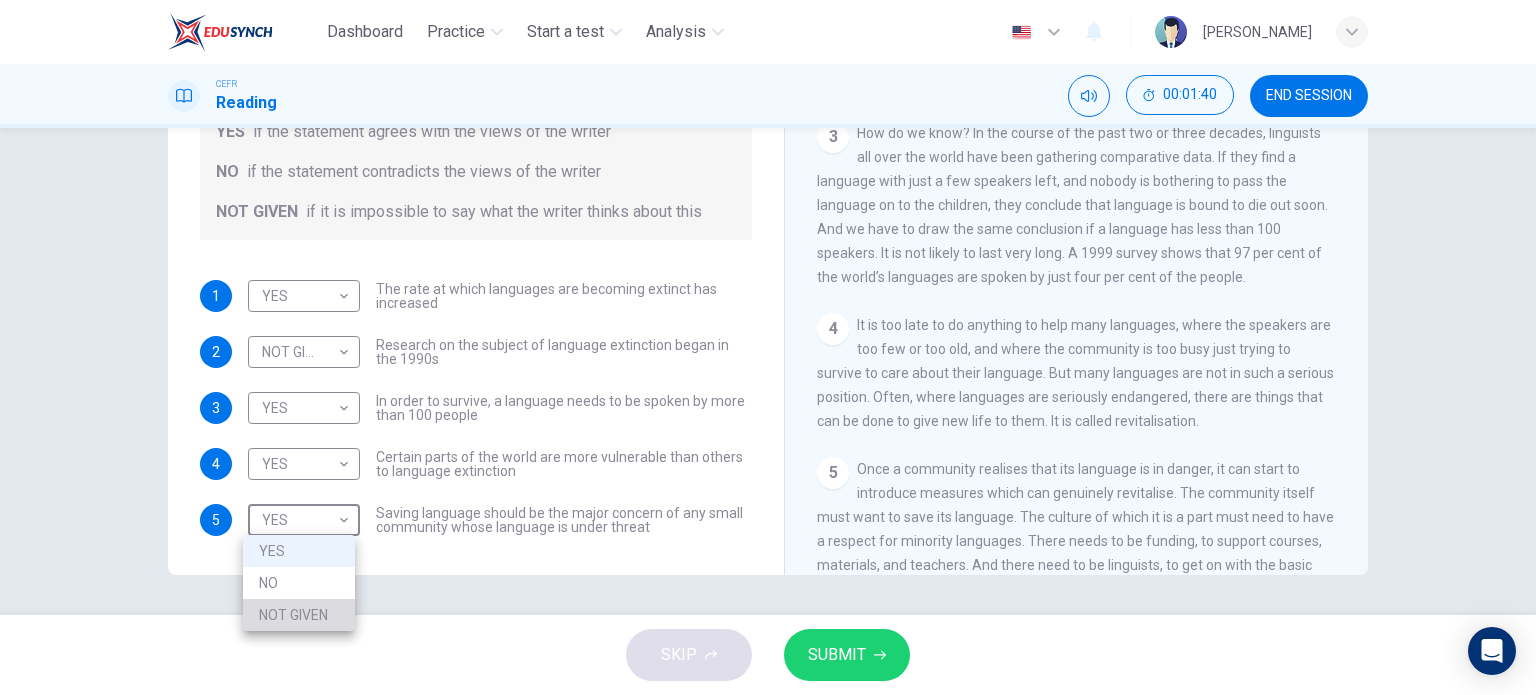 click on "NOT GIVEN" at bounding box center (299, 615) 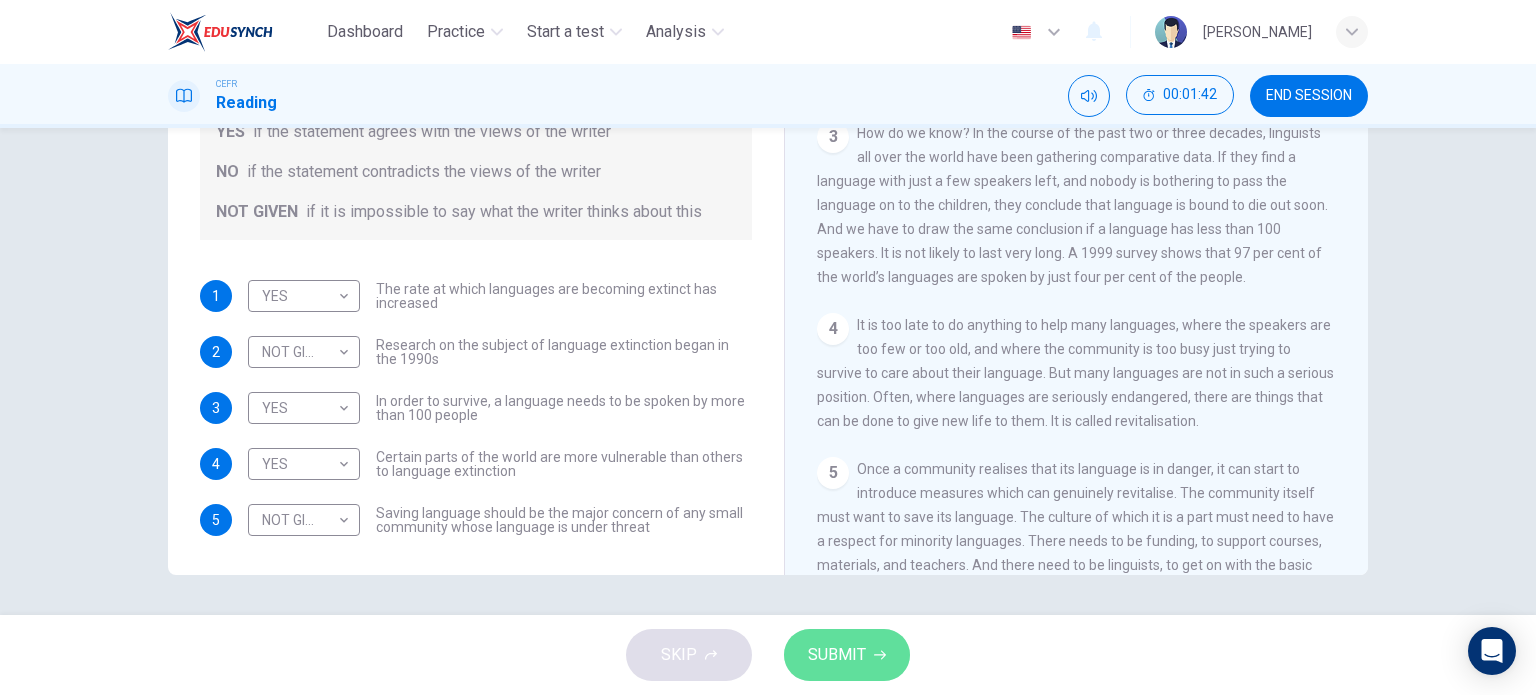 click on "SUBMIT" at bounding box center [837, 655] 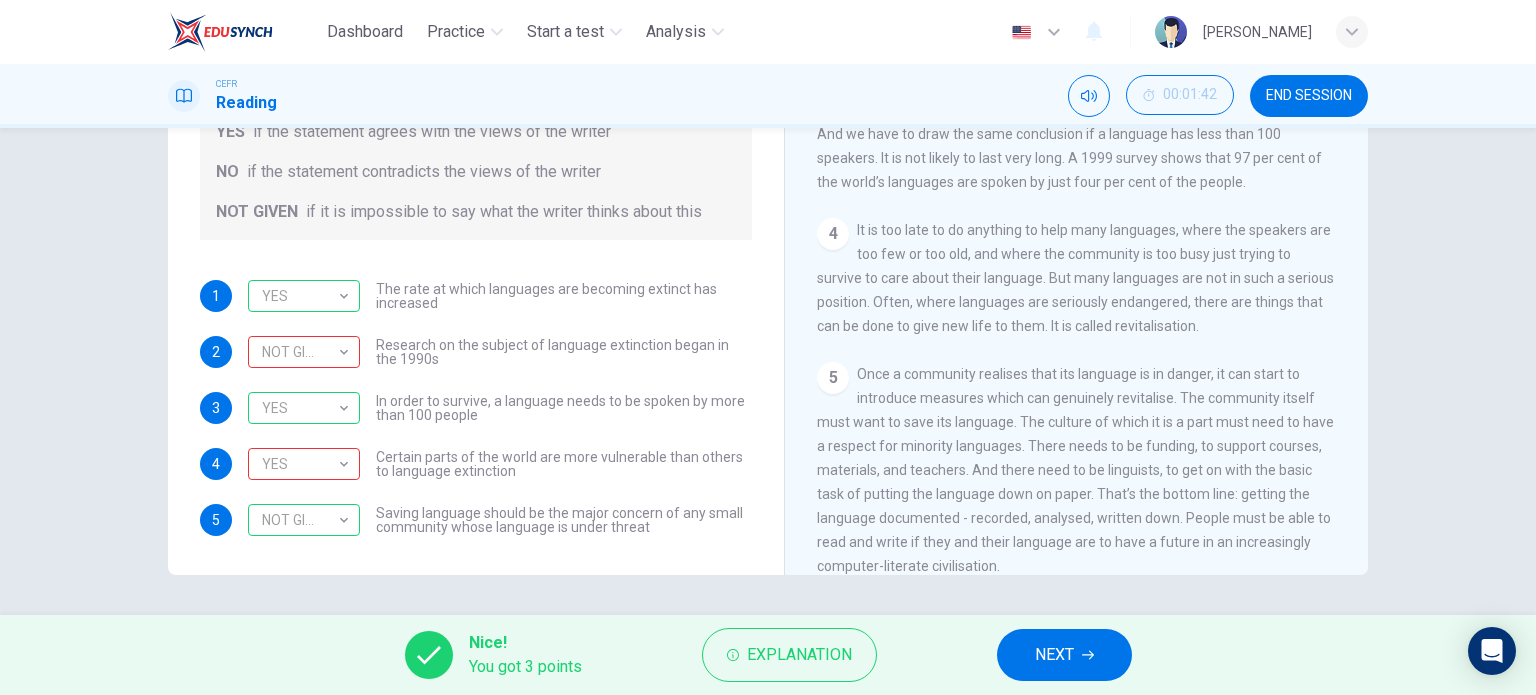 scroll, scrollTop: 652, scrollLeft: 0, axis: vertical 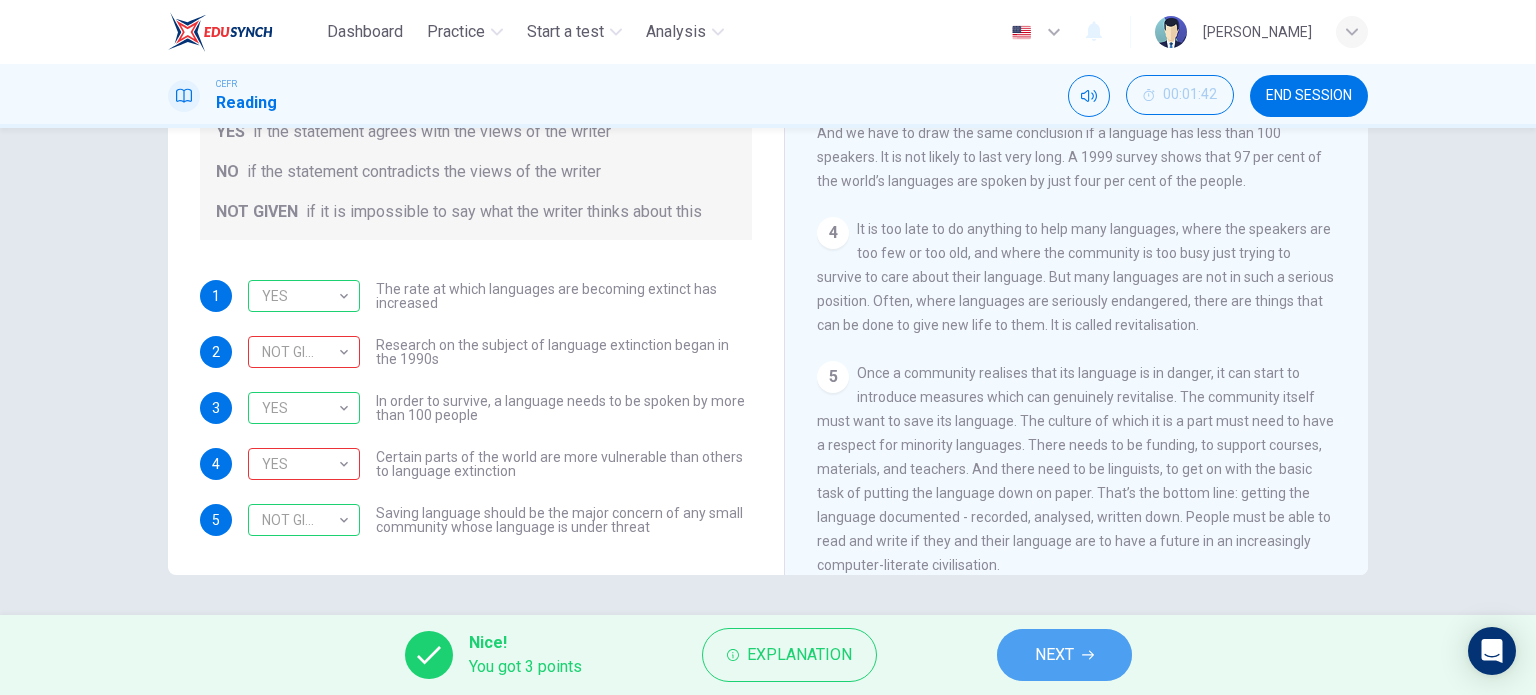 click on "NEXT" at bounding box center [1064, 655] 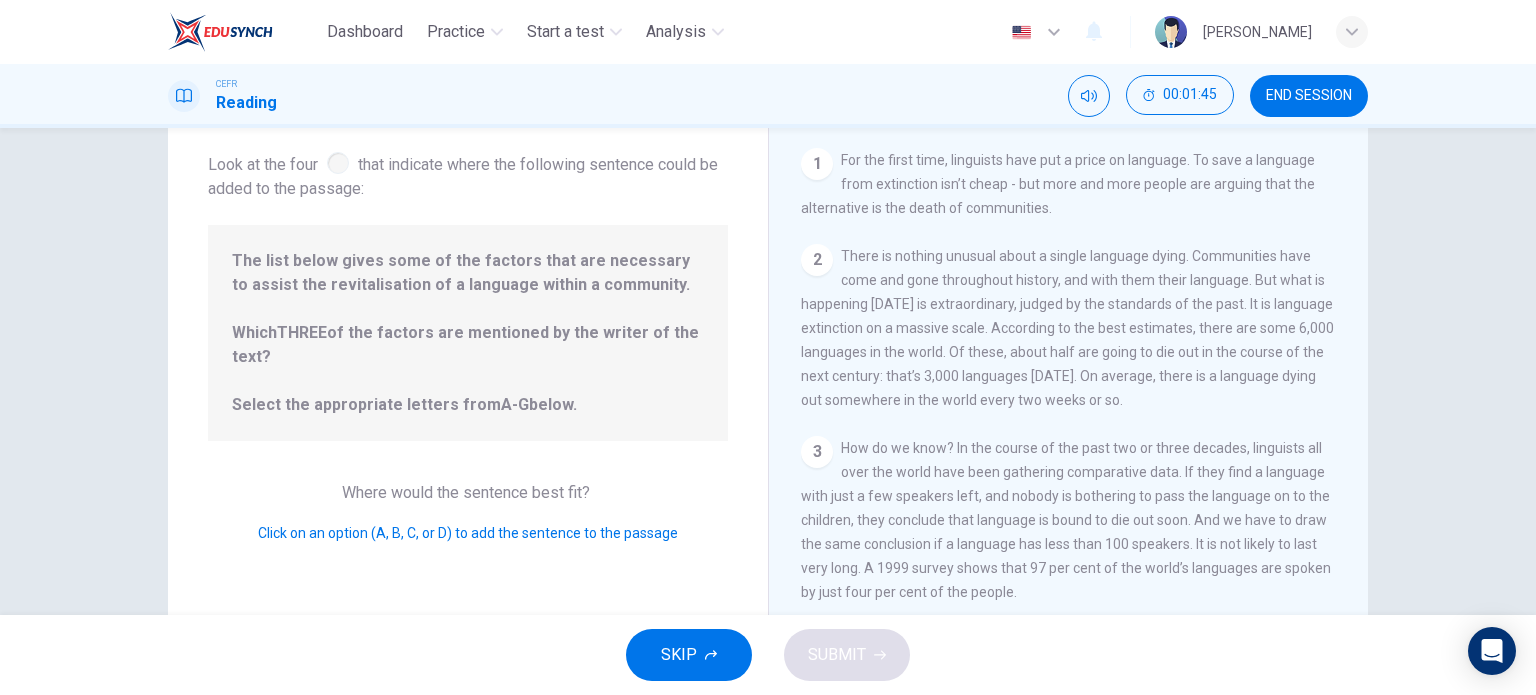 scroll, scrollTop: 0, scrollLeft: 0, axis: both 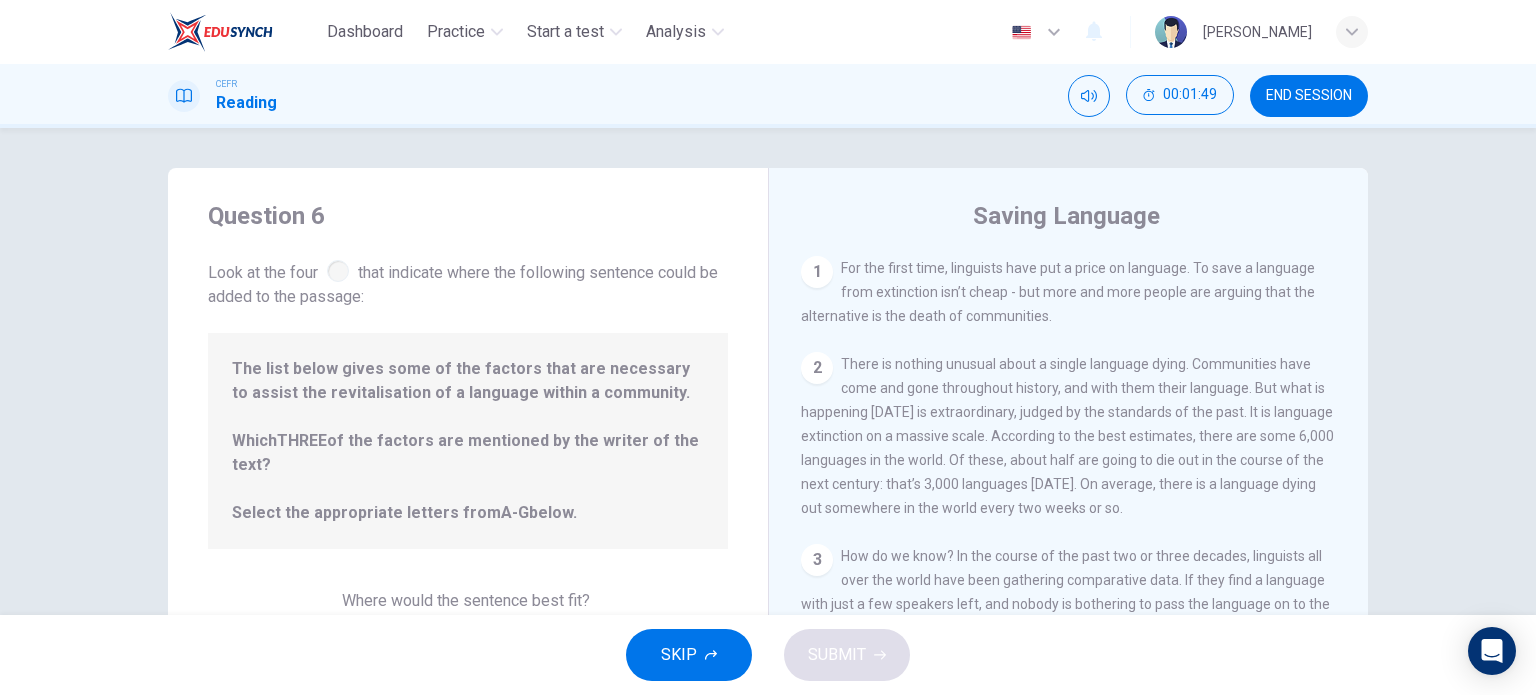 click on "1" at bounding box center [817, 272] 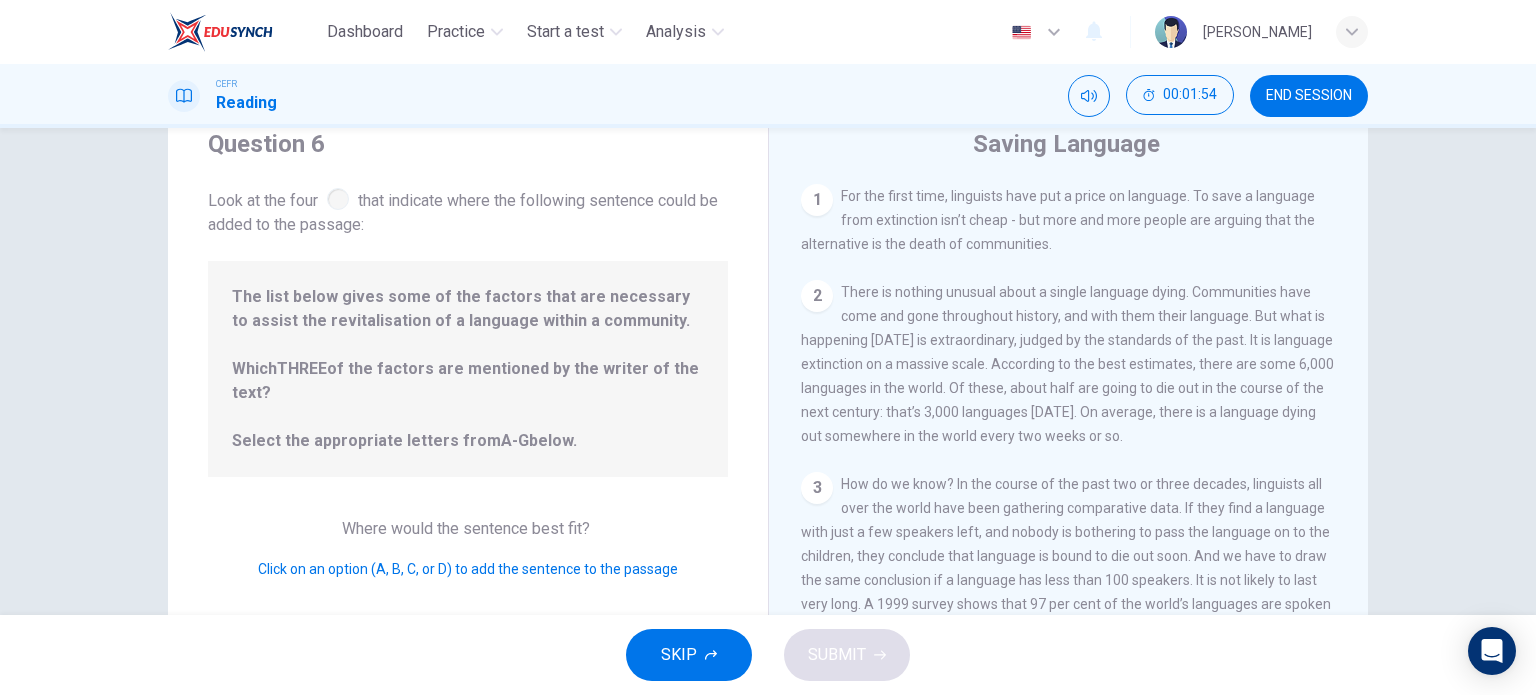 scroll, scrollTop: 74, scrollLeft: 0, axis: vertical 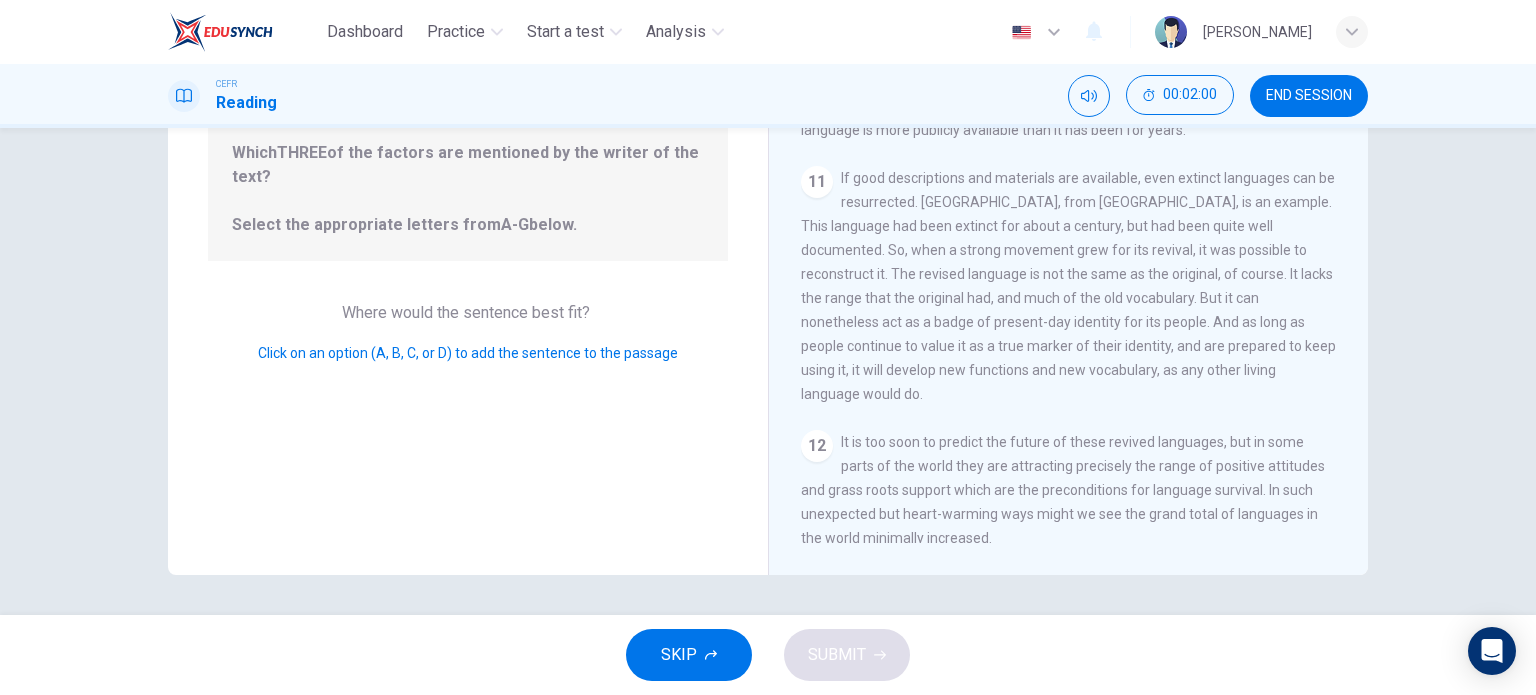click on "Question 6 Look at the four     that indicate where the following sentence could be added to the passage: The list below gives some of the factors that are necessary to assist the revitalisation of a language within a community.
Which  THREE  of the factors are mentioned by the writer of the text?
Select the appropriate letters from  A-G  below. Where would the sentence best fit?   Click on an option (A, B, C, or D) to add the sentence to the passage" at bounding box center (468, 227) 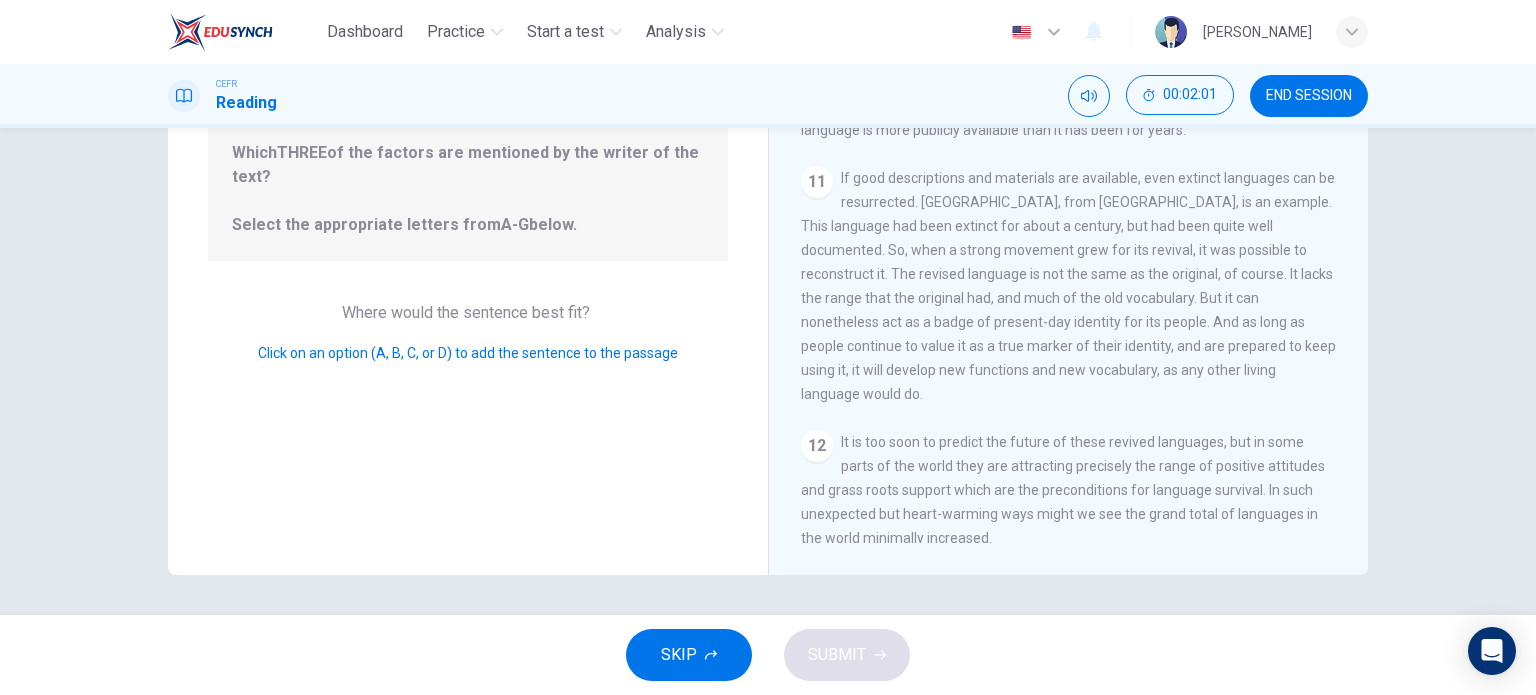 click on "Where would the sentence best fit?   Click on an option (A, B, C, or D) to add the sentence to the passage" at bounding box center [468, 333] 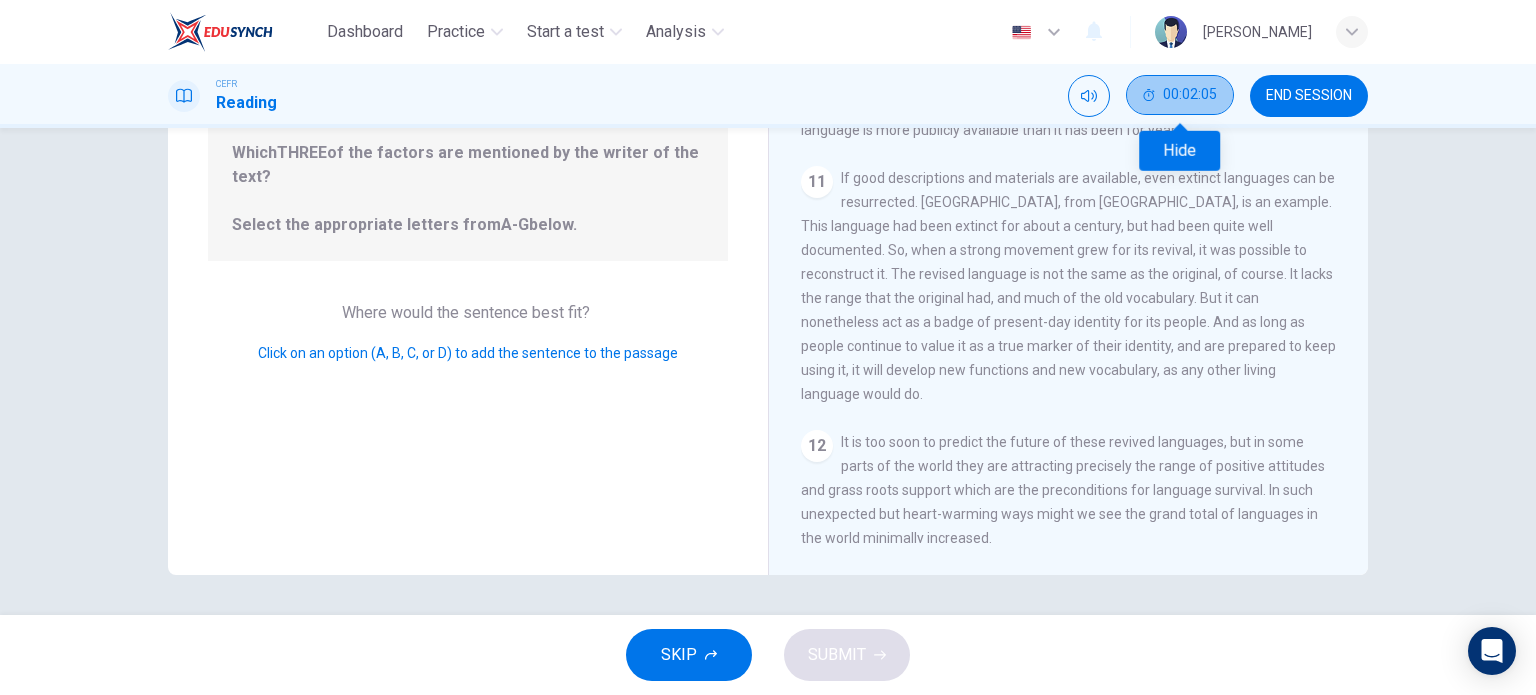click on "00:02:05" at bounding box center [1190, 95] 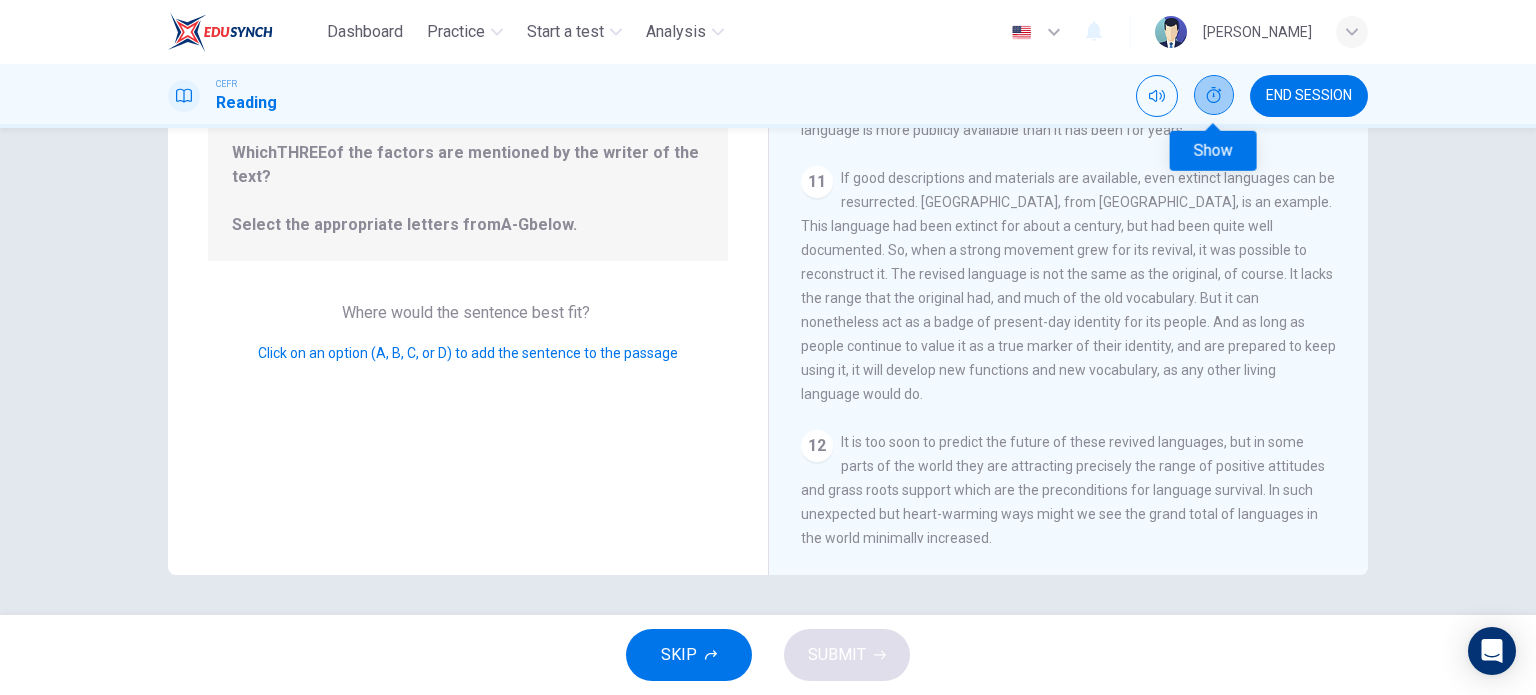 click at bounding box center [1214, 95] 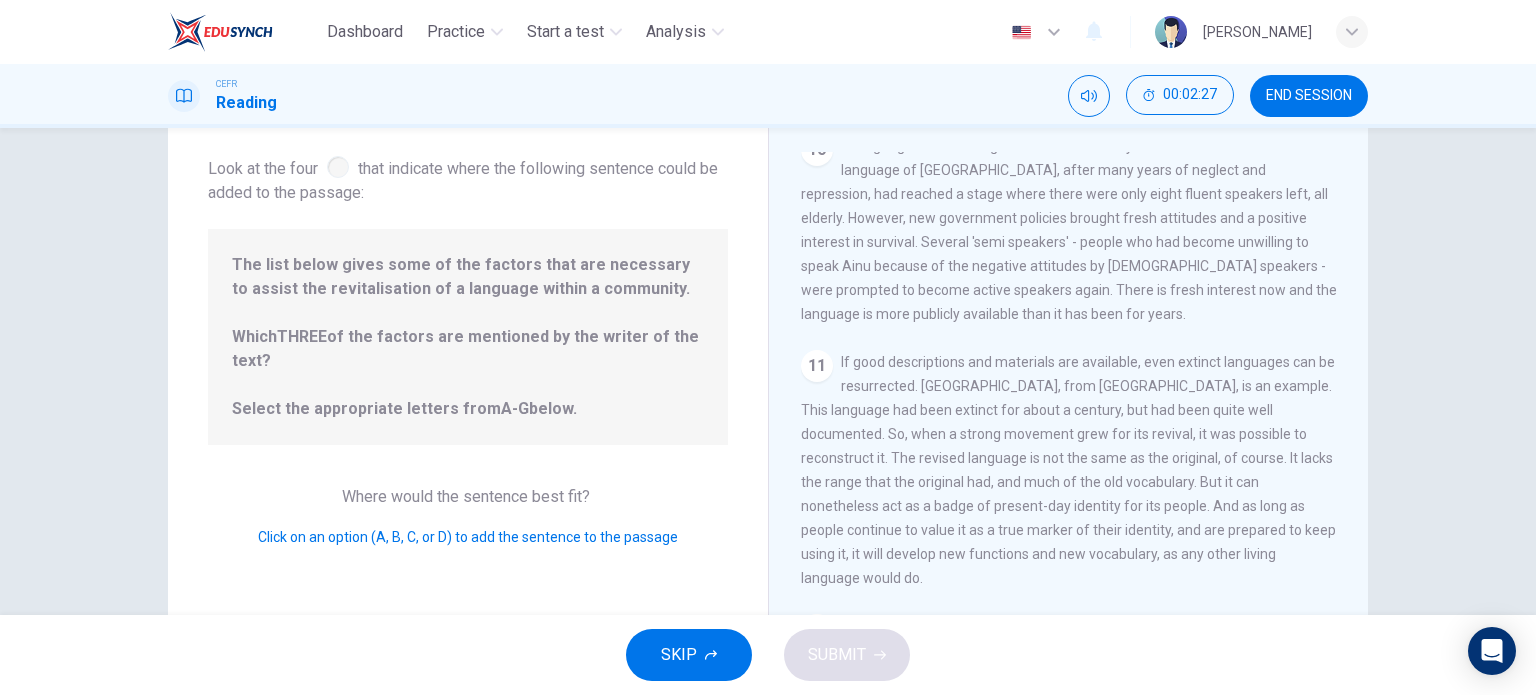 scroll, scrollTop: 108, scrollLeft: 0, axis: vertical 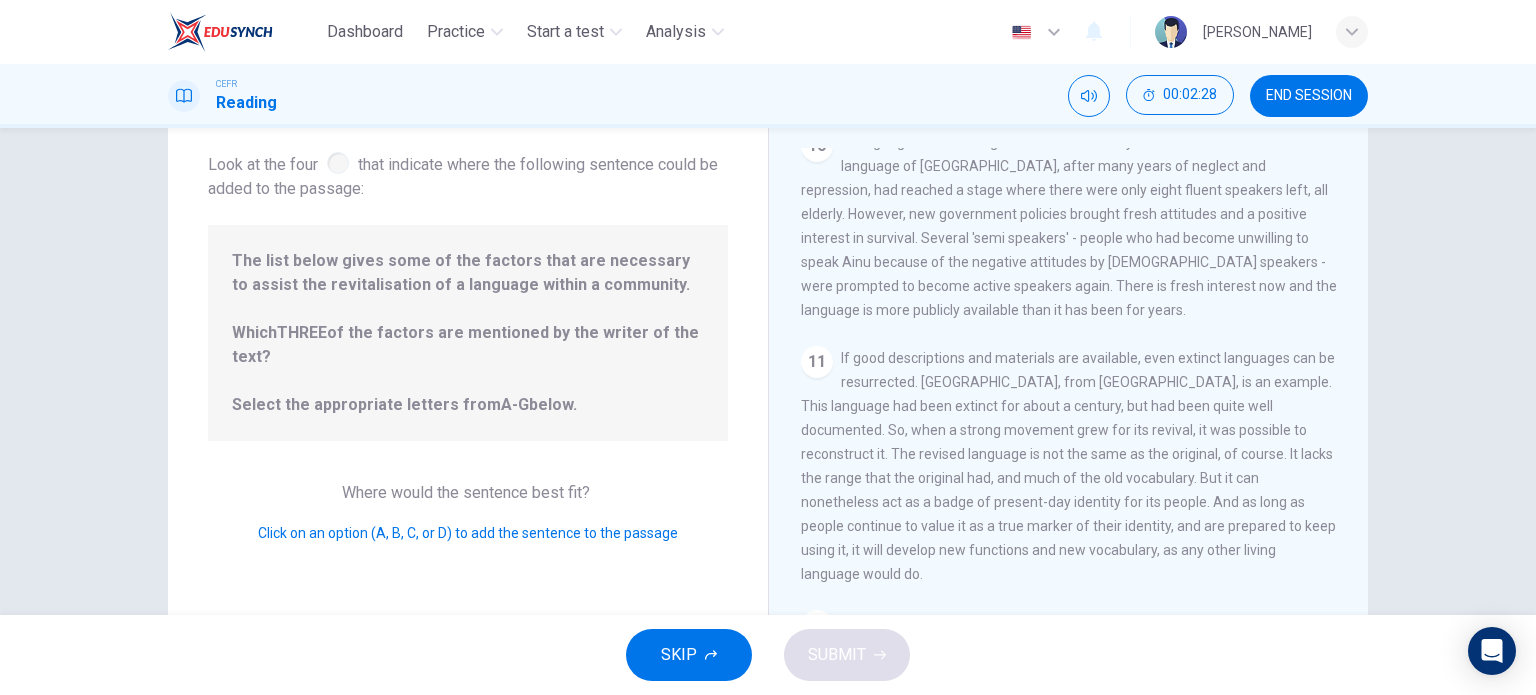 click on "11 If good descriptions and materials are available, even extinct languages can be resurrected. [GEOGRAPHIC_DATA], from [GEOGRAPHIC_DATA], is an example. This language had been extinct for about a century, but had been quite well documented. So, when a strong movement grew for its revival, it was possible to reconstruct it. The revised language is not the same as the original, of course. It lacks the range that the original had, and much of the old vocabulary. But it can nonetheless act as a badge of present-day identity for its people. And as long as people continue to value it as a true marker of their identity, and are prepared to keep using it, it will develop new functions and new vocabulary, as any other living language would do." at bounding box center [1069, 466] 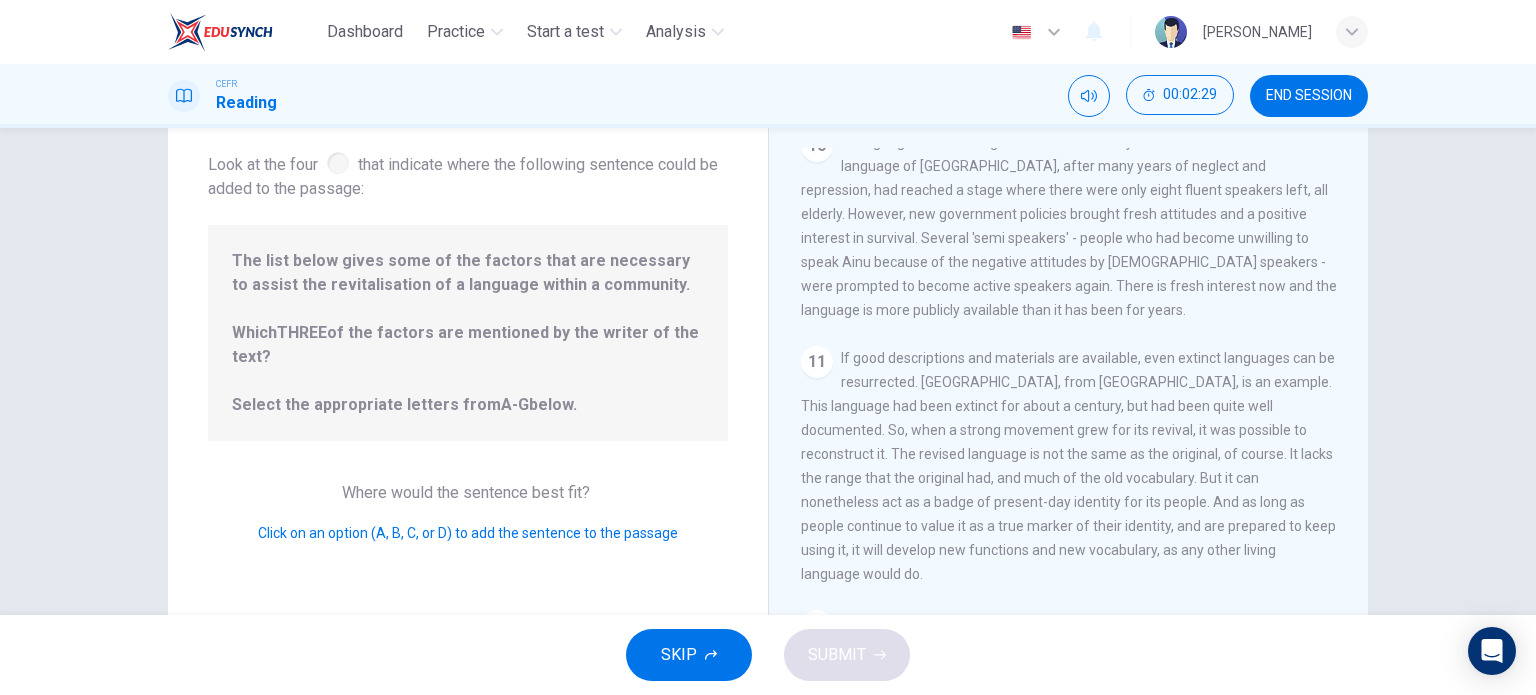 click on "11 If good descriptions and materials are available, even extinct languages can be resurrected. [GEOGRAPHIC_DATA], from [GEOGRAPHIC_DATA], is an example. This language had been extinct for about a century, but had been quite well documented. So, when a strong movement grew for its revival, it was possible to reconstruct it. The revised language is not the same as the original, of course. It lacks the range that the original had, and much of the old vocabulary. But it can nonetheless act as a badge of present-day identity for its people. And as long as people continue to value it as a true marker of their identity, and are prepared to keep using it, it will develop new functions and new vocabulary, as any other living language would do." at bounding box center (1069, 466) 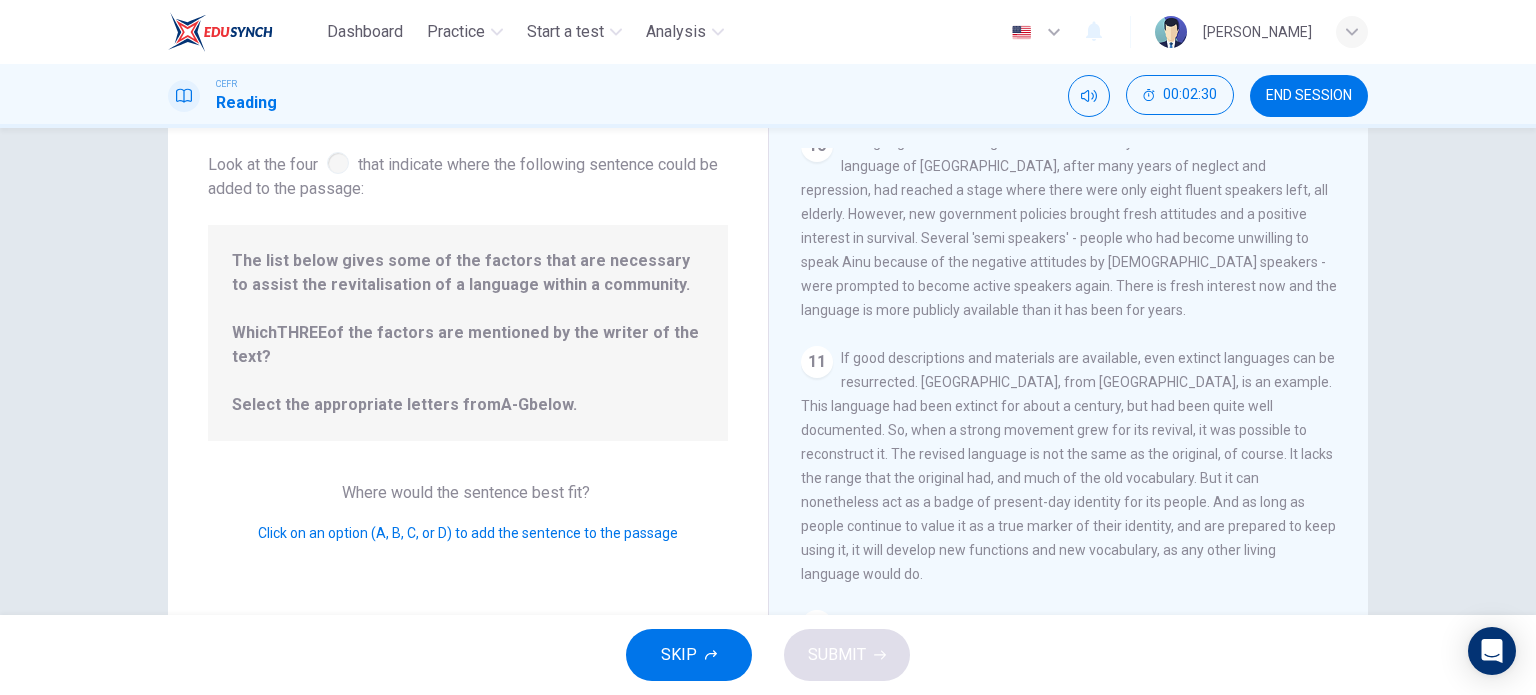 click on "11" at bounding box center [817, 362] 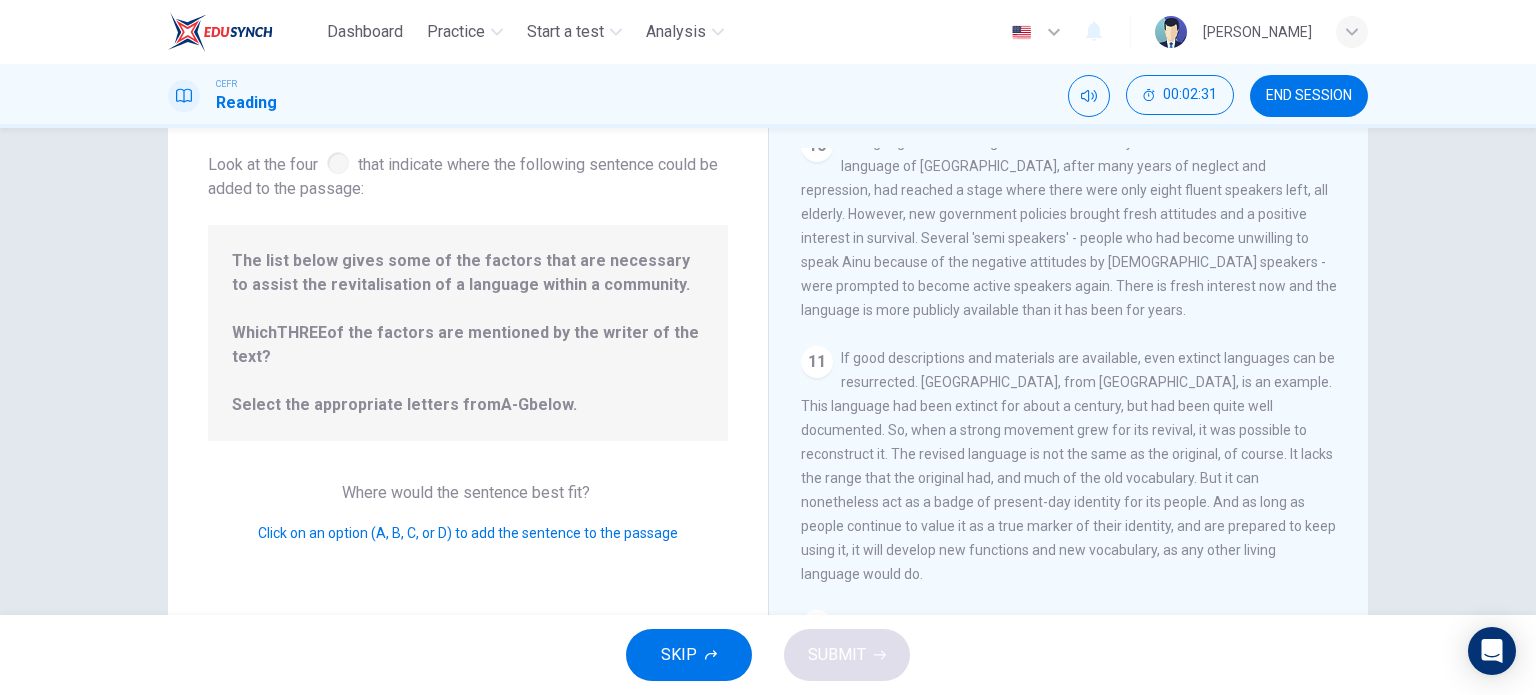click on "Click on an option (A, B, C, or D) to add the sentence to the passage" at bounding box center [468, 533] 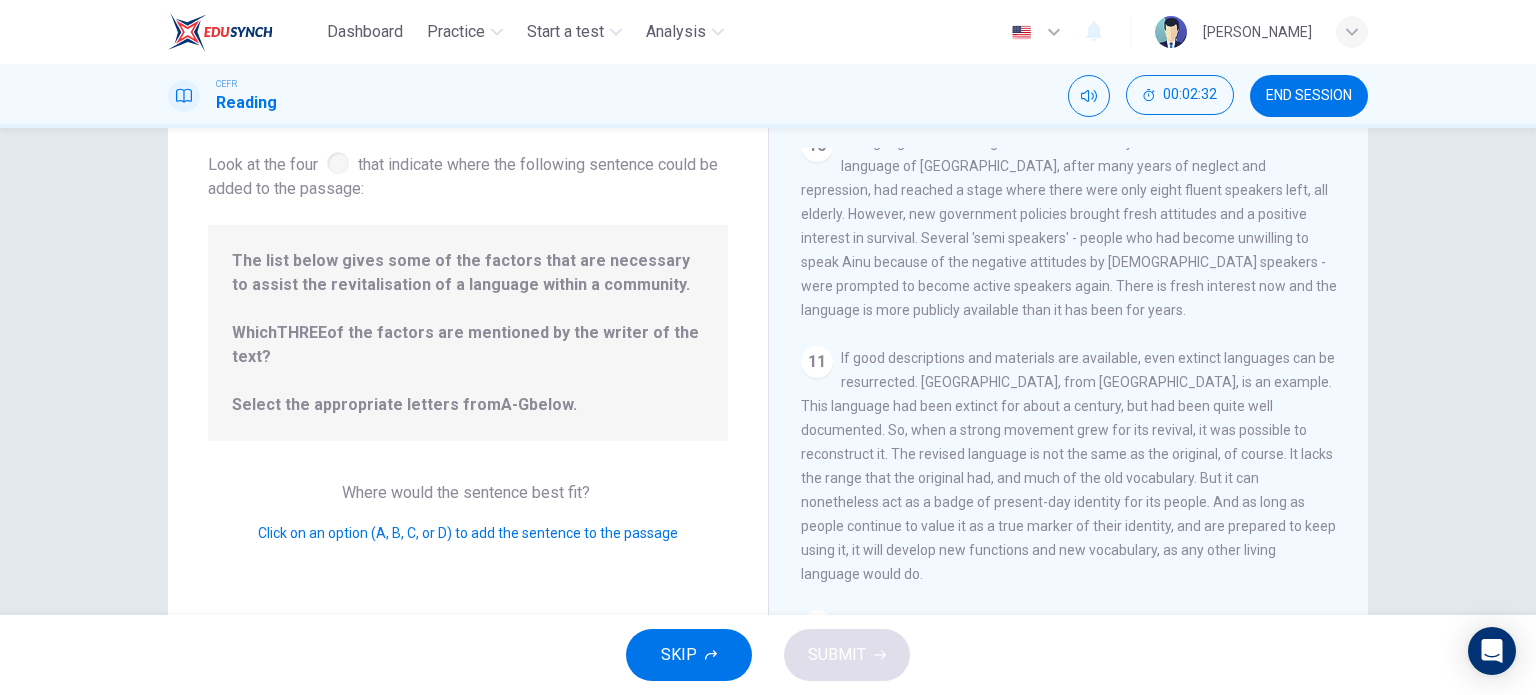 click on "Click on an option (A, B, C, or D) to add the sentence to the passage" at bounding box center [468, 533] 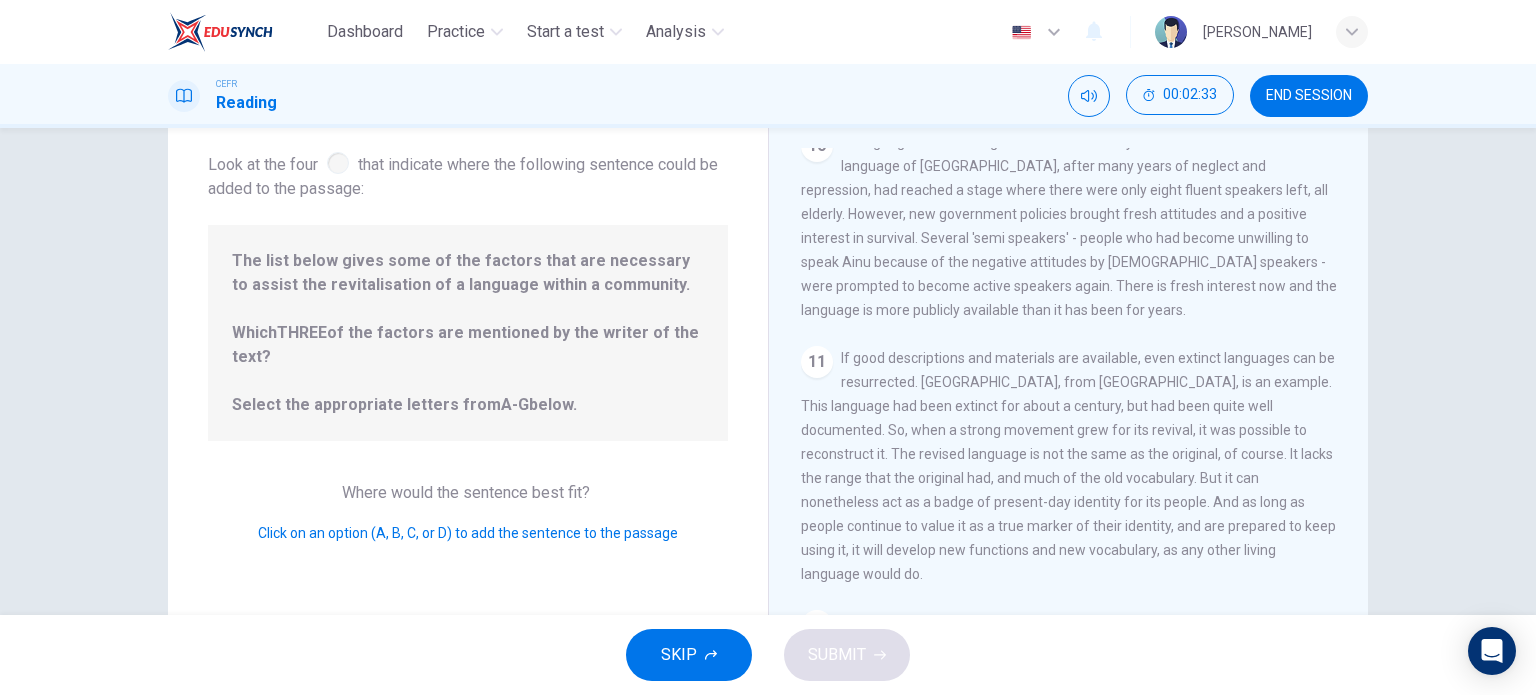 click on "Click on an option (A, B, C, or D) to add the sentence to the passage" at bounding box center (468, 533) 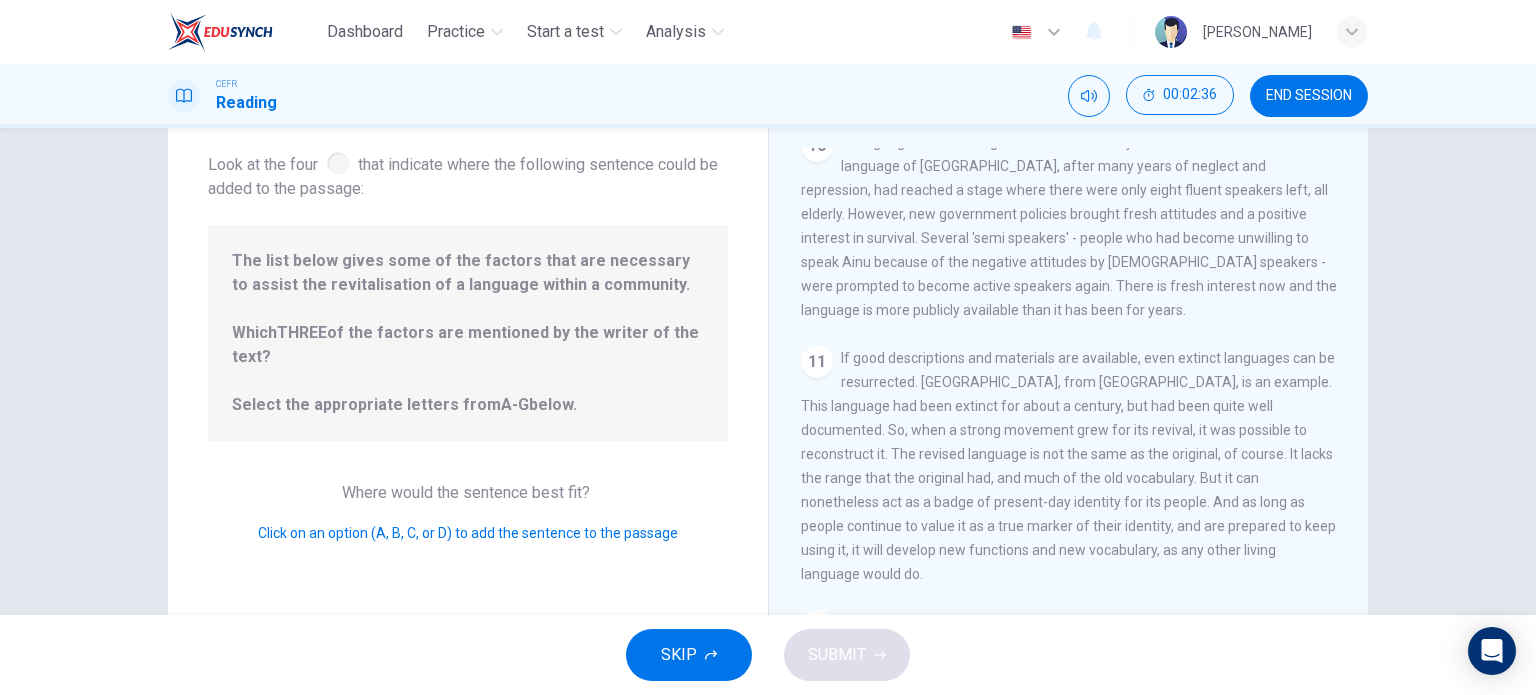 click on "If good descriptions and materials are available, even extinct languages can be resurrected. [GEOGRAPHIC_DATA], from [GEOGRAPHIC_DATA], is an example. This language had been extinct for about a century, but had been quite well documented. So, when a strong movement grew for its revival, it was possible to reconstruct it. The revised language is not the same as the original, of course. It lacks the range that the original had, and much of the old vocabulary. But it can nonetheless act as a badge of present-day identity for its people. And as long as people continue to value it as a true marker of their identity, and are prepared to keep using it, it will develop new functions and new vocabulary, as any other living language would do." at bounding box center (1068, 466) 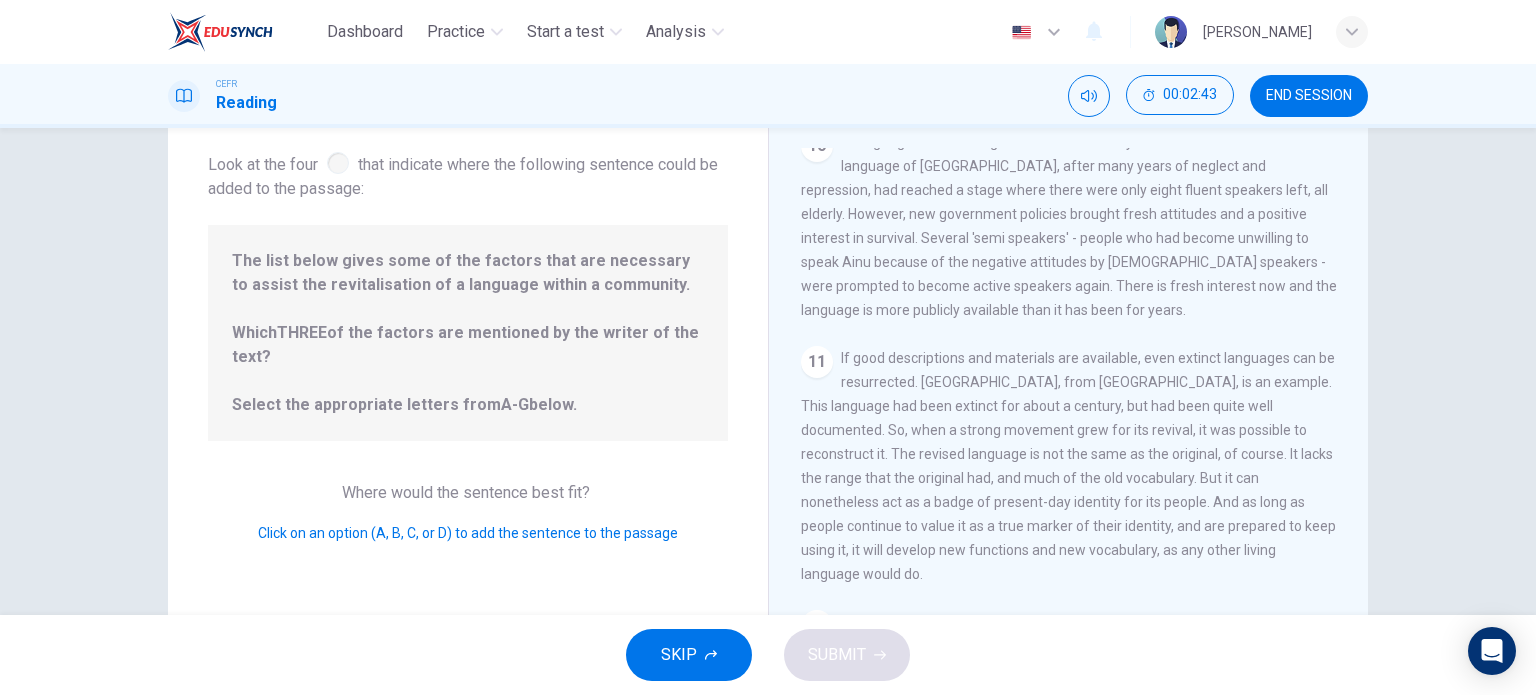 click on "10 A language can be brought back from the very brink of extinction. The Ainu language of [GEOGRAPHIC_DATA], after many years of neglect and repression, had reached a stage where there were only eight fluent speakers left, all elderly. However, new government policies brought fresh attitudes and a positive interest in survival. Several 'semi speakers' - people who had become unwilling to speak Ainu because of the negative attitudes by [DEMOGRAPHIC_DATA] speakers - were prompted to become active speakers again. There is fresh interest now and the language is more publicly available than it has been for years." at bounding box center (1069, 226) 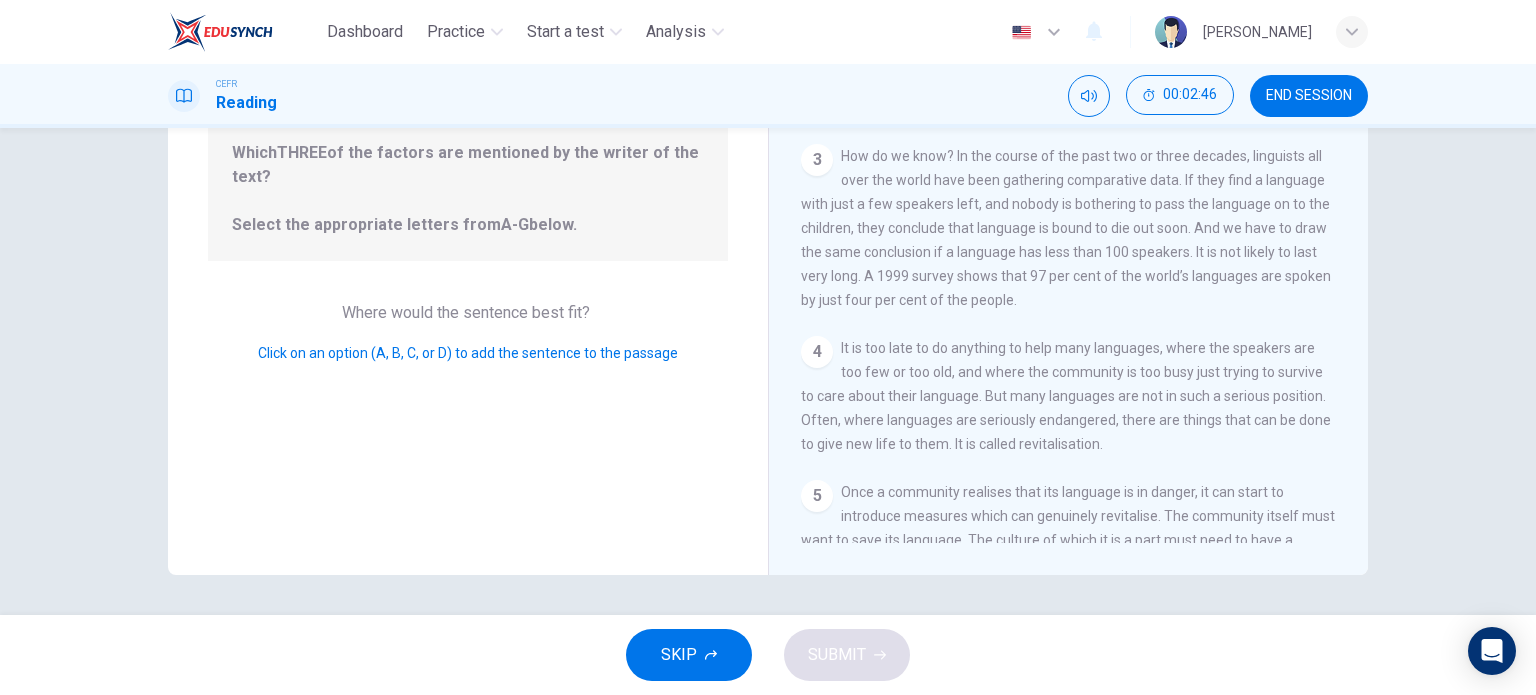 scroll, scrollTop: 0, scrollLeft: 0, axis: both 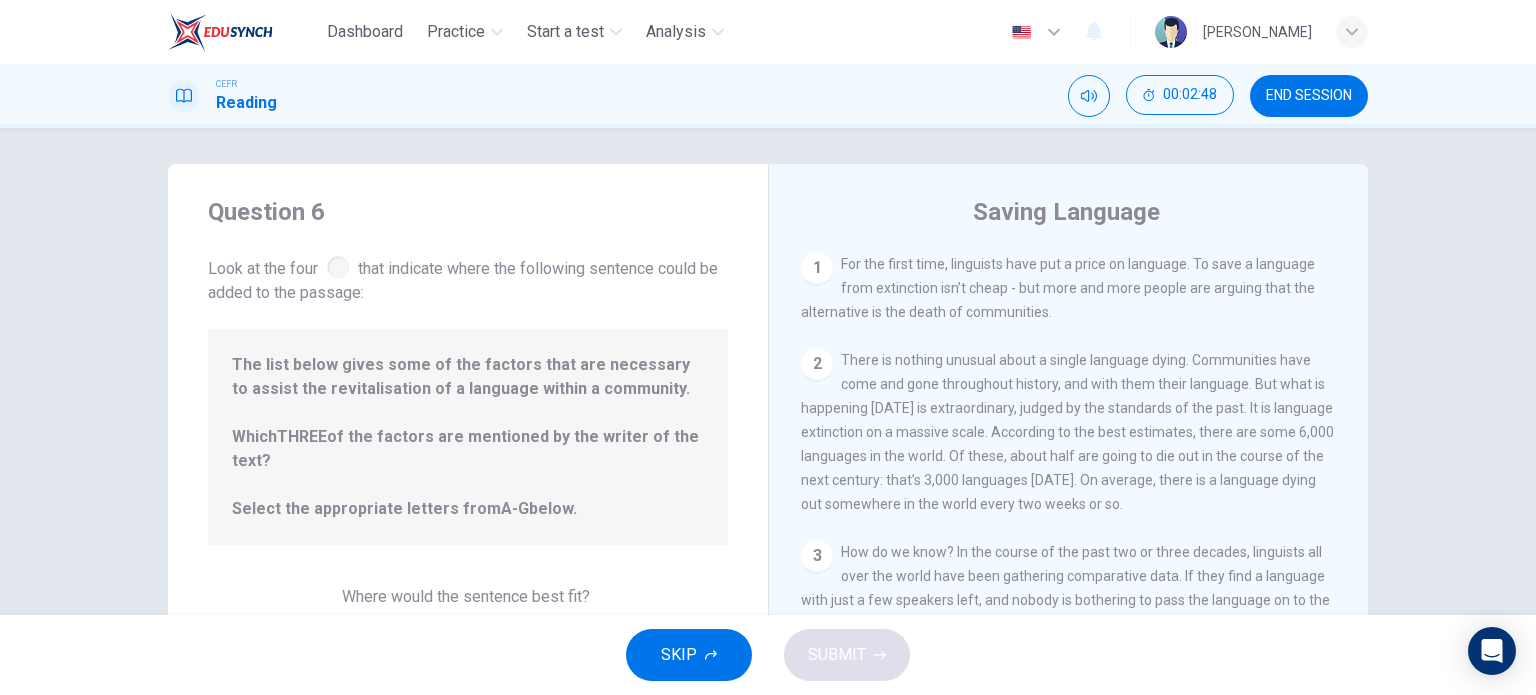 click on "1" at bounding box center [817, 268] 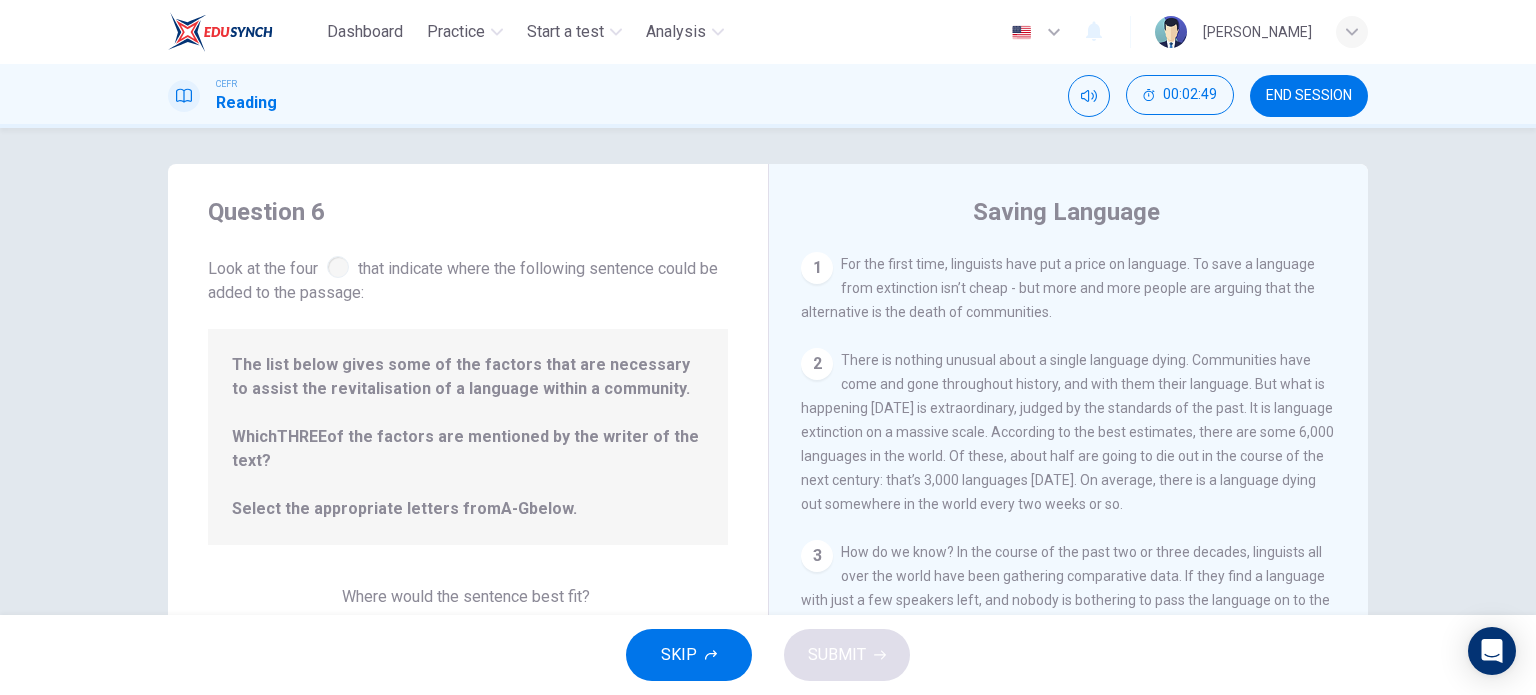 click on "1" at bounding box center [817, 268] 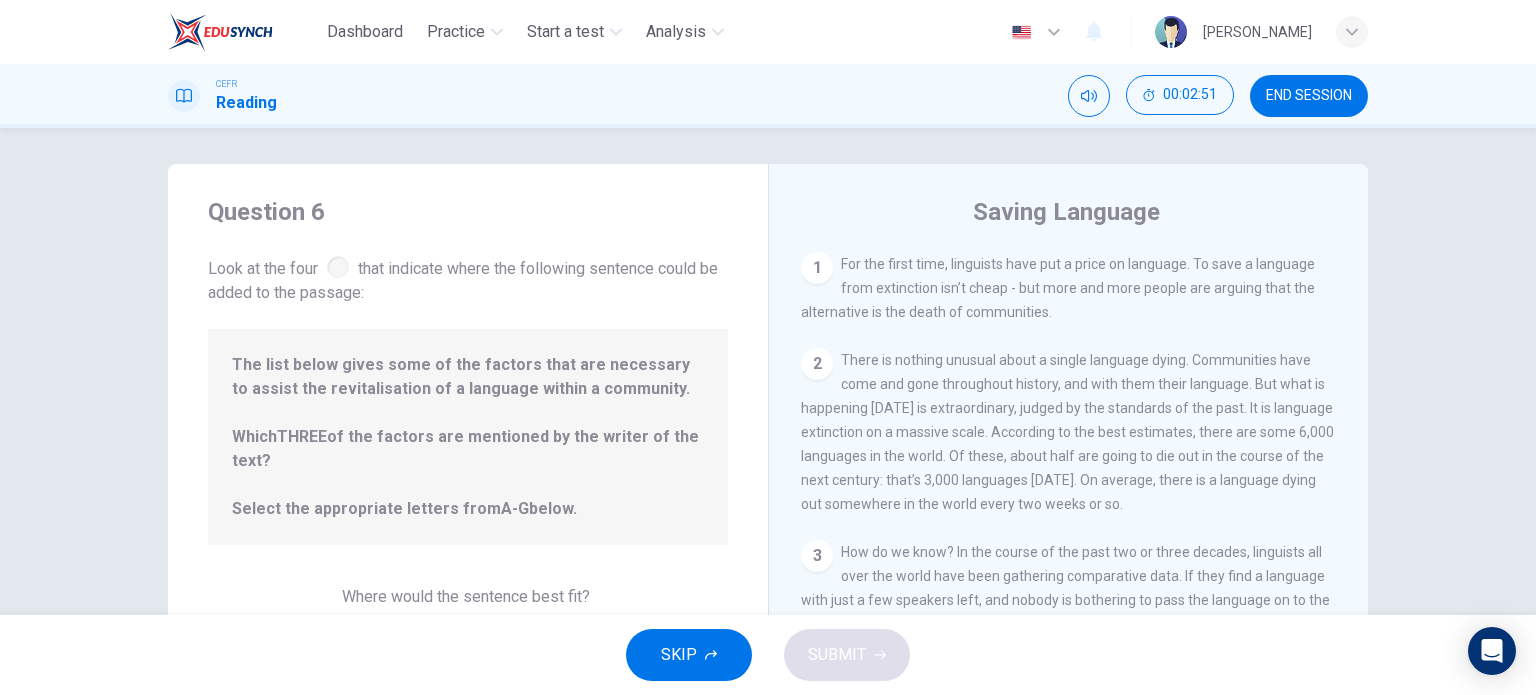 click at bounding box center [338, 267] 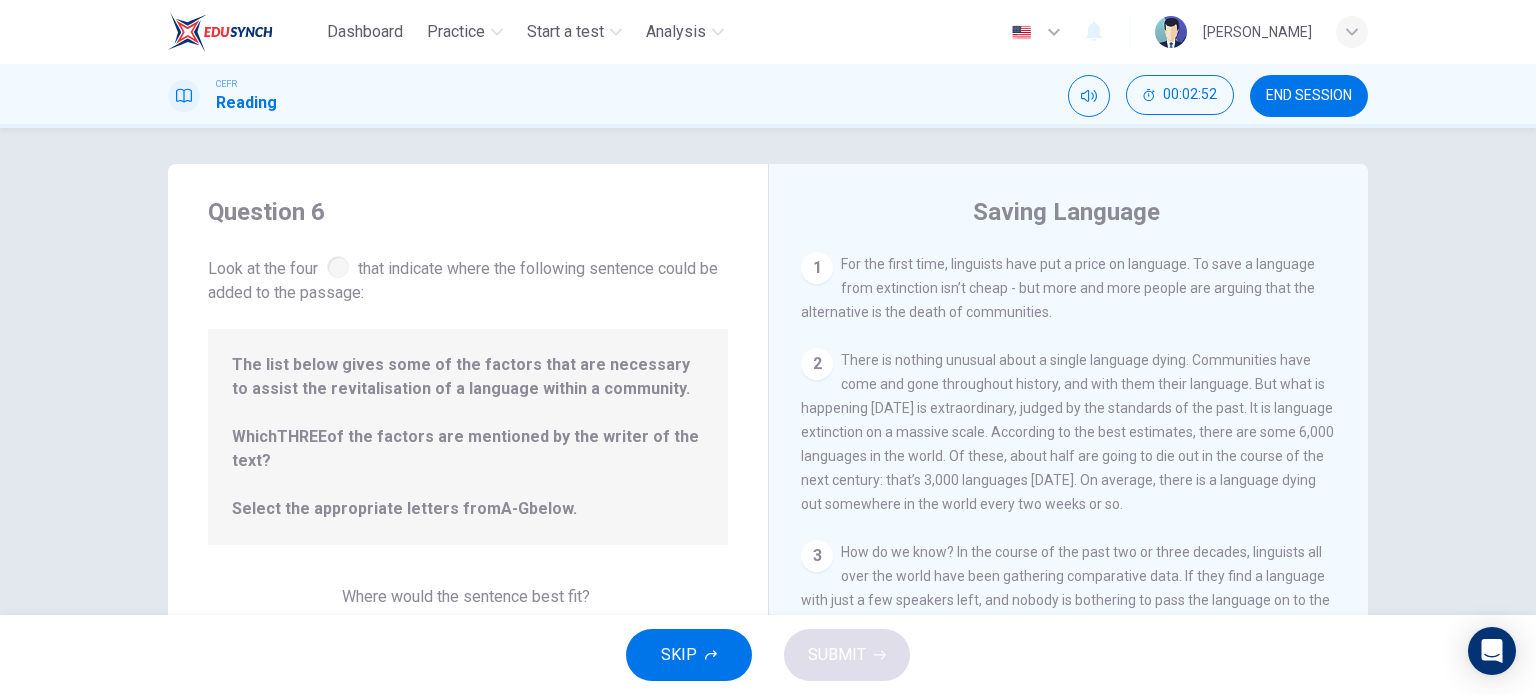 drag, startPoint x: 333, startPoint y: 366, endPoint x: 610, endPoint y: 447, distance: 288.60007 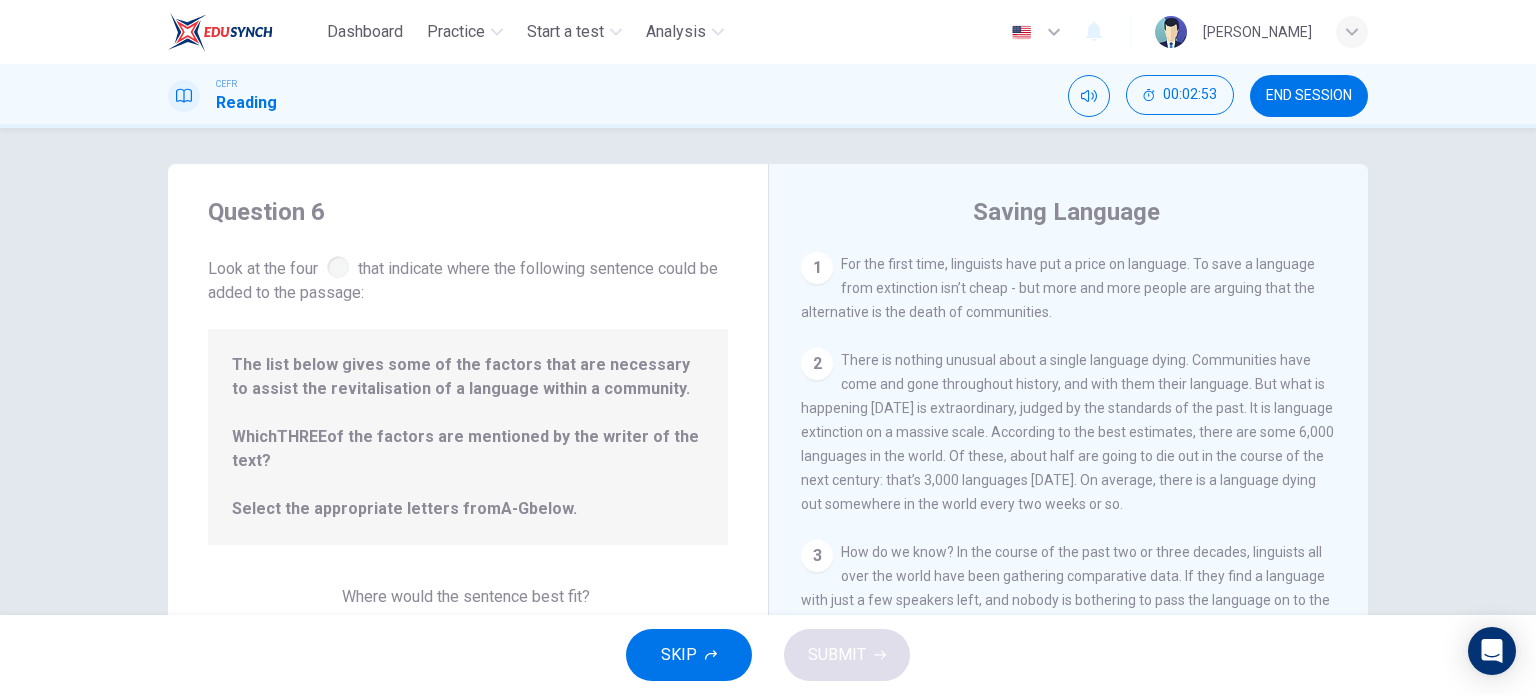 click on "There is nothing unusual about a single language dying. Communities have come and gone throughout history, and with them their language. But what is happening [DATE] is extraordinary, judged by the standards of the past. It is language extinction on a massive scale. According to the best estimates, there are some 6,000 languages in the world. Of these, about half are going to die out in the course of the next century: that’s 3,000 languages [DATE]. On average, there is a language dying out somewhere in the world every two weeks or so." at bounding box center (1067, 432) 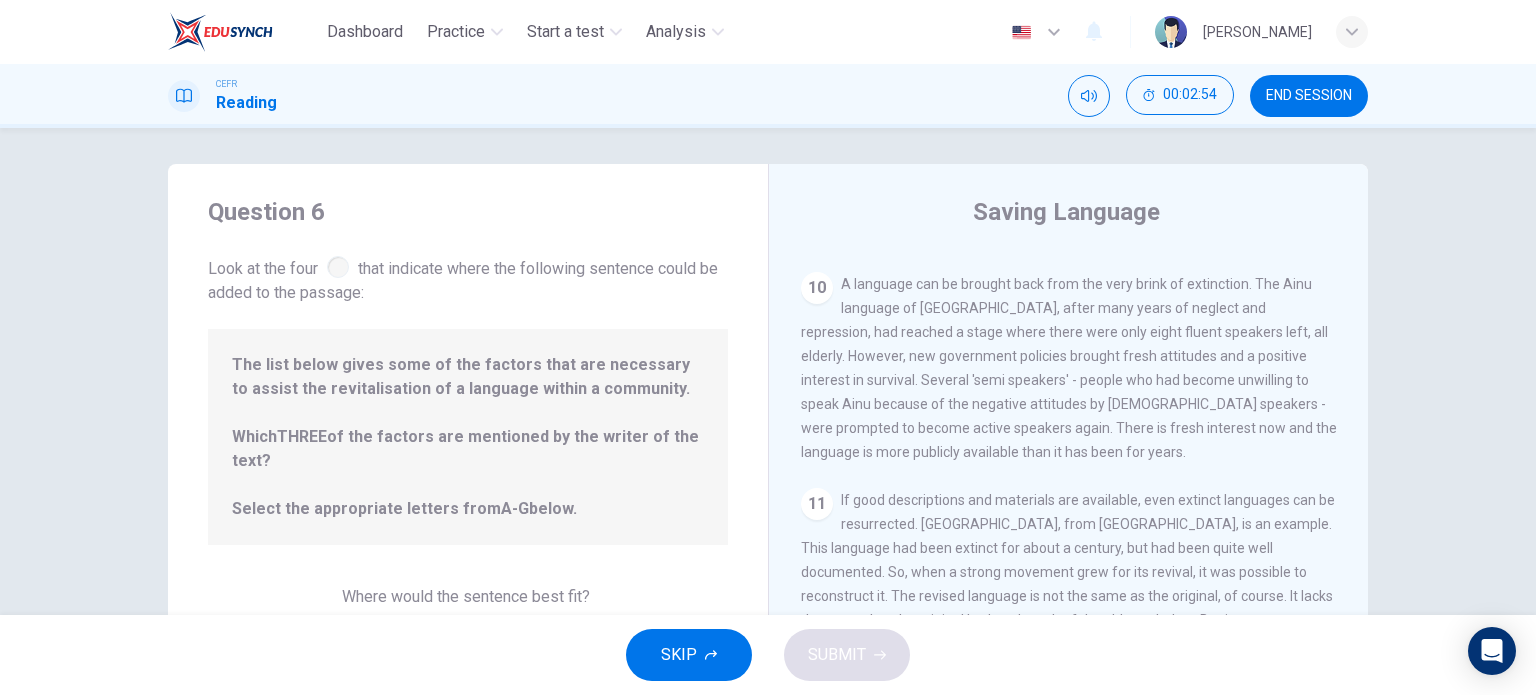scroll, scrollTop: 1746, scrollLeft: 0, axis: vertical 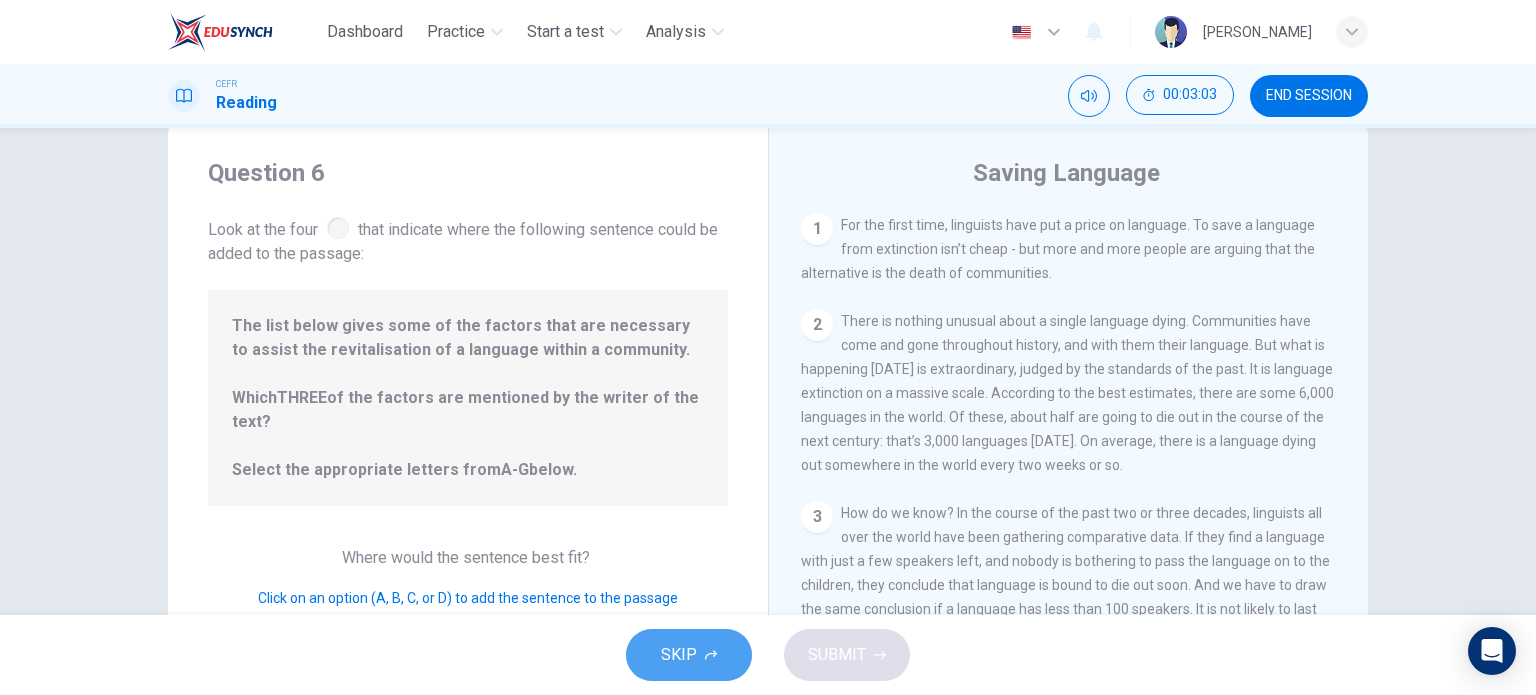 click on "SKIP" at bounding box center (689, 655) 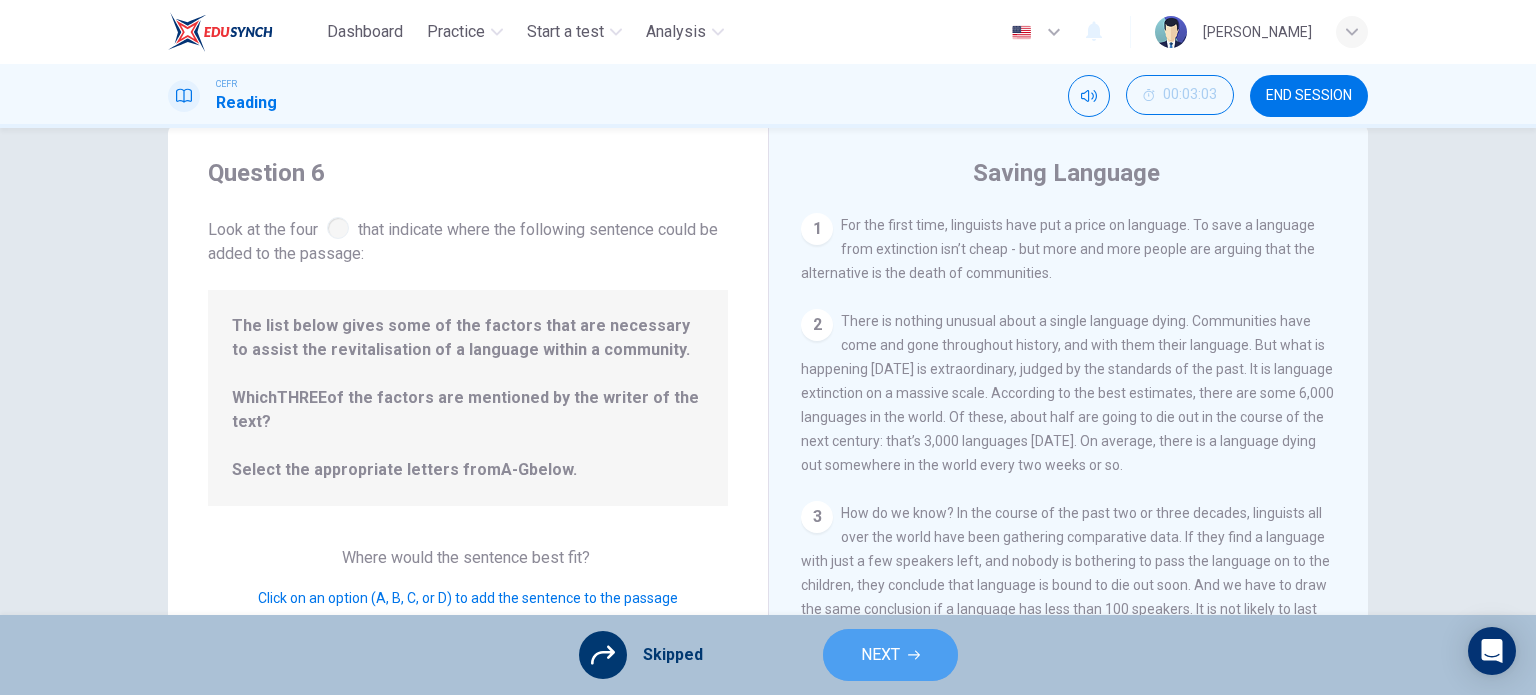 click on "NEXT" at bounding box center [890, 655] 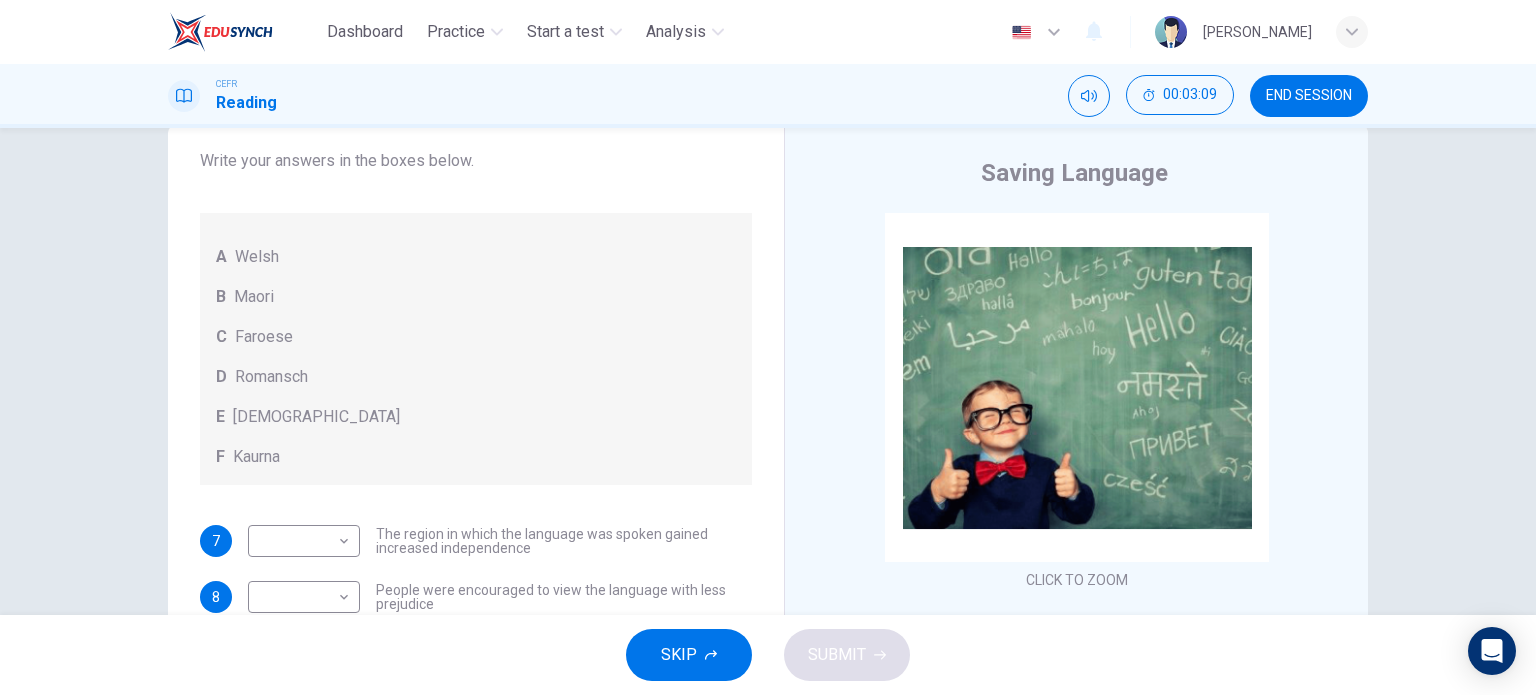 scroll, scrollTop: 144, scrollLeft: 0, axis: vertical 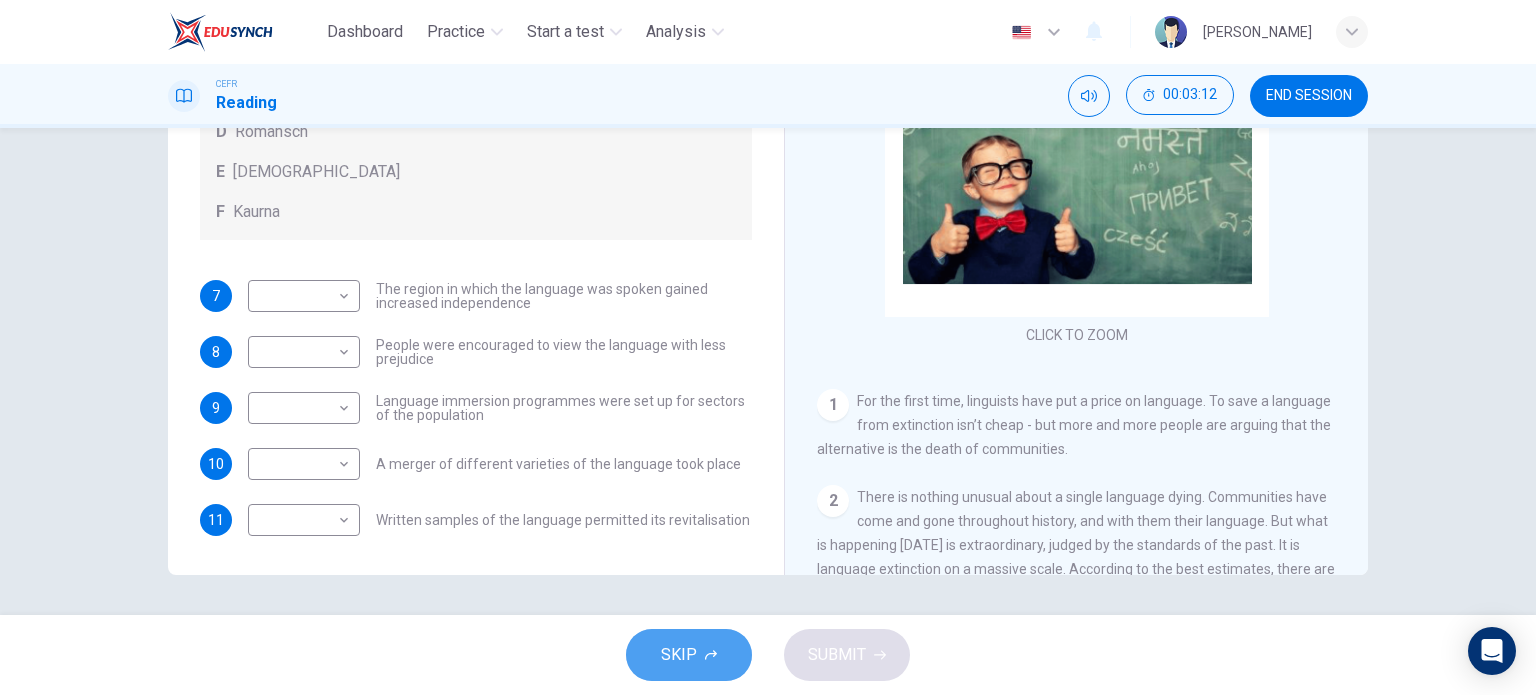 click on "SKIP" at bounding box center [689, 655] 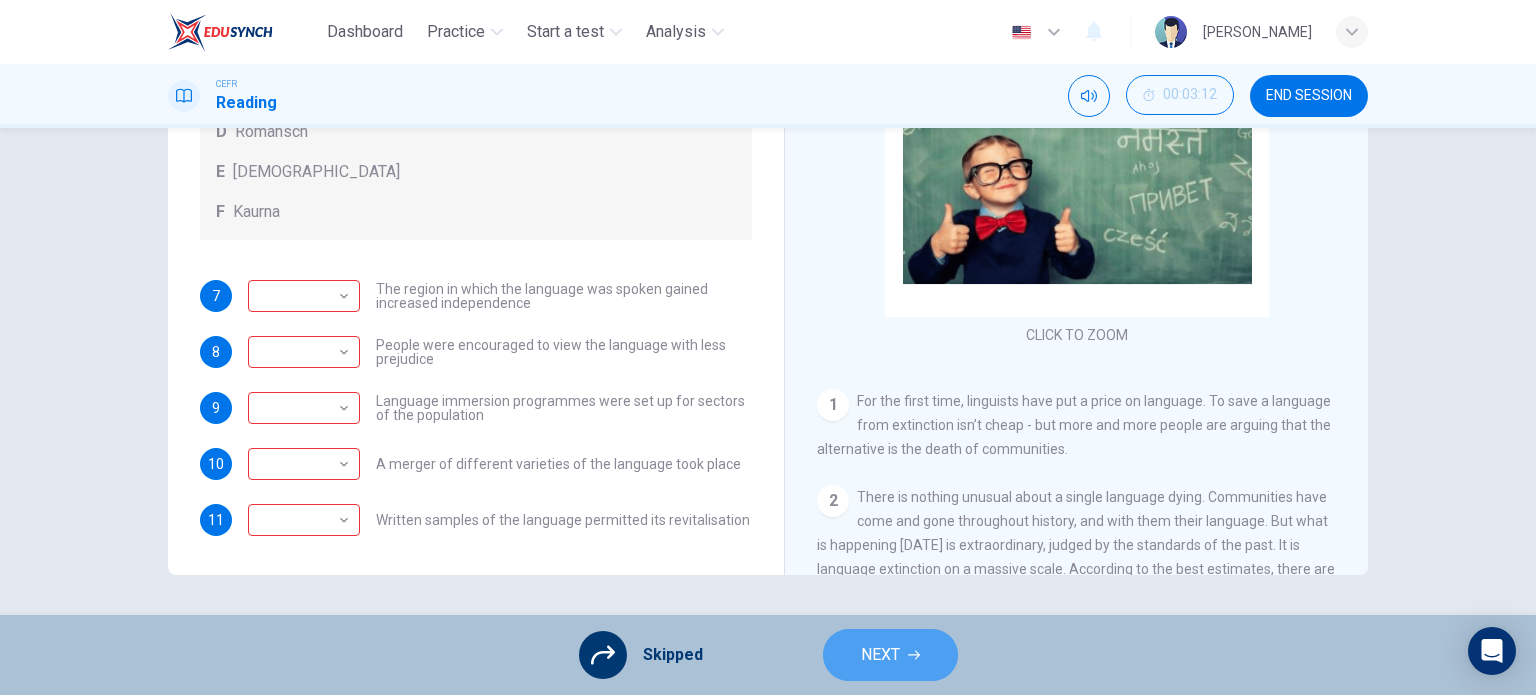 click on "NEXT" at bounding box center [890, 655] 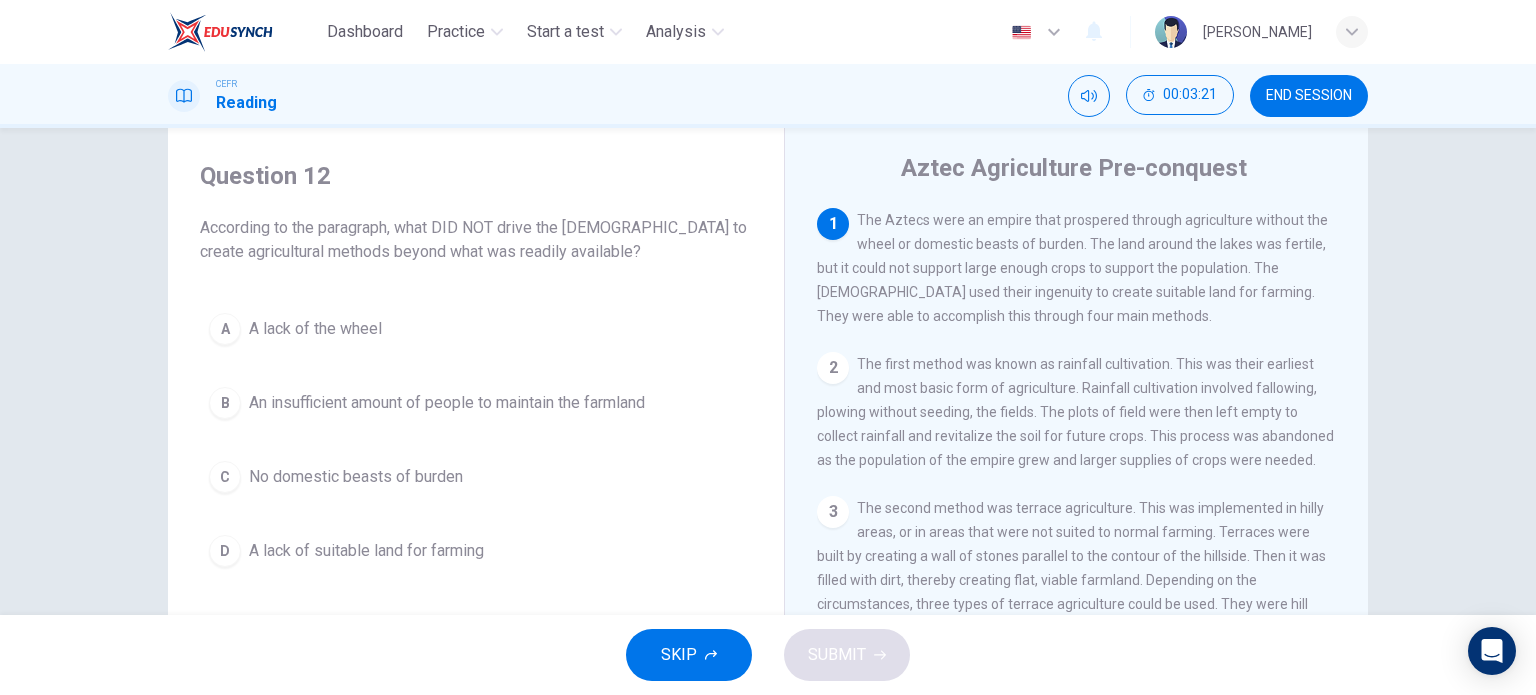 scroll, scrollTop: 50, scrollLeft: 0, axis: vertical 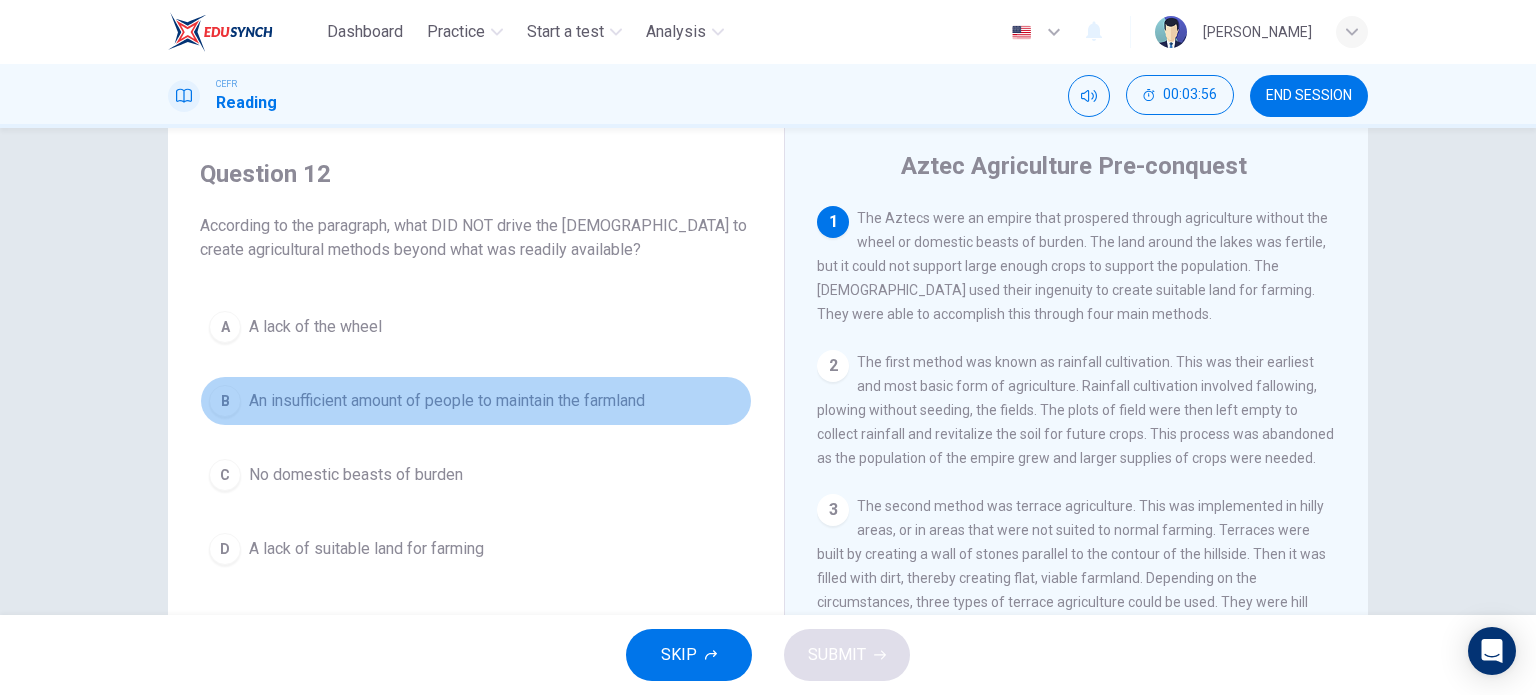 click on "B An insufficient amount of people to maintain the farmland" at bounding box center [476, 401] 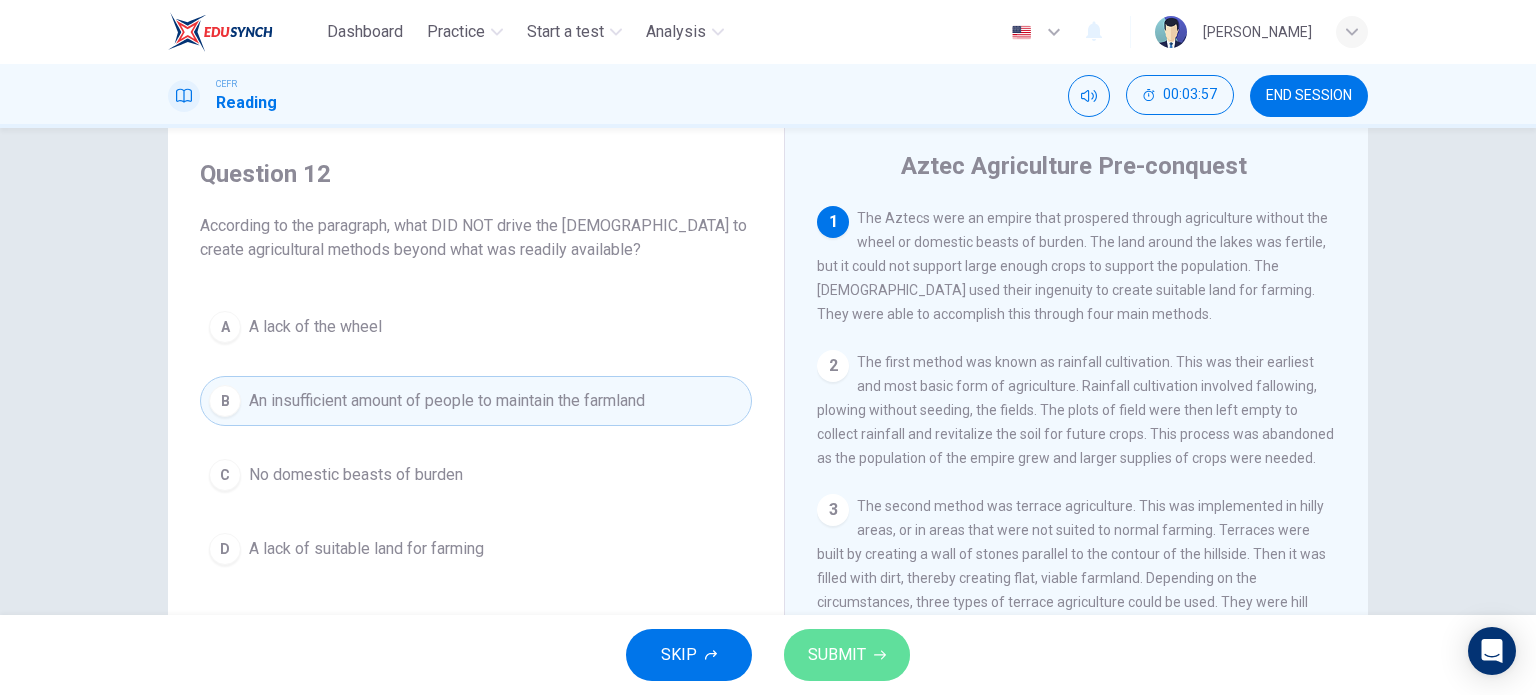 click on "SUBMIT" at bounding box center (837, 655) 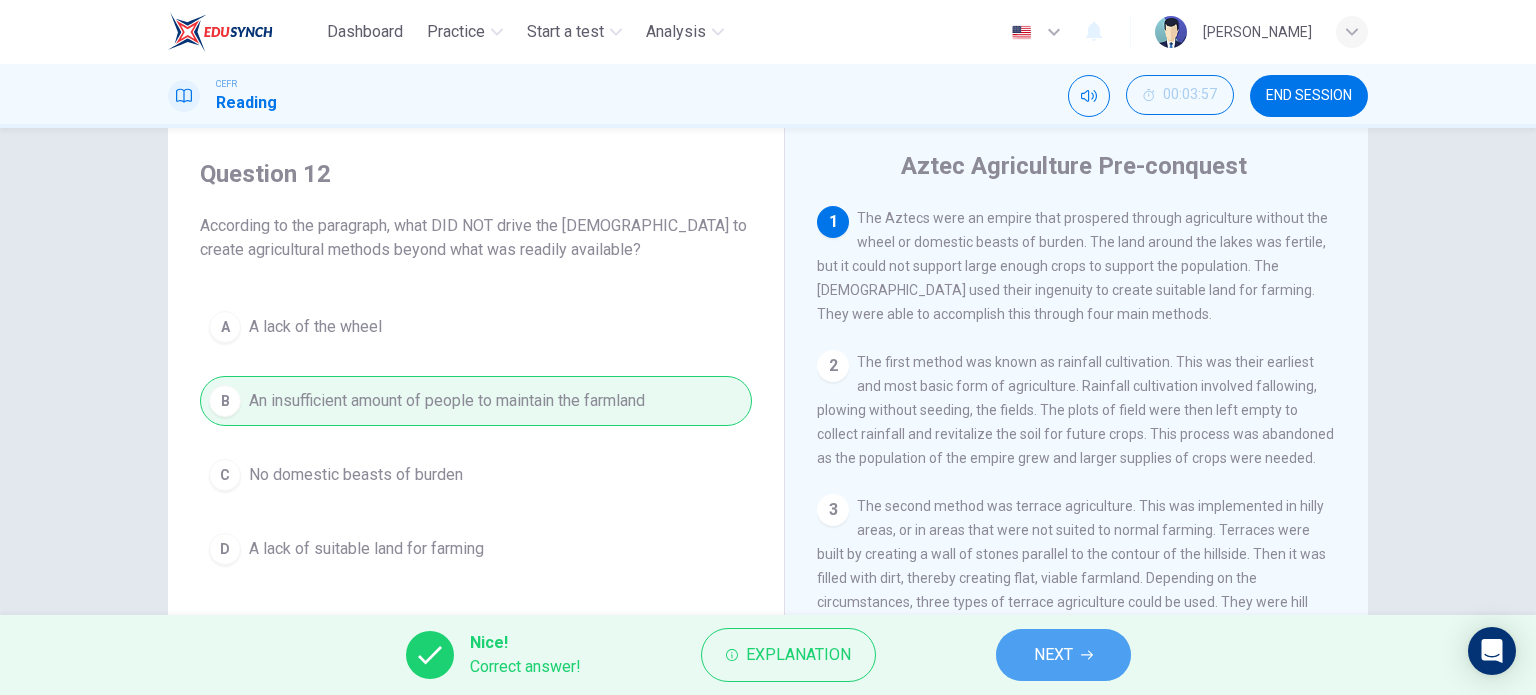 click on "NEXT" at bounding box center (1053, 655) 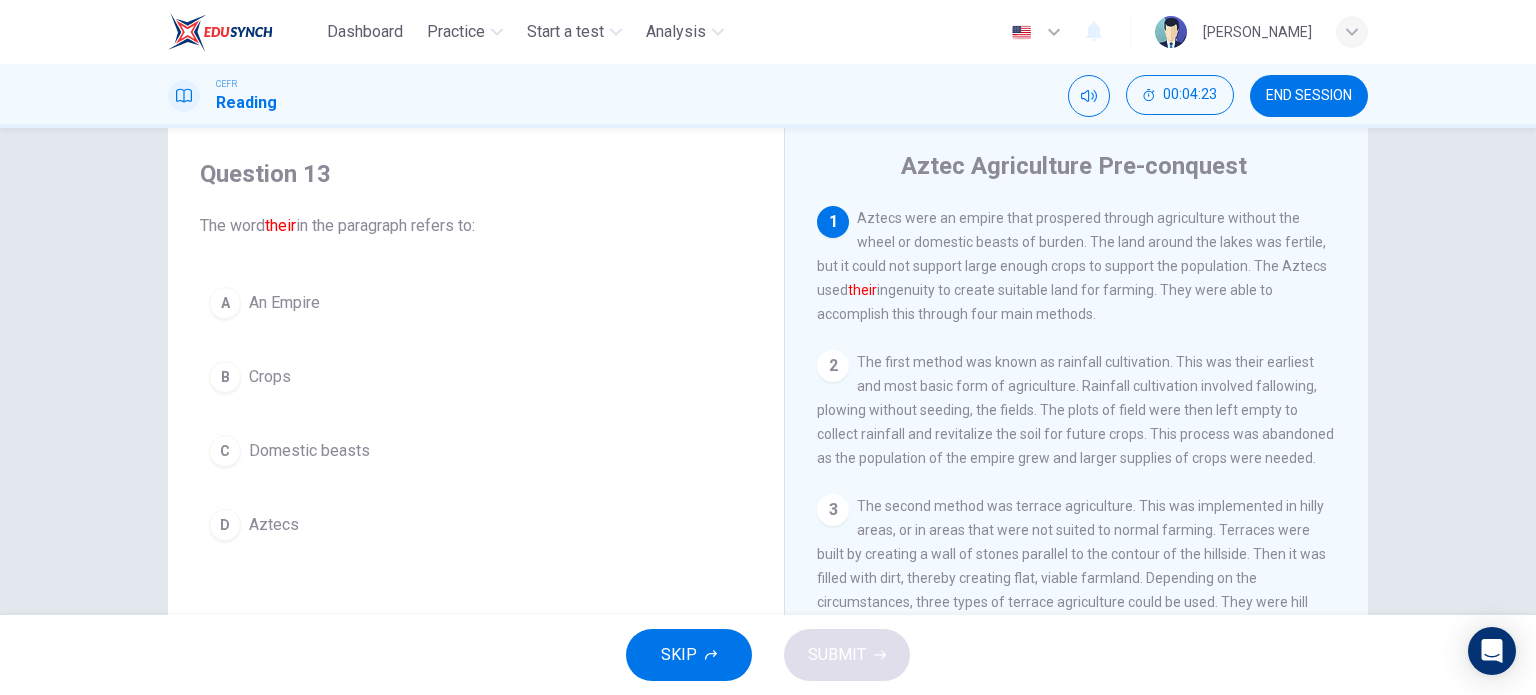 click on "D Aztecs" at bounding box center (476, 525) 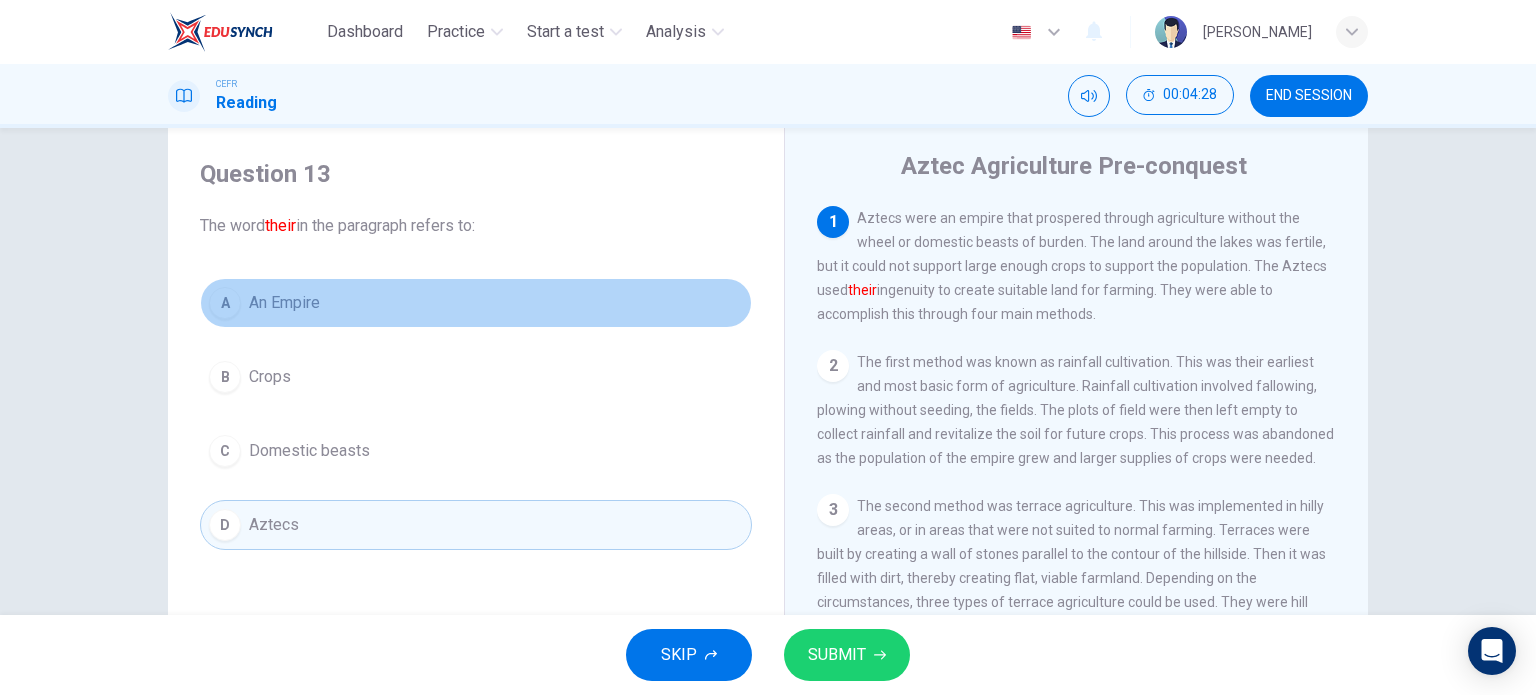 click on "A An Empire" at bounding box center [476, 303] 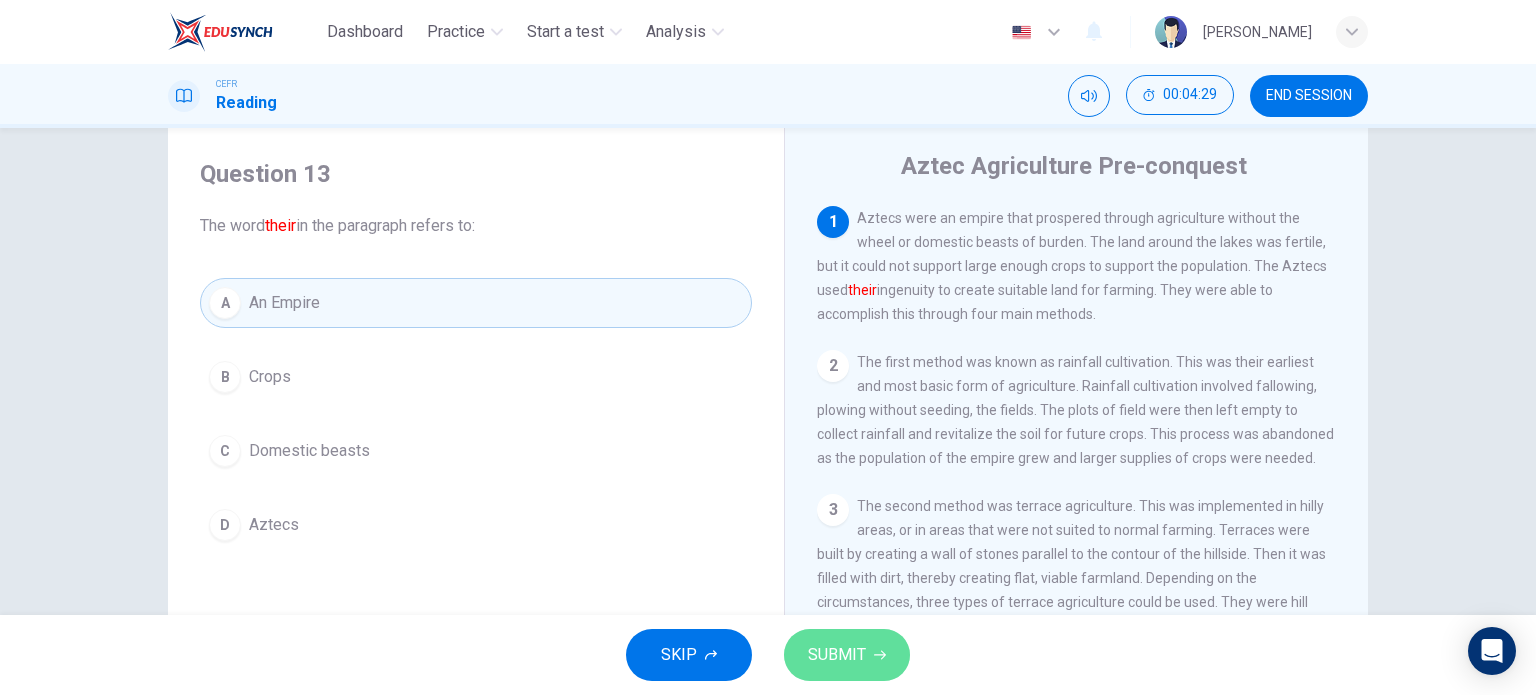 click on "SUBMIT" at bounding box center (837, 655) 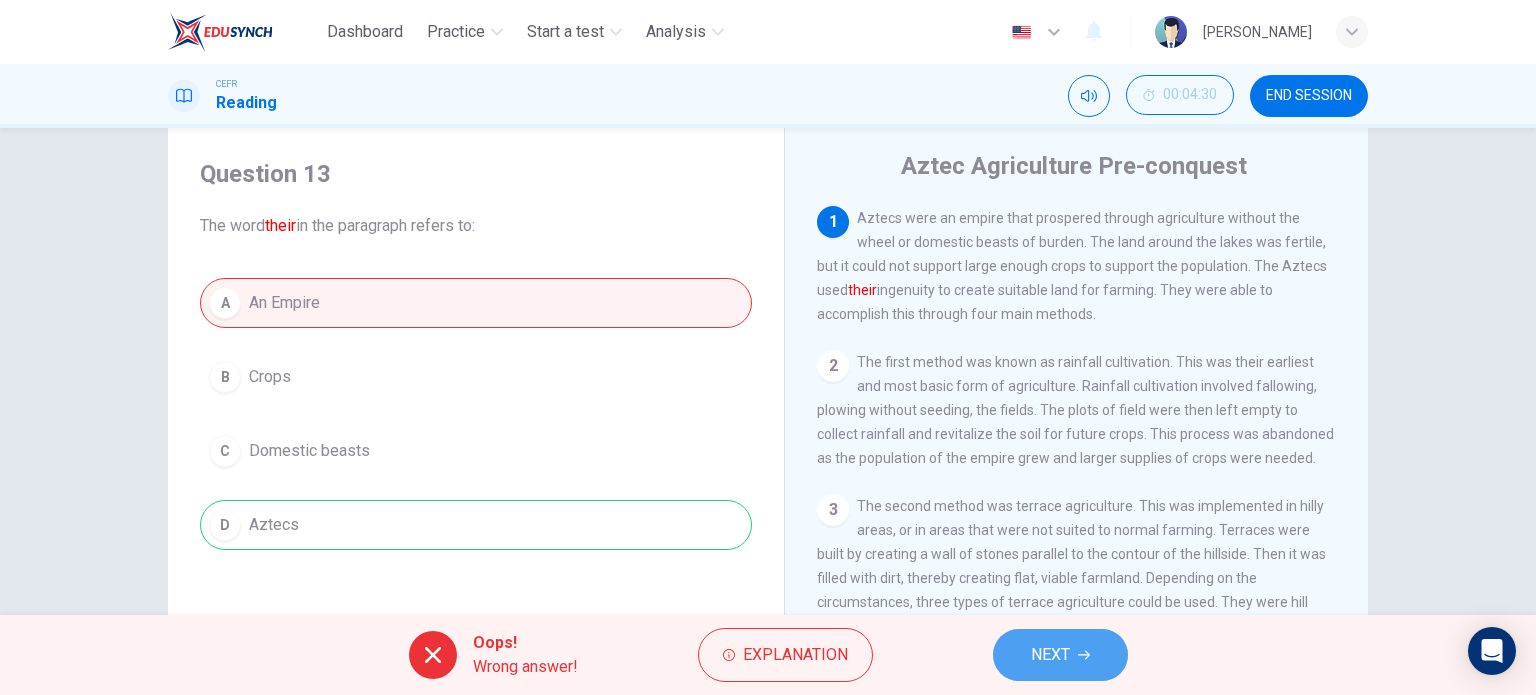 click on "NEXT" at bounding box center [1050, 655] 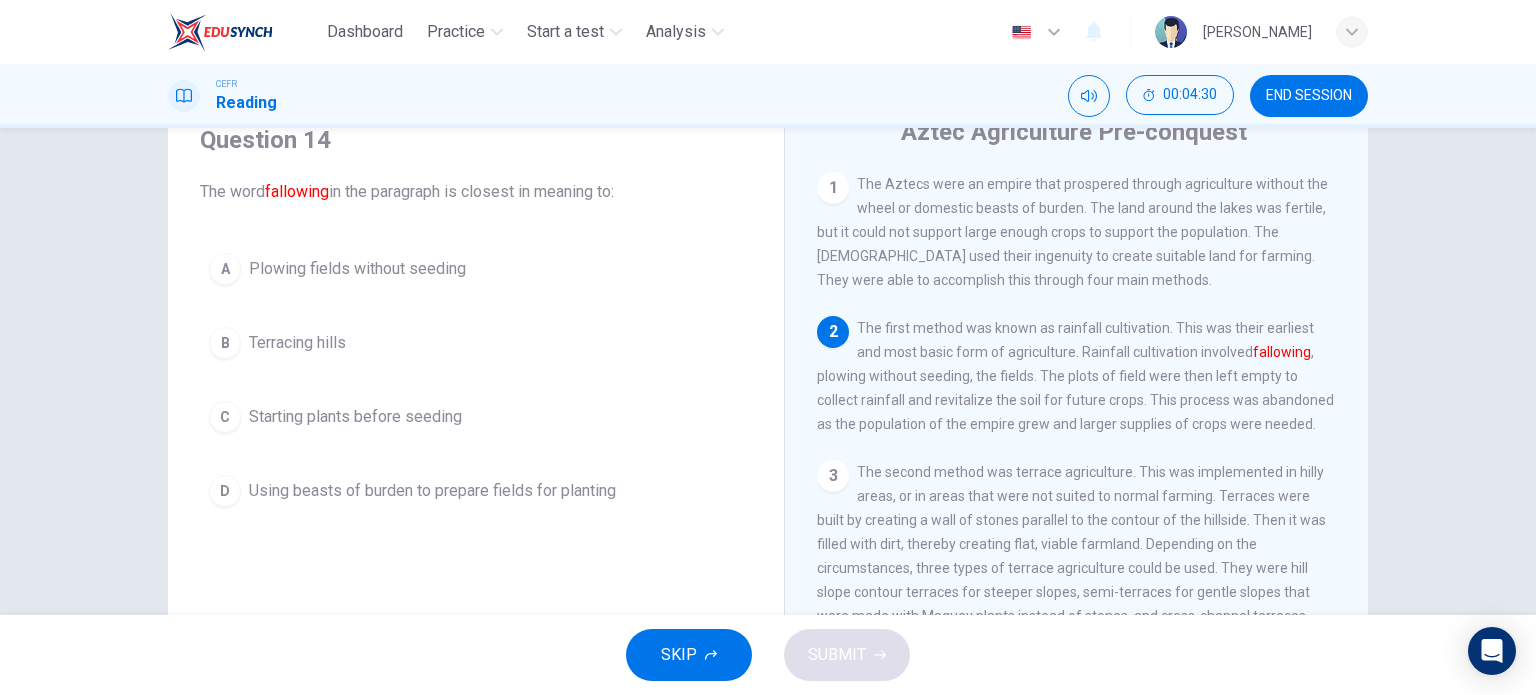 scroll, scrollTop: 90, scrollLeft: 0, axis: vertical 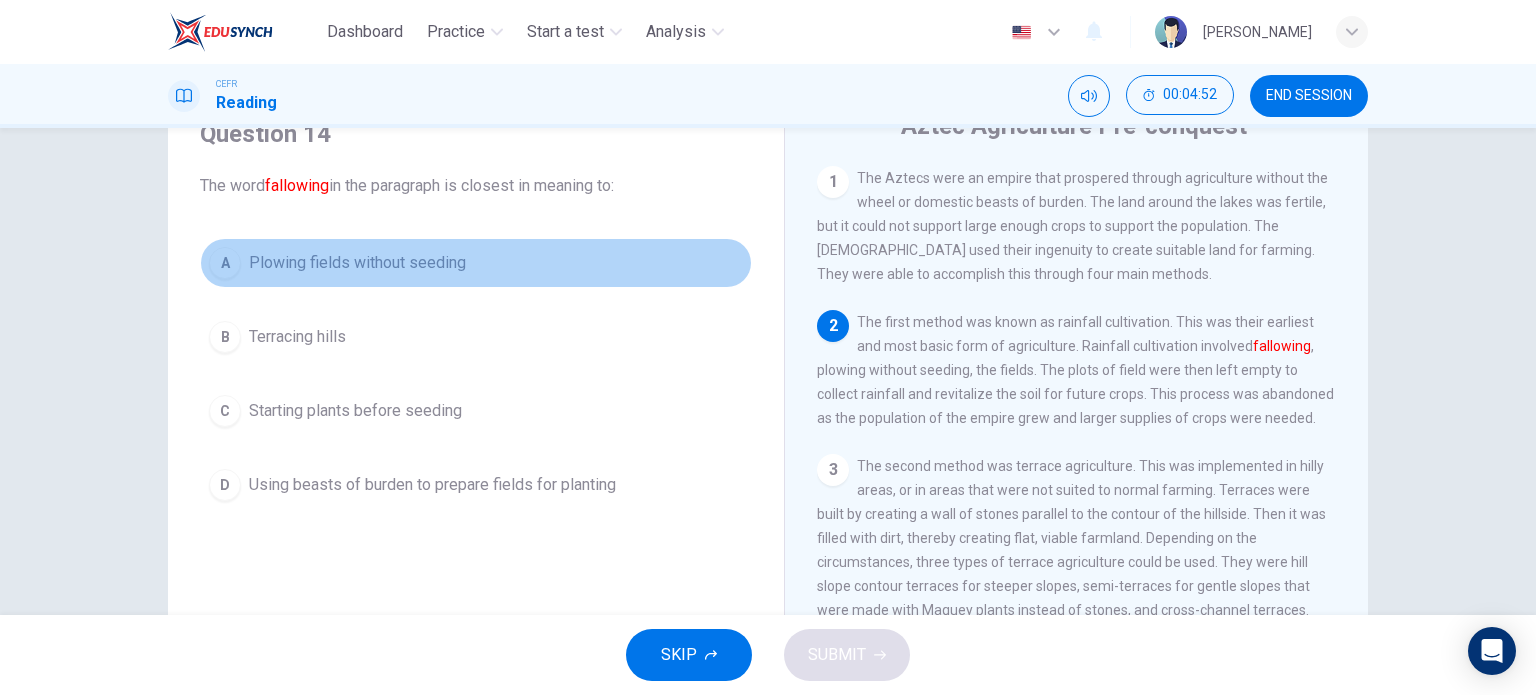 click on "Plowing fields without seeding" at bounding box center [357, 263] 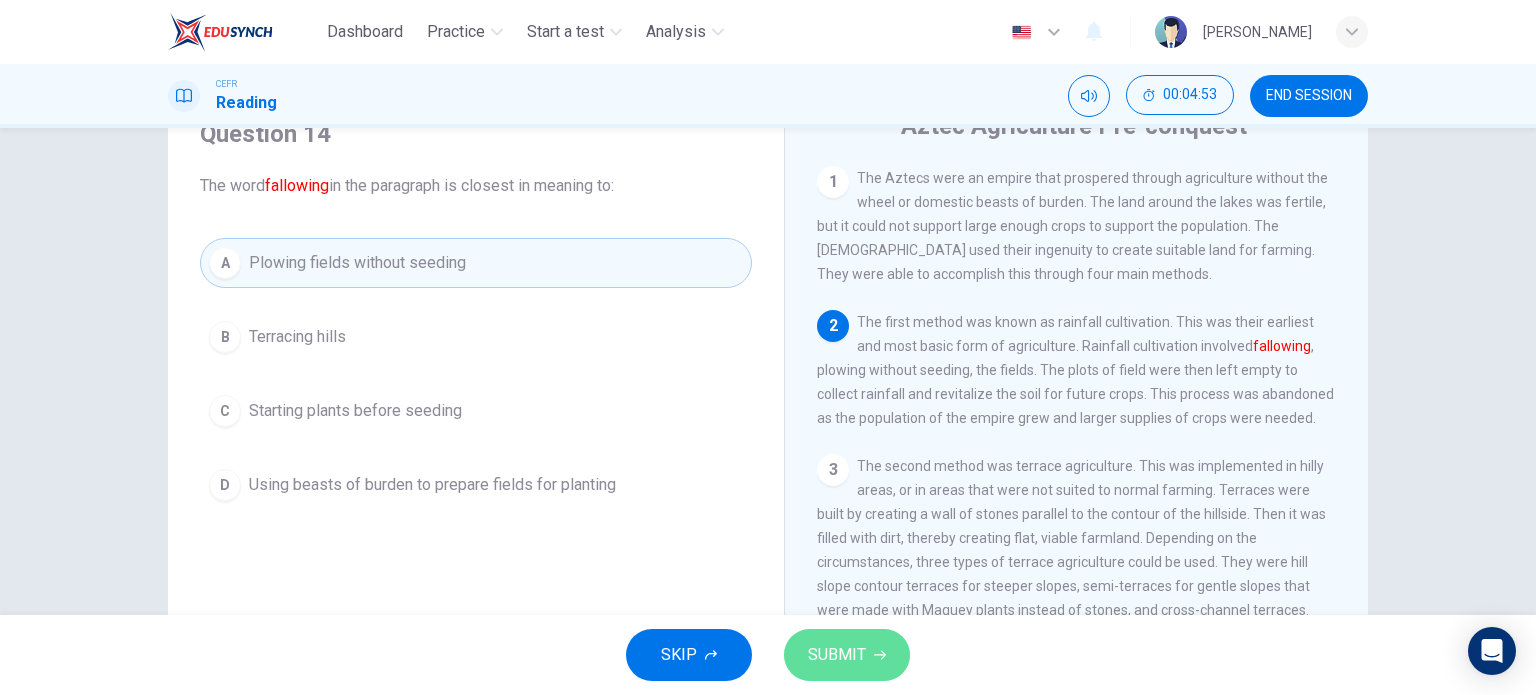 click on "SUBMIT" at bounding box center (847, 655) 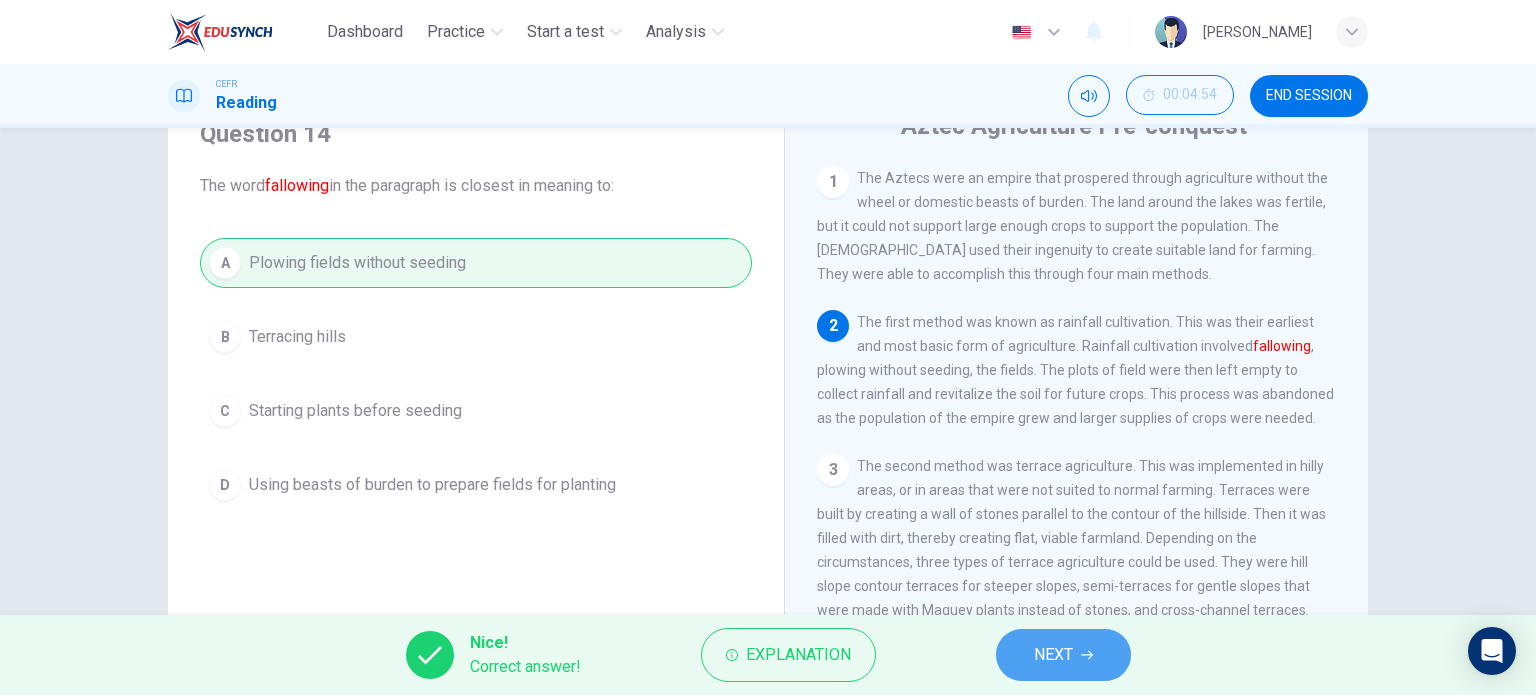 click on "NEXT" at bounding box center (1053, 655) 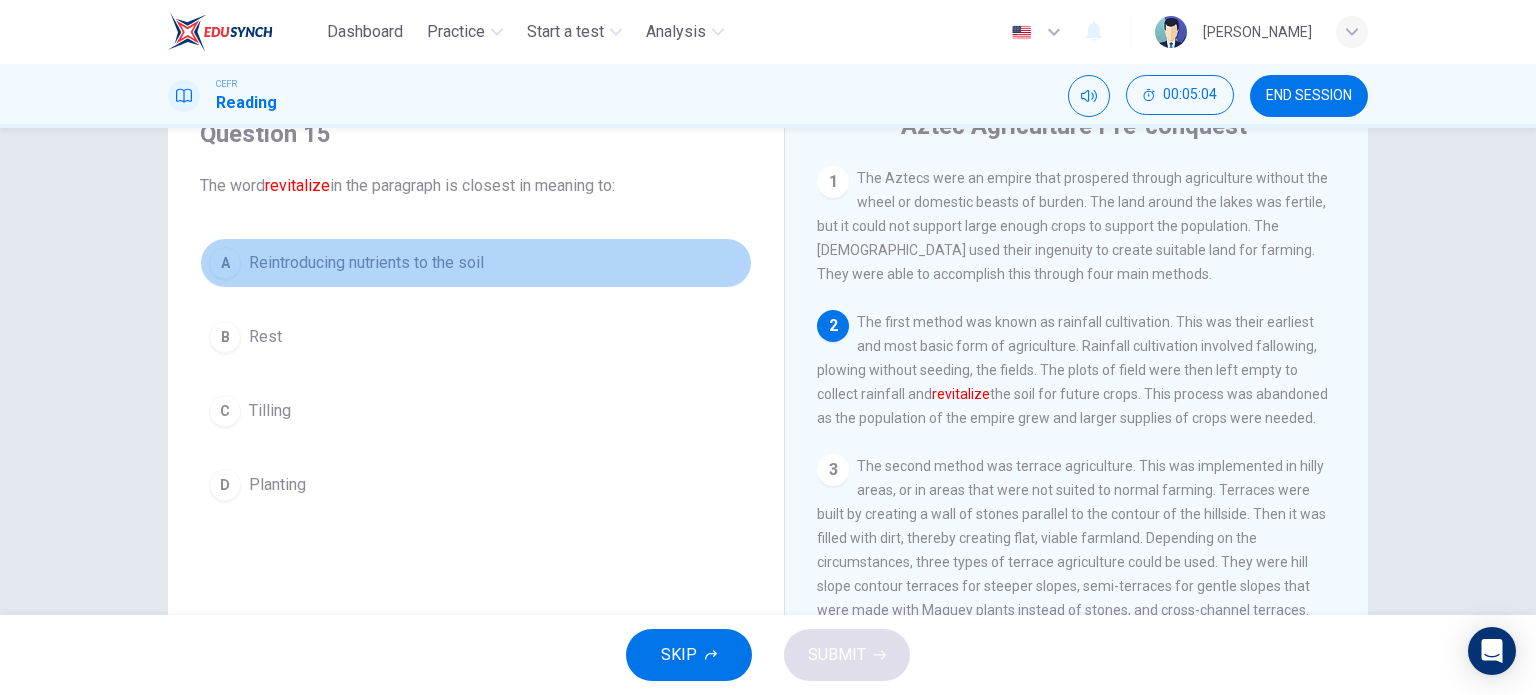 click on "Reintroducing nutrients to the soil" at bounding box center [366, 263] 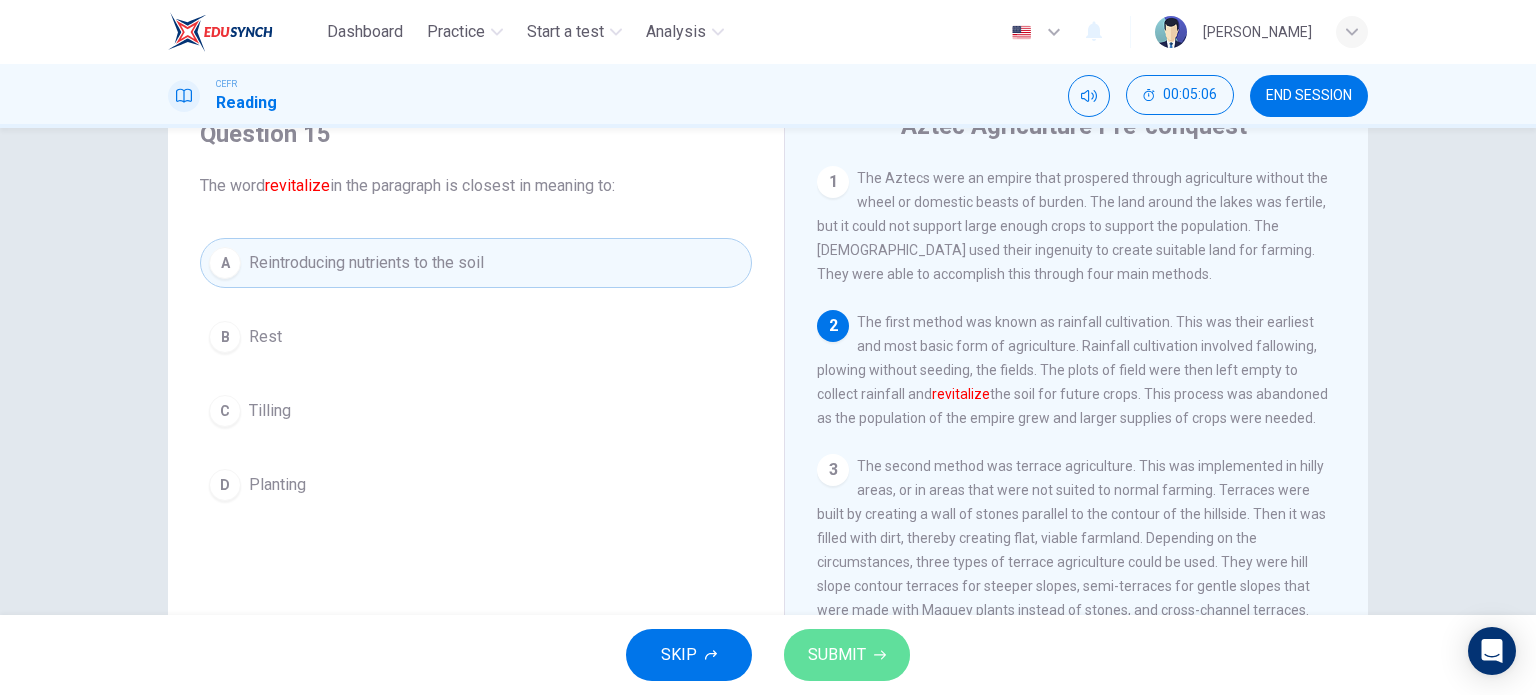 click on "SUBMIT" at bounding box center (837, 655) 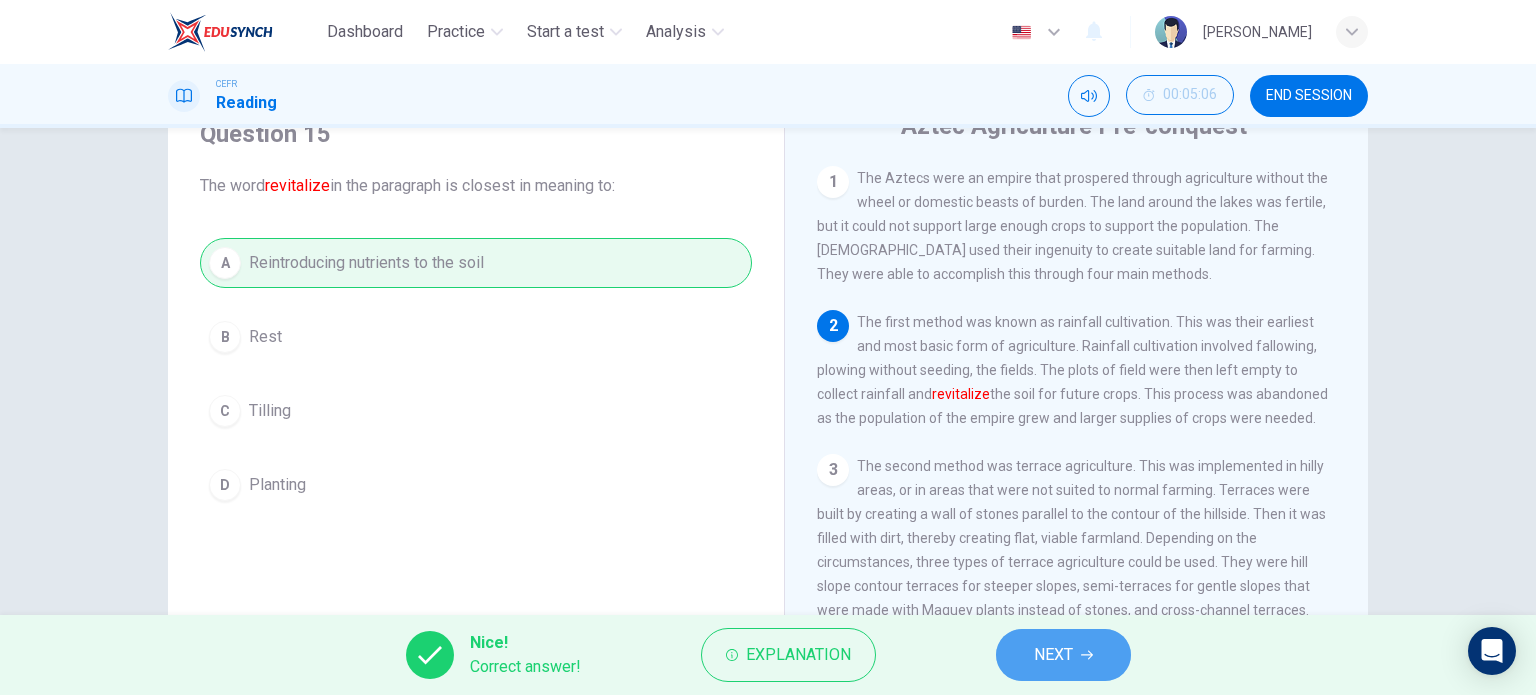 click on "NEXT" at bounding box center [1053, 655] 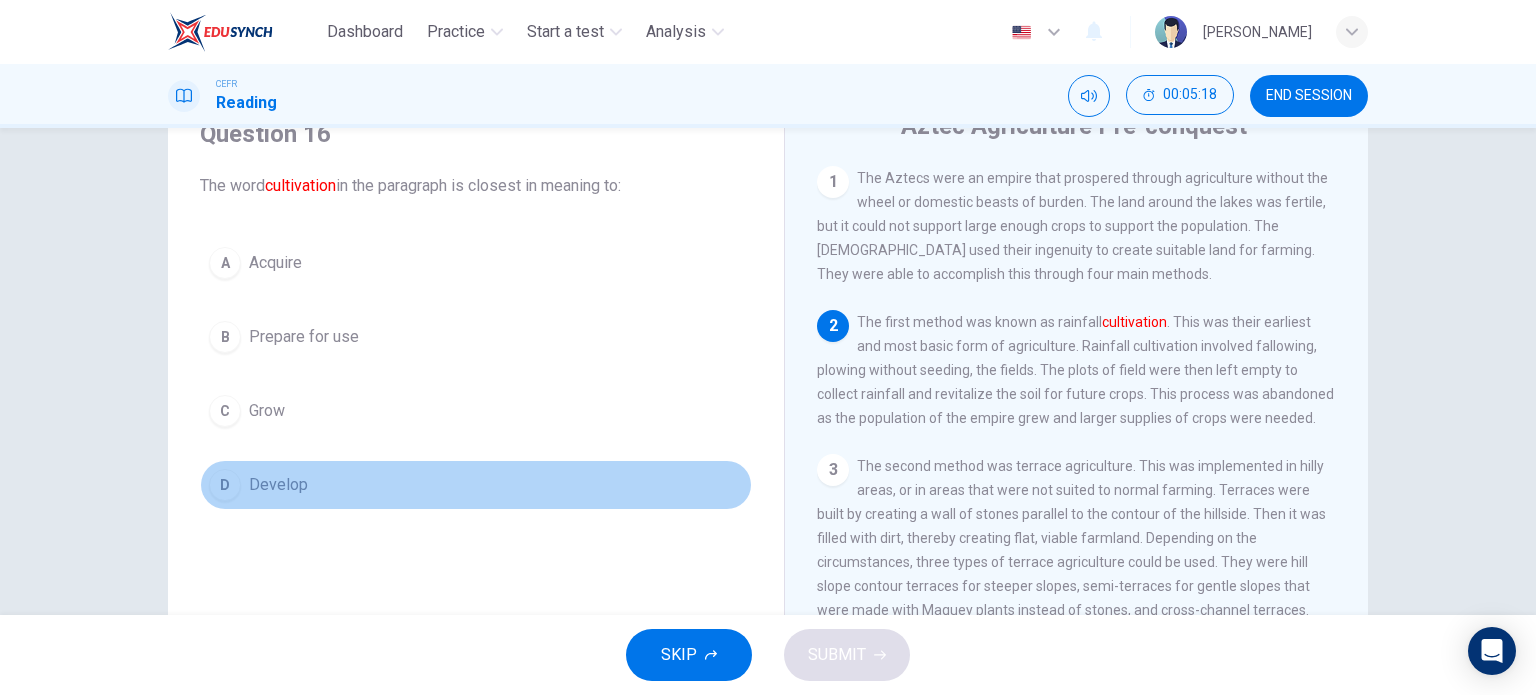 click on "D Develop" at bounding box center [476, 485] 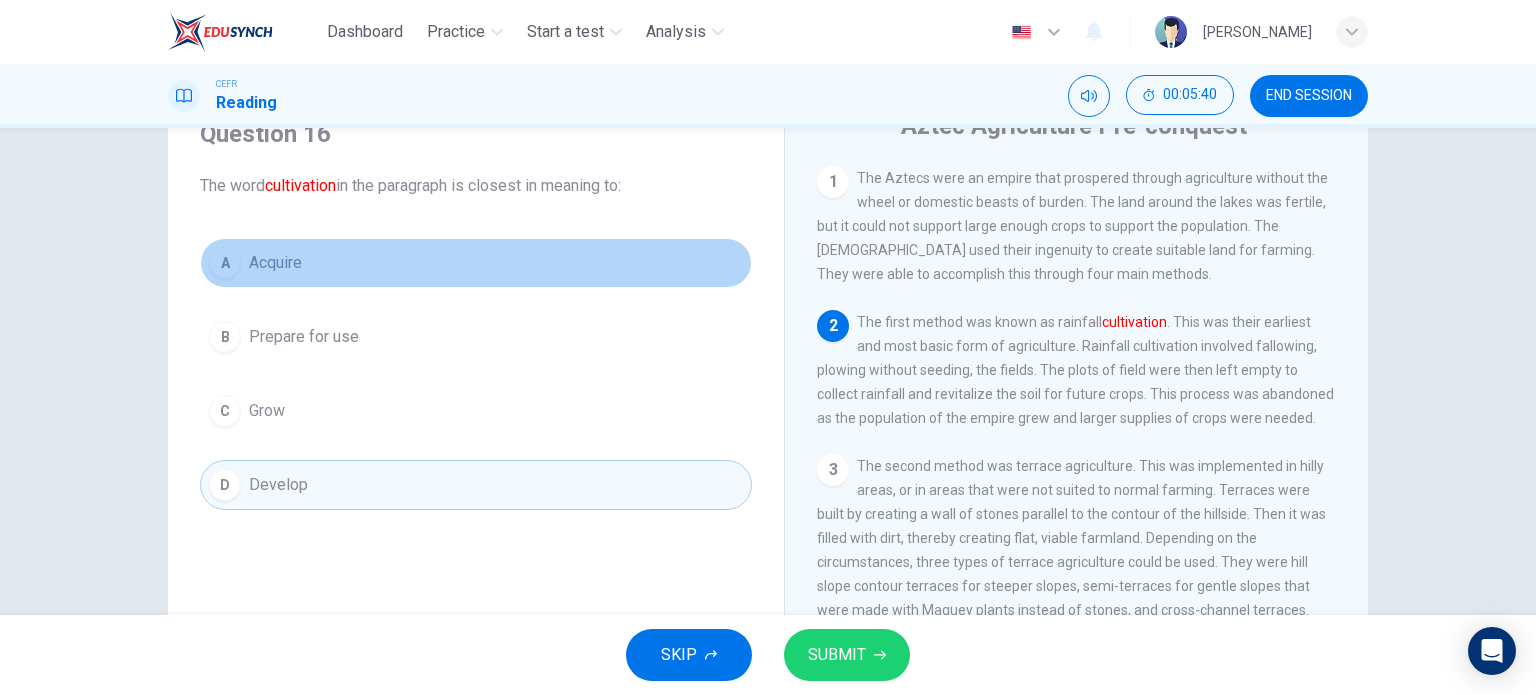 click on "A Acquire" at bounding box center (476, 263) 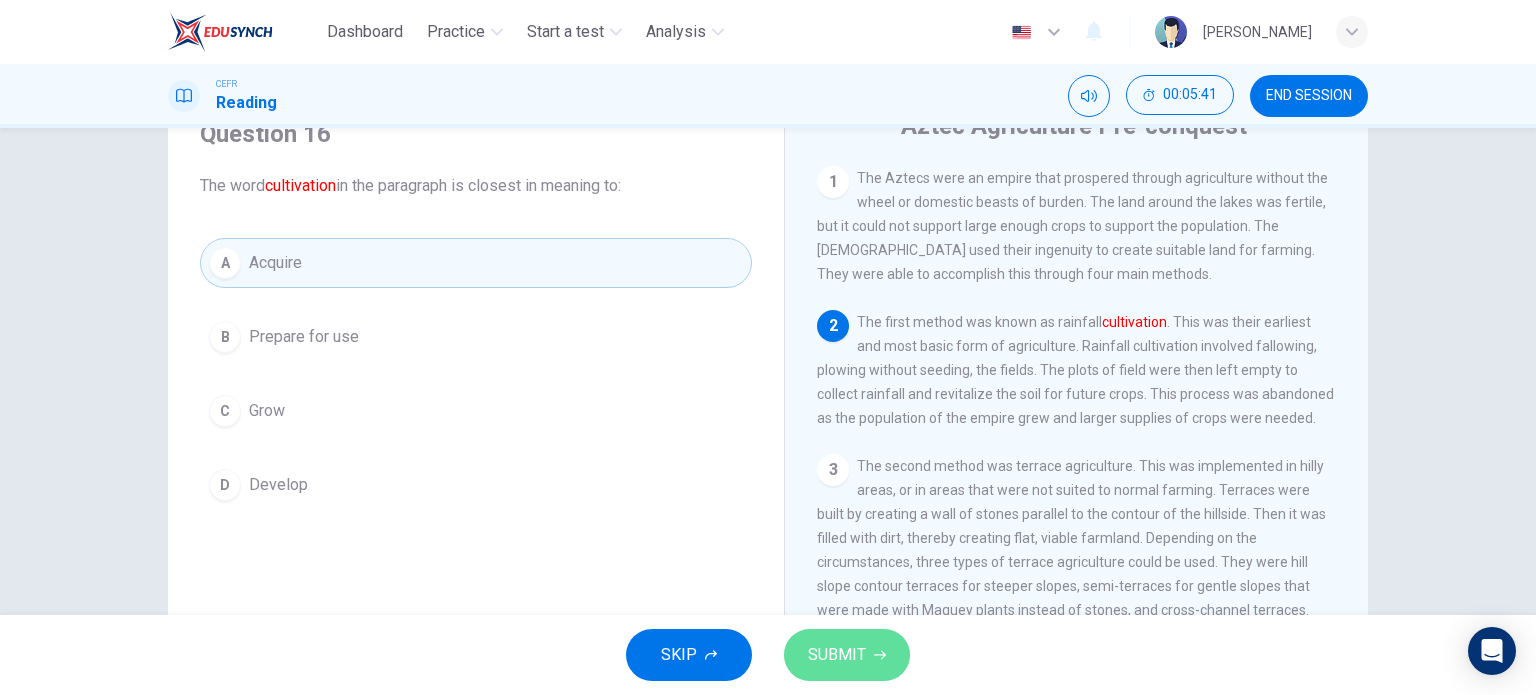 click on "SUBMIT" at bounding box center [837, 655] 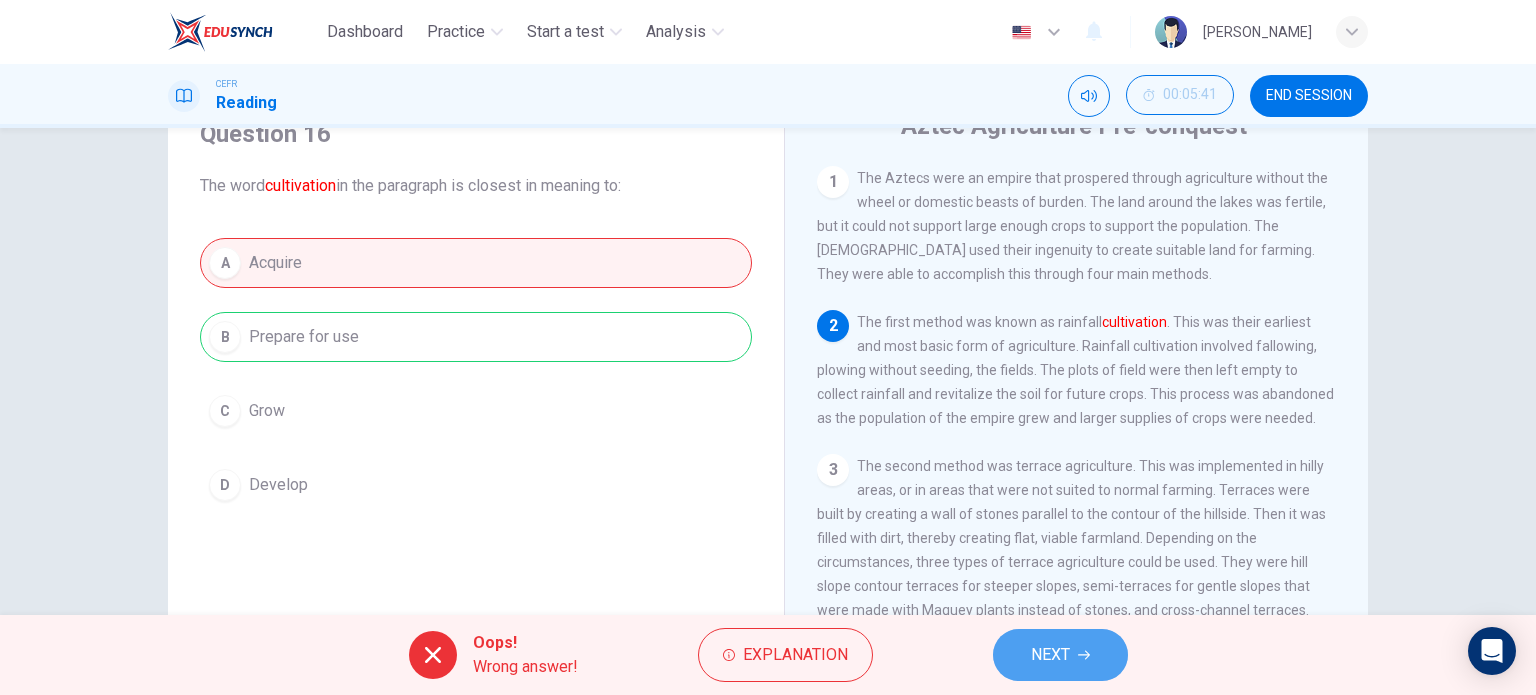 click on "NEXT" at bounding box center [1060, 655] 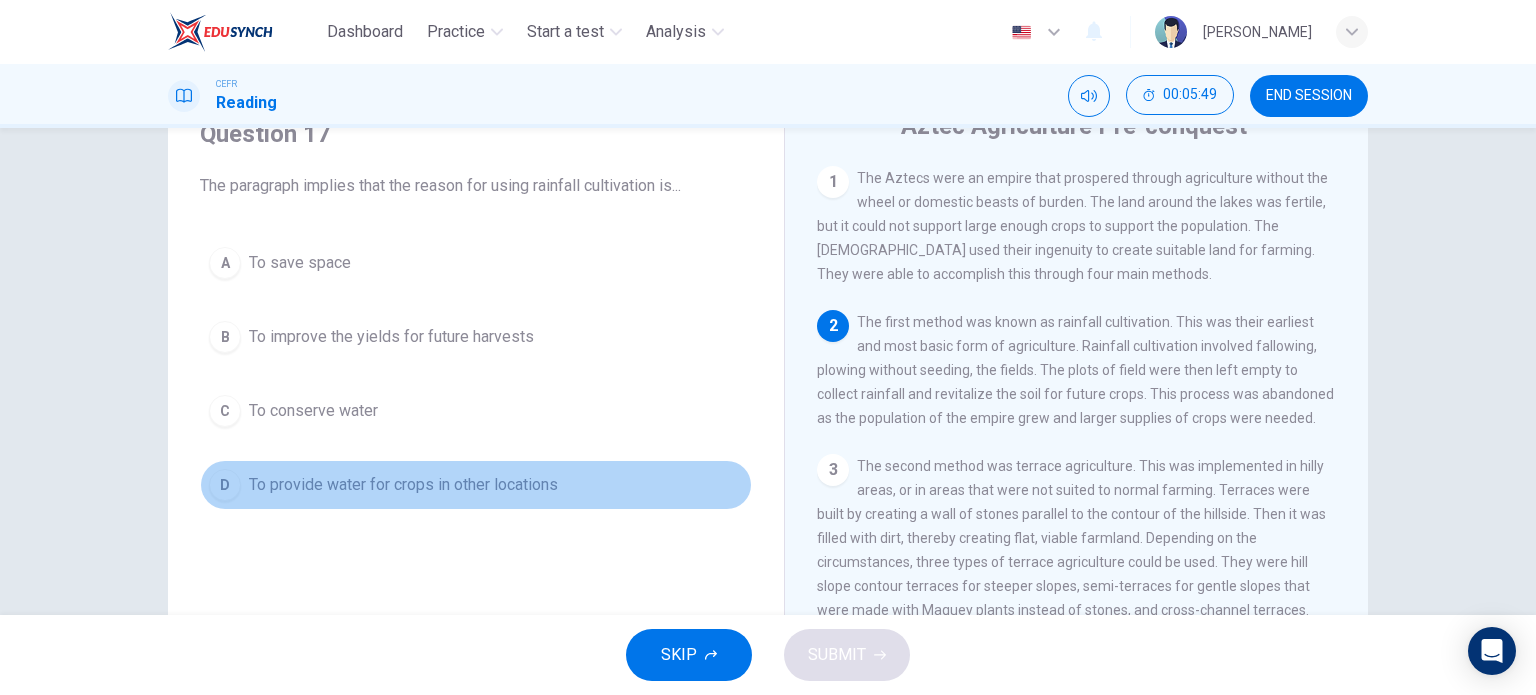 click on "To provide water for crops in other locations" at bounding box center [403, 485] 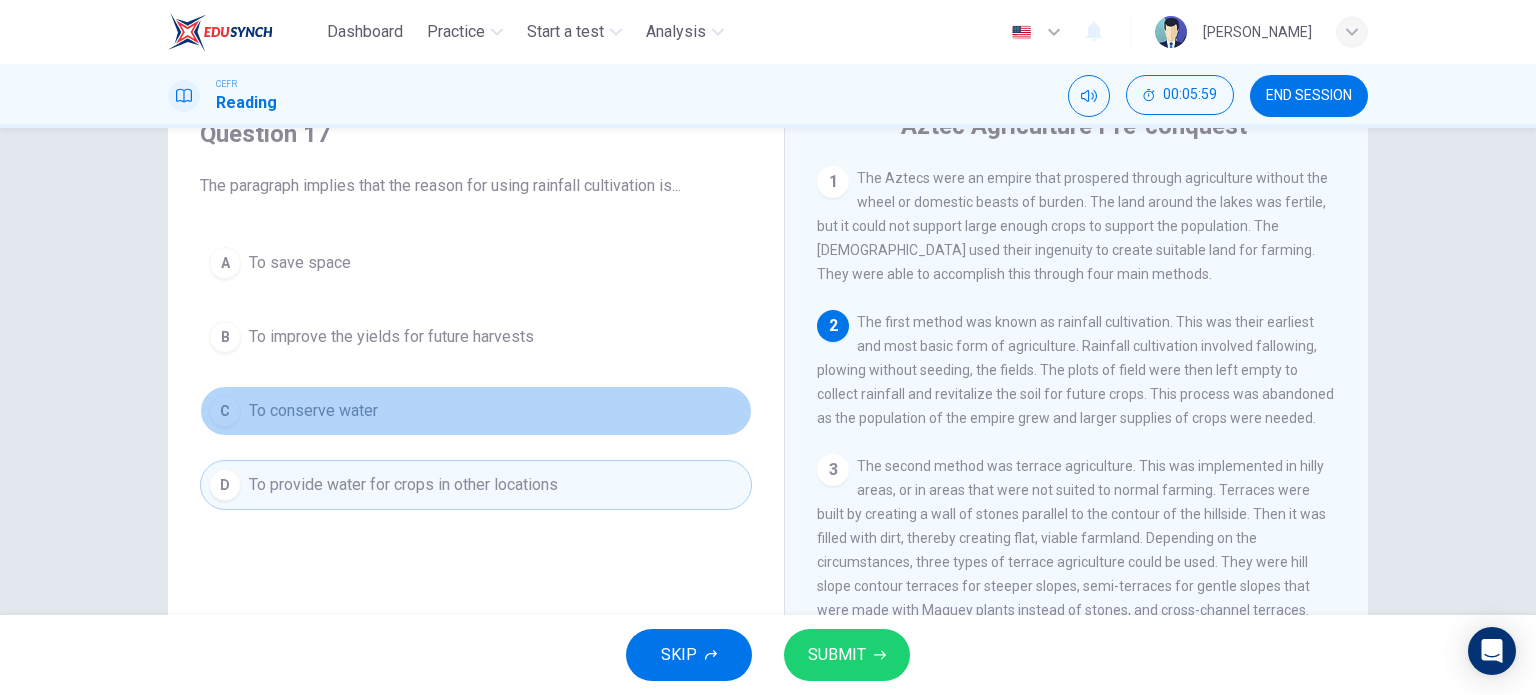 click on "C To conserve water" at bounding box center [476, 411] 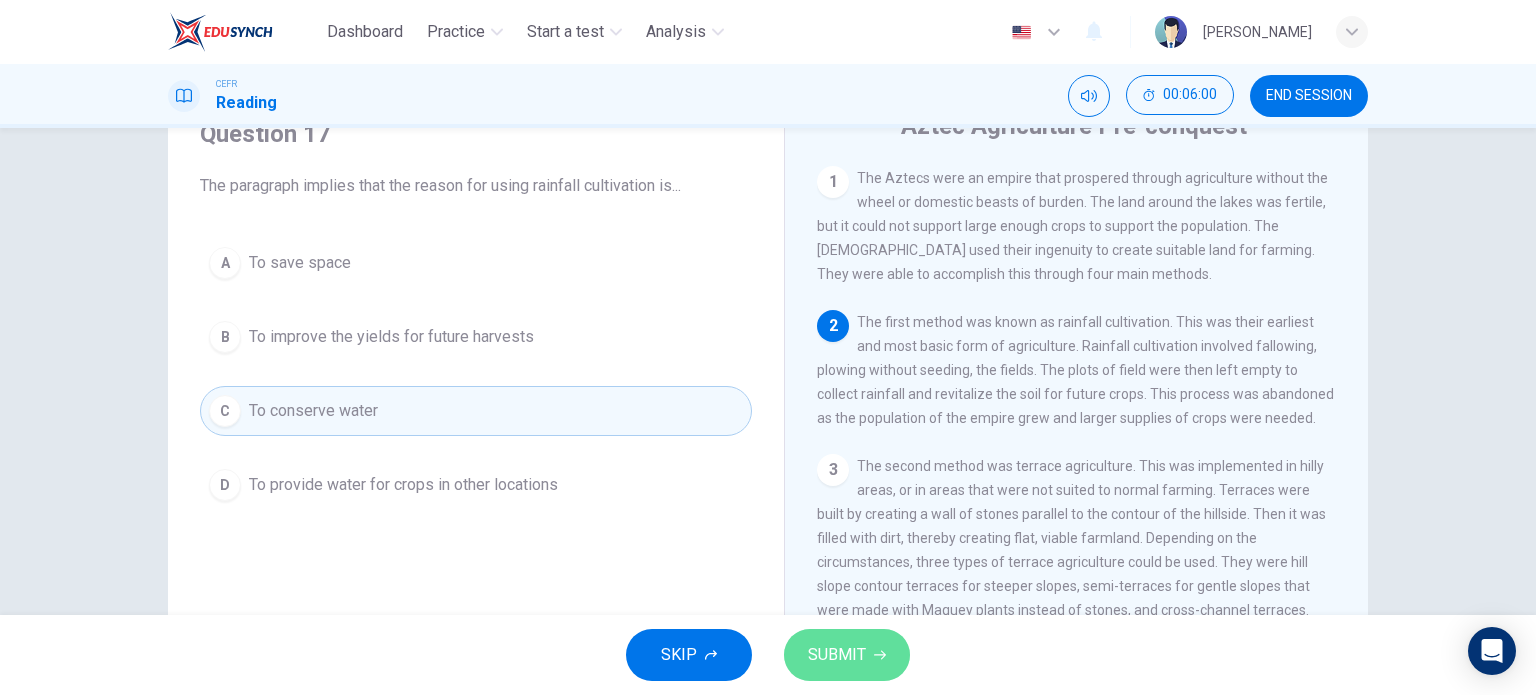 click on "SUBMIT" at bounding box center (847, 655) 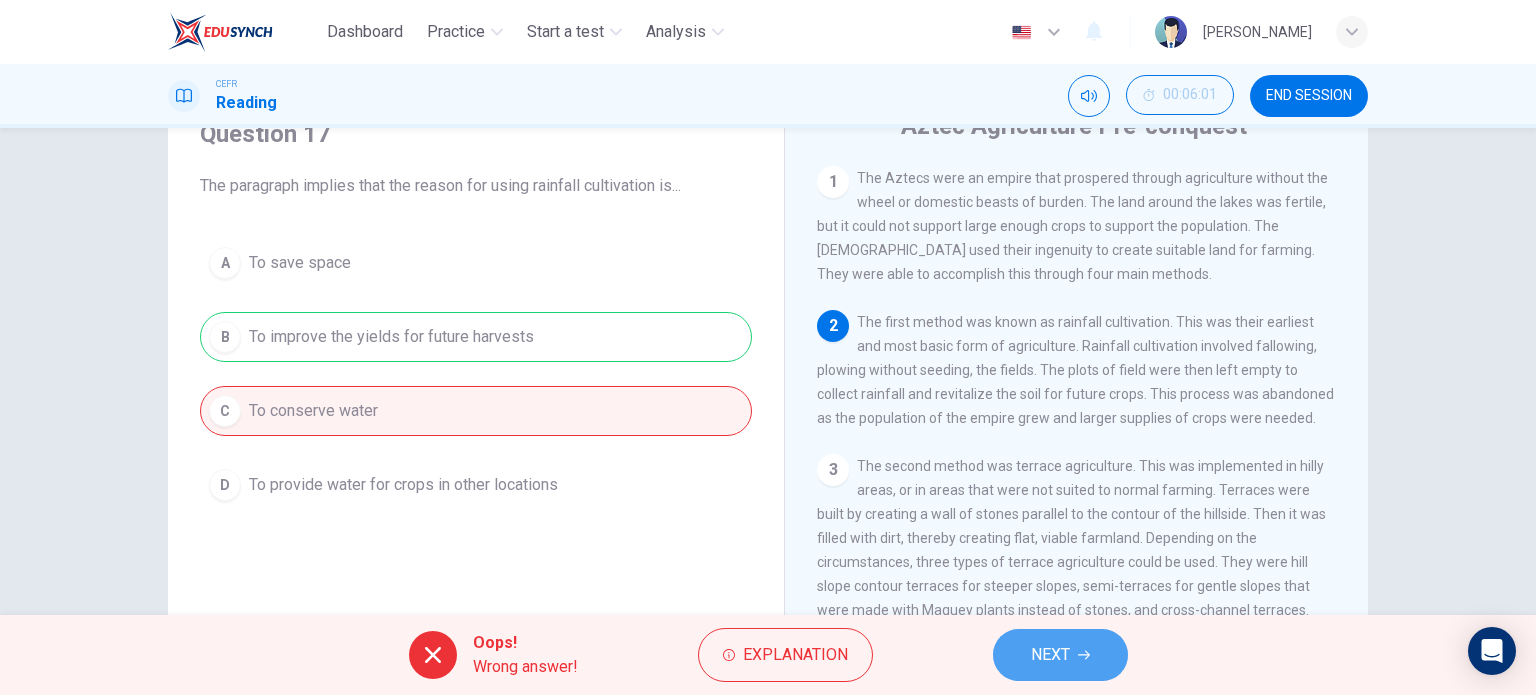 click on "NEXT" at bounding box center (1050, 655) 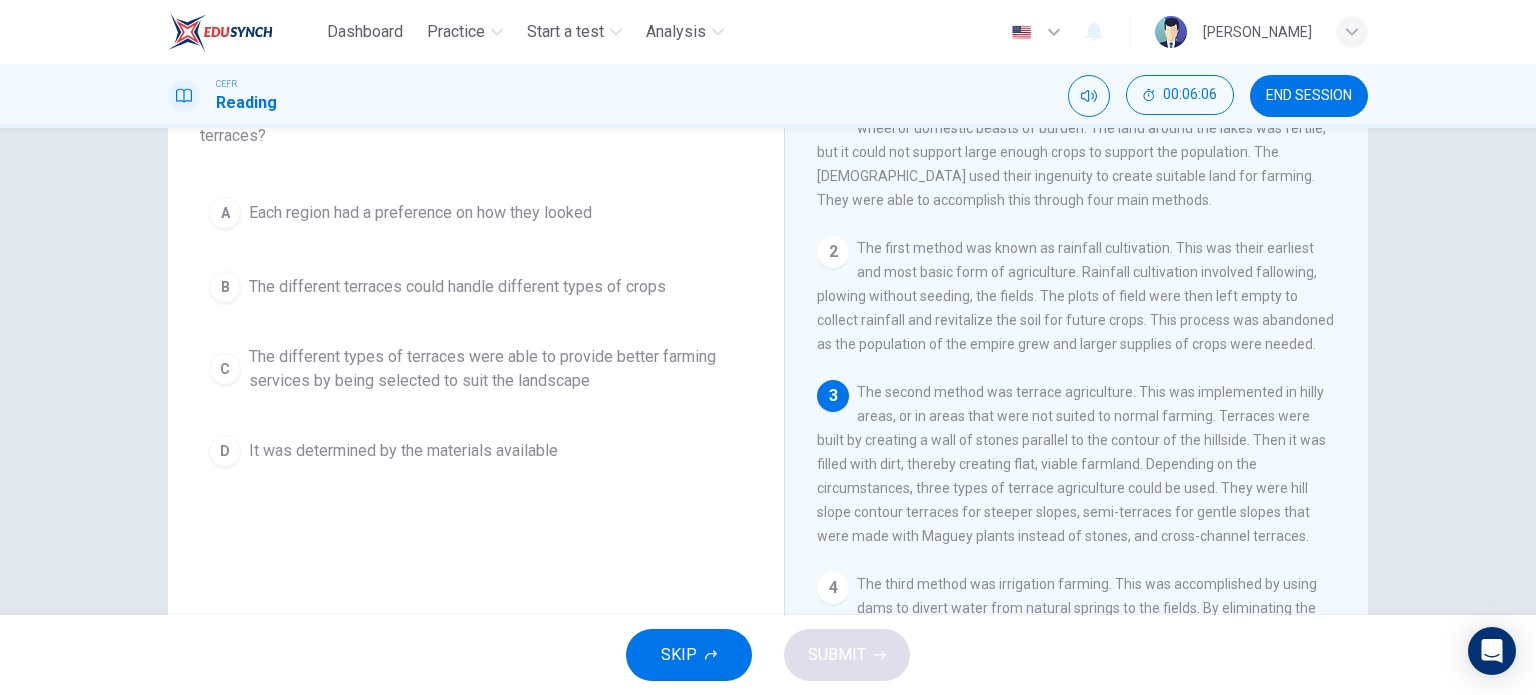 scroll, scrollTop: 163, scrollLeft: 0, axis: vertical 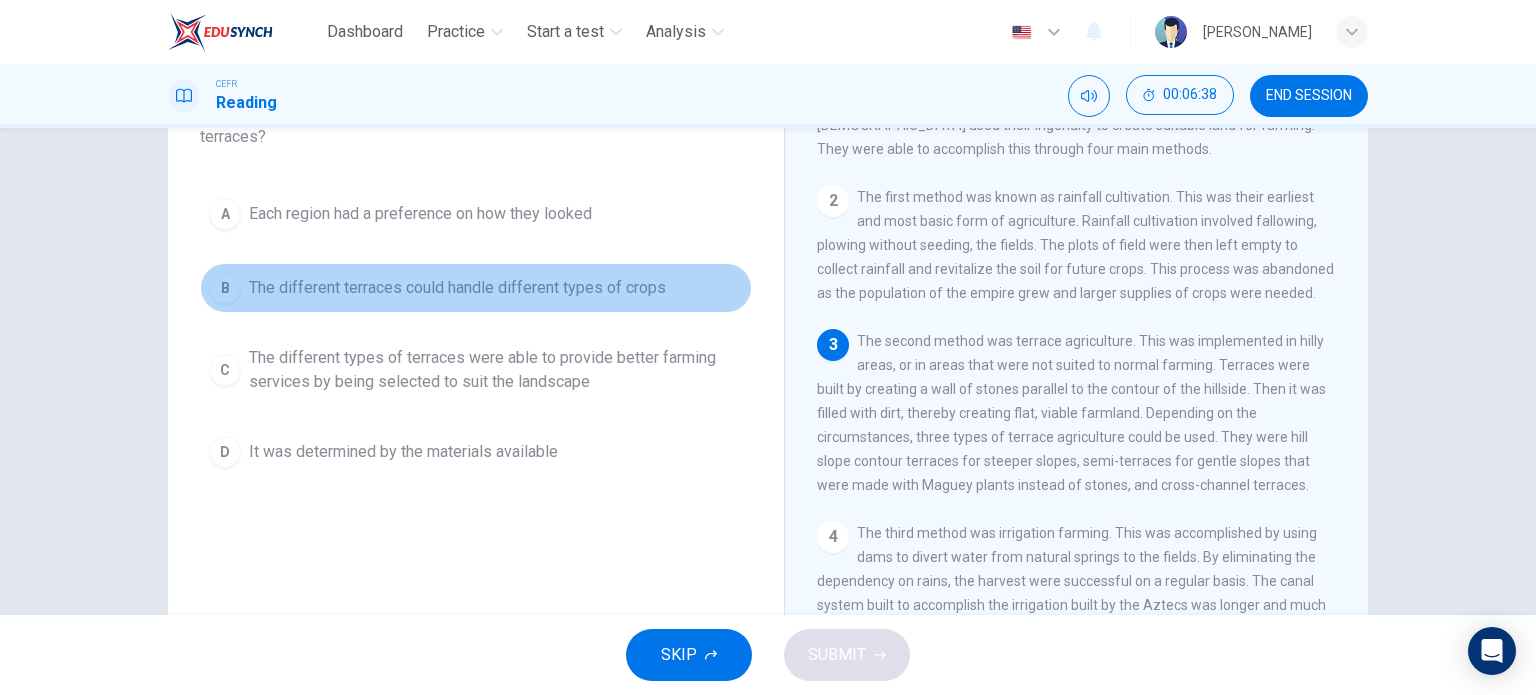 click on "The different terraces could handle different types of crops" at bounding box center (457, 288) 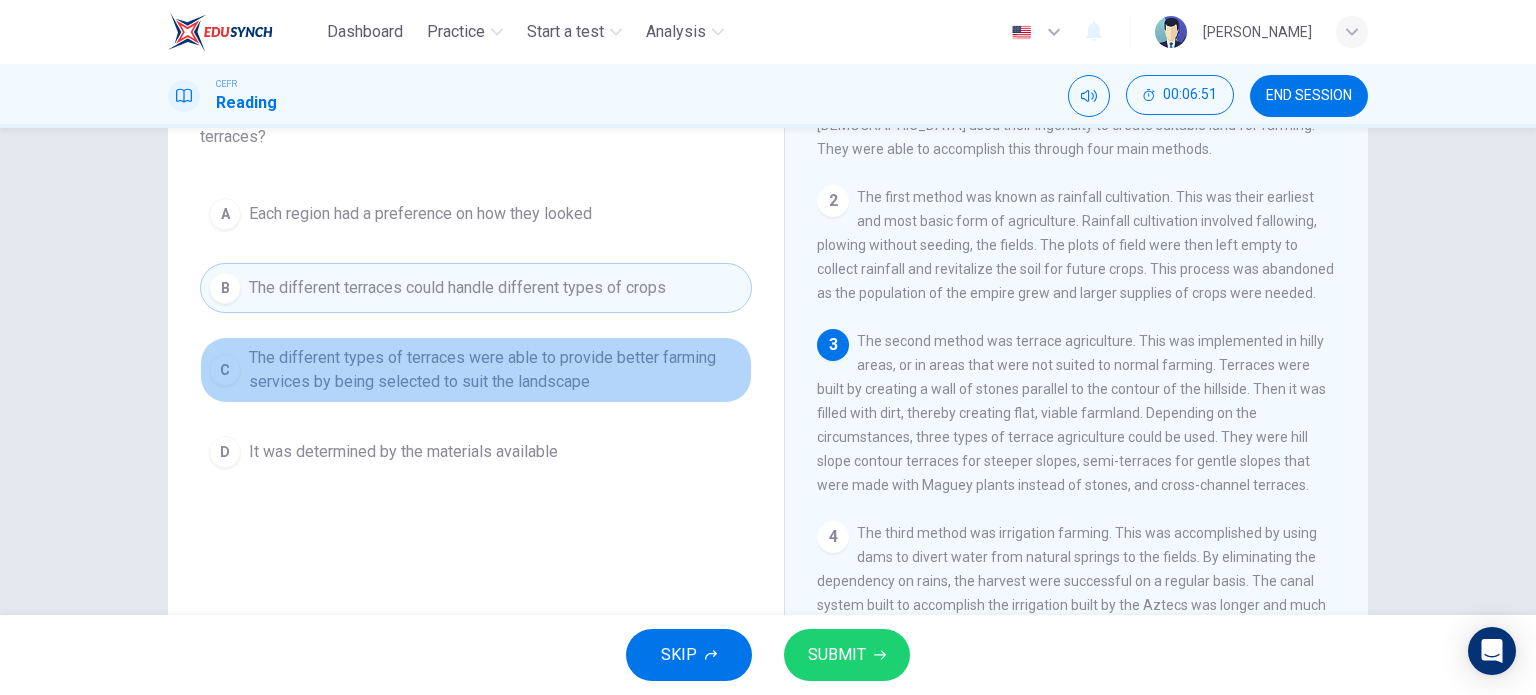 click on "The different types of terraces were able to provide better farming services by being selected to suit the landscape" at bounding box center (496, 370) 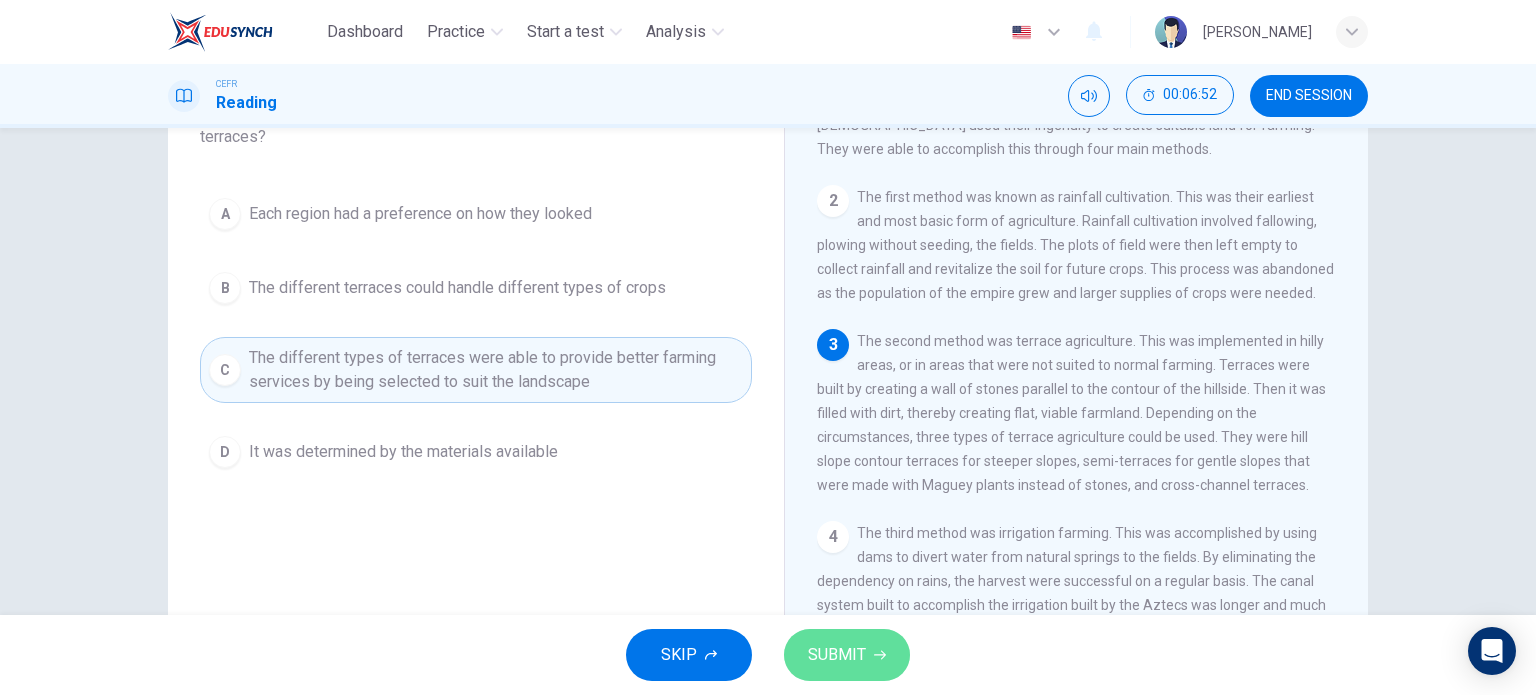 click on "SUBMIT" at bounding box center (837, 655) 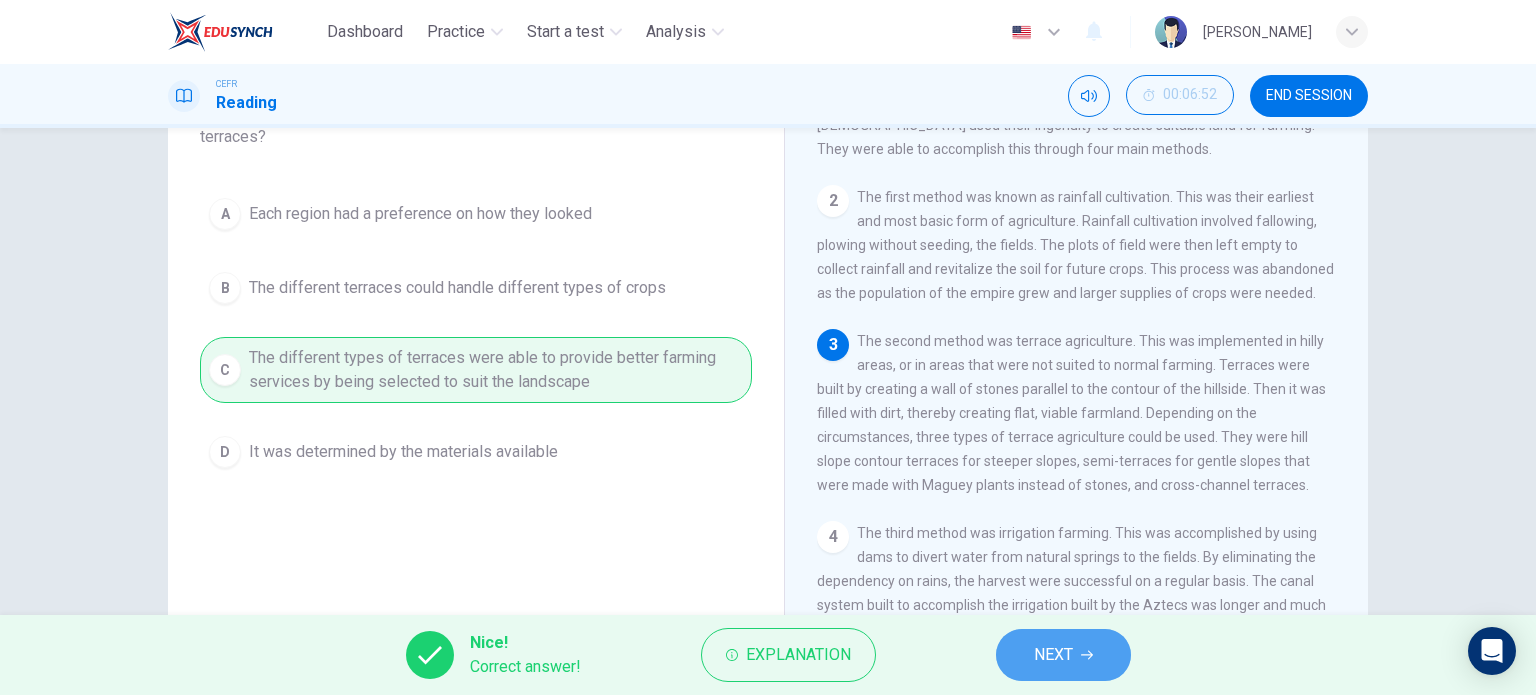 click on "NEXT" at bounding box center [1053, 655] 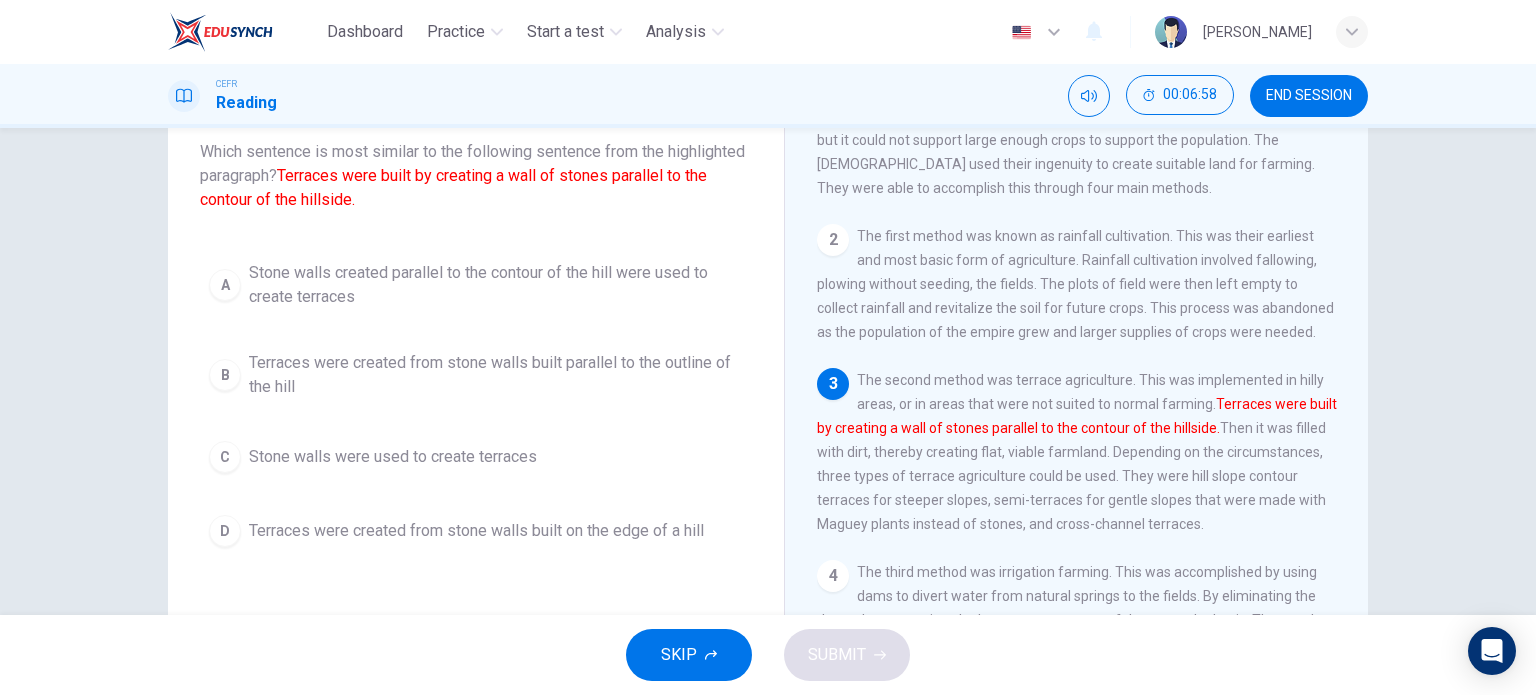 scroll, scrollTop: 135, scrollLeft: 0, axis: vertical 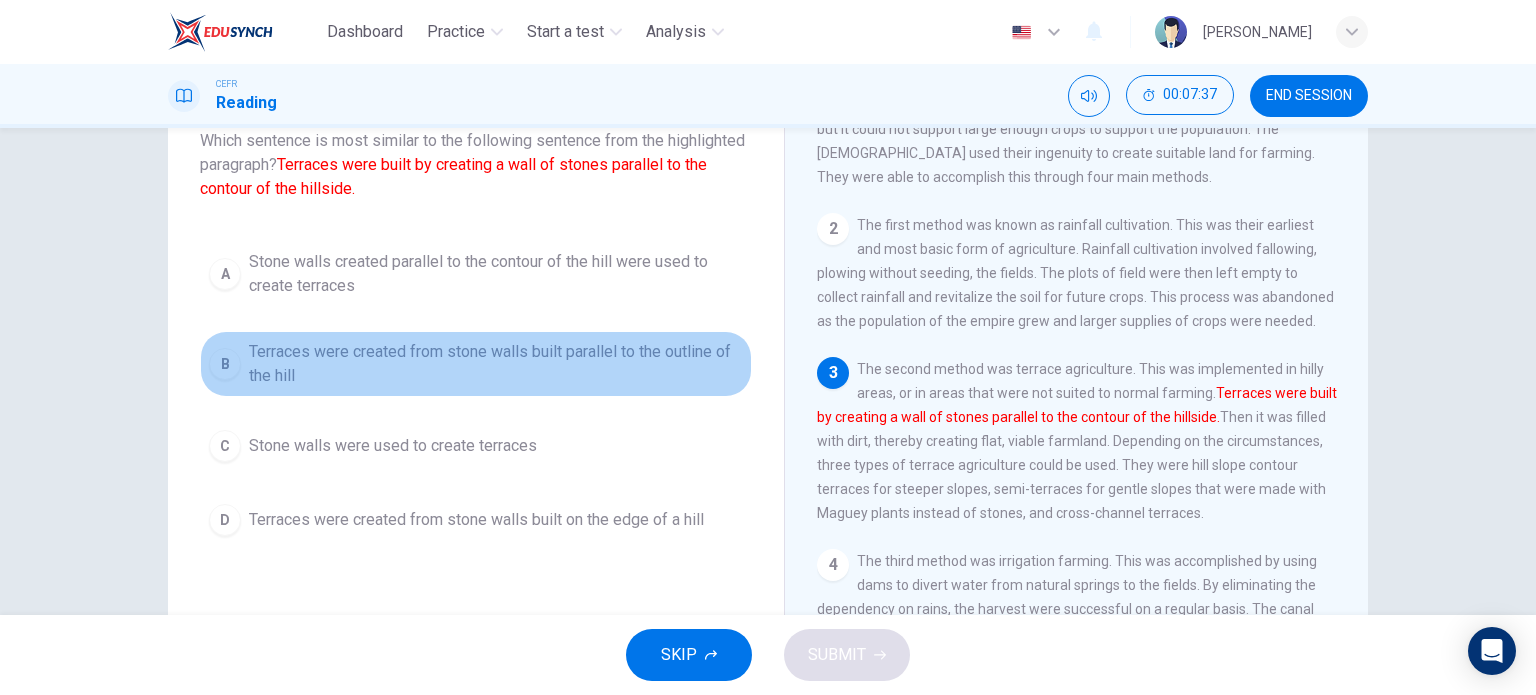 click on "Terraces were created from stone walls built parallel to the outline of the hill" at bounding box center (496, 364) 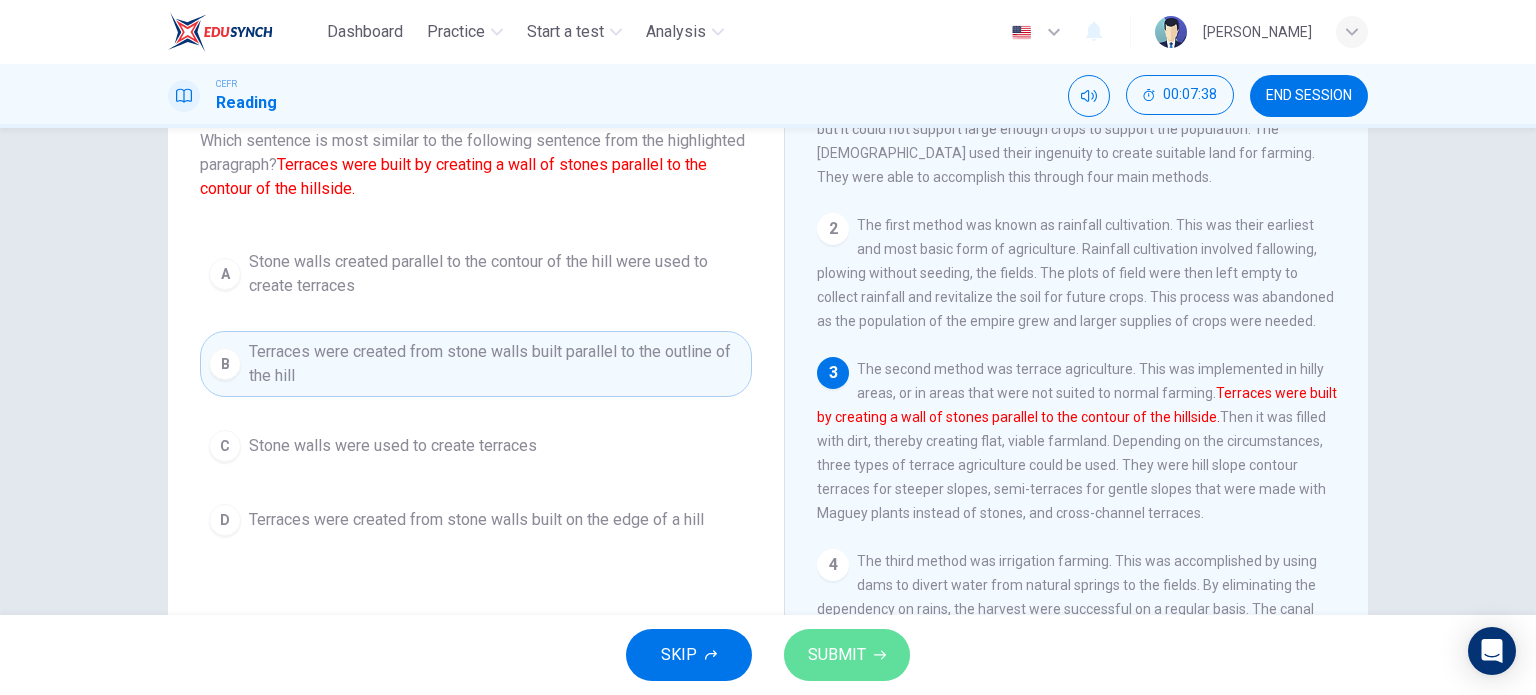 click on "SUBMIT" at bounding box center (837, 655) 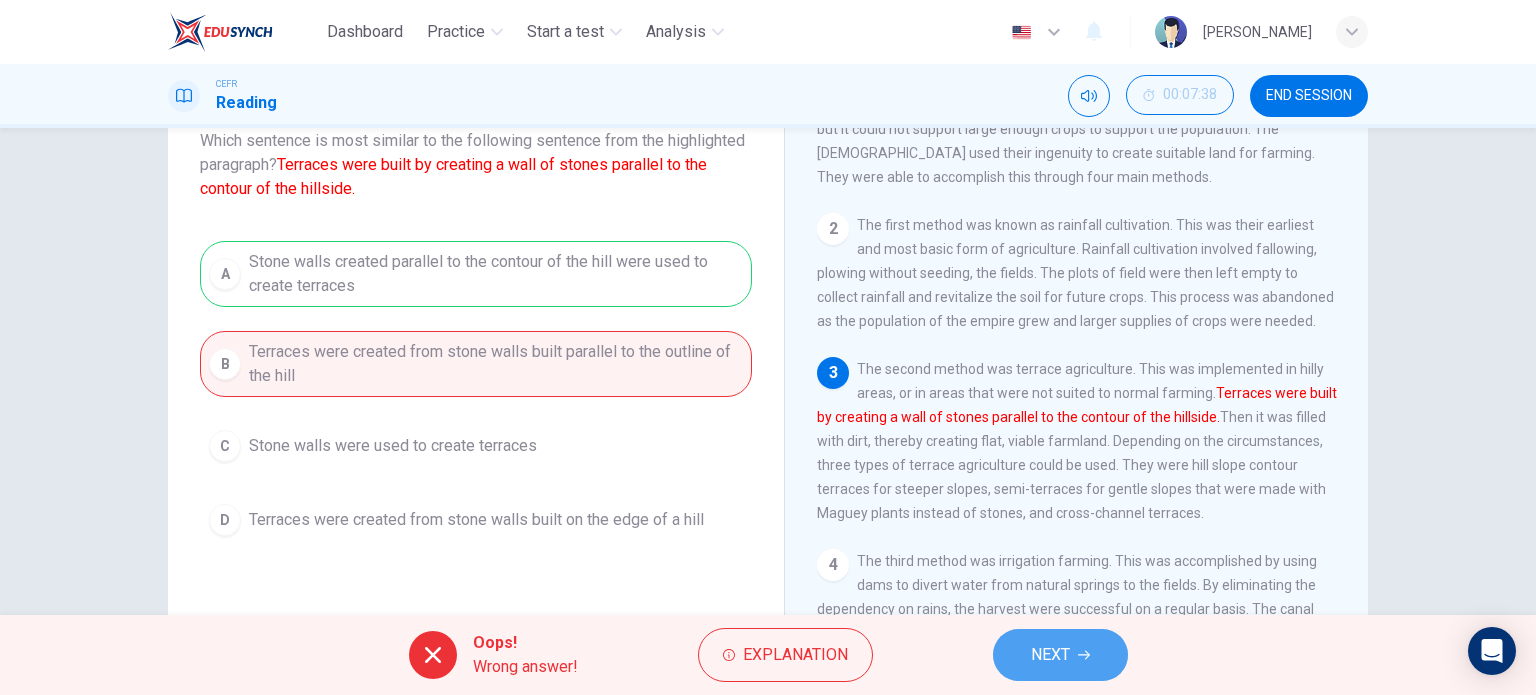 click on "NEXT" at bounding box center (1060, 655) 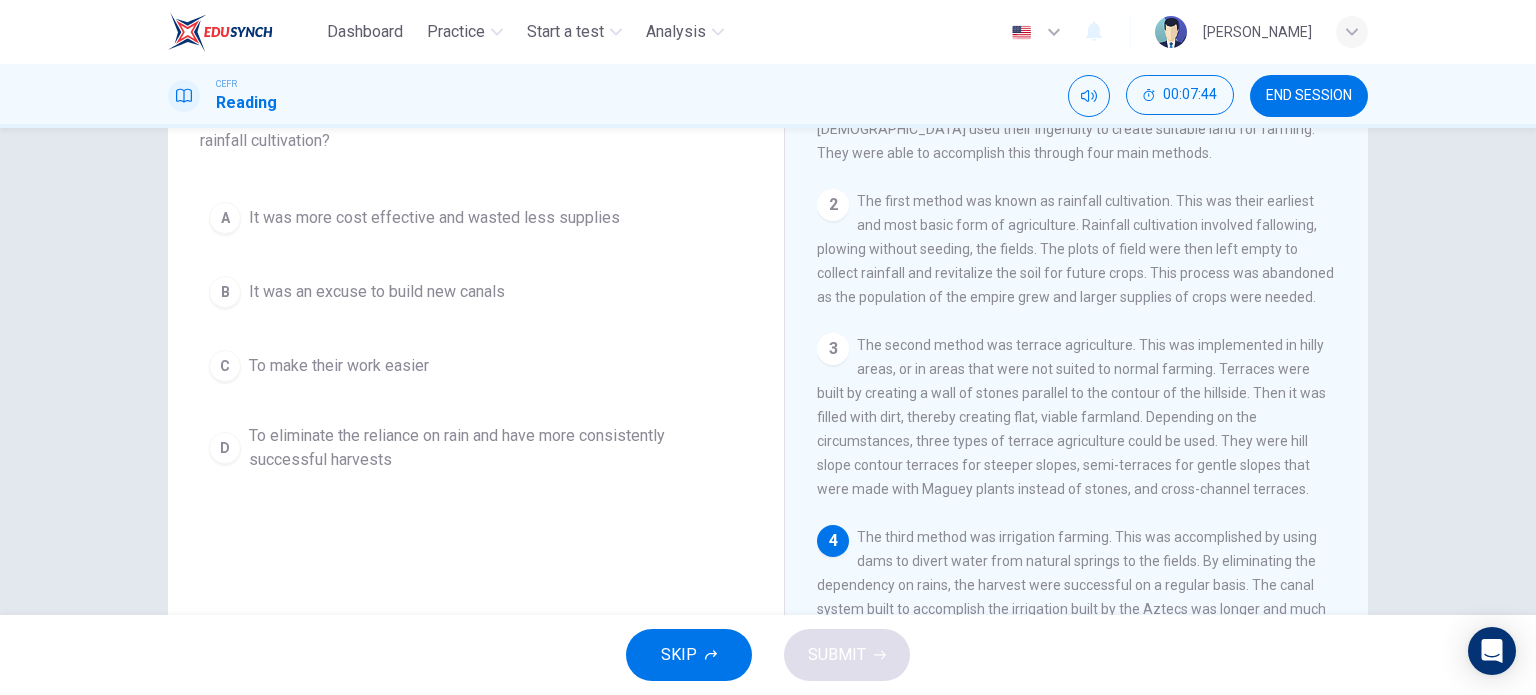 scroll, scrollTop: 160, scrollLeft: 0, axis: vertical 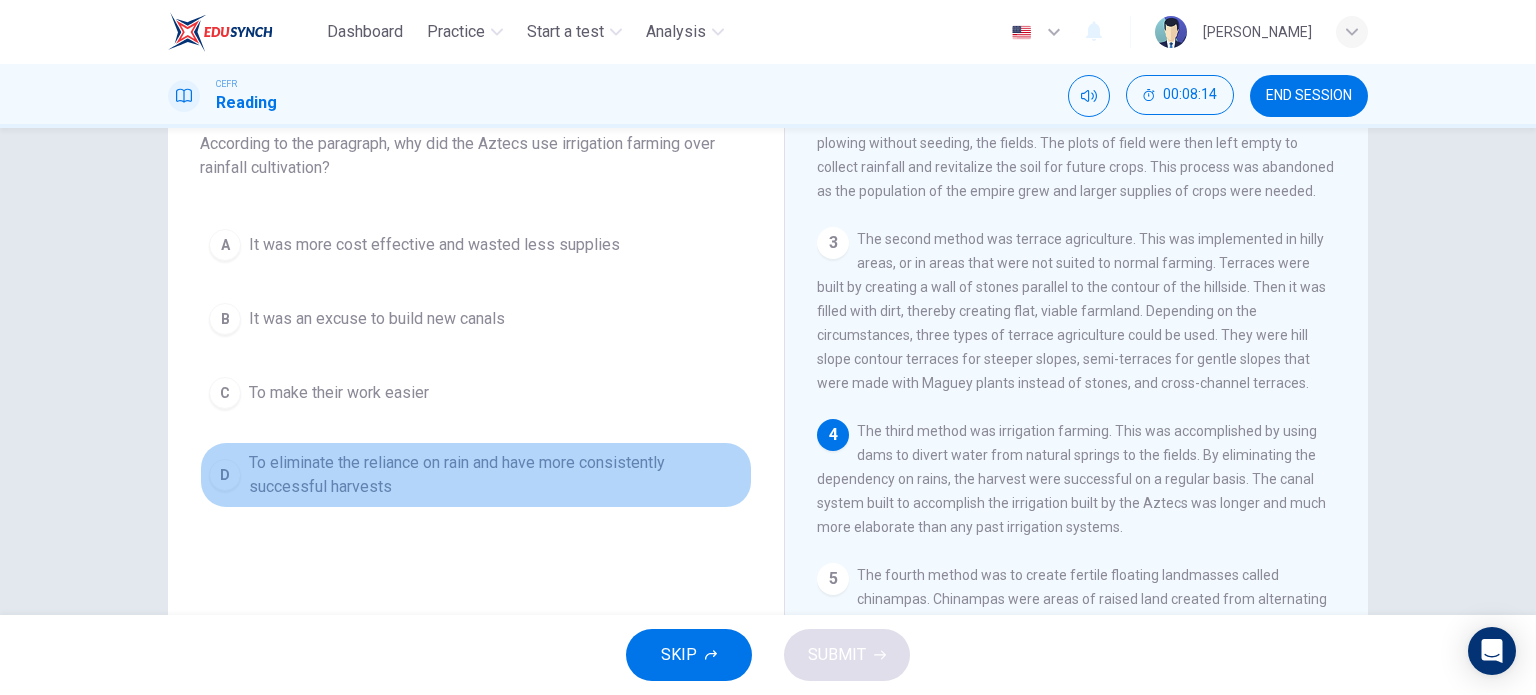 click on "To eliminate the reliance on rain and have more consistently successful harvests" at bounding box center [496, 475] 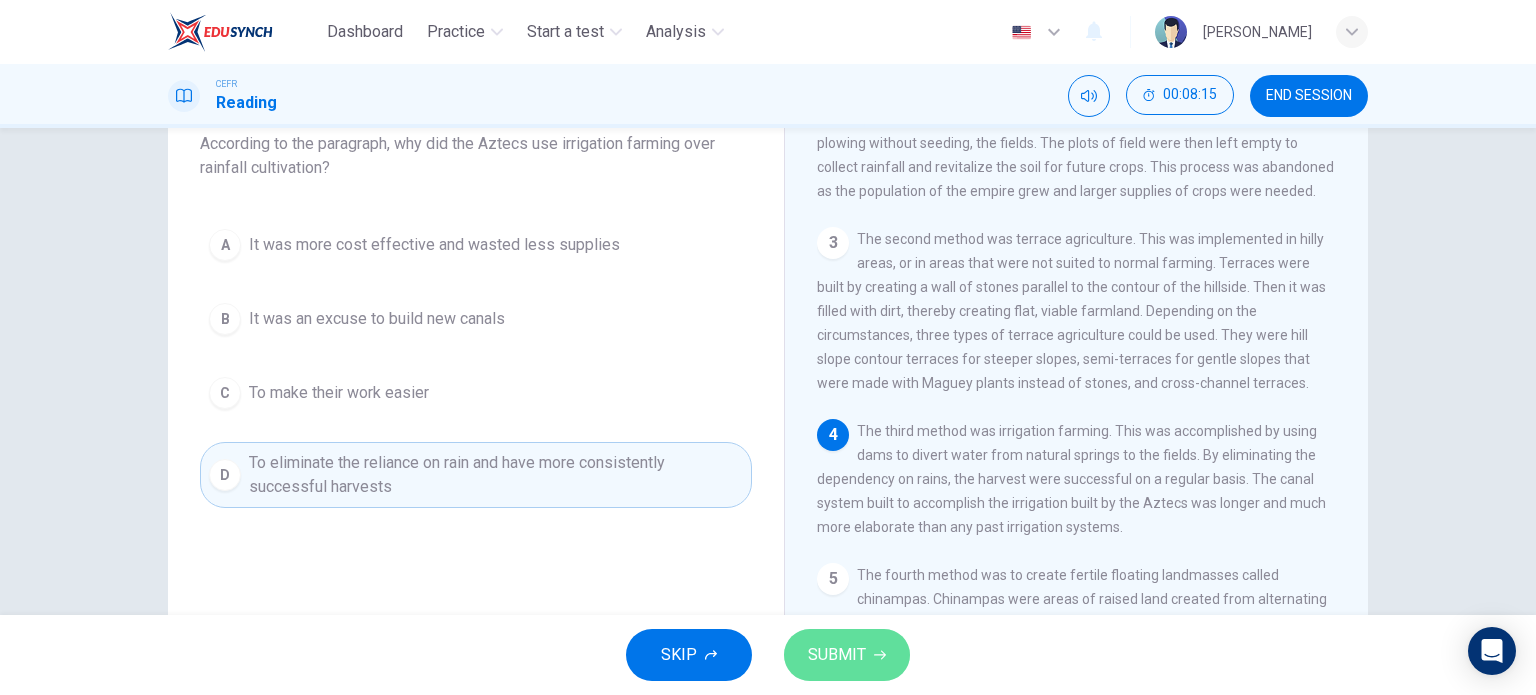 click on "SUBMIT" at bounding box center (837, 655) 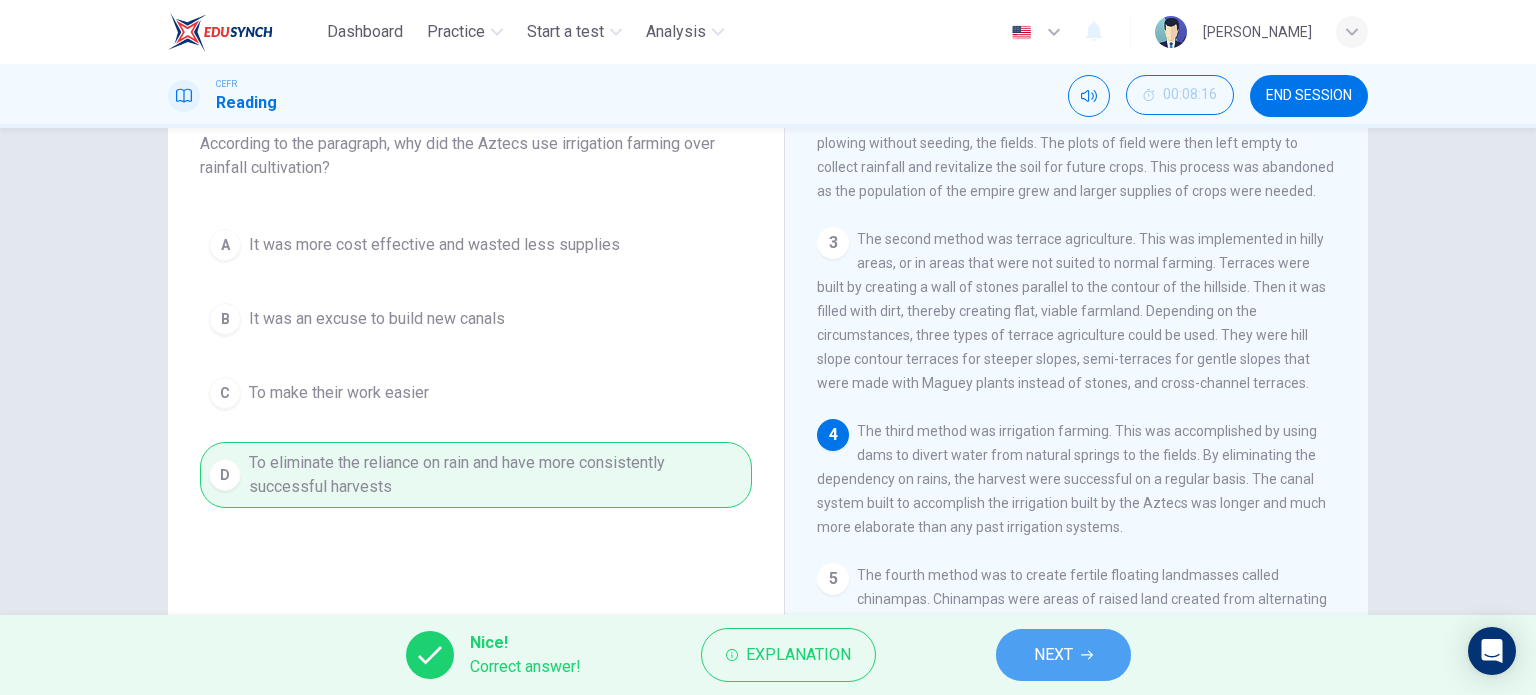 click on "NEXT" at bounding box center (1053, 655) 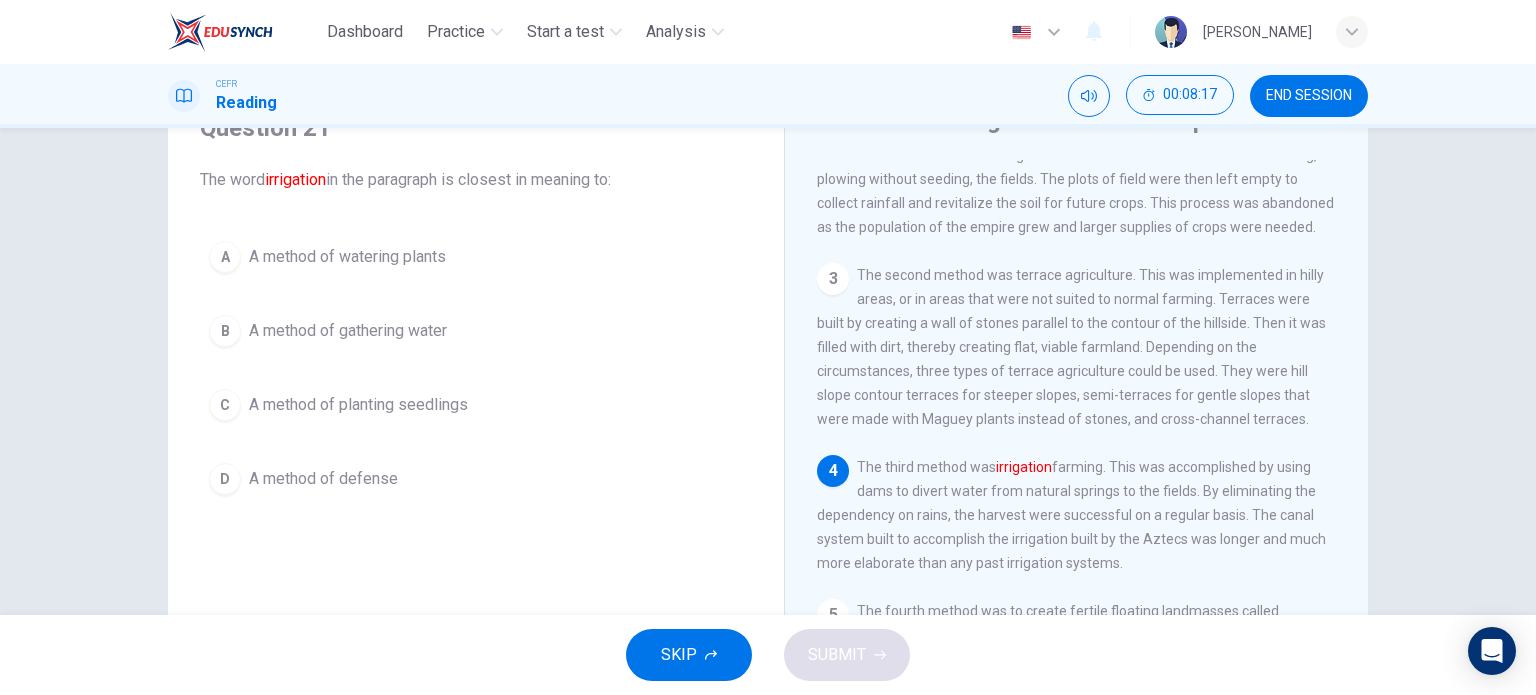 scroll, scrollTop: 96, scrollLeft: 0, axis: vertical 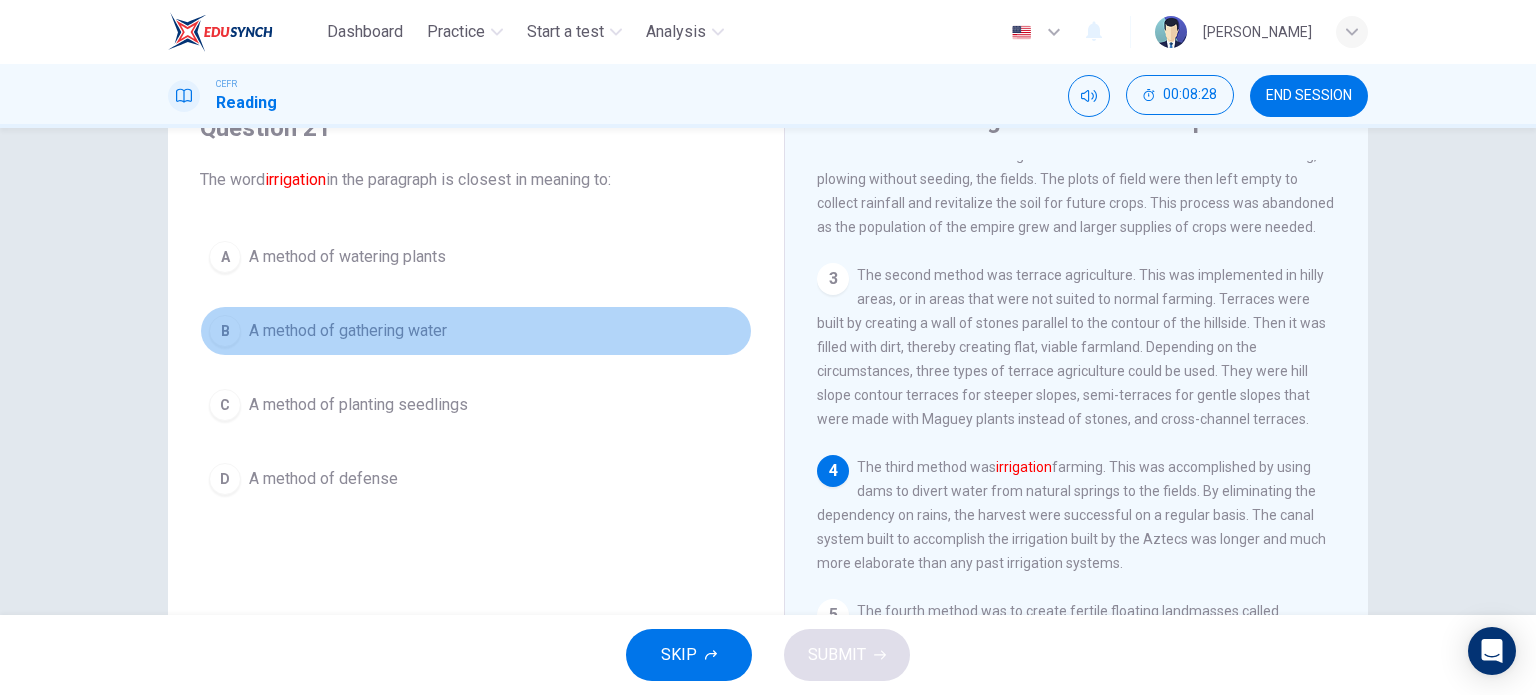 click on "A method of gathering water" at bounding box center [348, 331] 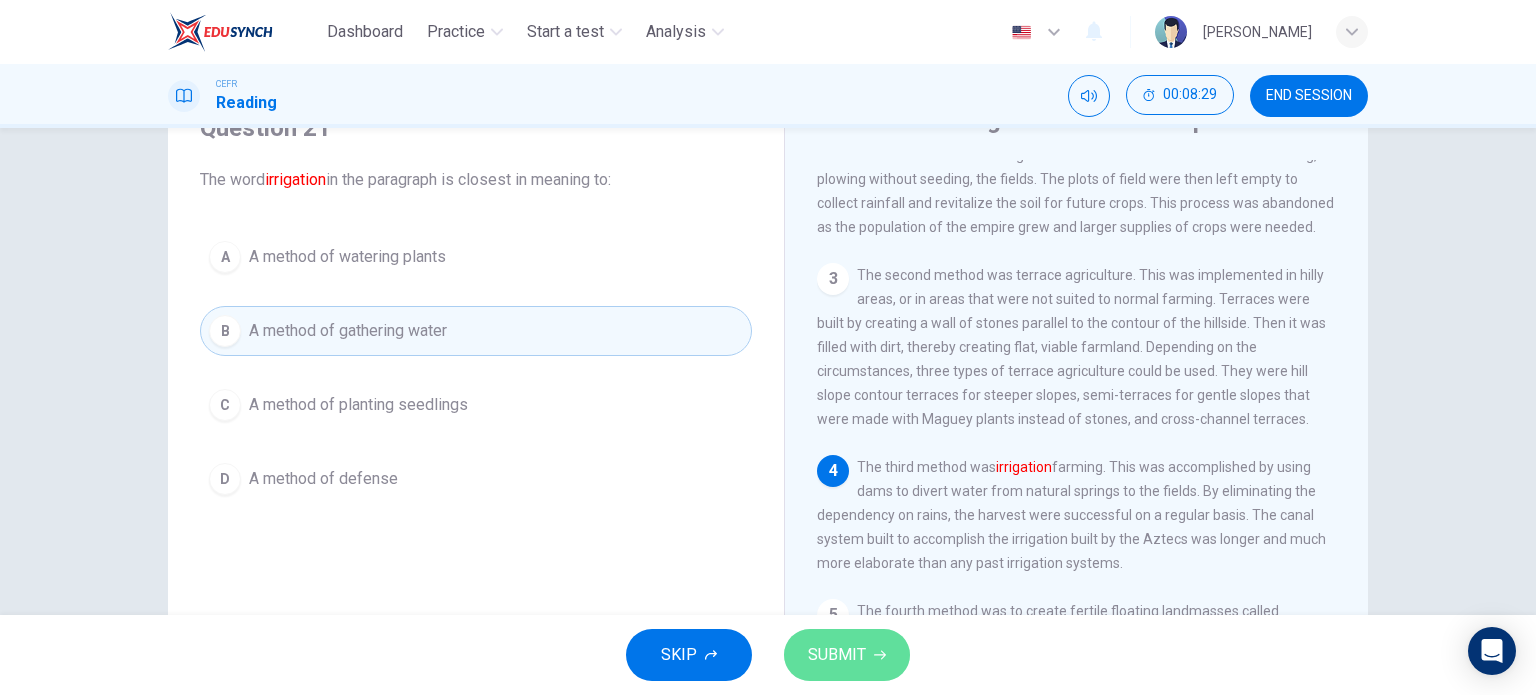 click on "SUBMIT" at bounding box center [837, 655] 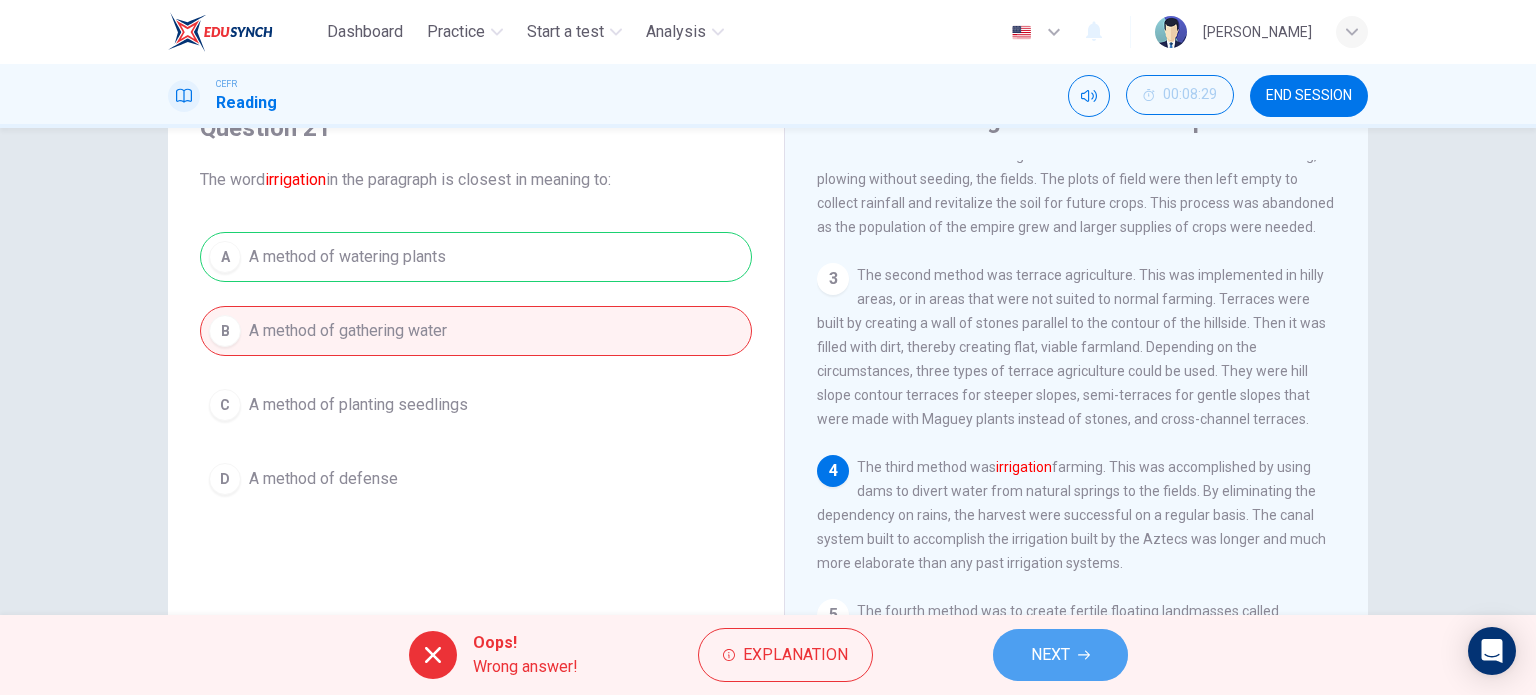 click on "NEXT" at bounding box center [1050, 655] 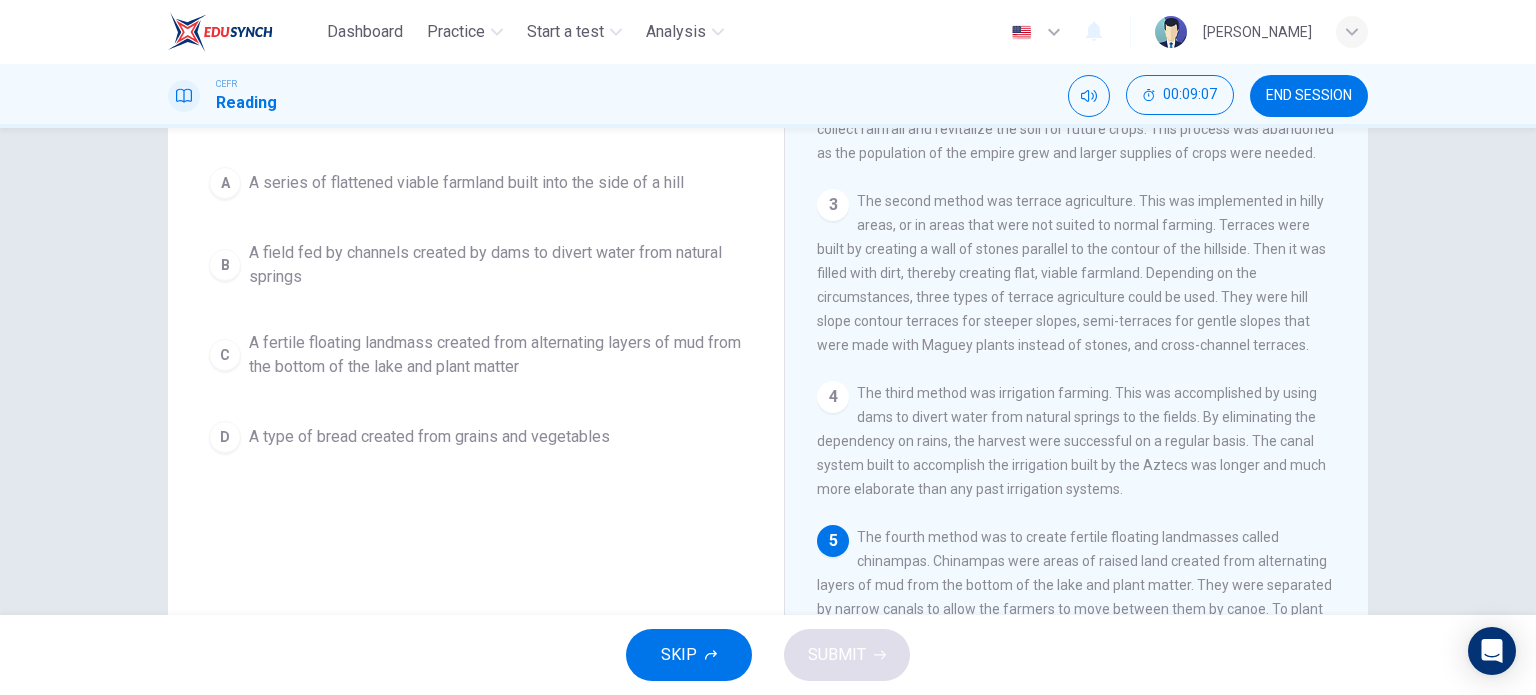 scroll, scrollTop: 168, scrollLeft: 0, axis: vertical 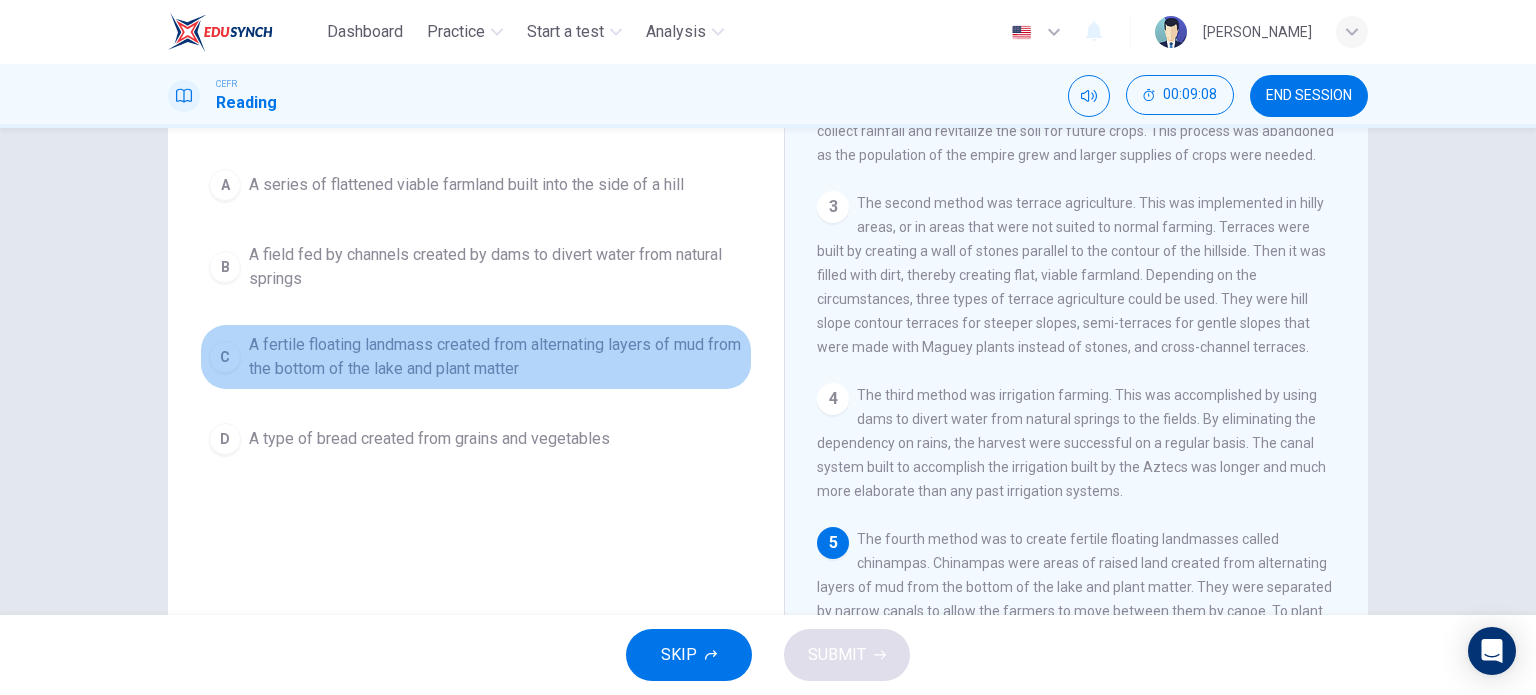 click on "A fertile floating landmass created from alternating layers of mud from the bottom of the lake and plant matter" at bounding box center (496, 357) 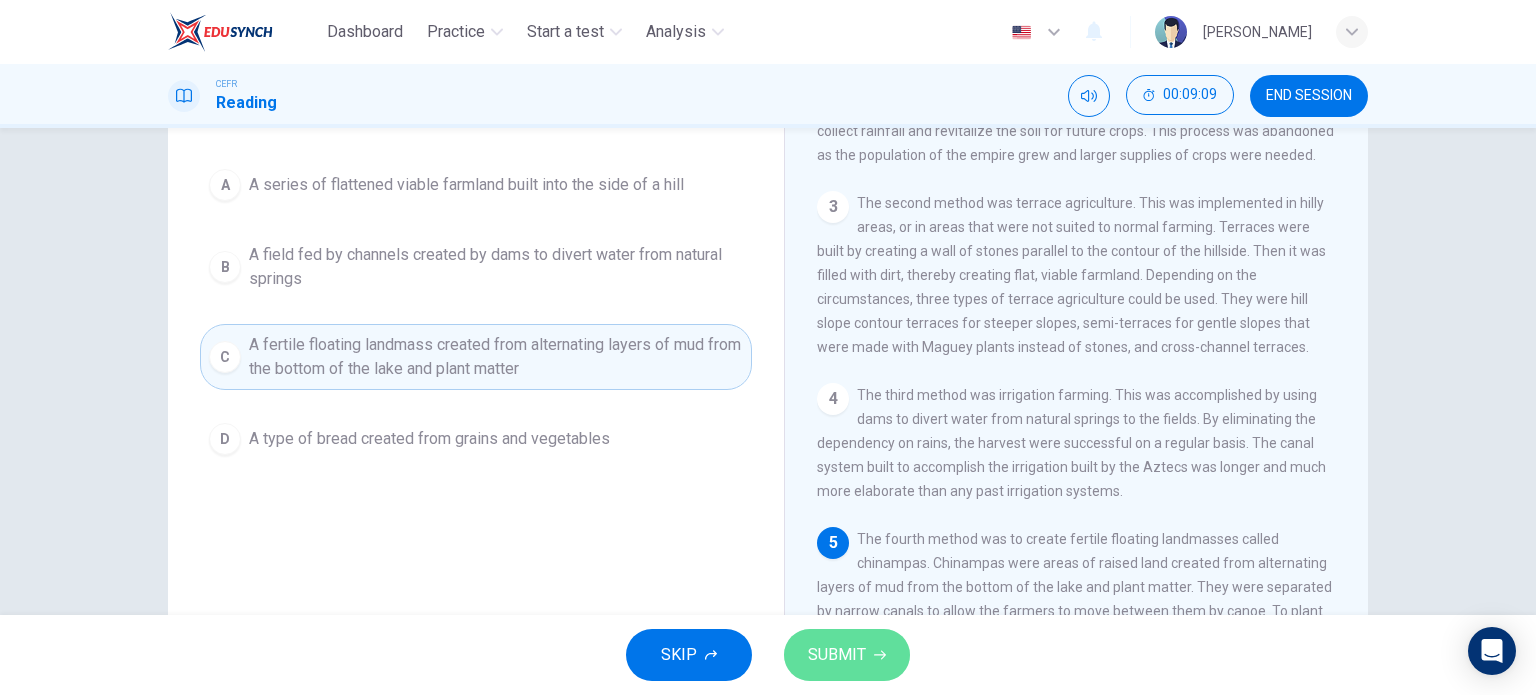 click on "SUBMIT" at bounding box center [837, 655] 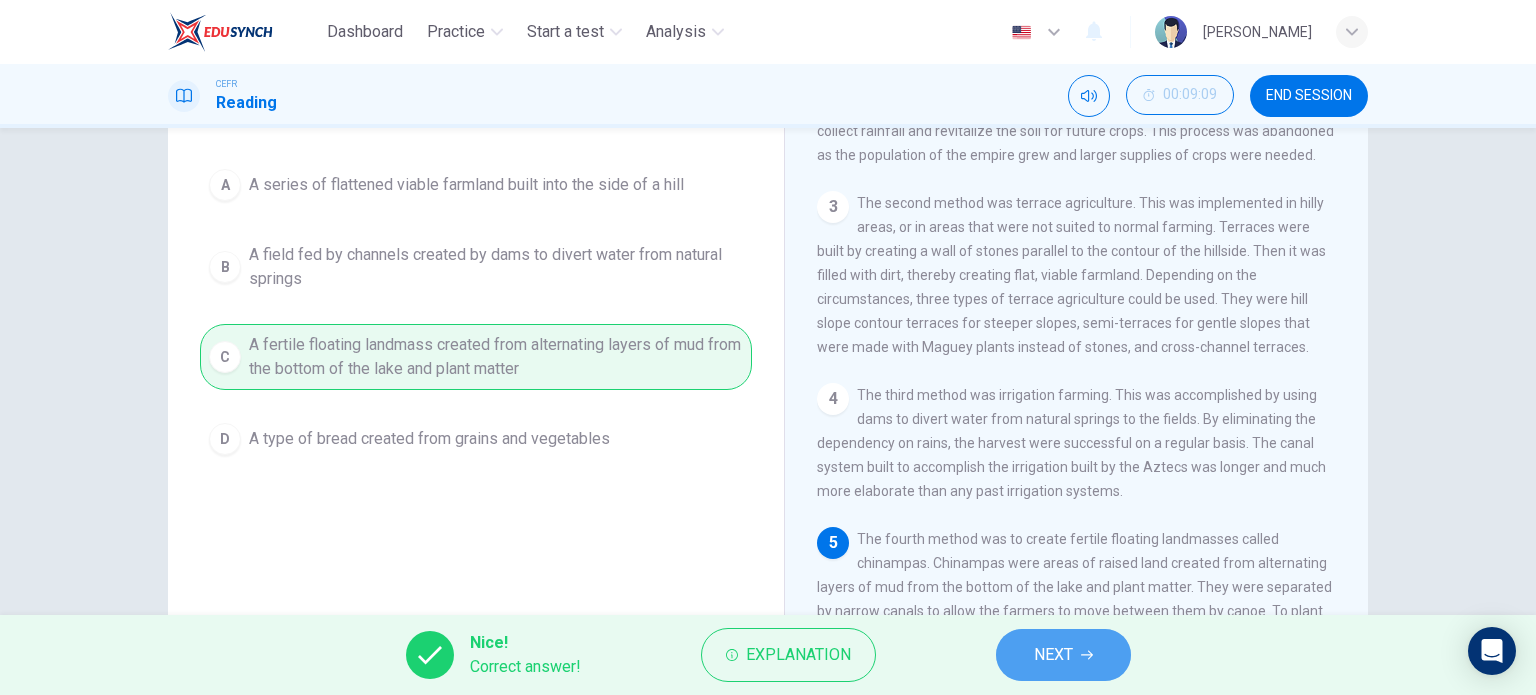 click on "NEXT" at bounding box center (1063, 655) 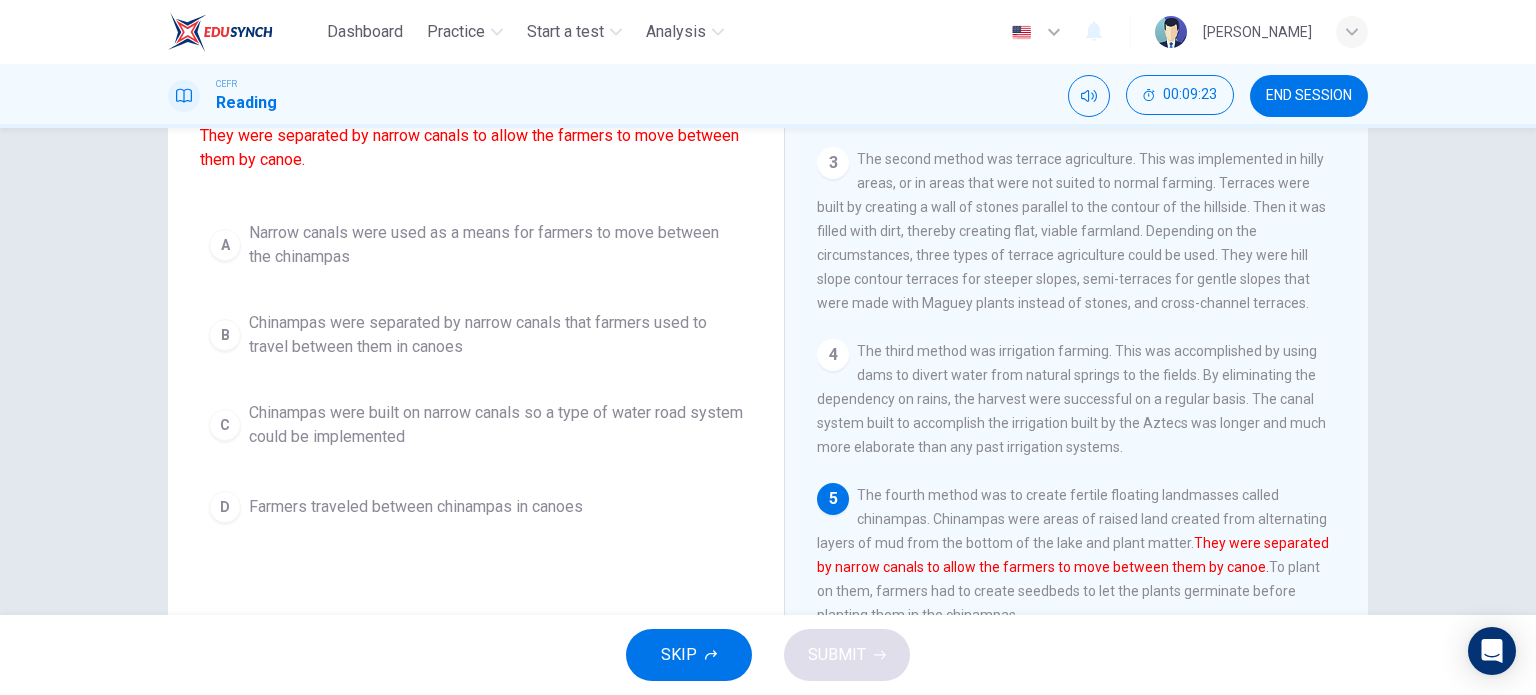 scroll, scrollTop: 214, scrollLeft: 0, axis: vertical 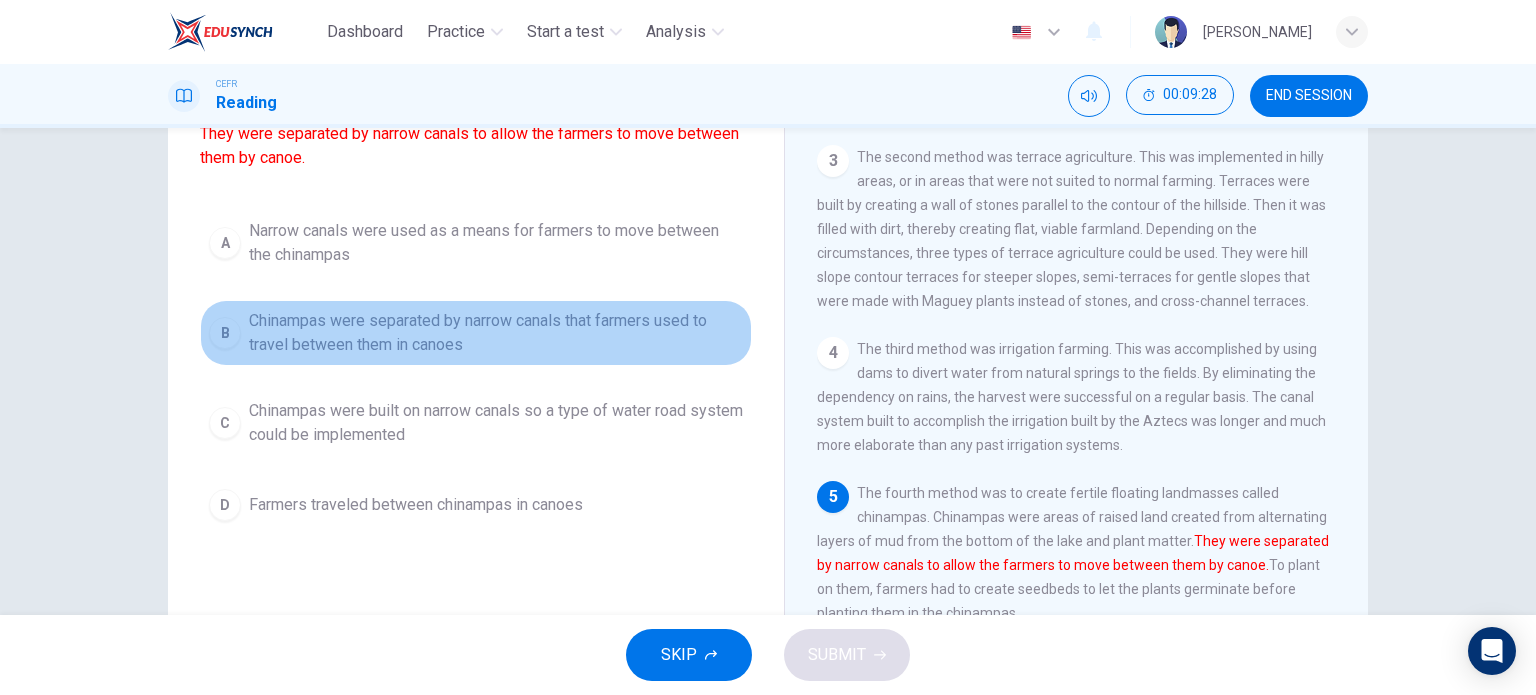 click on "Chinampas were separated by narrow canals that farmers used to travel between them in canoes" at bounding box center (496, 333) 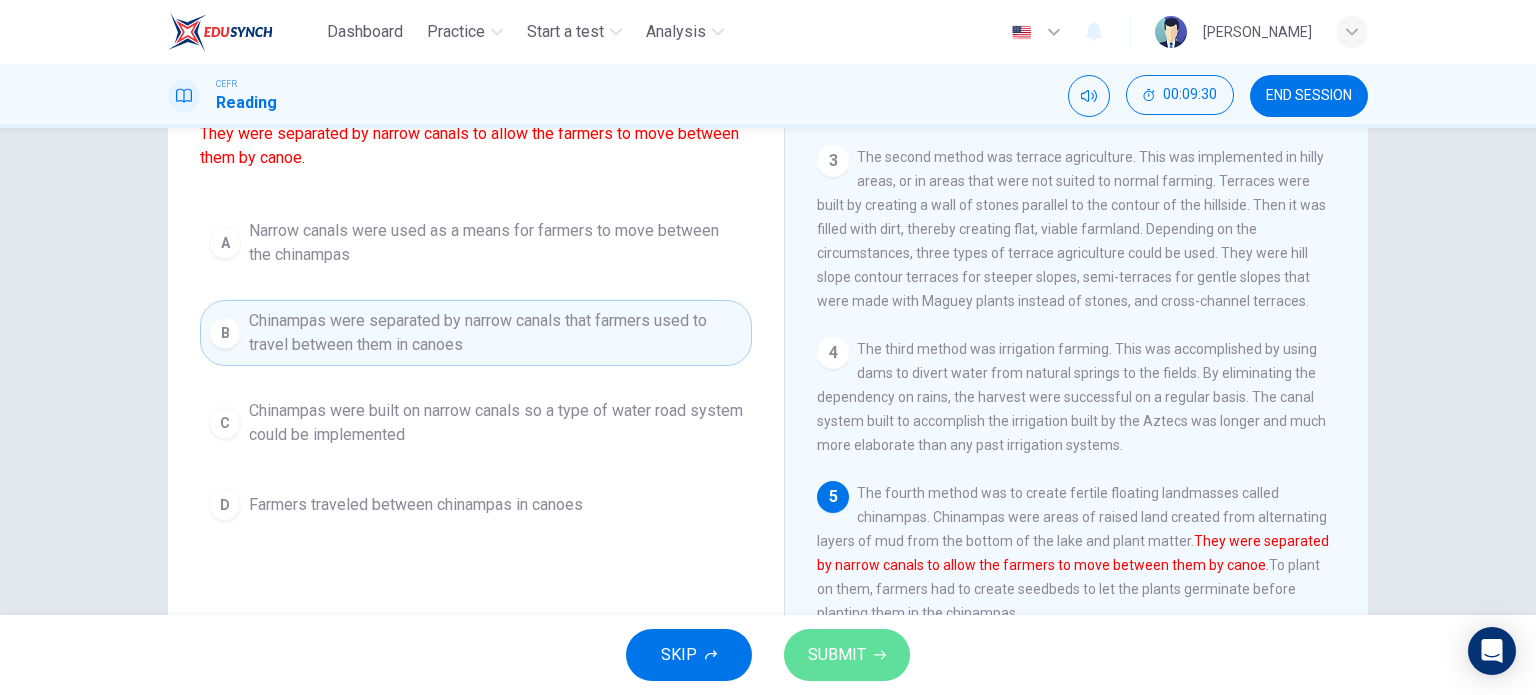click on "SUBMIT" at bounding box center [837, 655] 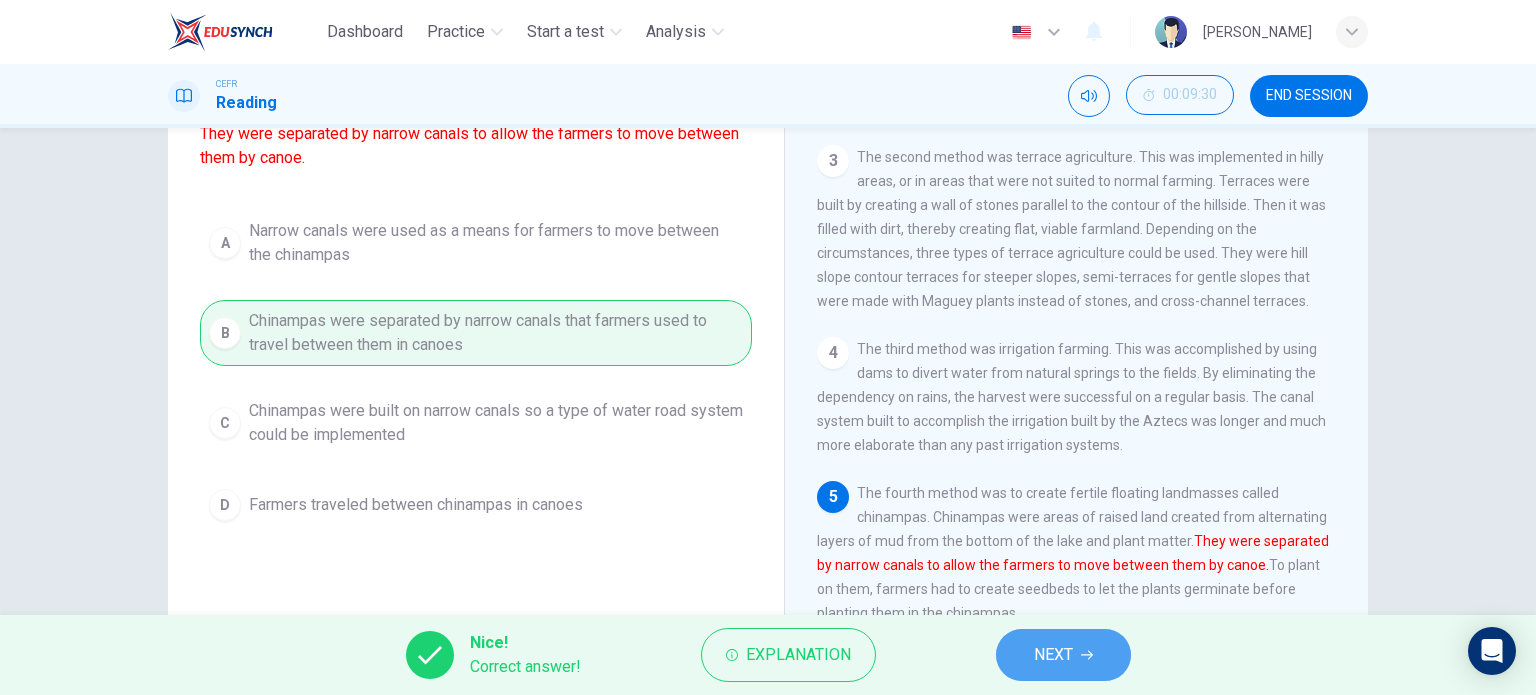 click on "NEXT" at bounding box center [1063, 655] 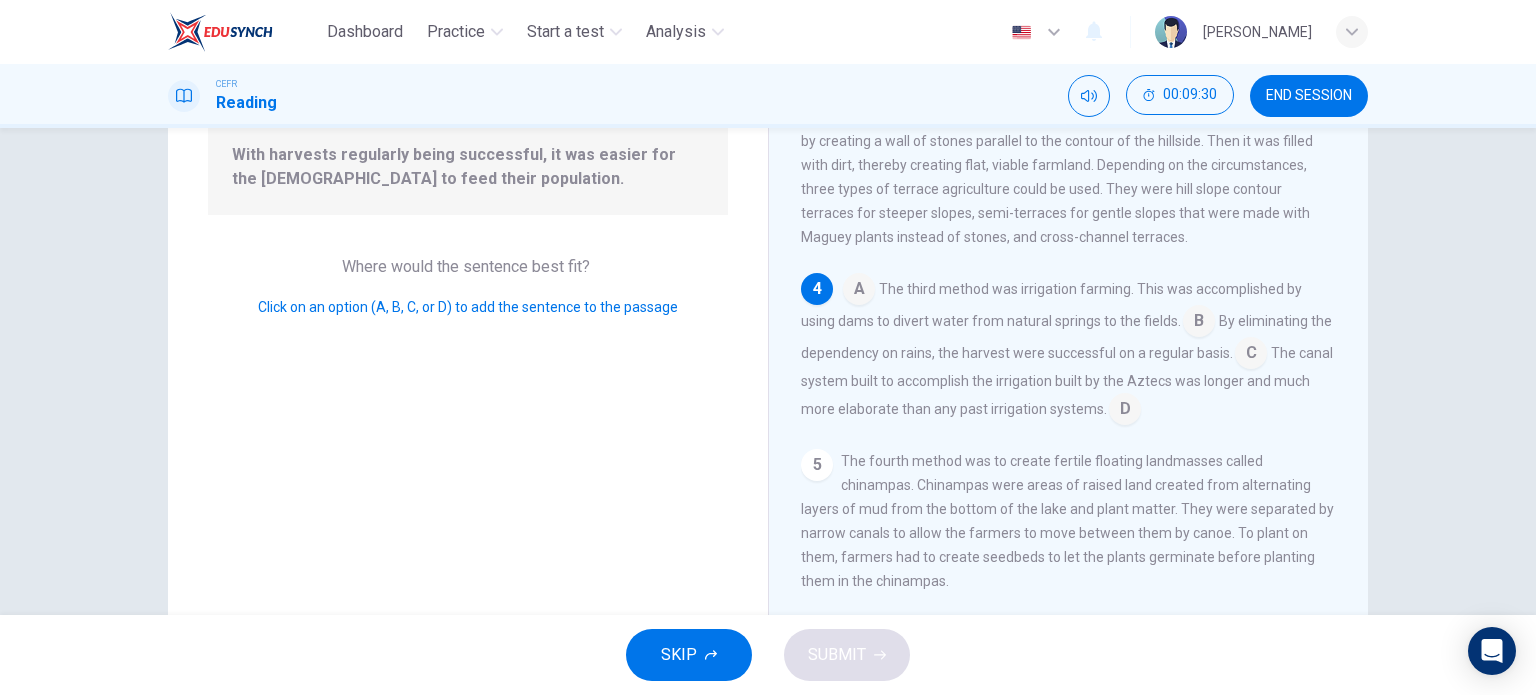 scroll, scrollTop: 267, scrollLeft: 0, axis: vertical 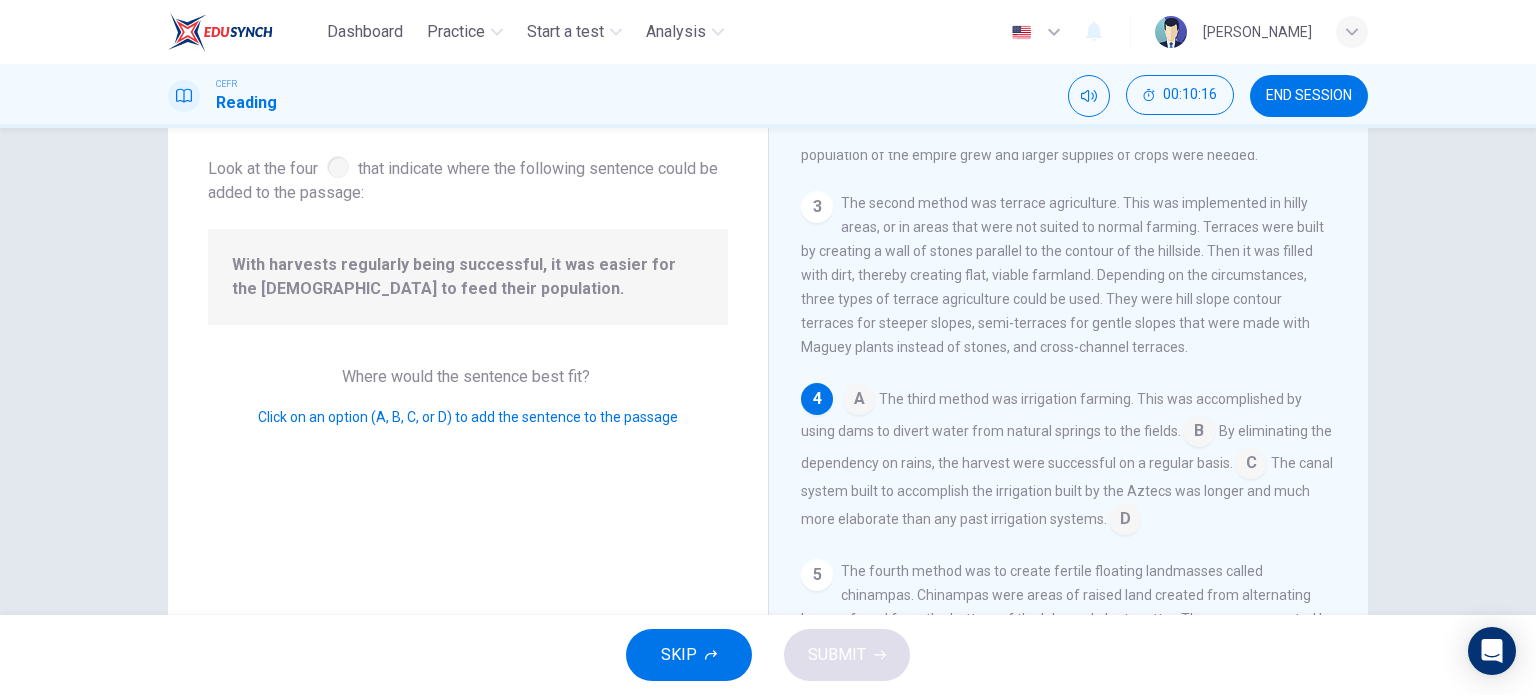 click on "A  The third method was irrigation farming. This was accomplished by using dams to divert water from natural springs to the fields.  B  By eliminating the dependency on rains, the harvest were successful on a regular basis.  C  The canal system built to accomplish the irrigation built by the Aztecs was longer and much more elaborate than any past irrigation systems.  D" at bounding box center (1069, 459) 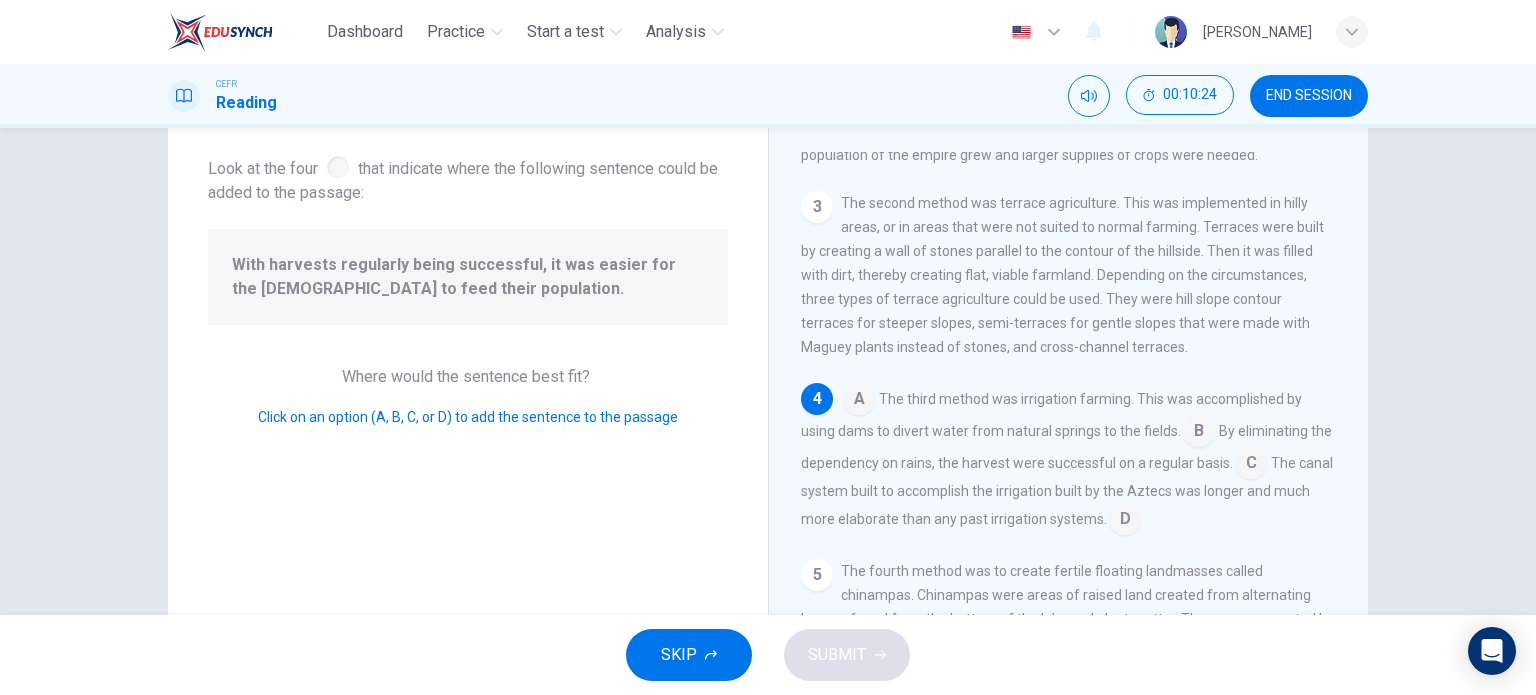 click at bounding box center [1251, 465] 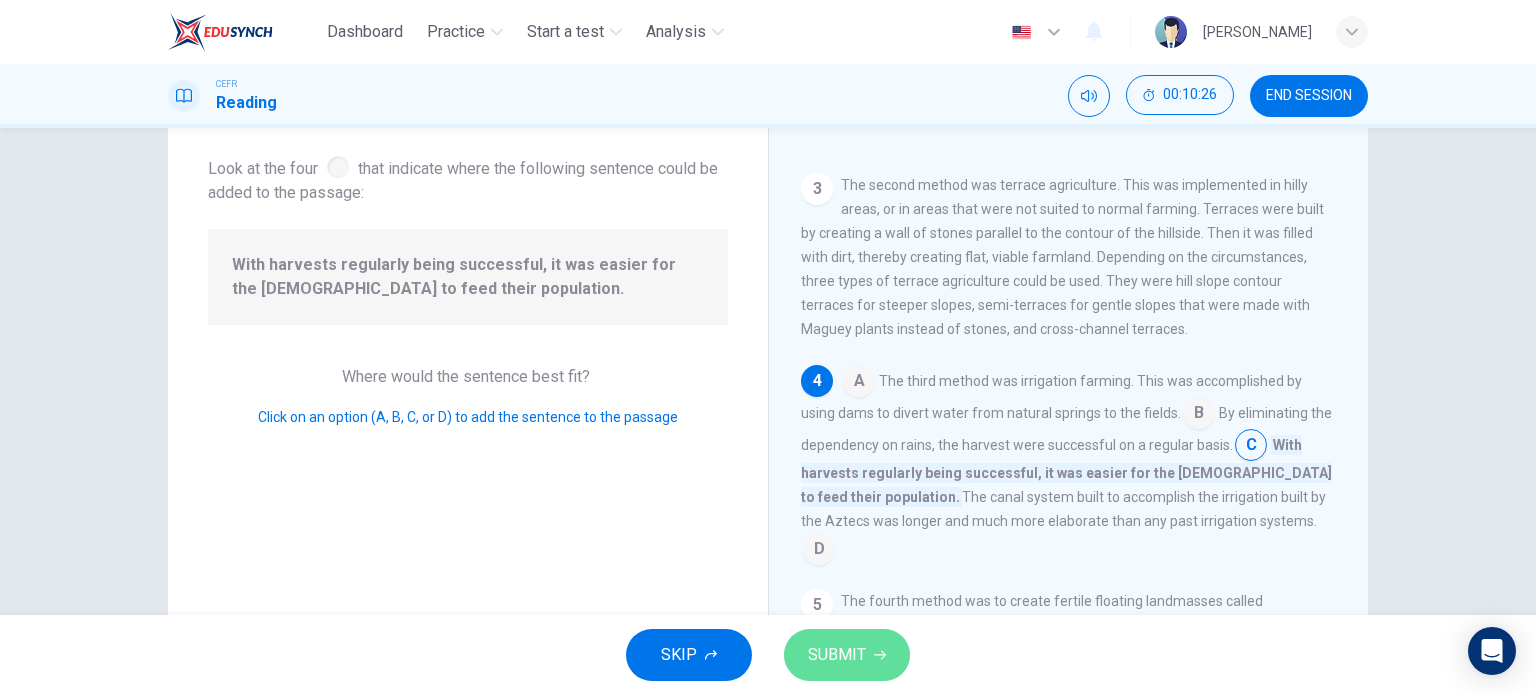 click on "SUBMIT" at bounding box center (837, 655) 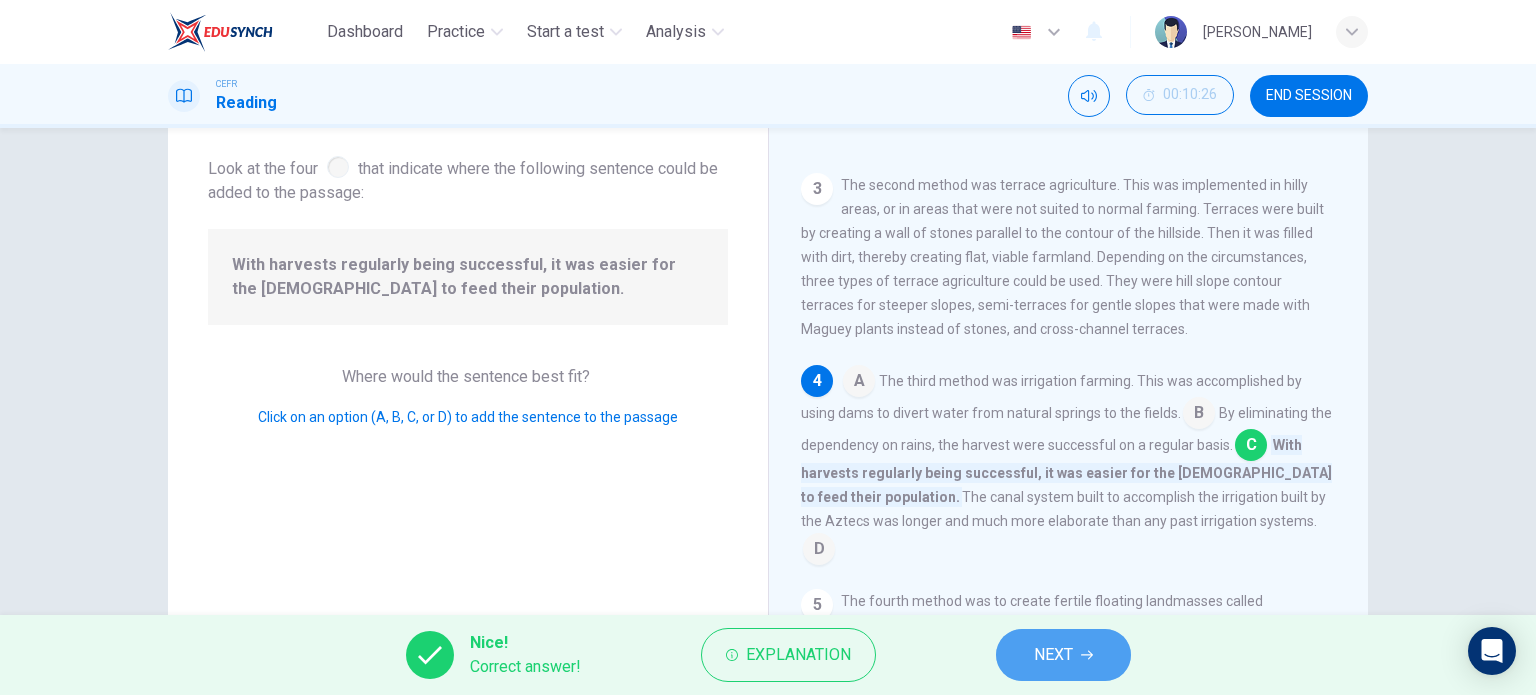 click on "NEXT" at bounding box center (1053, 655) 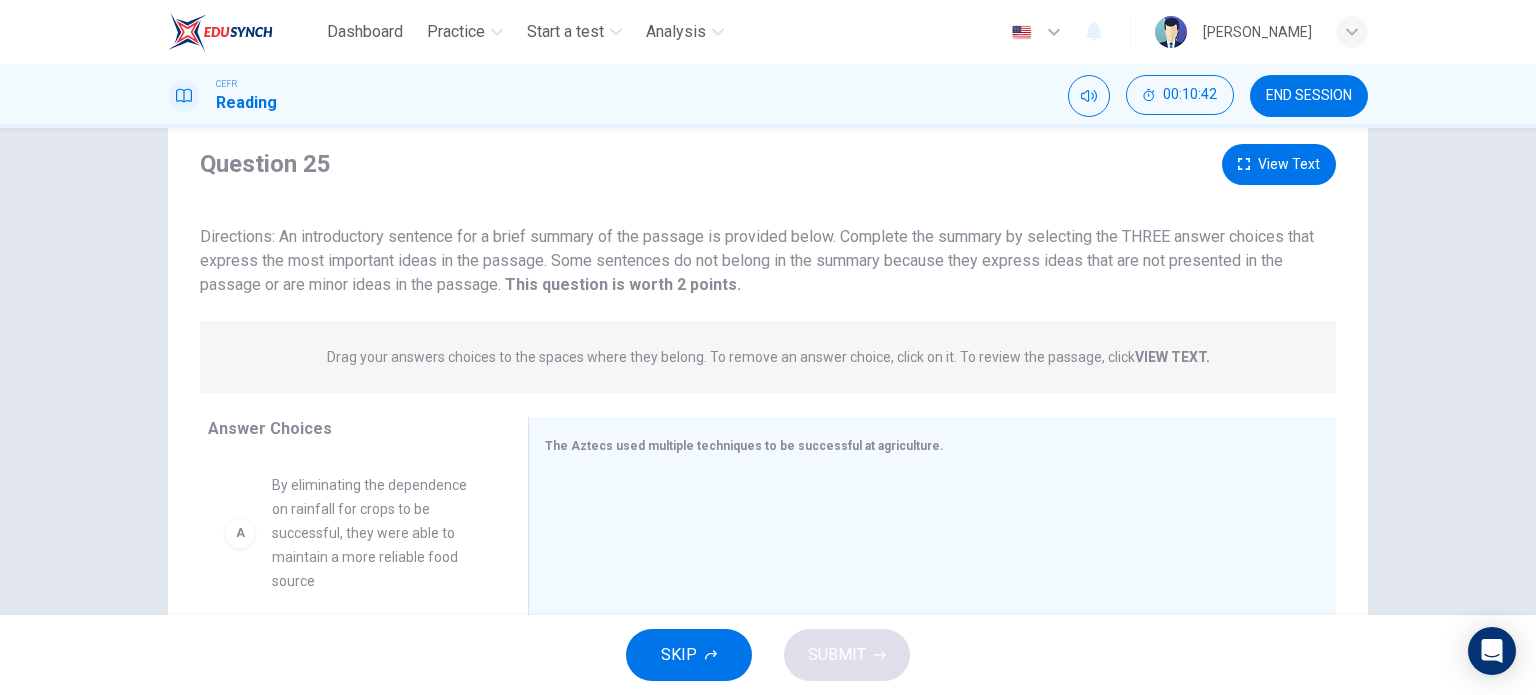 scroll, scrollTop: 288, scrollLeft: 0, axis: vertical 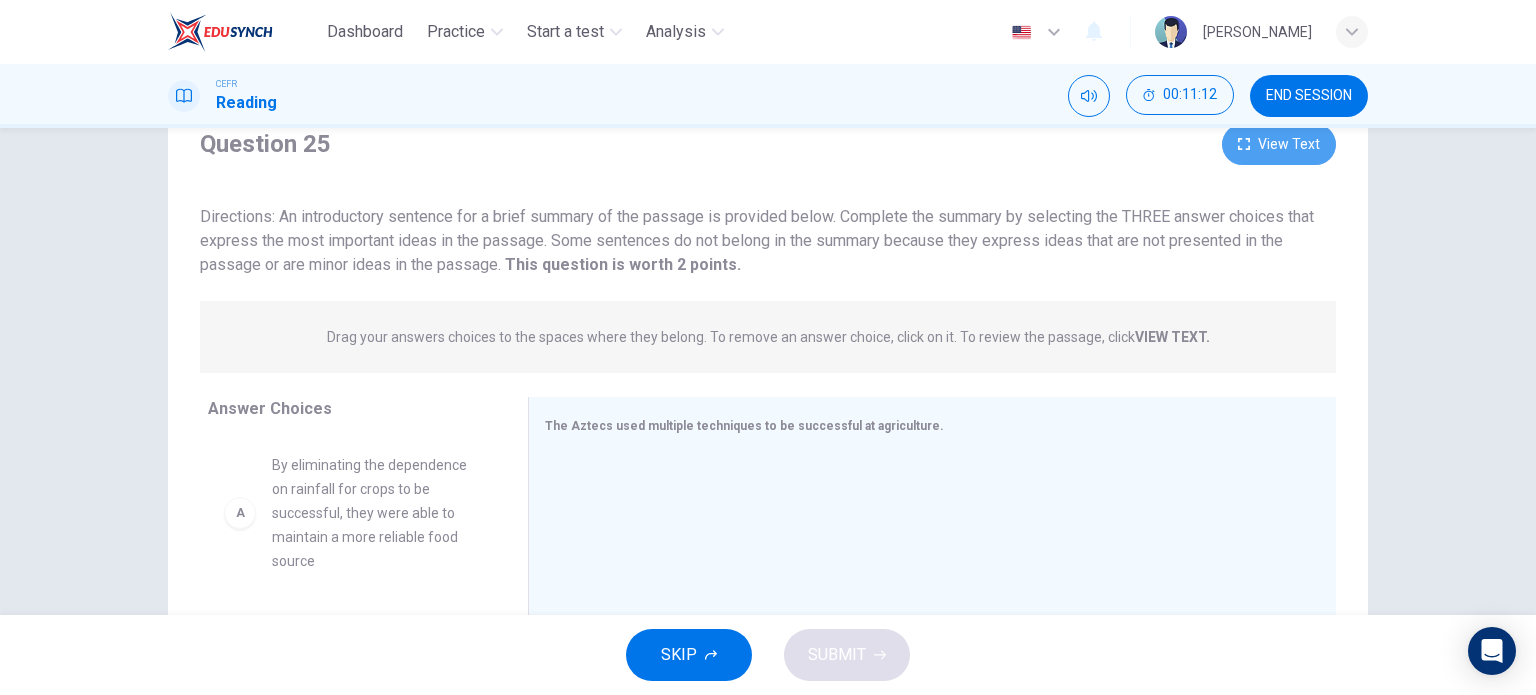 click on "View Text" at bounding box center (1279, 144) 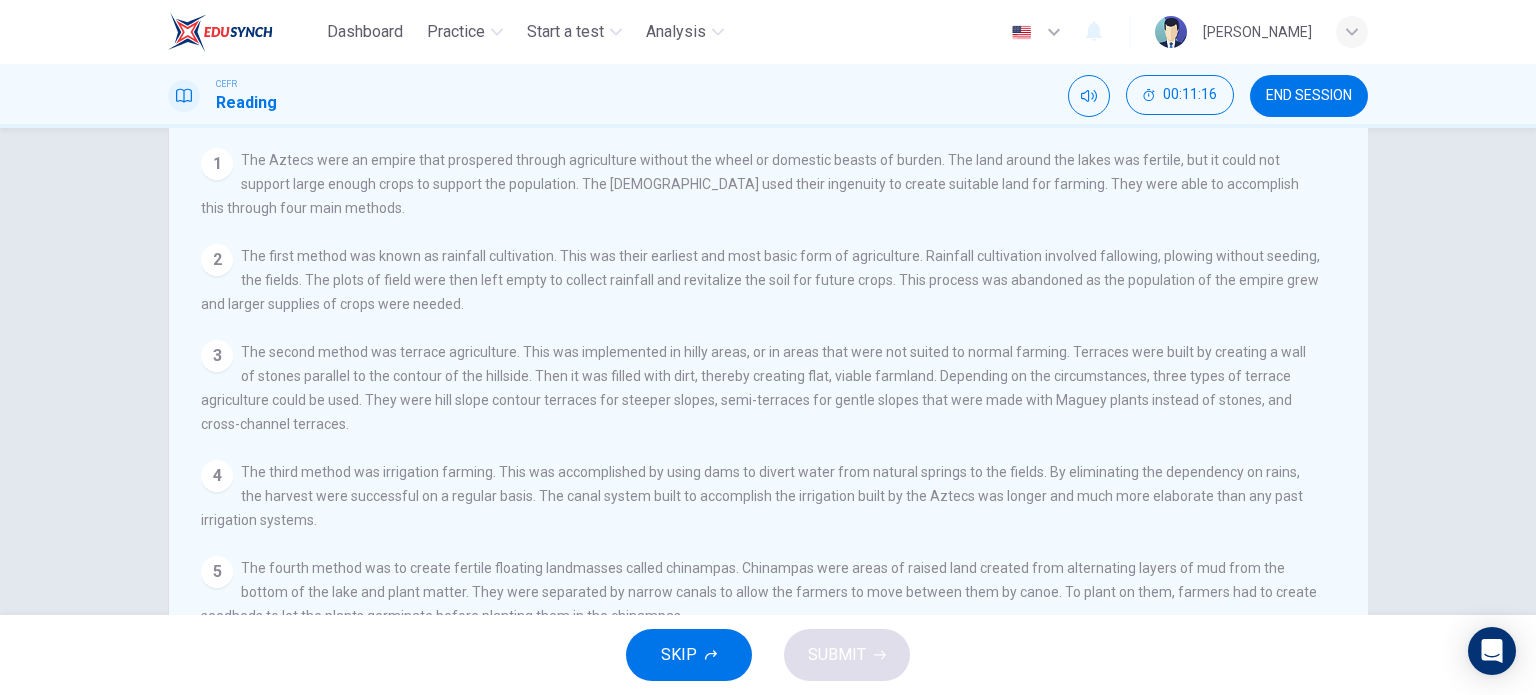 scroll, scrollTop: 0, scrollLeft: 0, axis: both 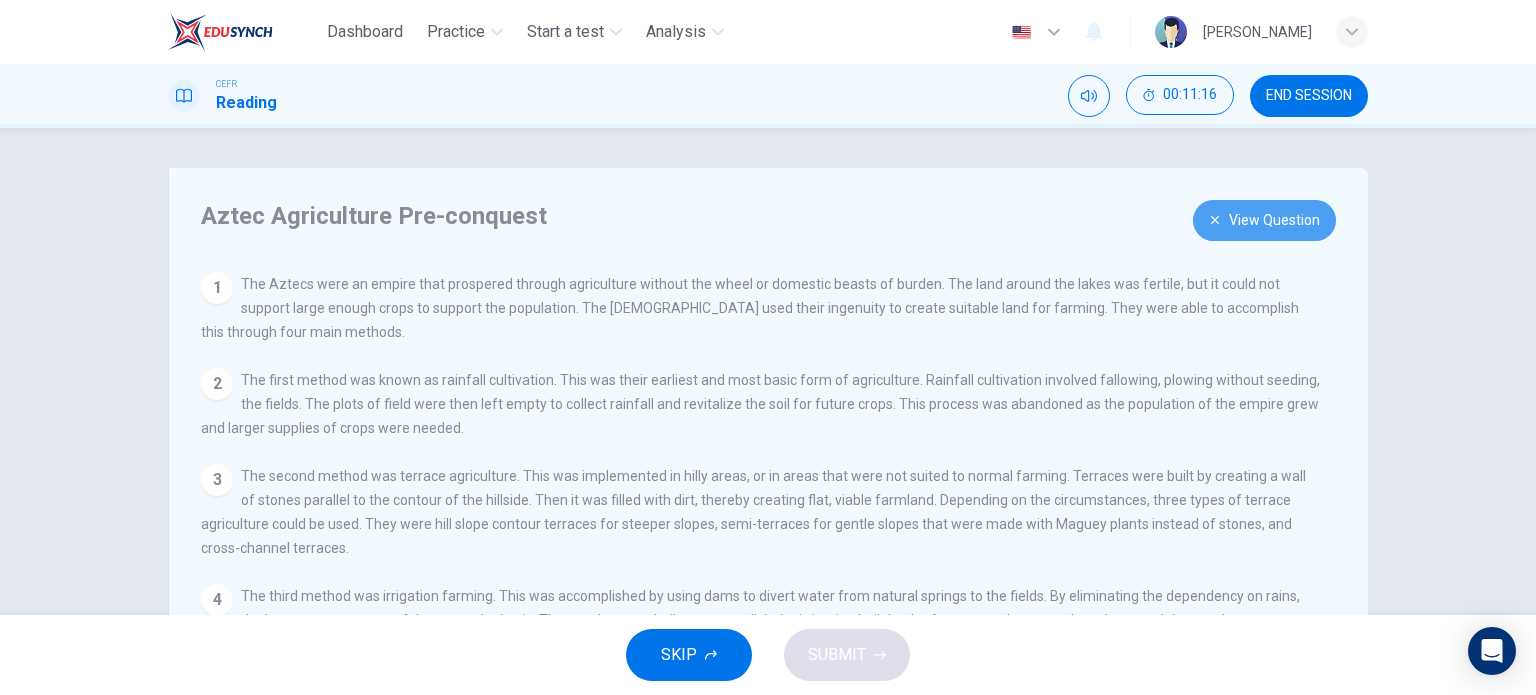 click on "View Question" at bounding box center (1264, 220) 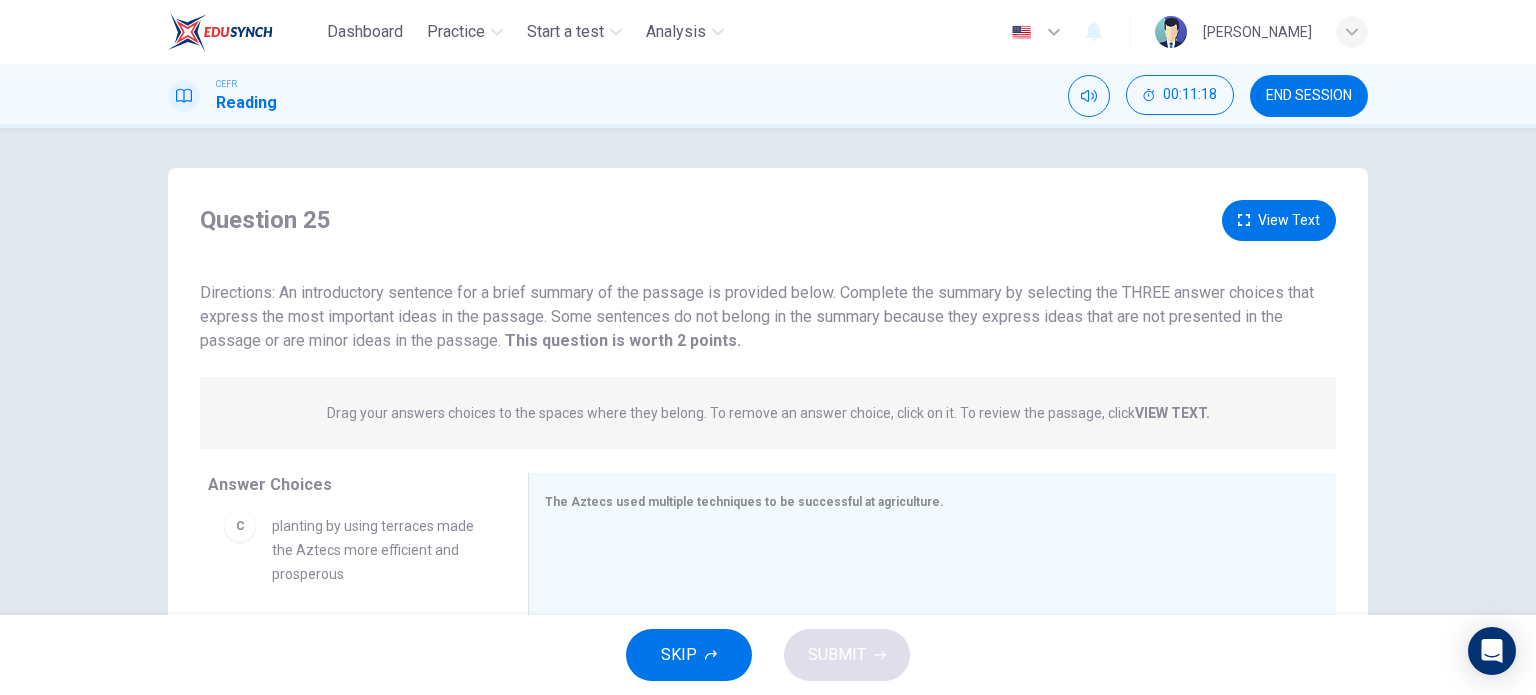 scroll, scrollTop: 328, scrollLeft: 0, axis: vertical 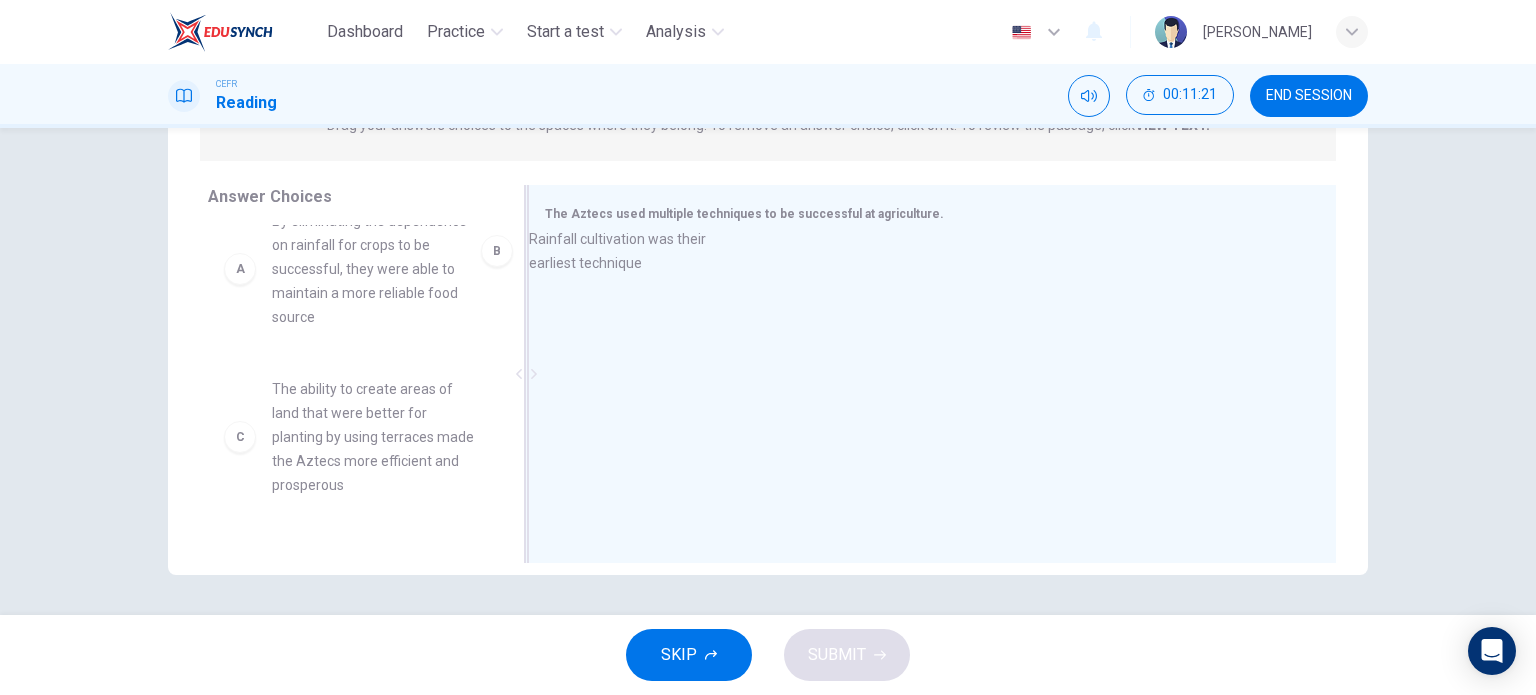 drag, startPoint x: 396, startPoint y: 417, endPoint x: 708, endPoint y: 248, distance: 354.83093 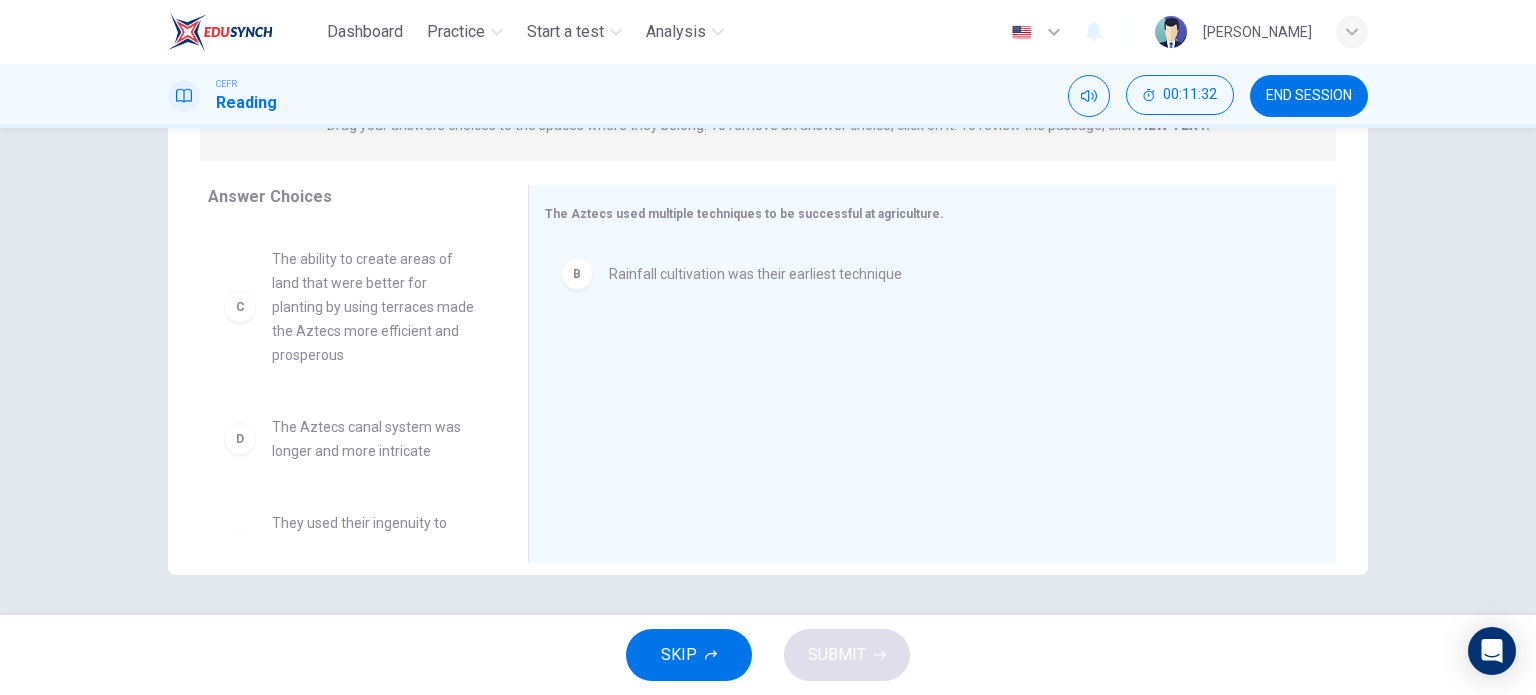 scroll, scrollTop: 160, scrollLeft: 0, axis: vertical 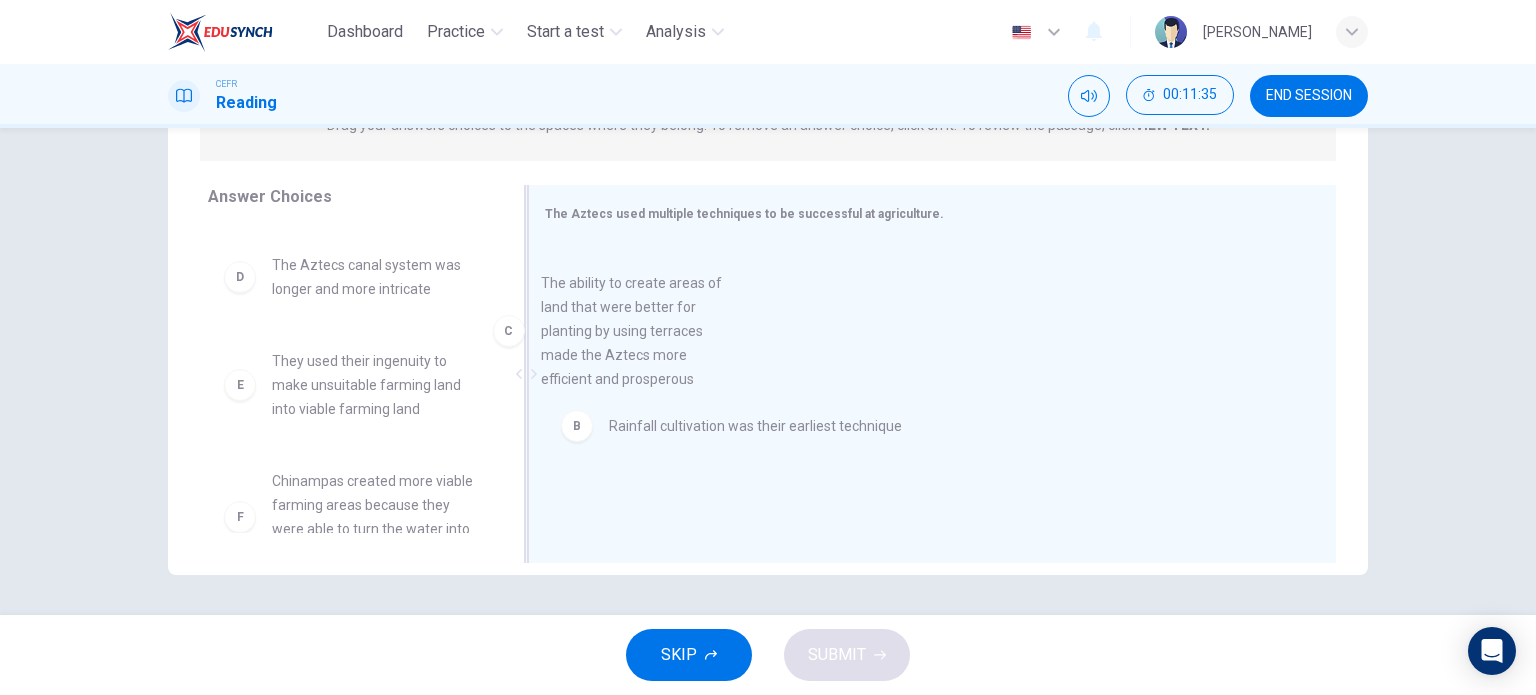 drag, startPoint x: 369, startPoint y: 327, endPoint x: 725, endPoint y: 365, distance: 358.02234 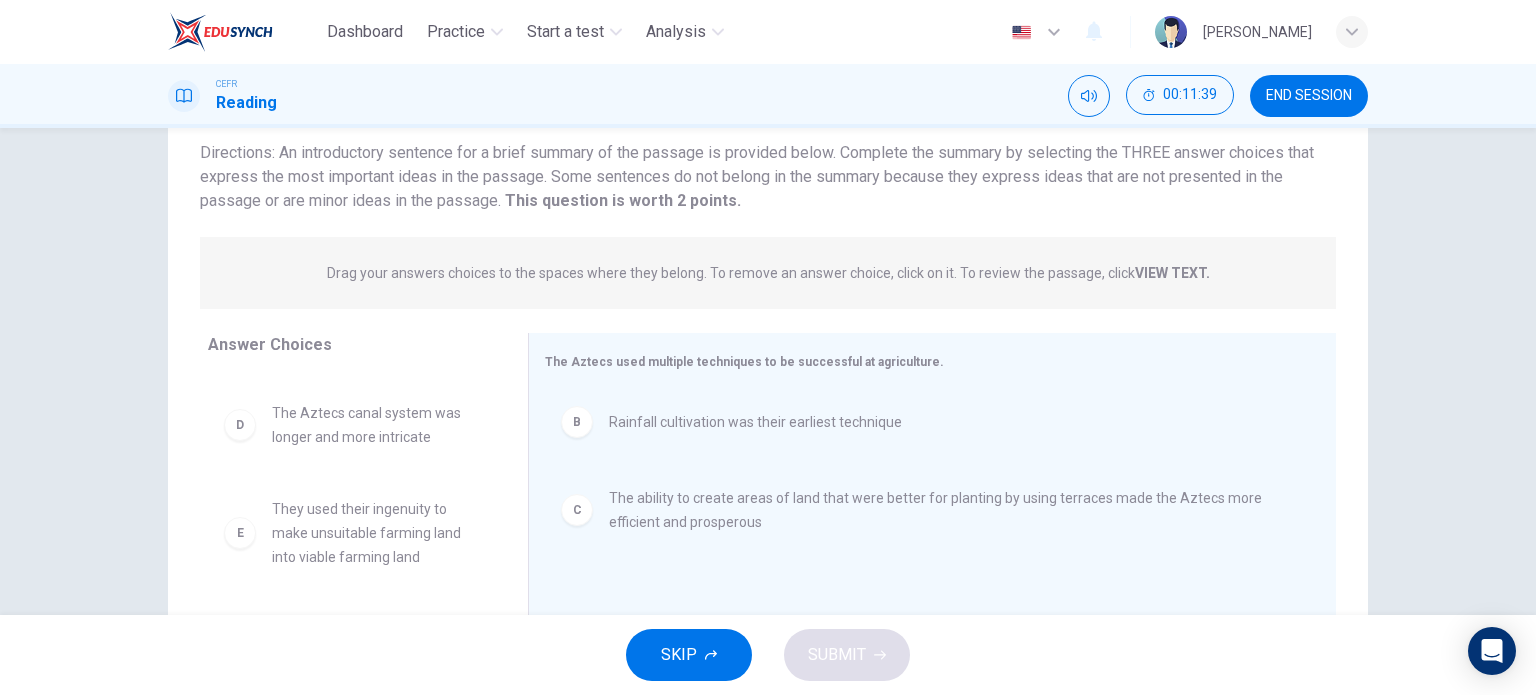 scroll, scrollTop: 0, scrollLeft: 0, axis: both 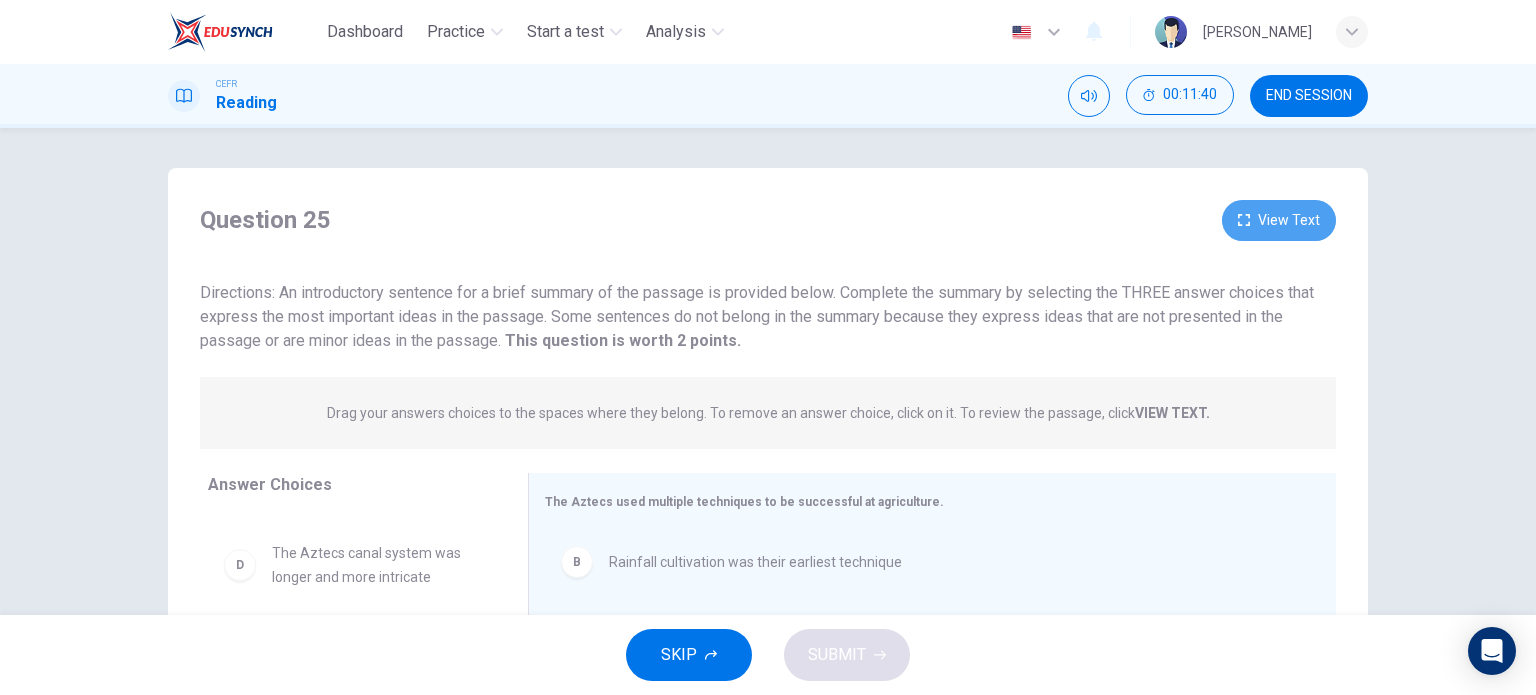 click on "View Text" at bounding box center [1279, 220] 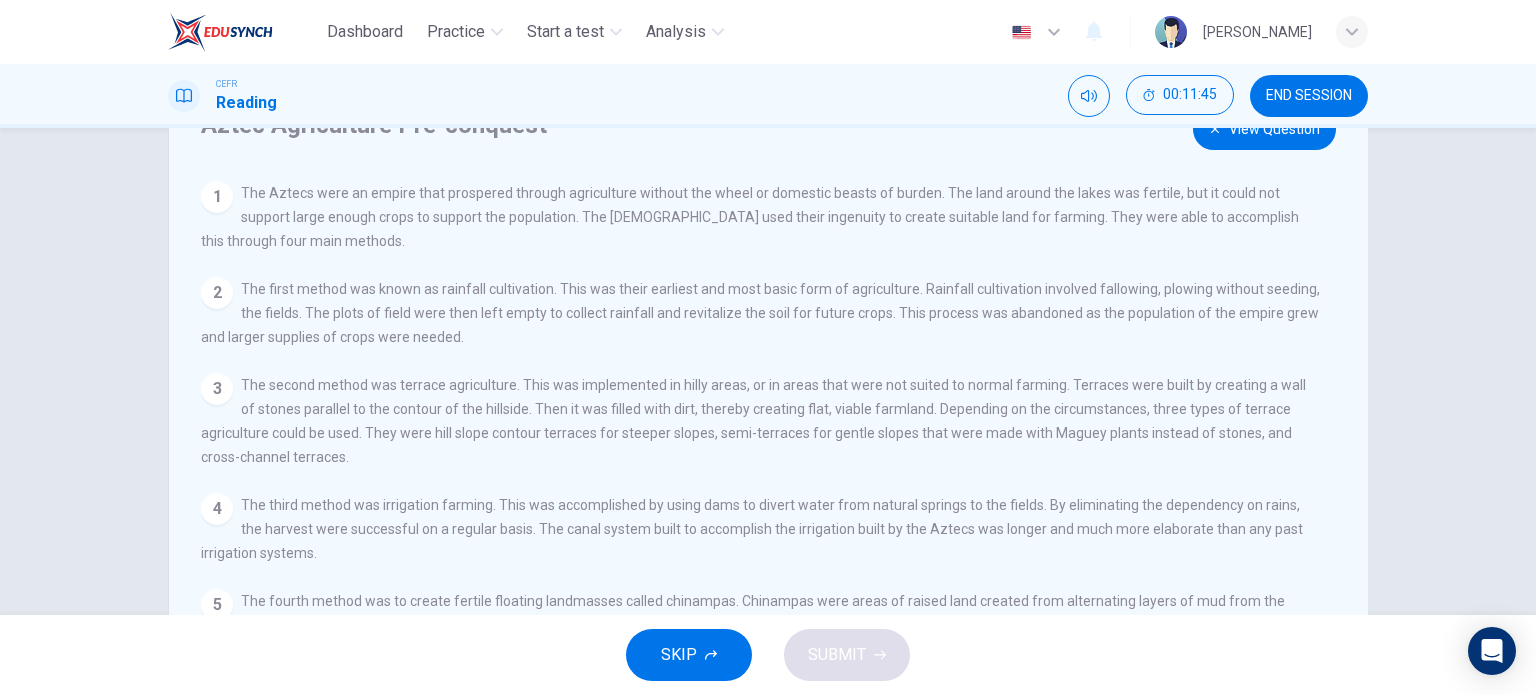 scroll, scrollTop: 90, scrollLeft: 0, axis: vertical 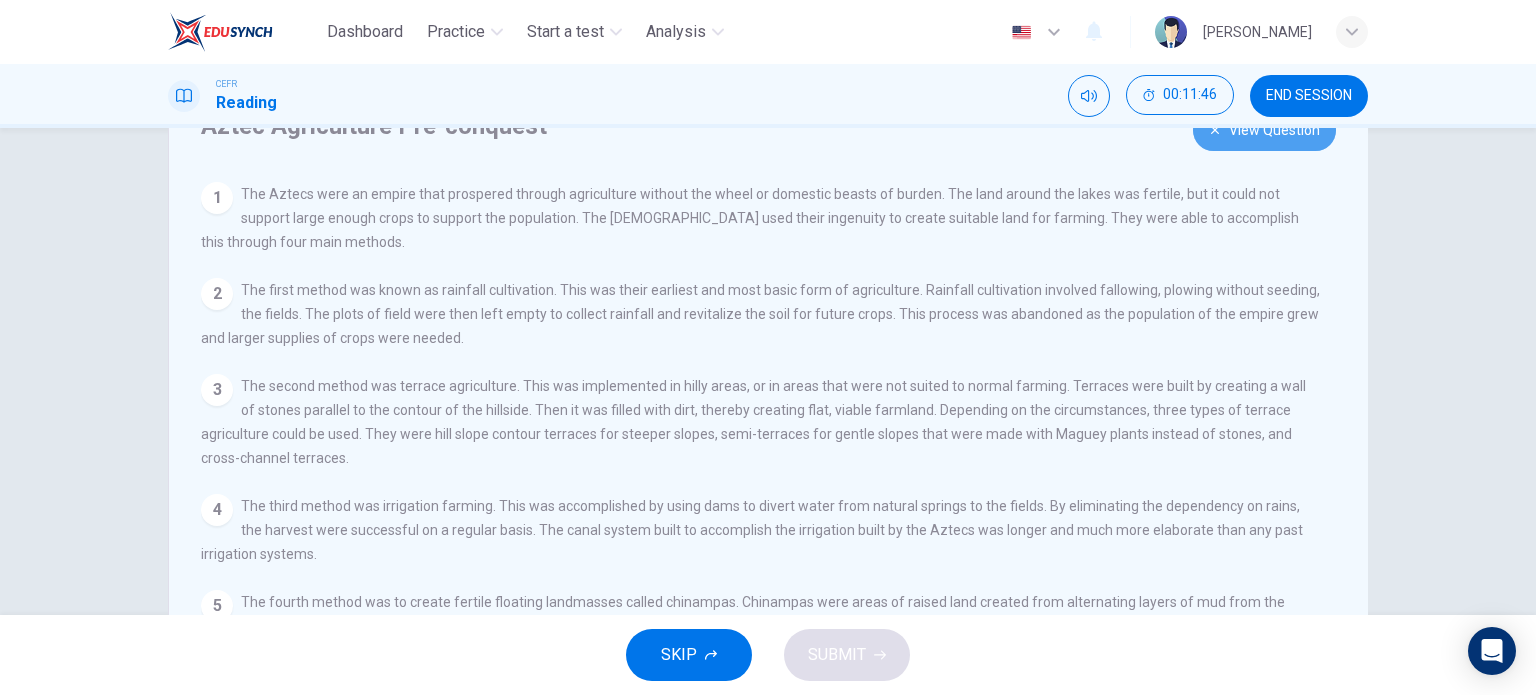 click on "View Question" at bounding box center (1264, 130) 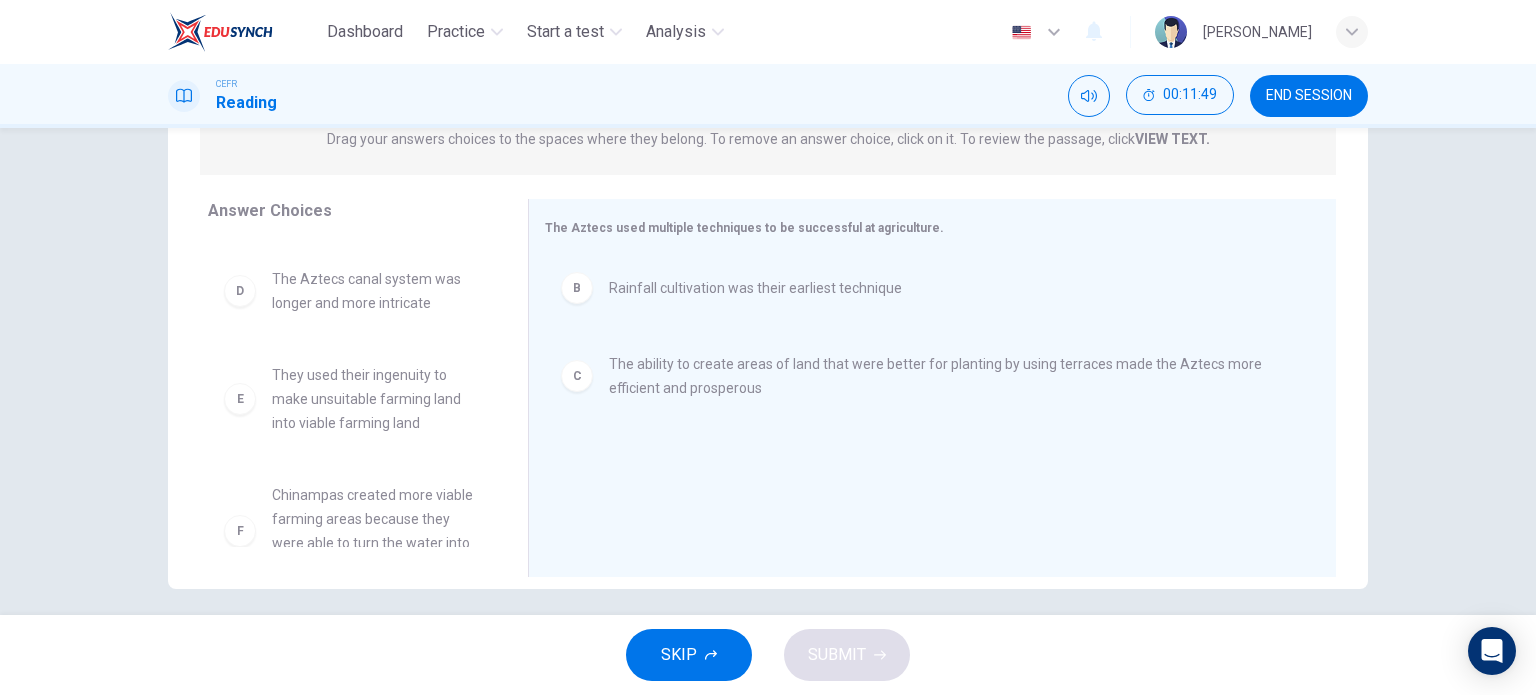 scroll, scrollTop: 288, scrollLeft: 0, axis: vertical 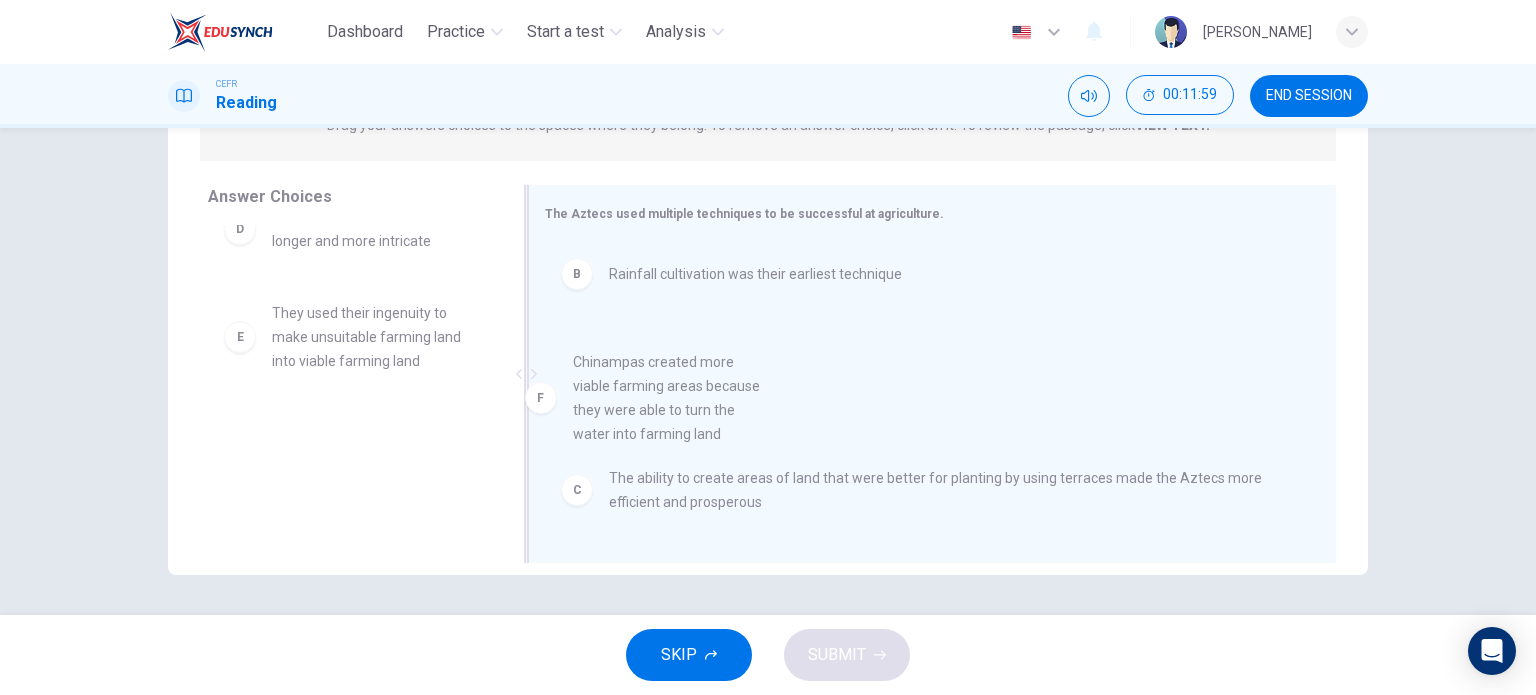 drag, startPoint x: 373, startPoint y: 507, endPoint x: 686, endPoint y: 432, distance: 321.86023 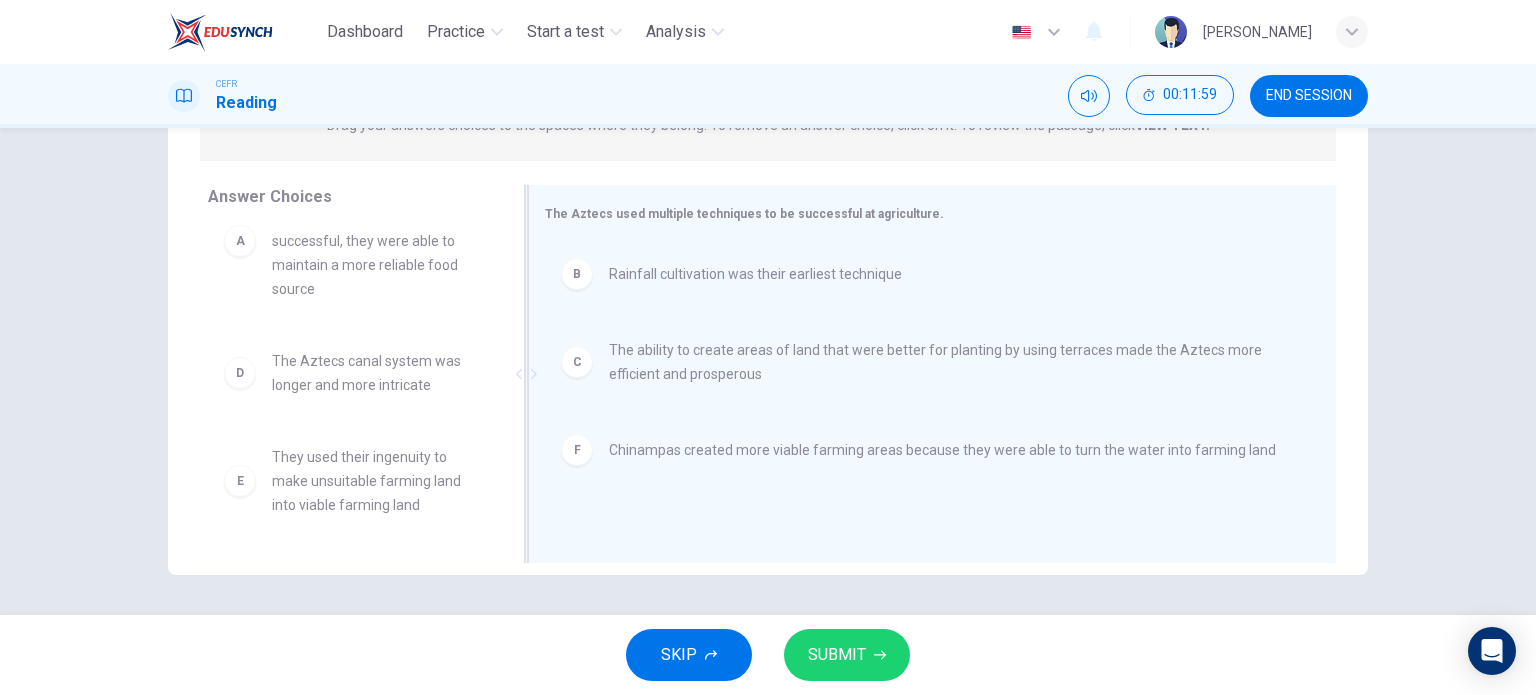 scroll, scrollTop: 60, scrollLeft: 0, axis: vertical 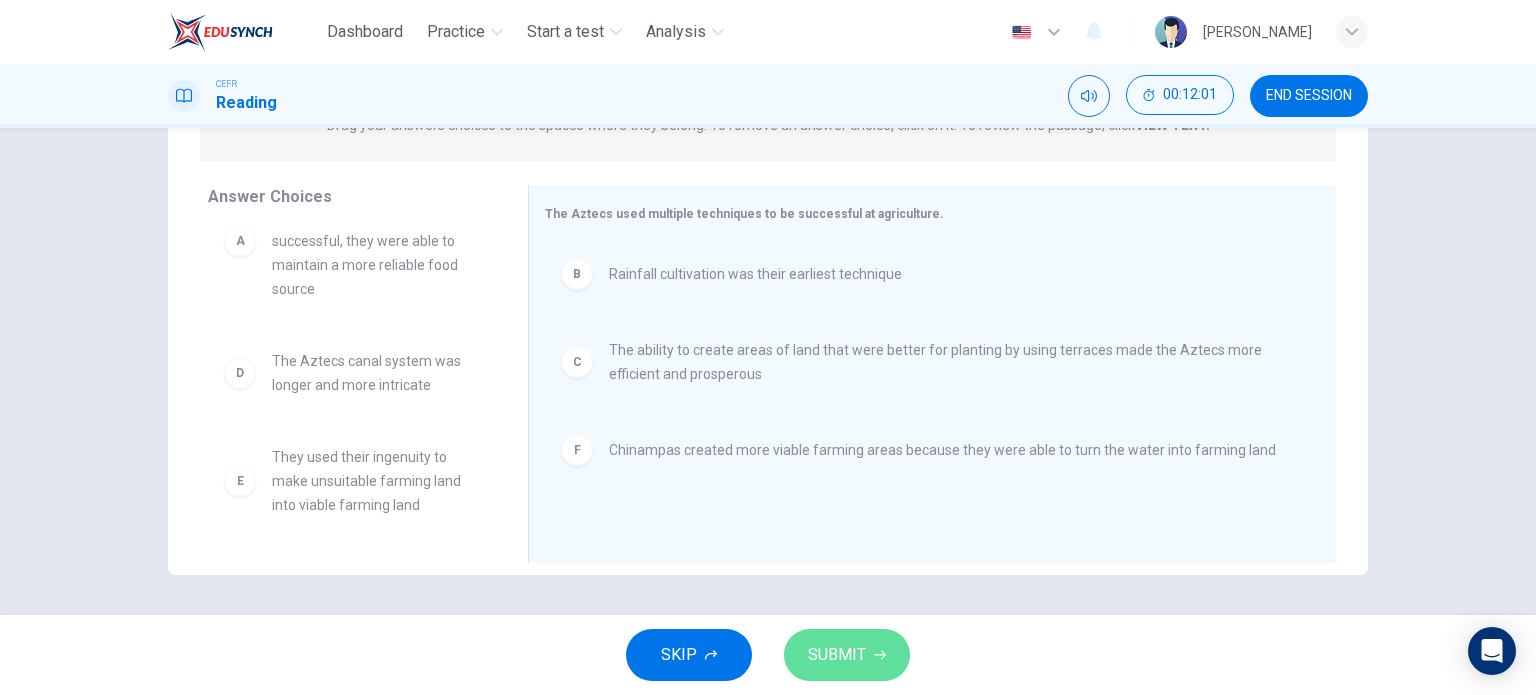 click on "SUBMIT" at bounding box center [837, 655] 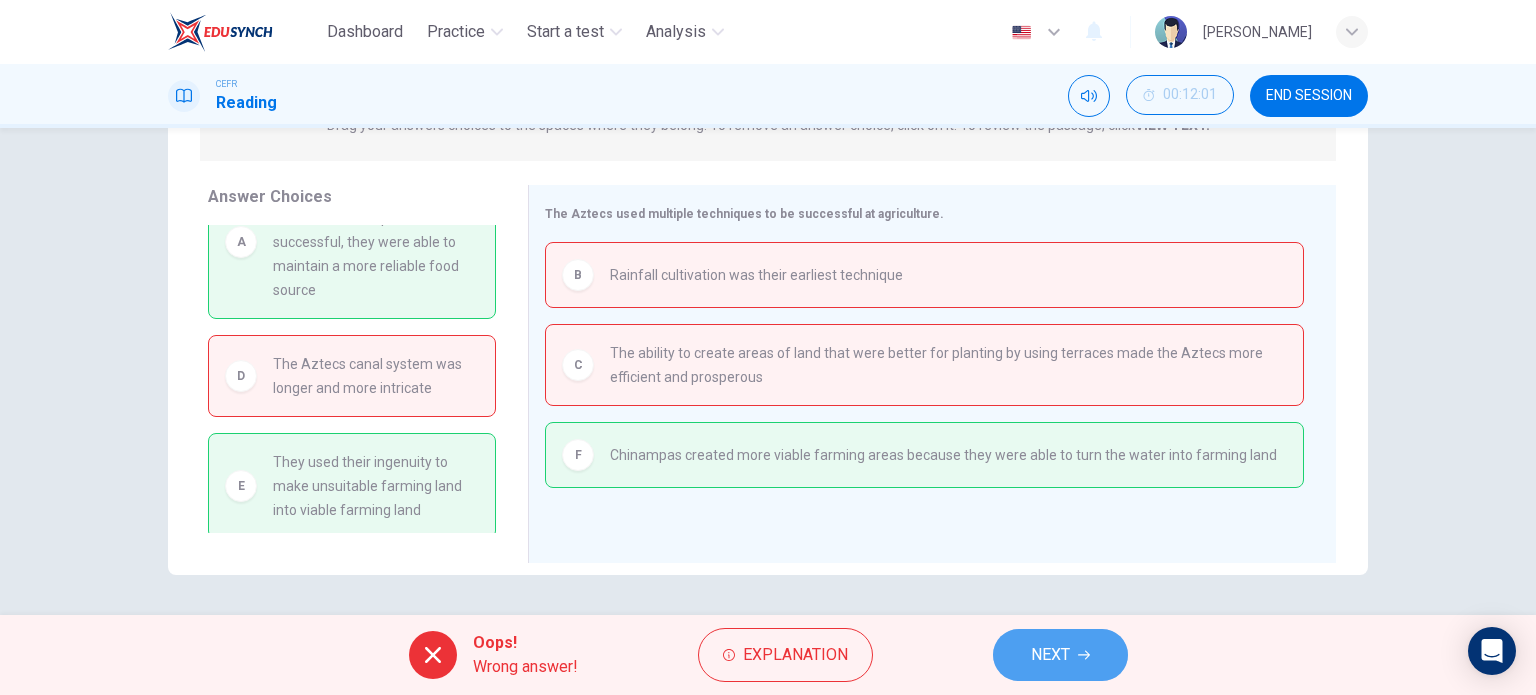 click on "NEXT" at bounding box center (1050, 655) 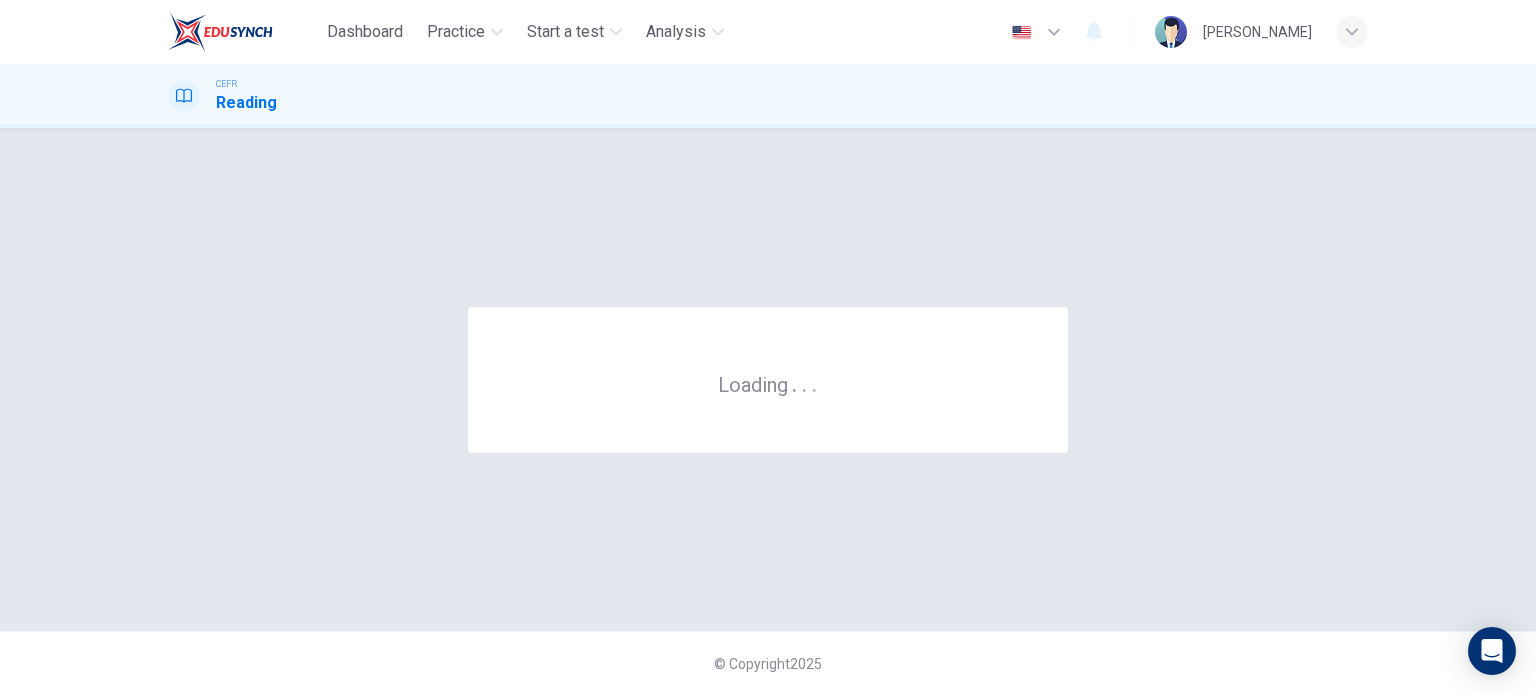scroll, scrollTop: 0, scrollLeft: 0, axis: both 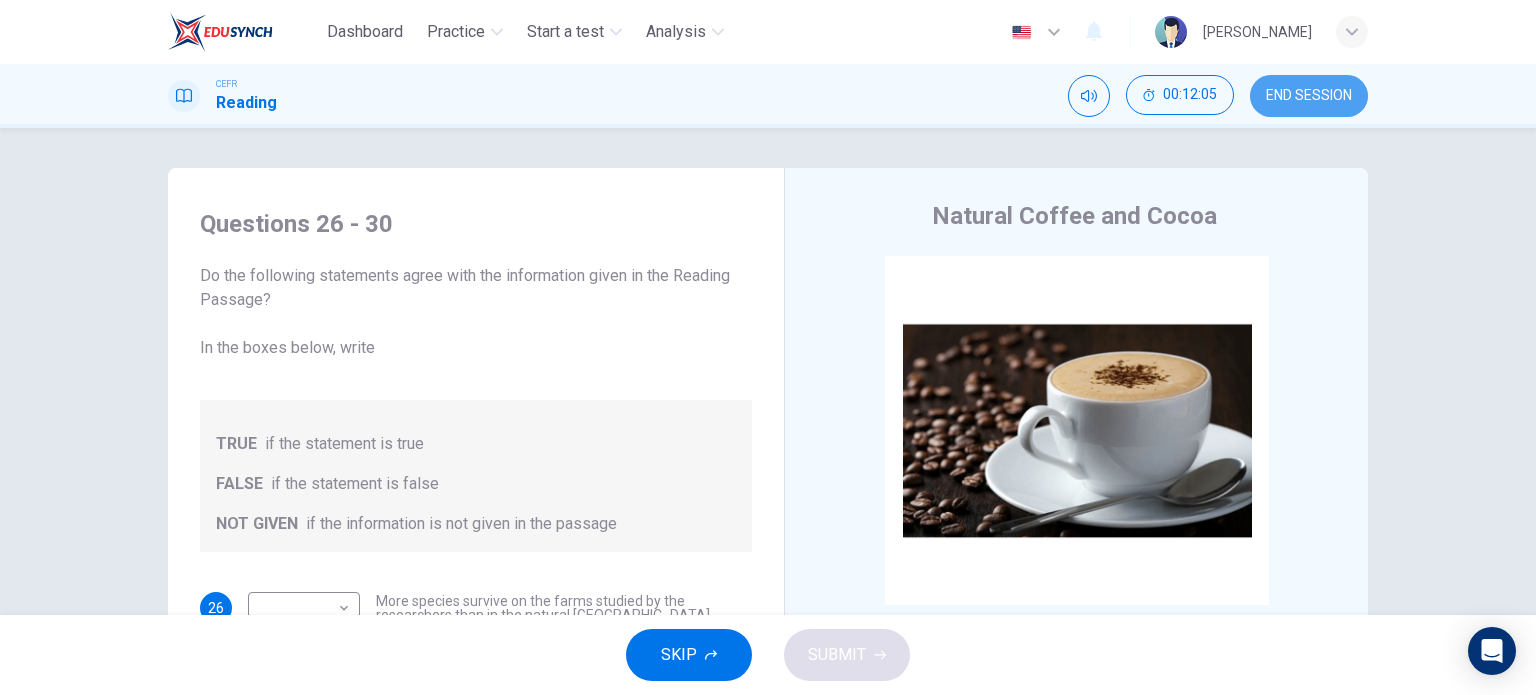 click on "END SESSION" at bounding box center (1309, 96) 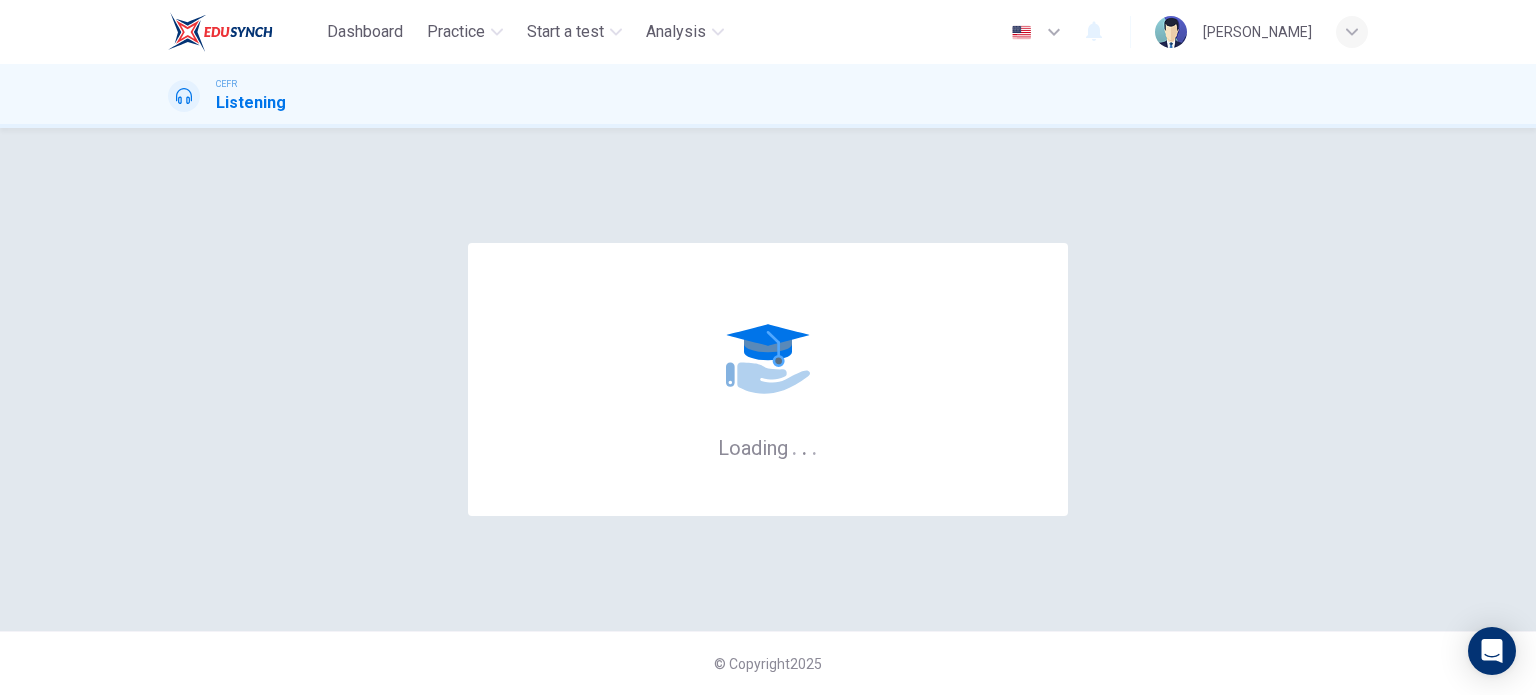 scroll, scrollTop: 0, scrollLeft: 0, axis: both 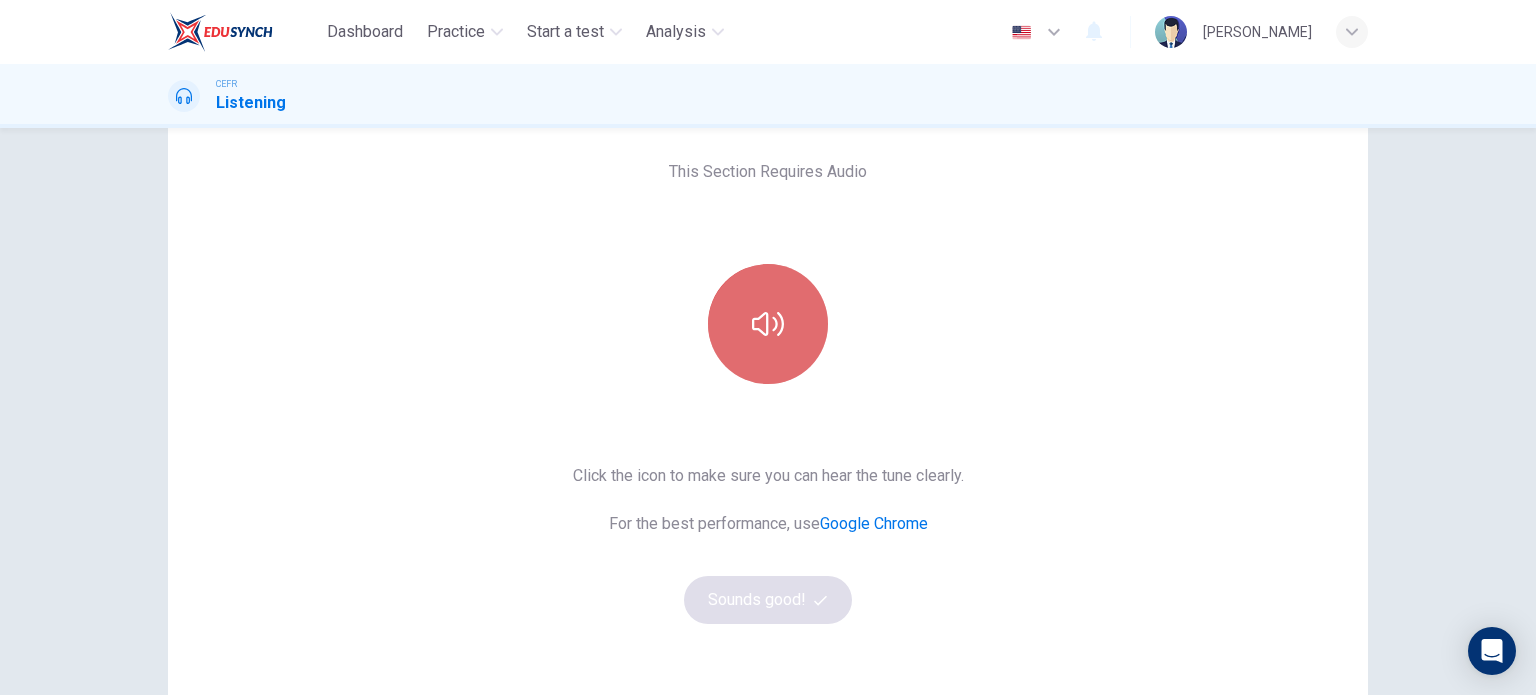 click at bounding box center (768, 324) 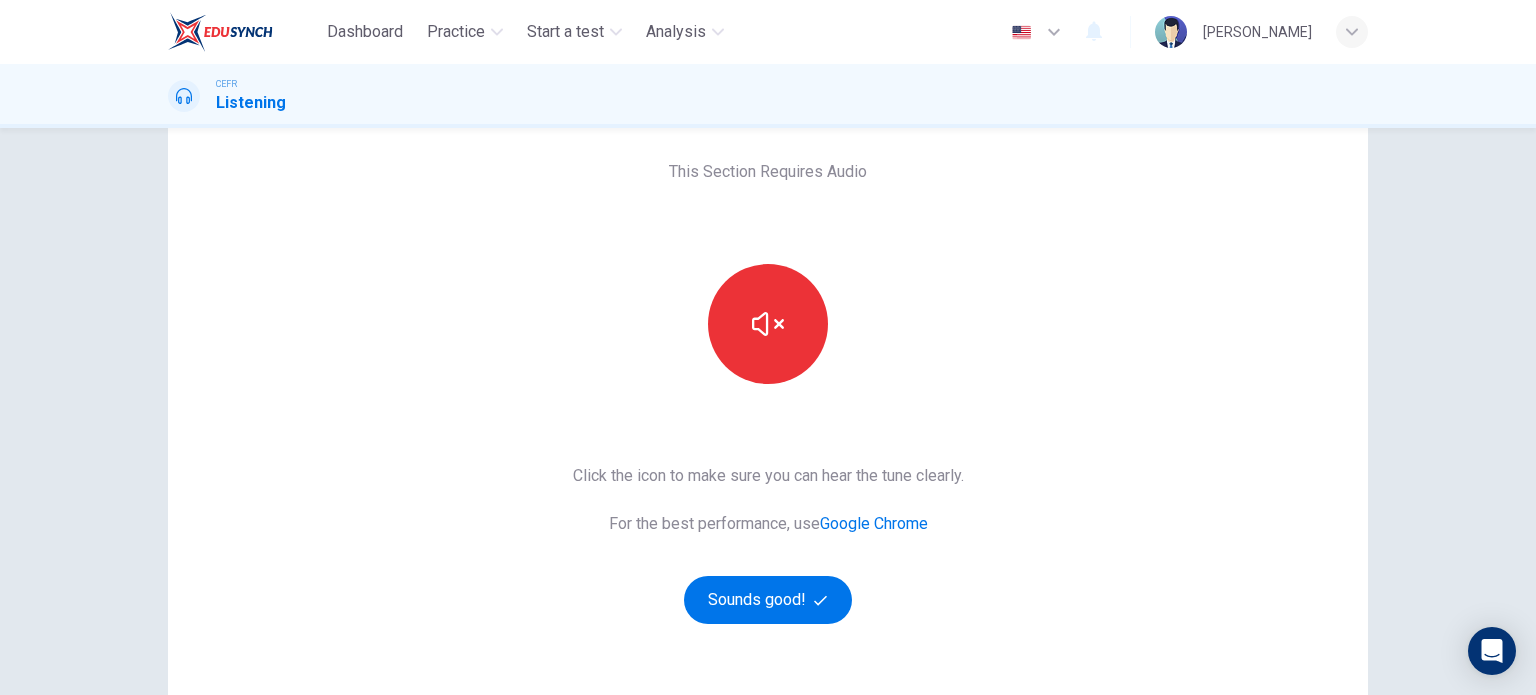 type 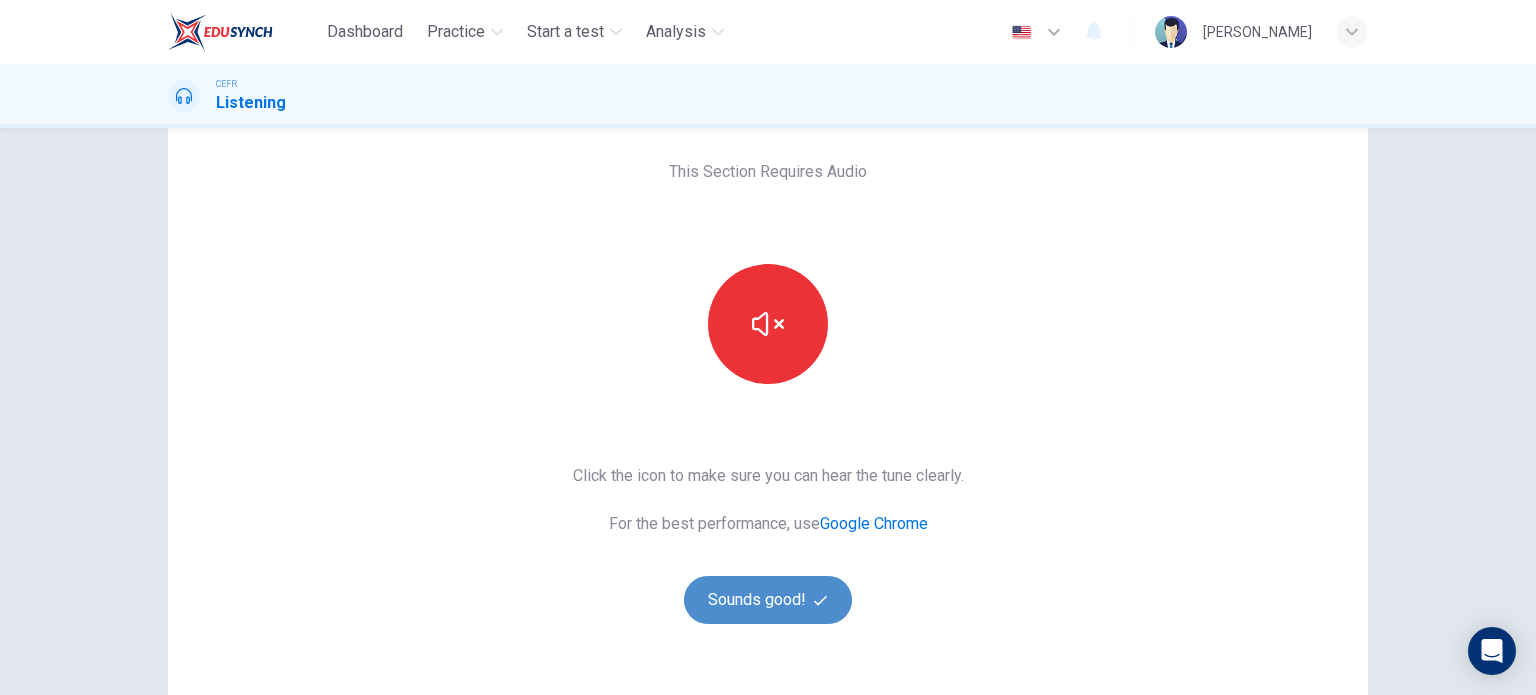 click on "Sounds good!" at bounding box center (768, 600) 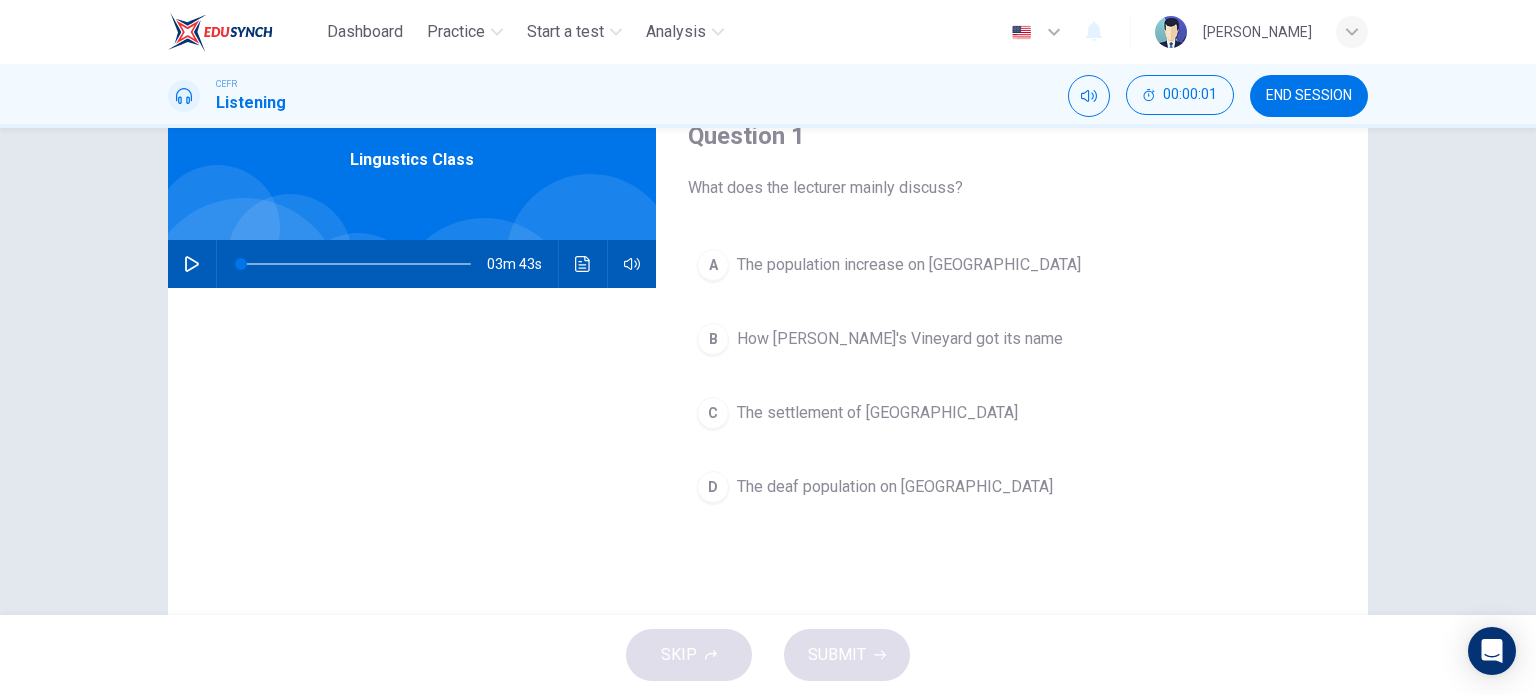 scroll, scrollTop: 0, scrollLeft: 0, axis: both 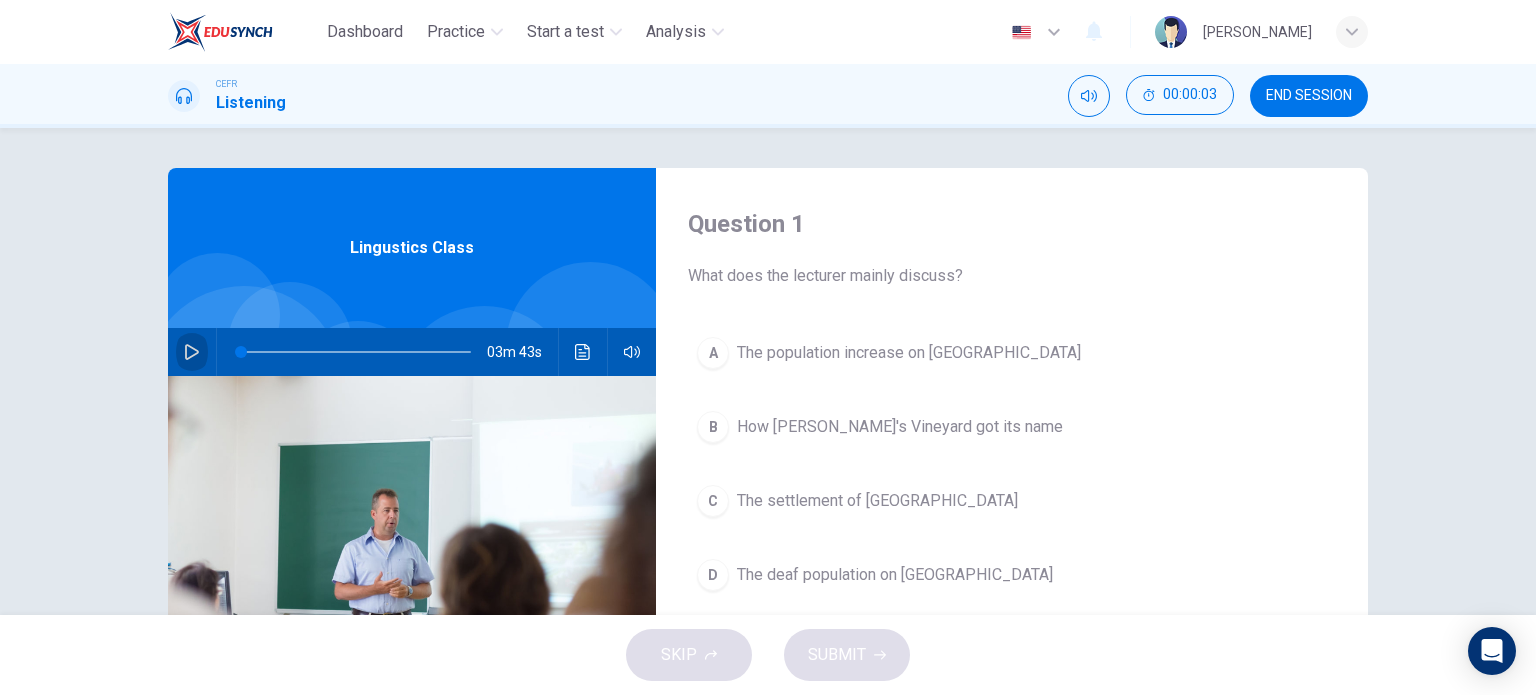 click 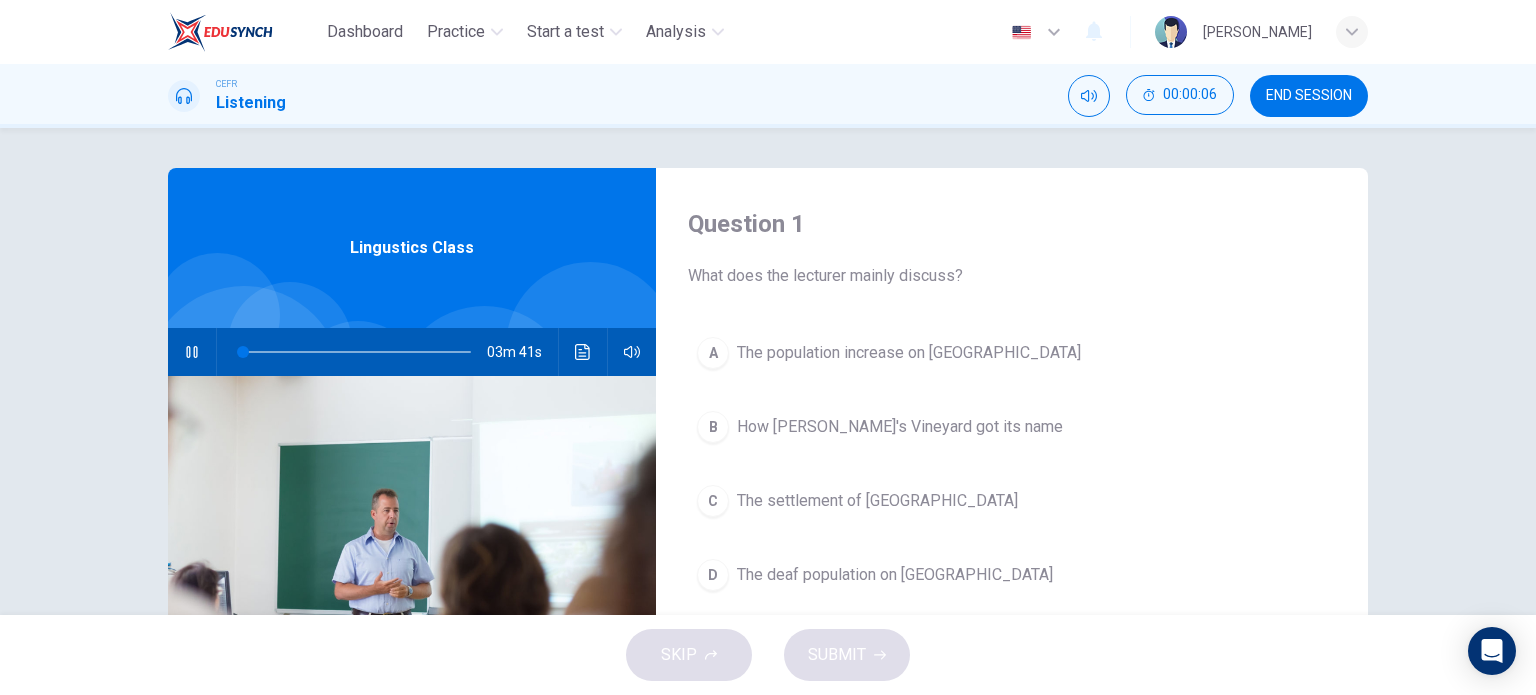 type on "1" 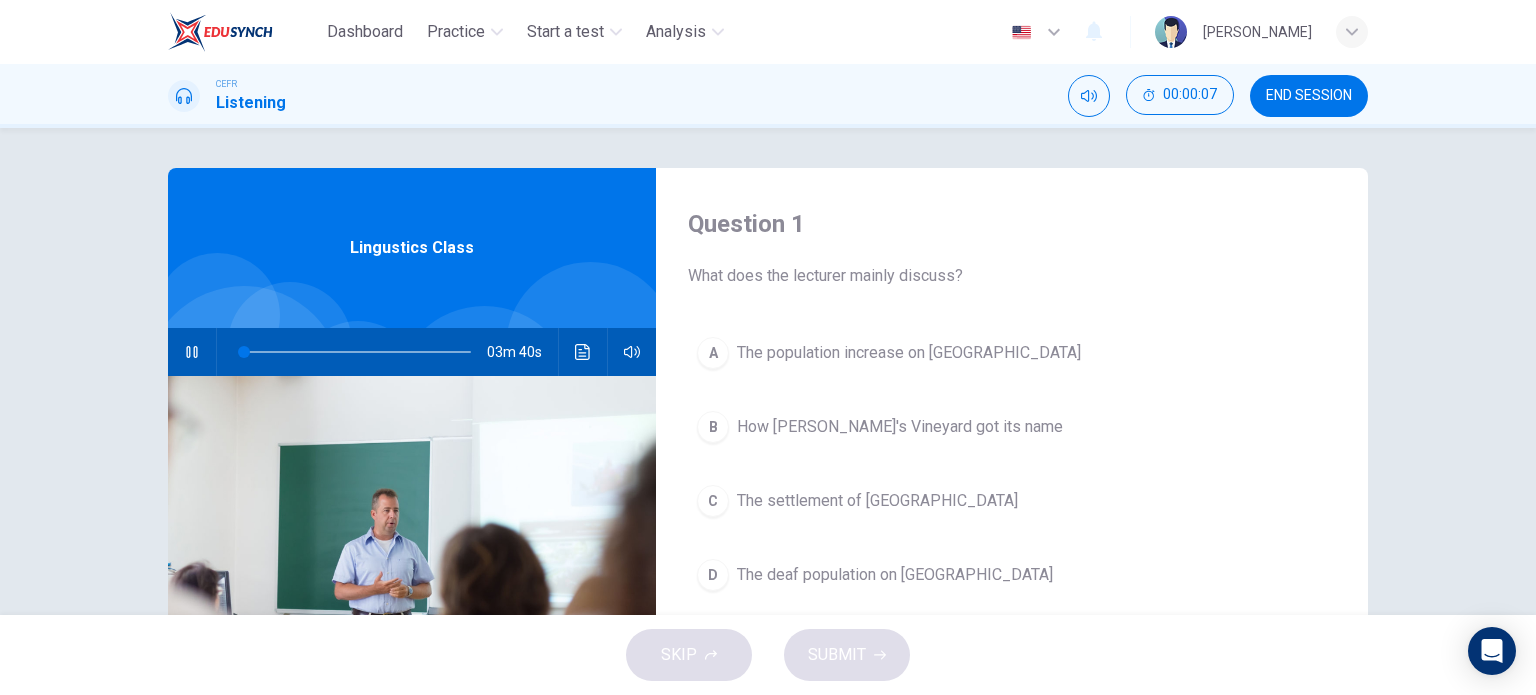 type 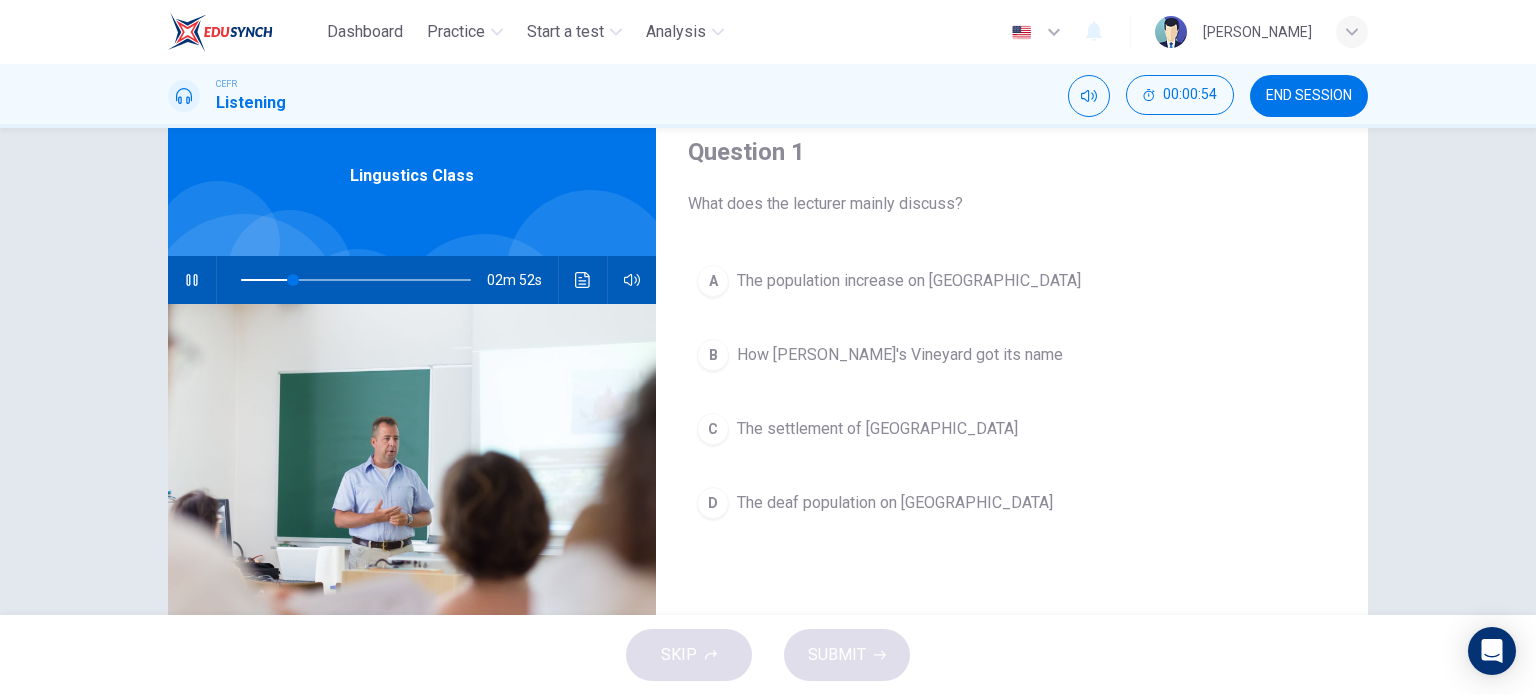 scroll, scrollTop: 76, scrollLeft: 0, axis: vertical 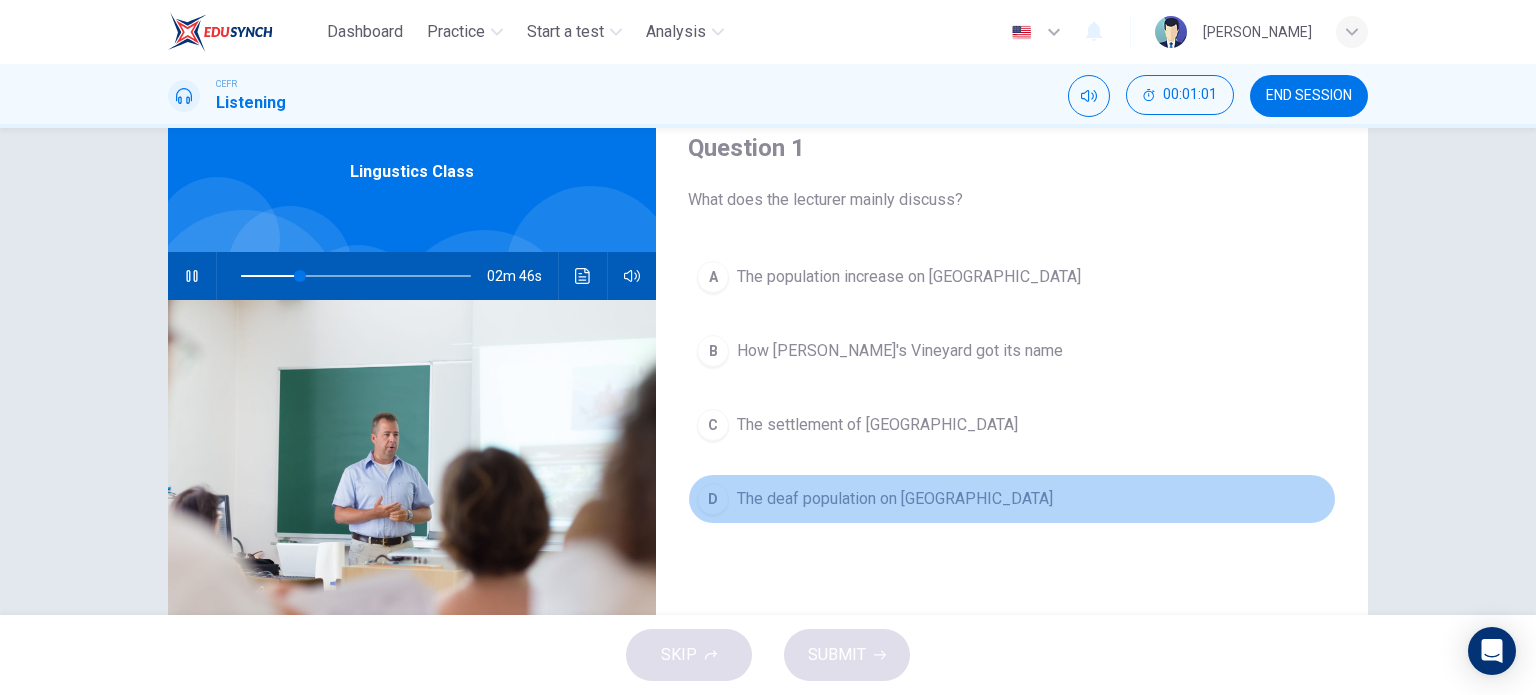 click on "The deaf population on Martha's Vineyard" at bounding box center (895, 499) 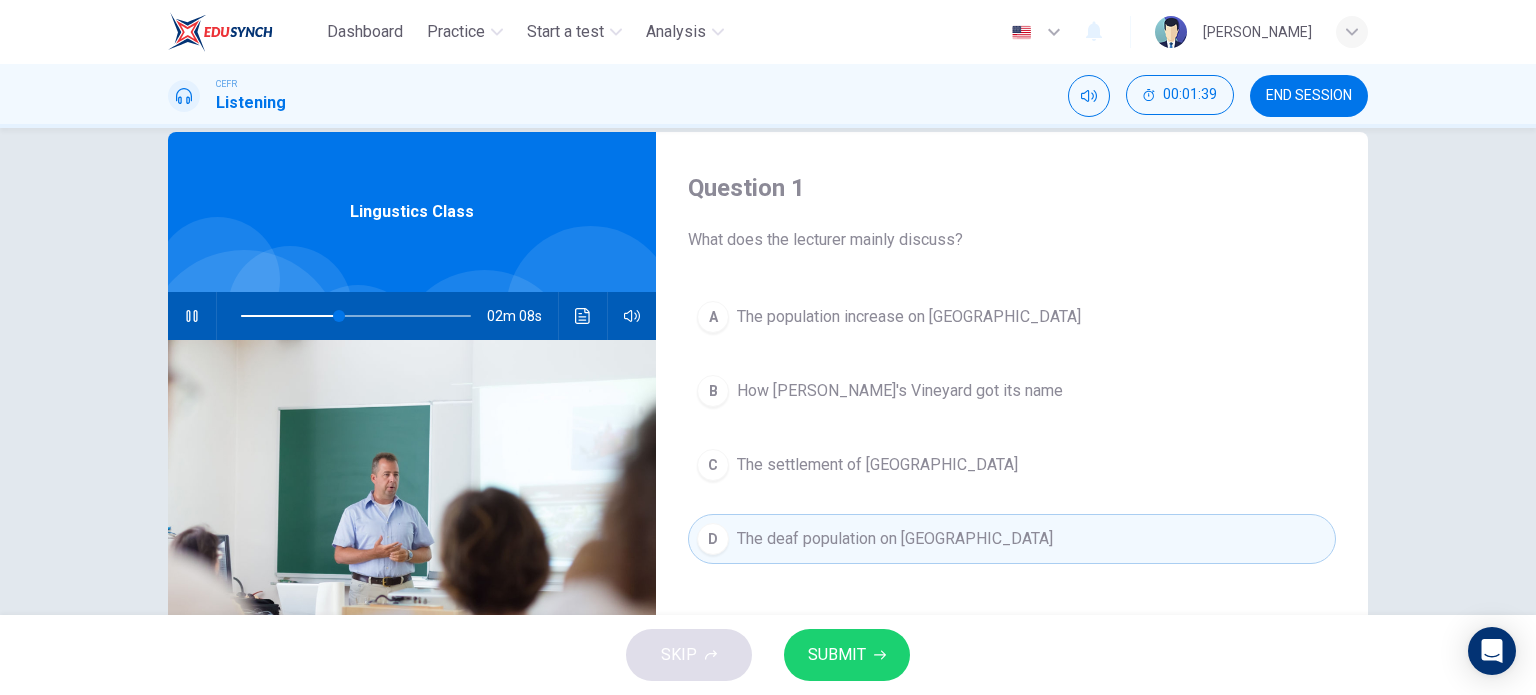 scroll, scrollTop: 36, scrollLeft: 0, axis: vertical 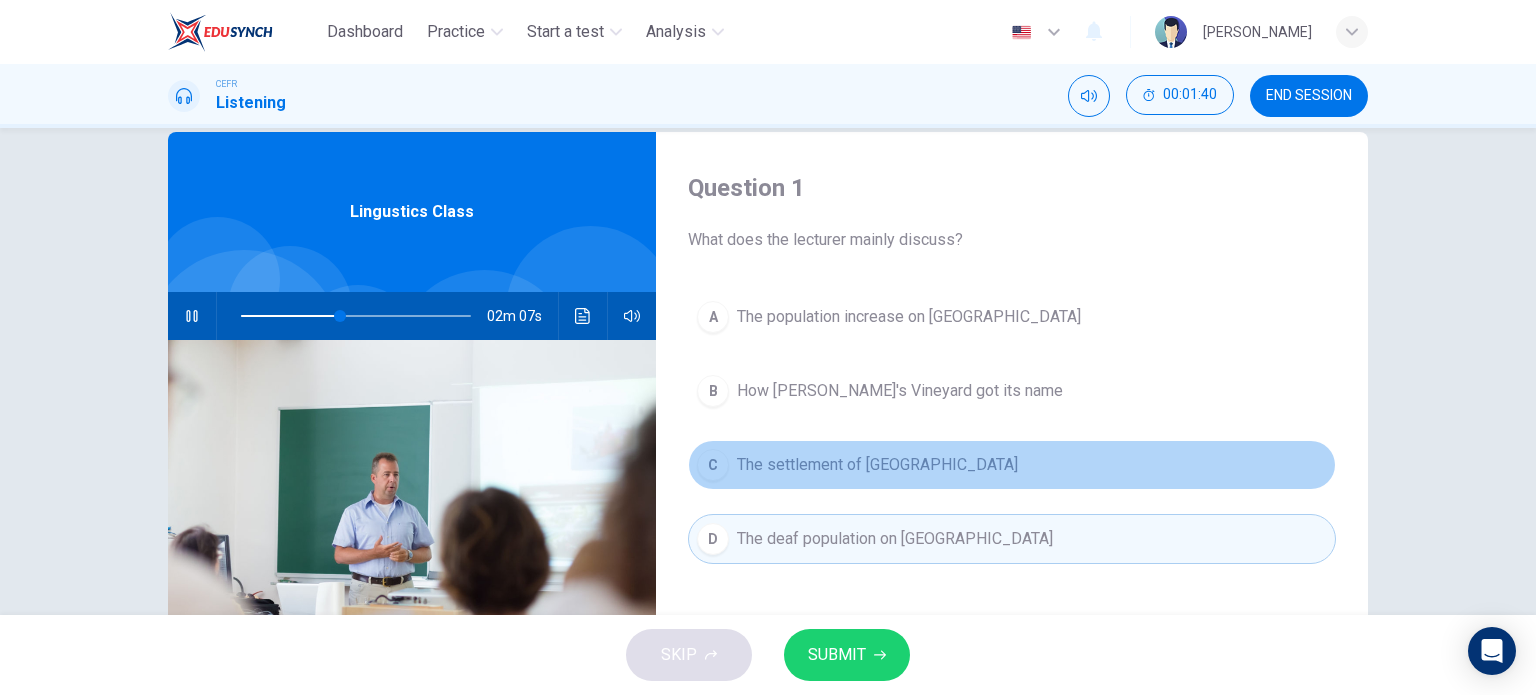 click on "C The settlement of Martha's Vineyard" at bounding box center (1012, 465) 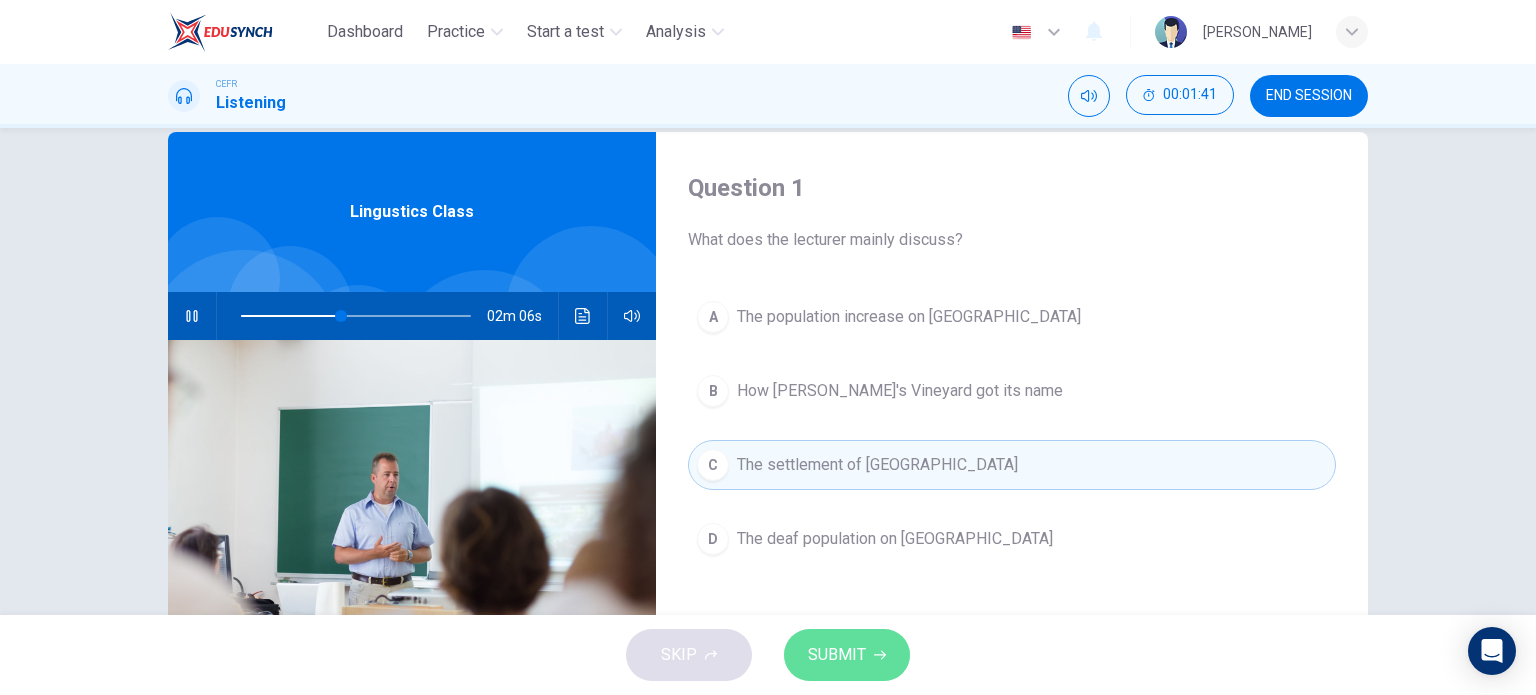 click on "SUBMIT" at bounding box center [837, 655] 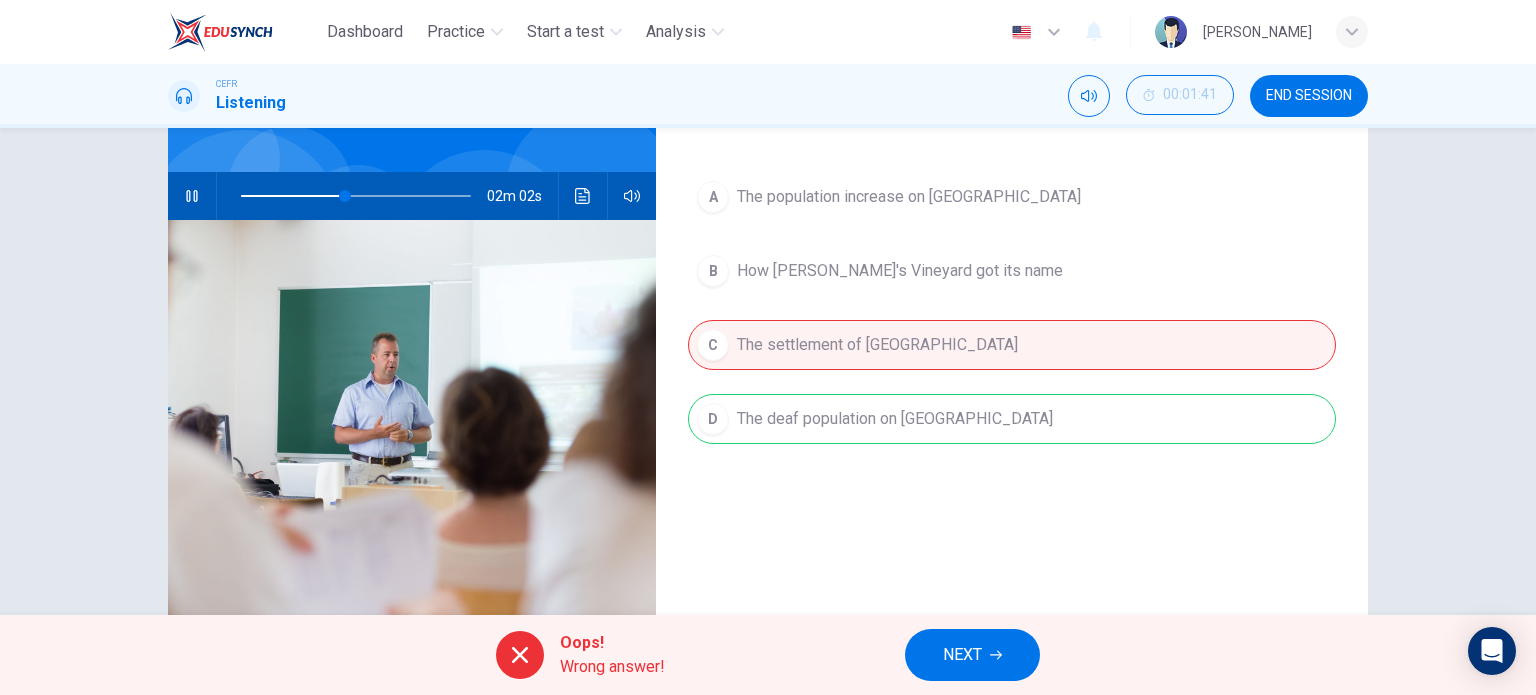 scroll, scrollTop: 162, scrollLeft: 0, axis: vertical 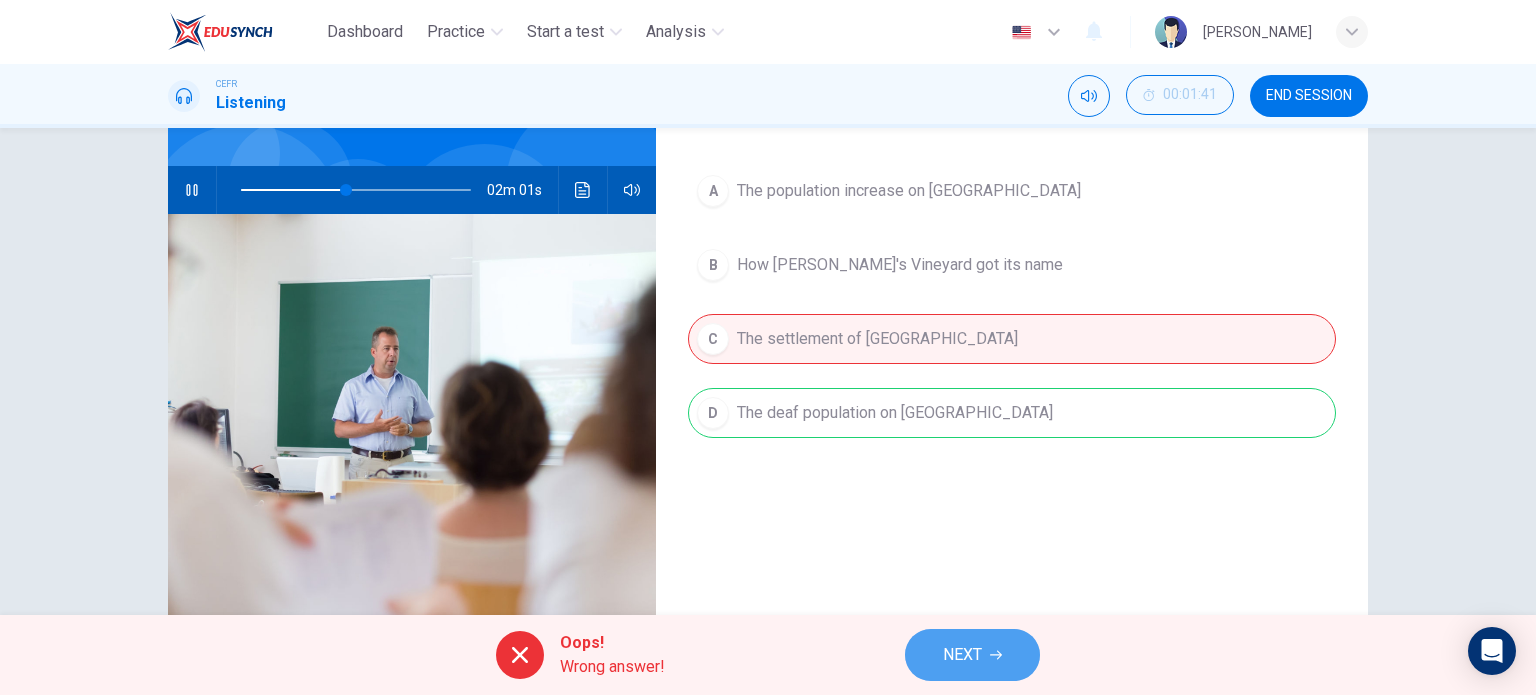 click on "NEXT" at bounding box center (972, 655) 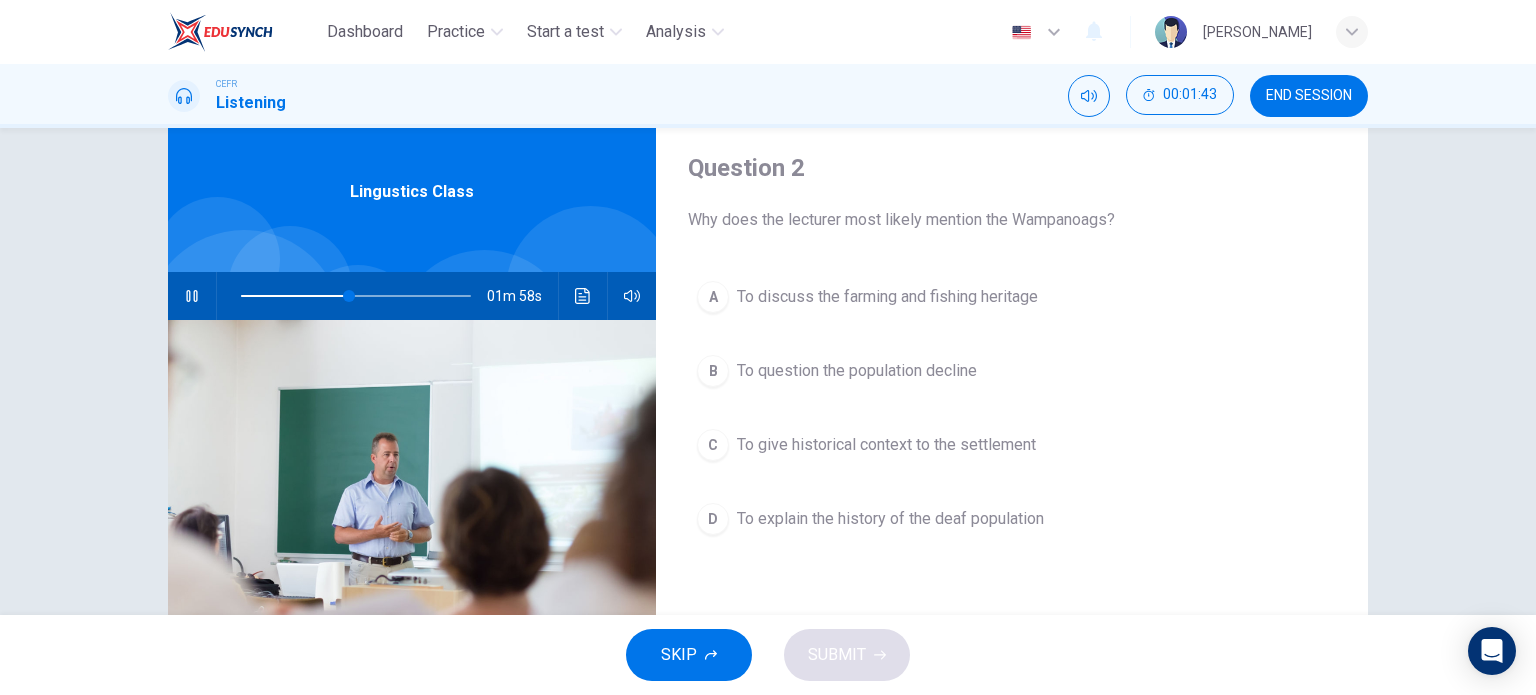 scroll, scrollTop: 56, scrollLeft: 0, axis: vertical 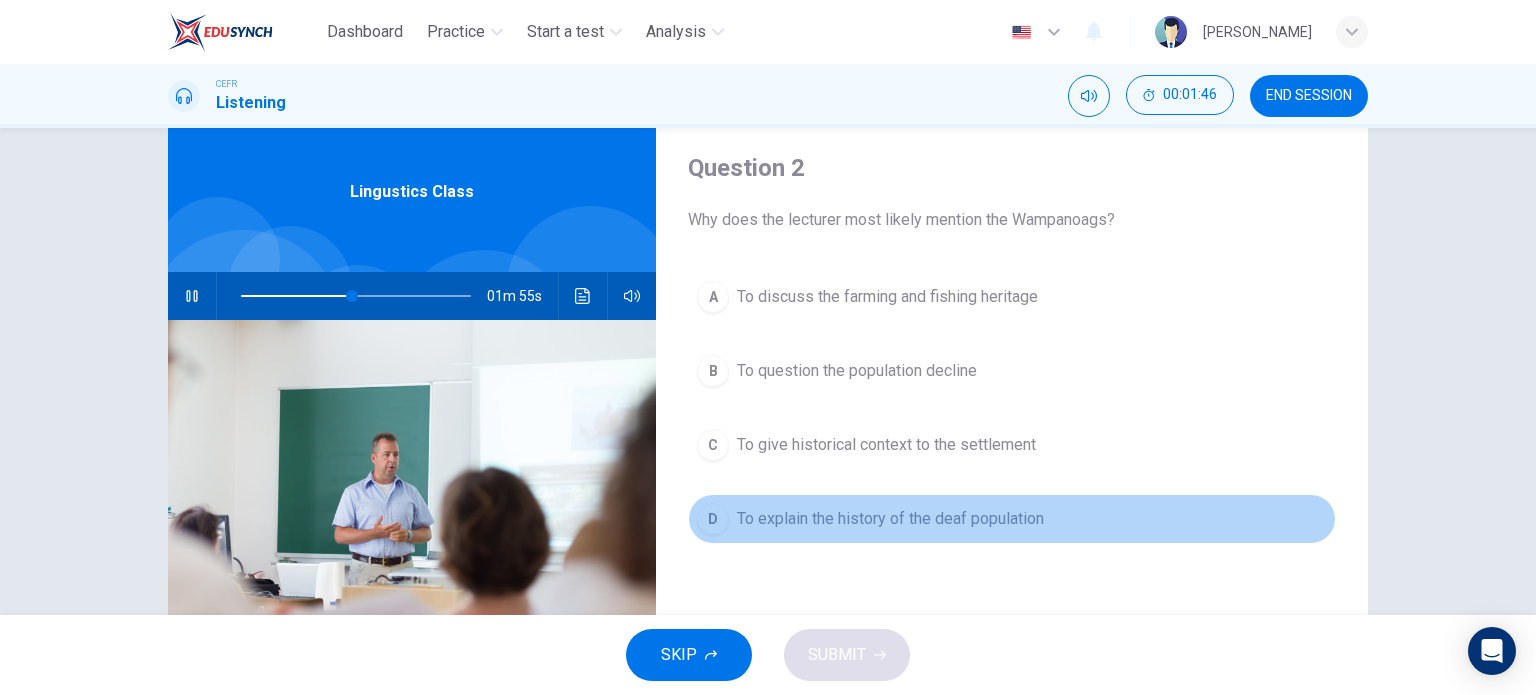 click on "To explain the history of the deaf population" at bounding box center (890, 519) 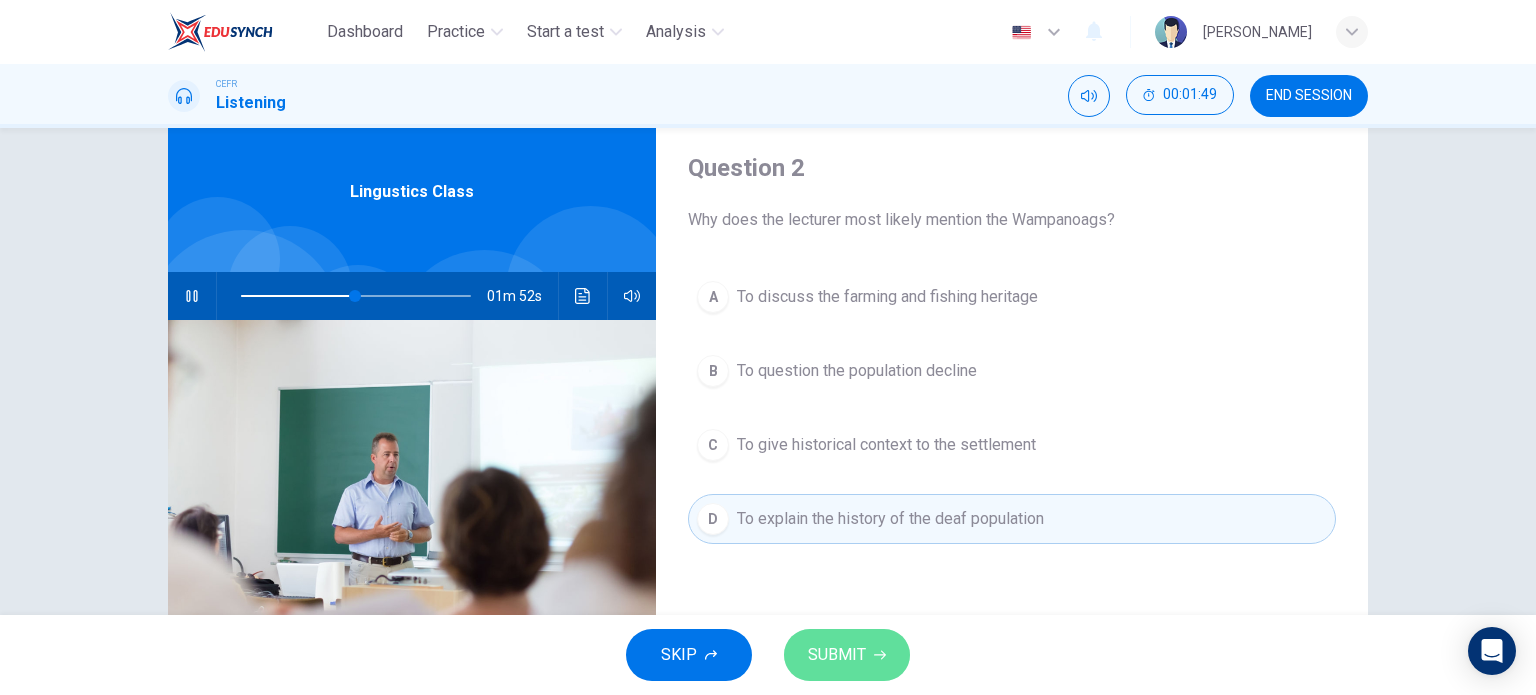 click on "SUBMIT" at bounding box center [837, 655] 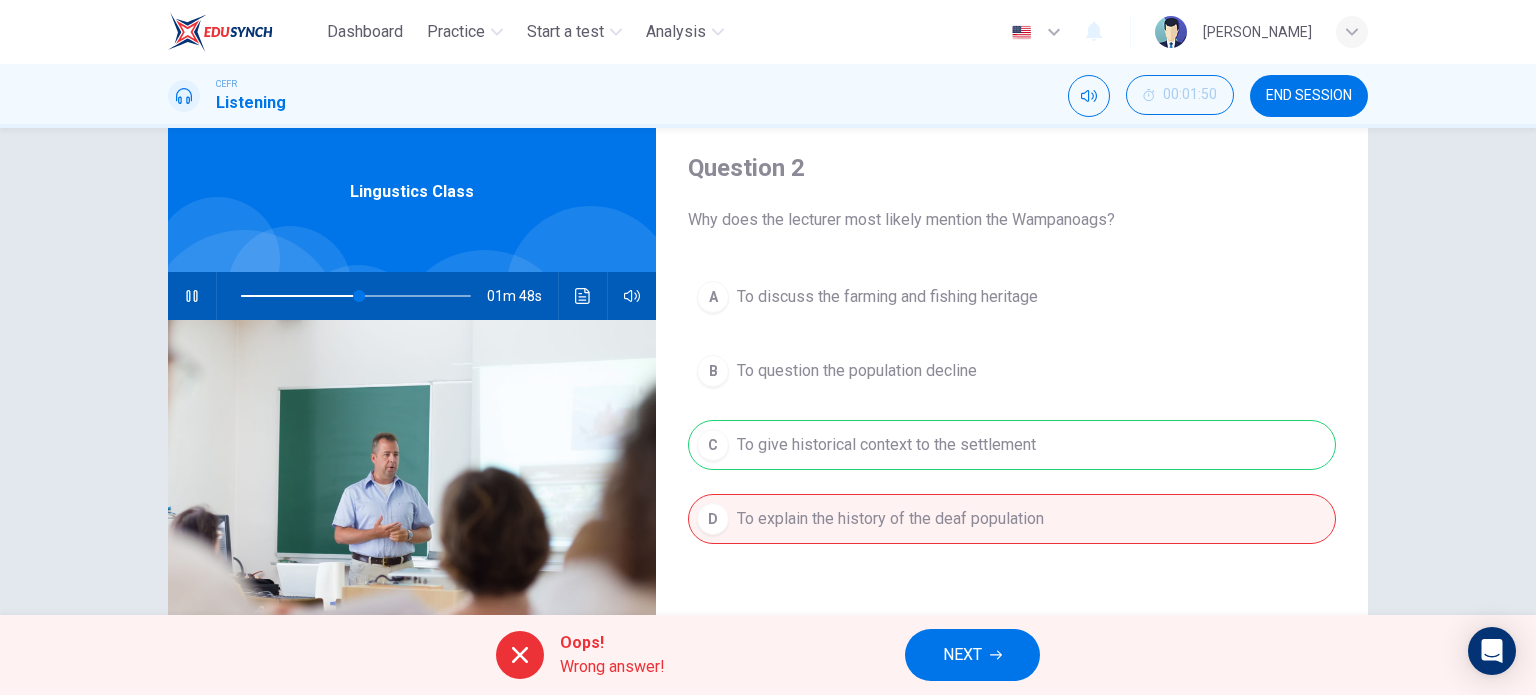 click on "NEXT" at bounding box center [972, 655] 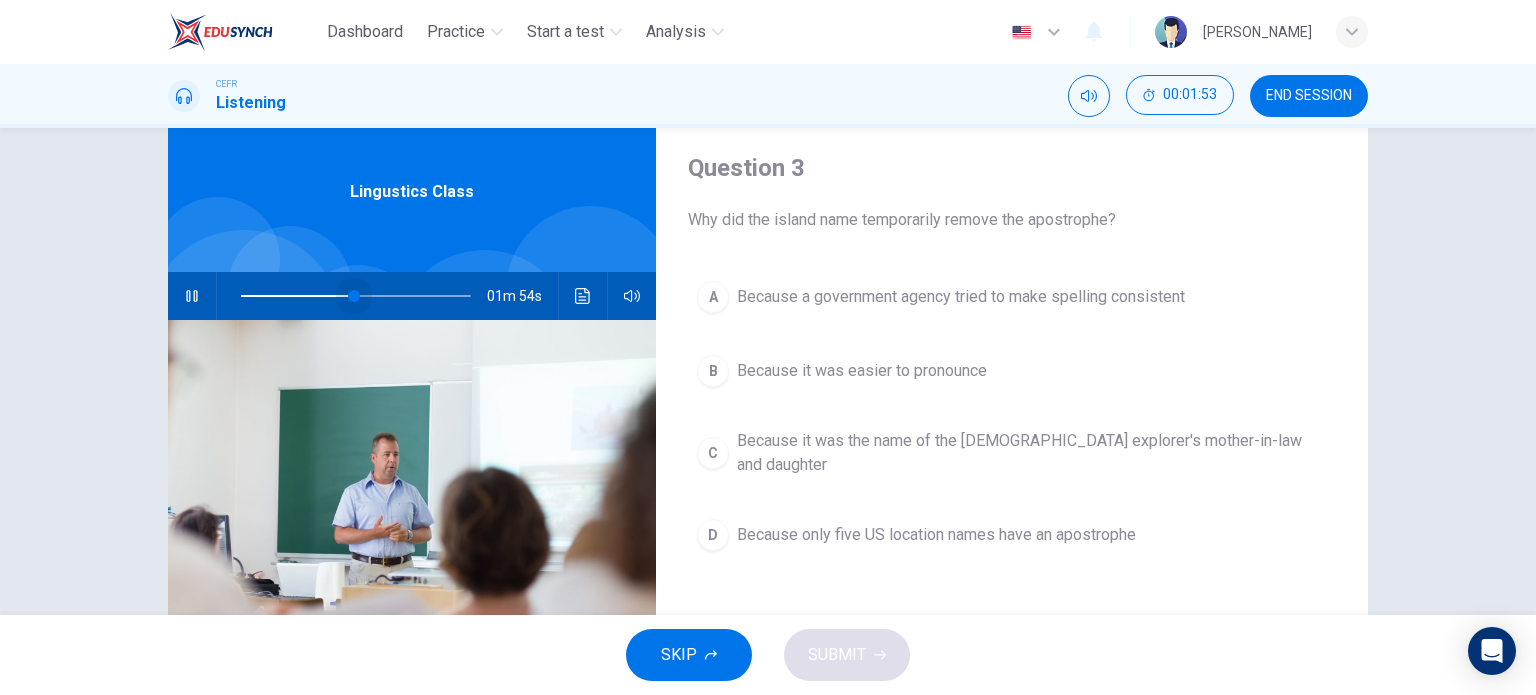 drag, startPoint x: 348, startPoint y: 291, endPoint x: 269, endPoint y: 295, distance: 79.101204 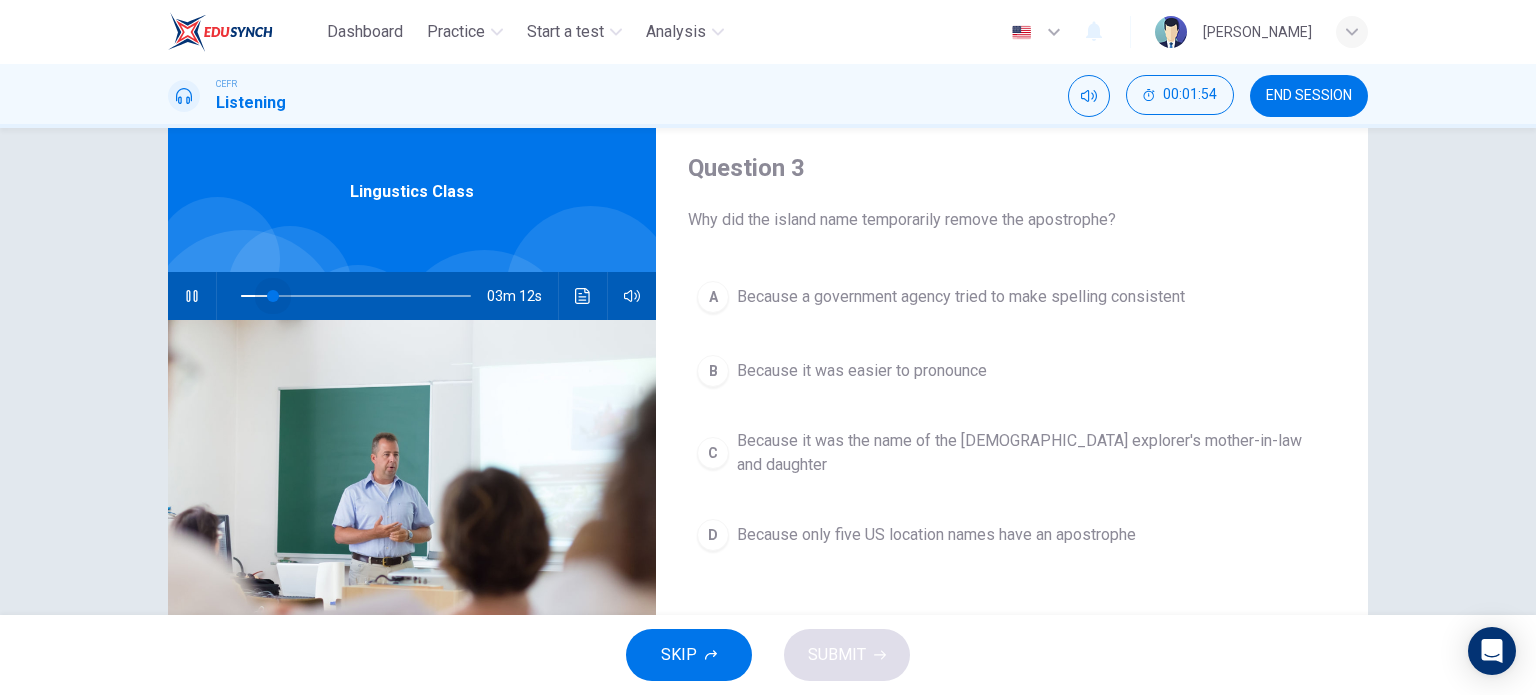 drag, startPoint x: 269, startPoint y: 295, endPoint x: 216, endPoint y: 298, distance: 53.08484 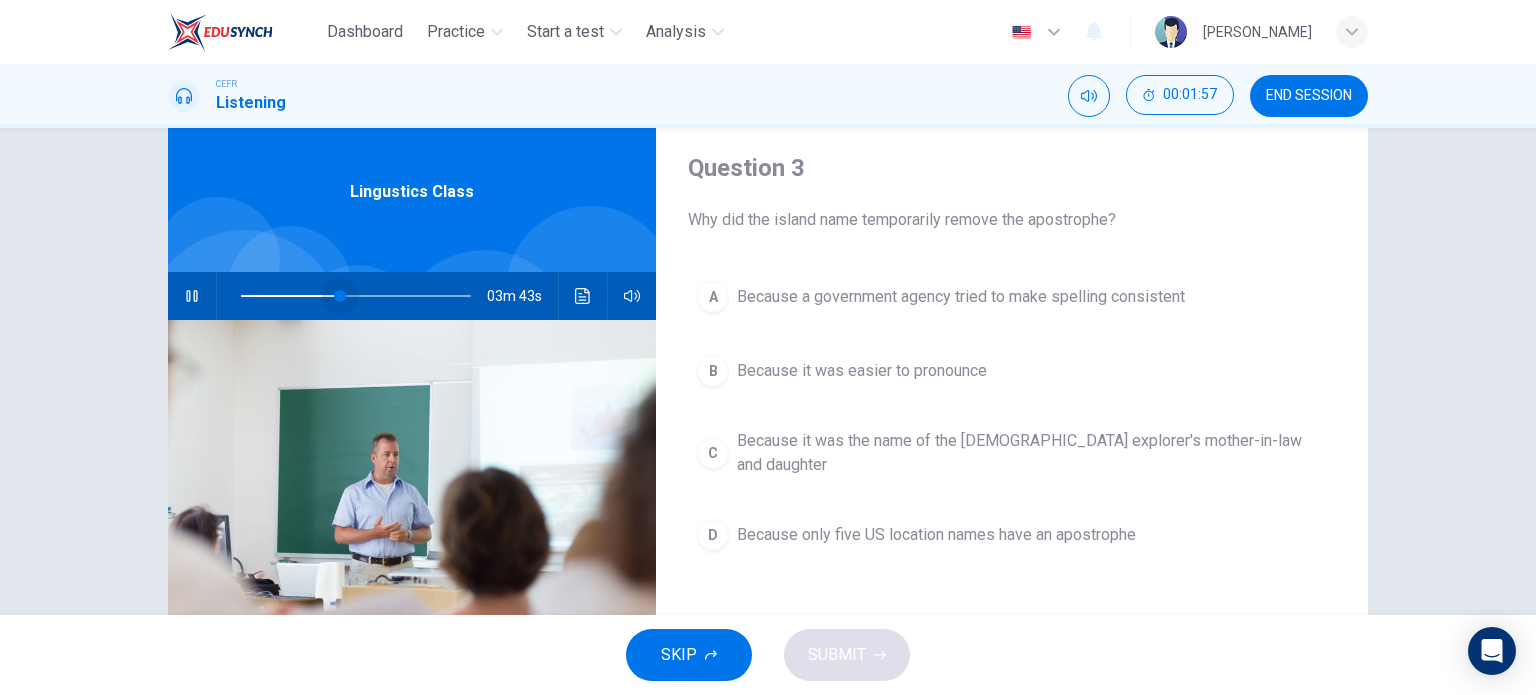 click at bounding box center (356, 296) 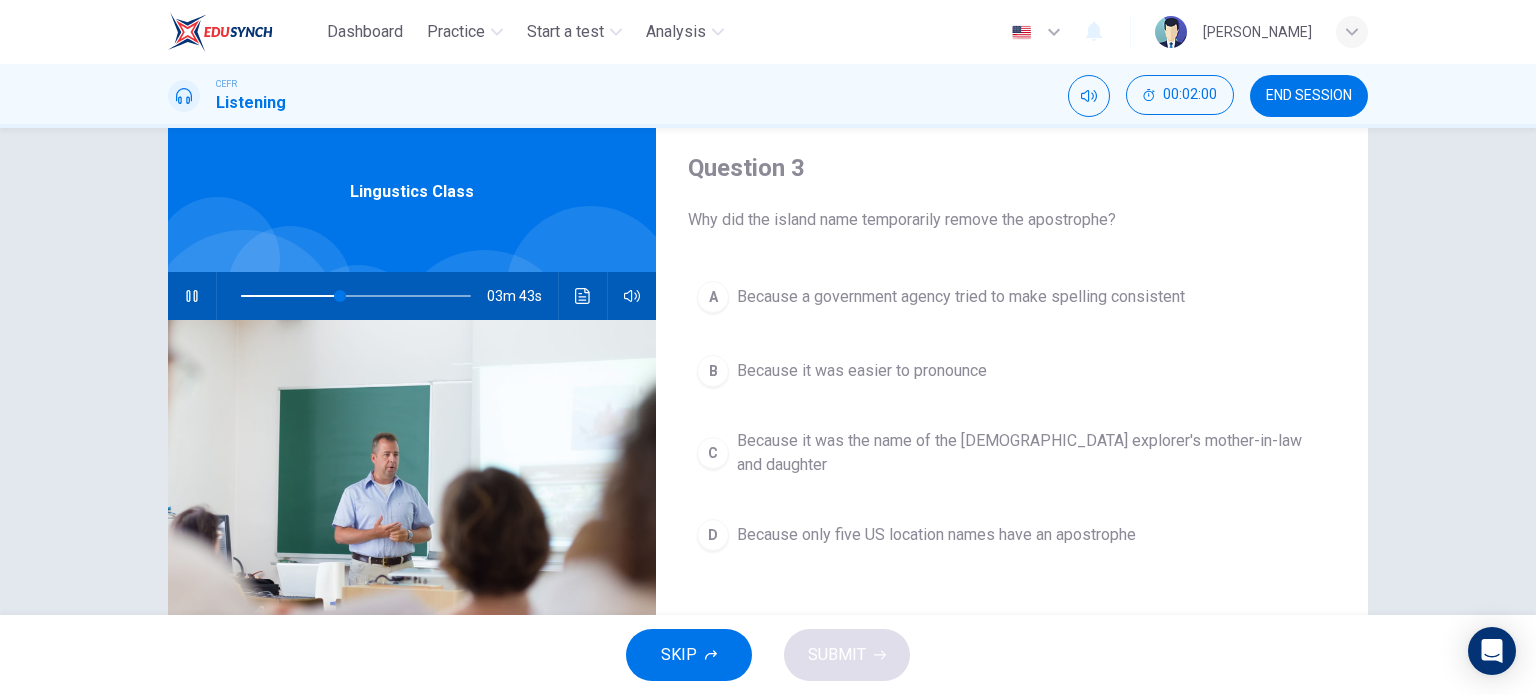 click at bounding box center (356, 296) 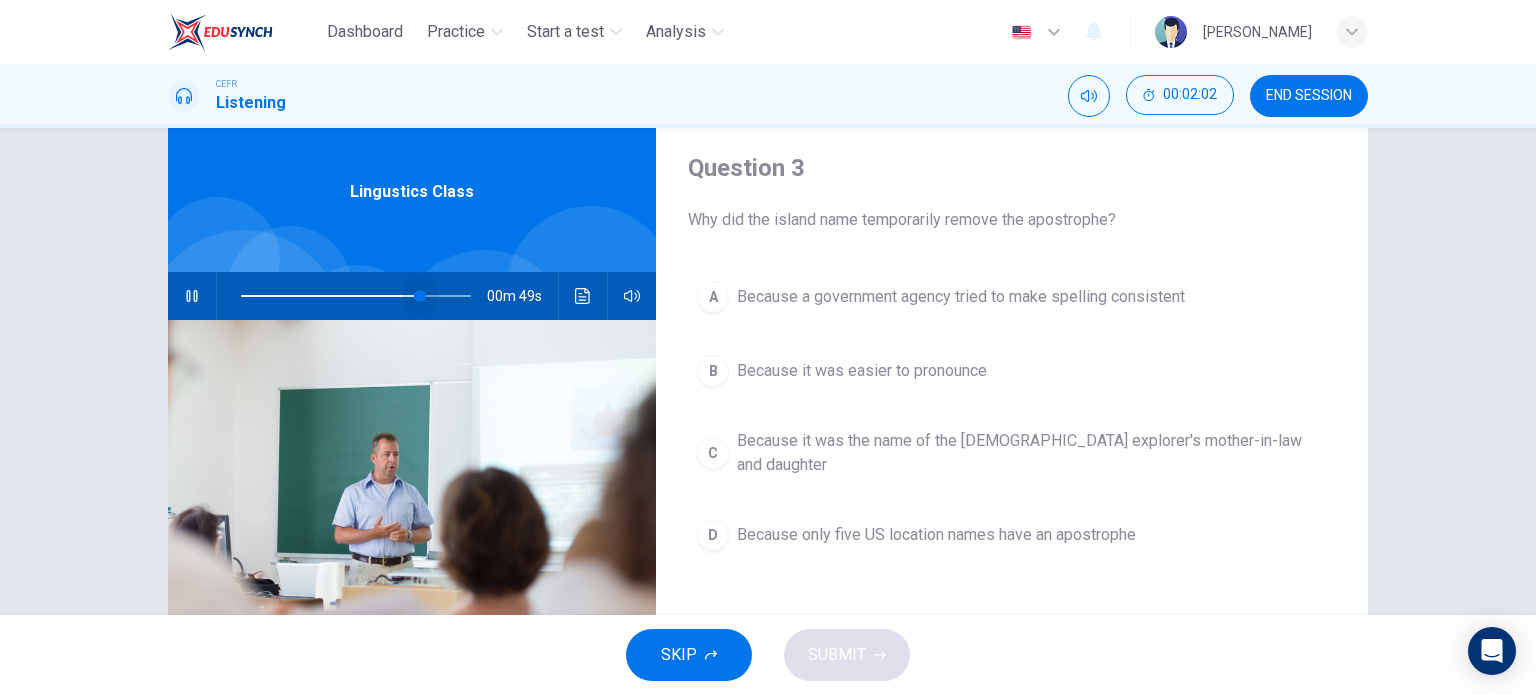 click at bounding box center (356, 296) 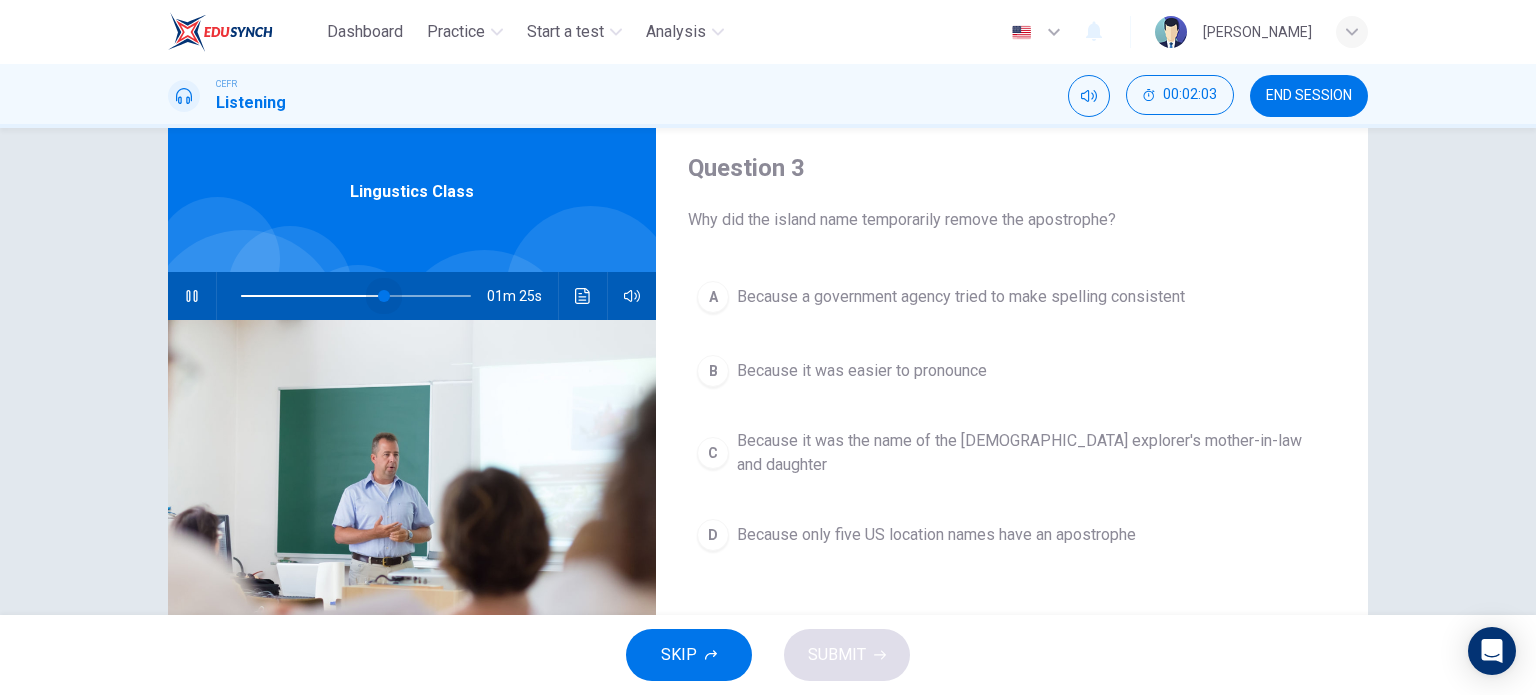 click at bounding box center (356, 296) 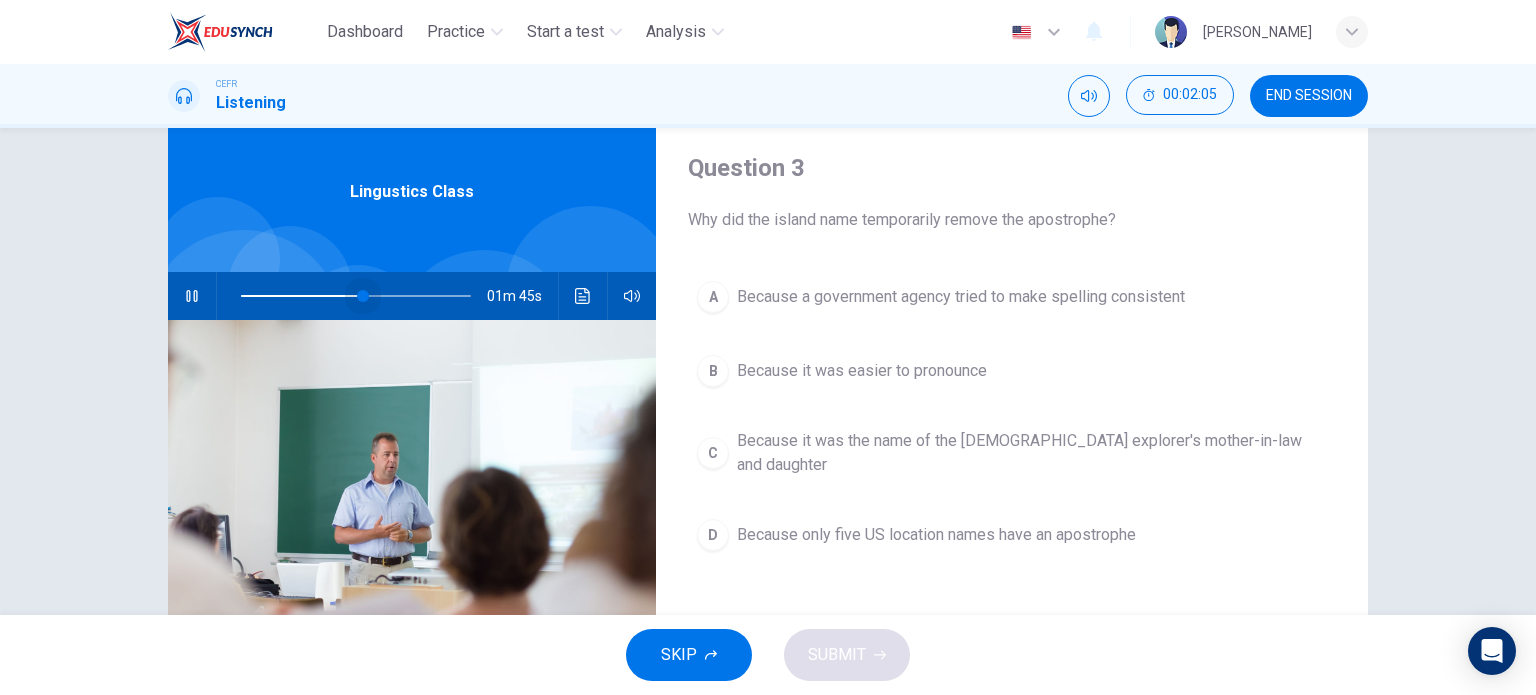 click at bounding box center [356, 296] 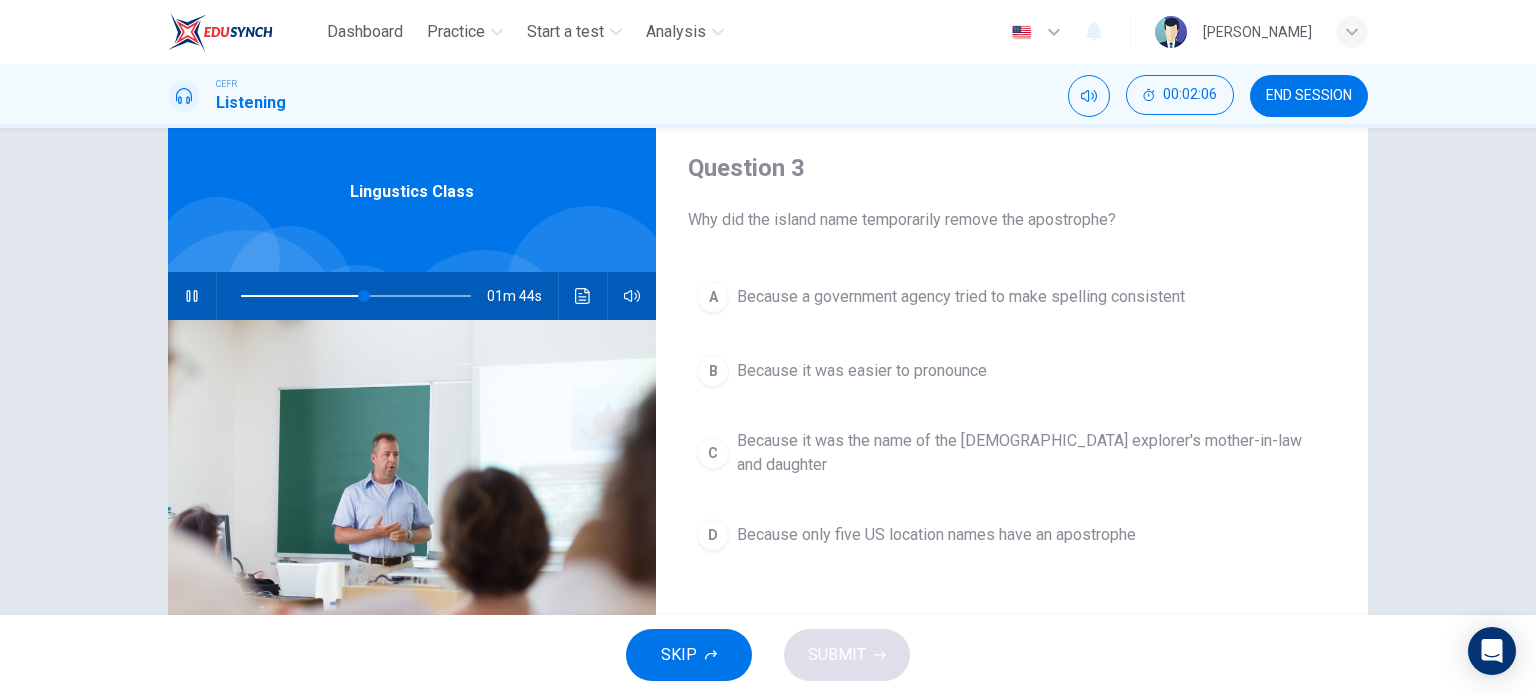 click at bounding box center (356, 296) 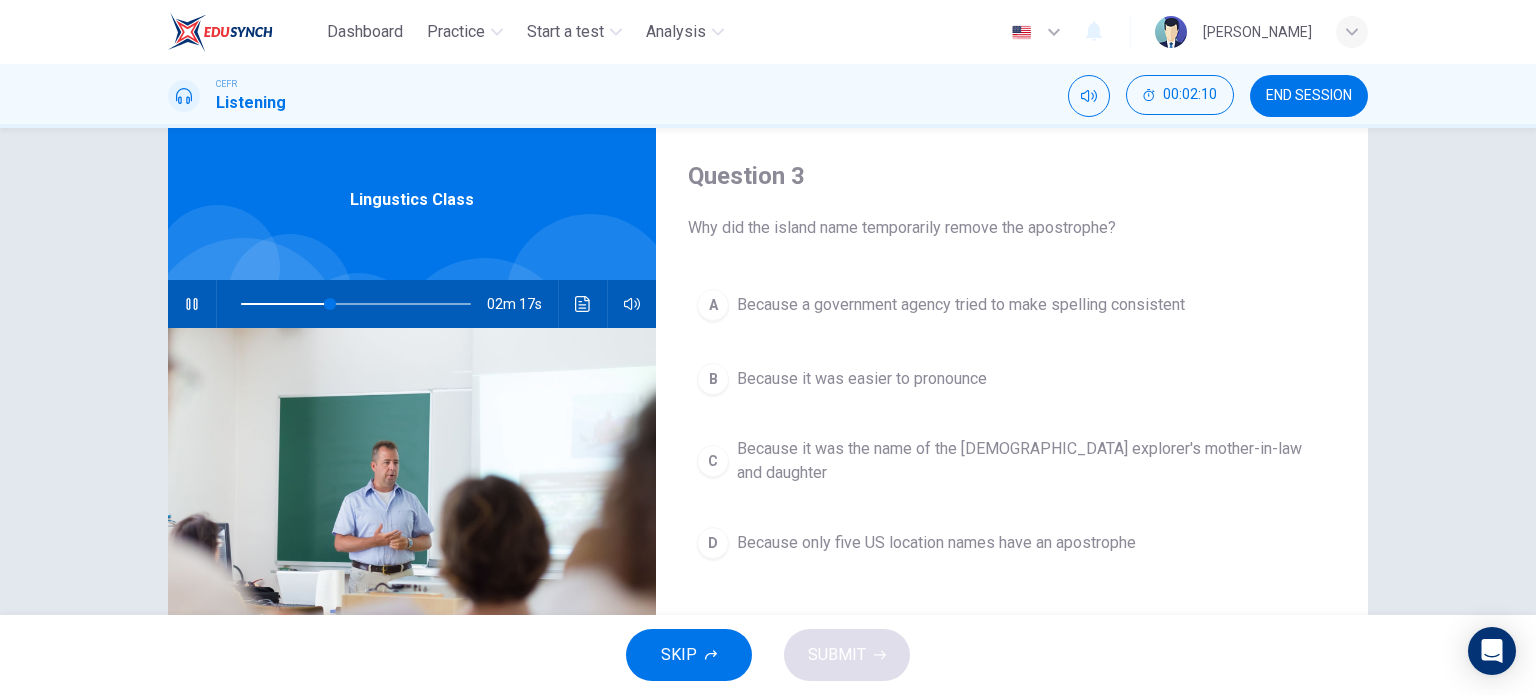 scroll, scrollTop: 50, scrollLeft: 0, axis: vertical 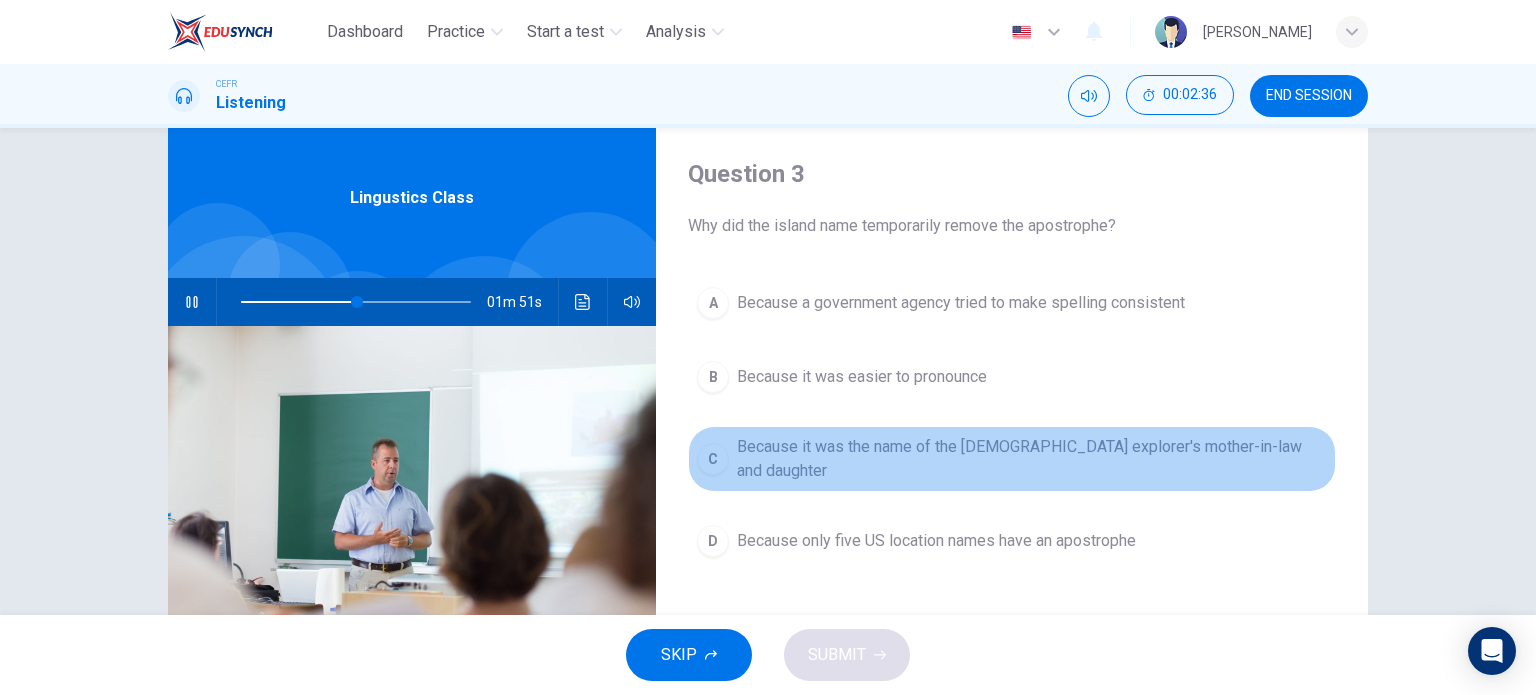 click on "Because it was the name of the British explorer's mother-in-law and daughter" at bounding box center (1032, 459) 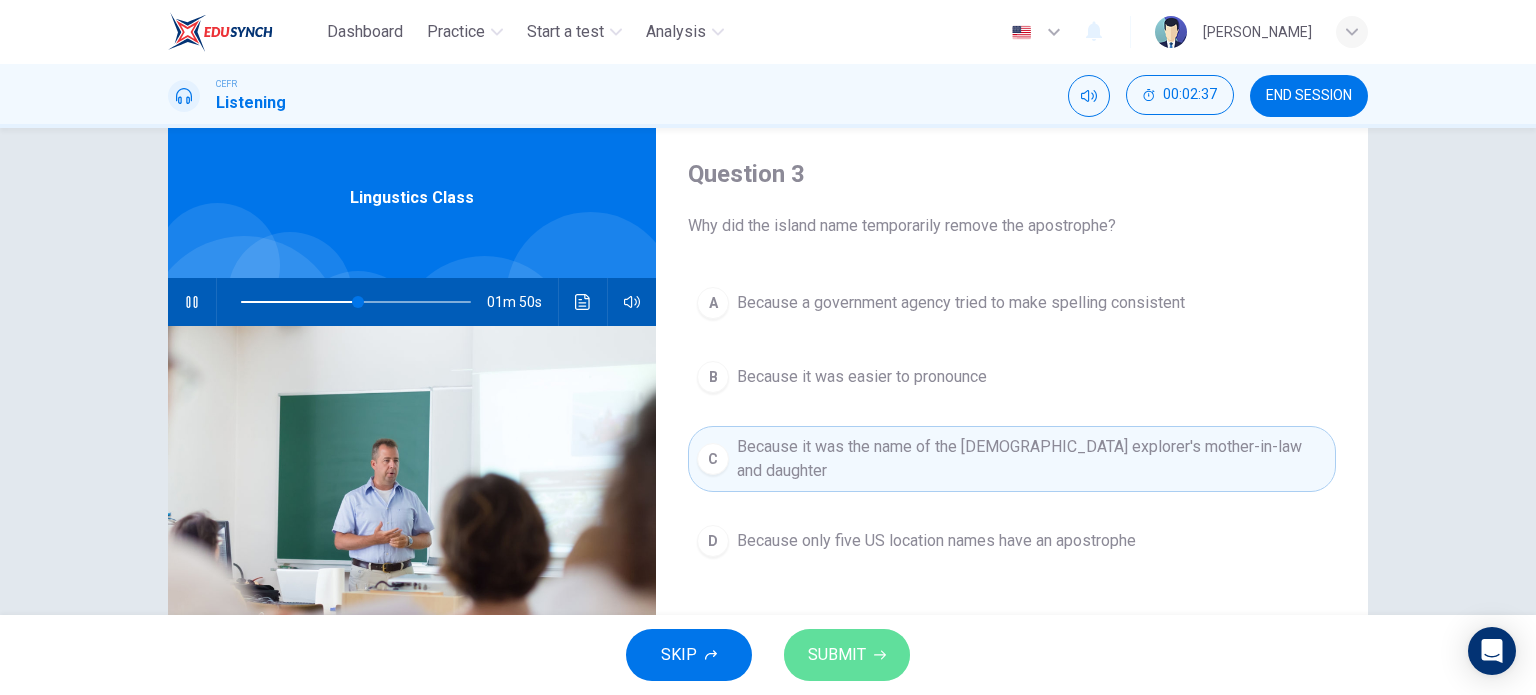 click on "SUBMIT" at bounding box center [847, 655] 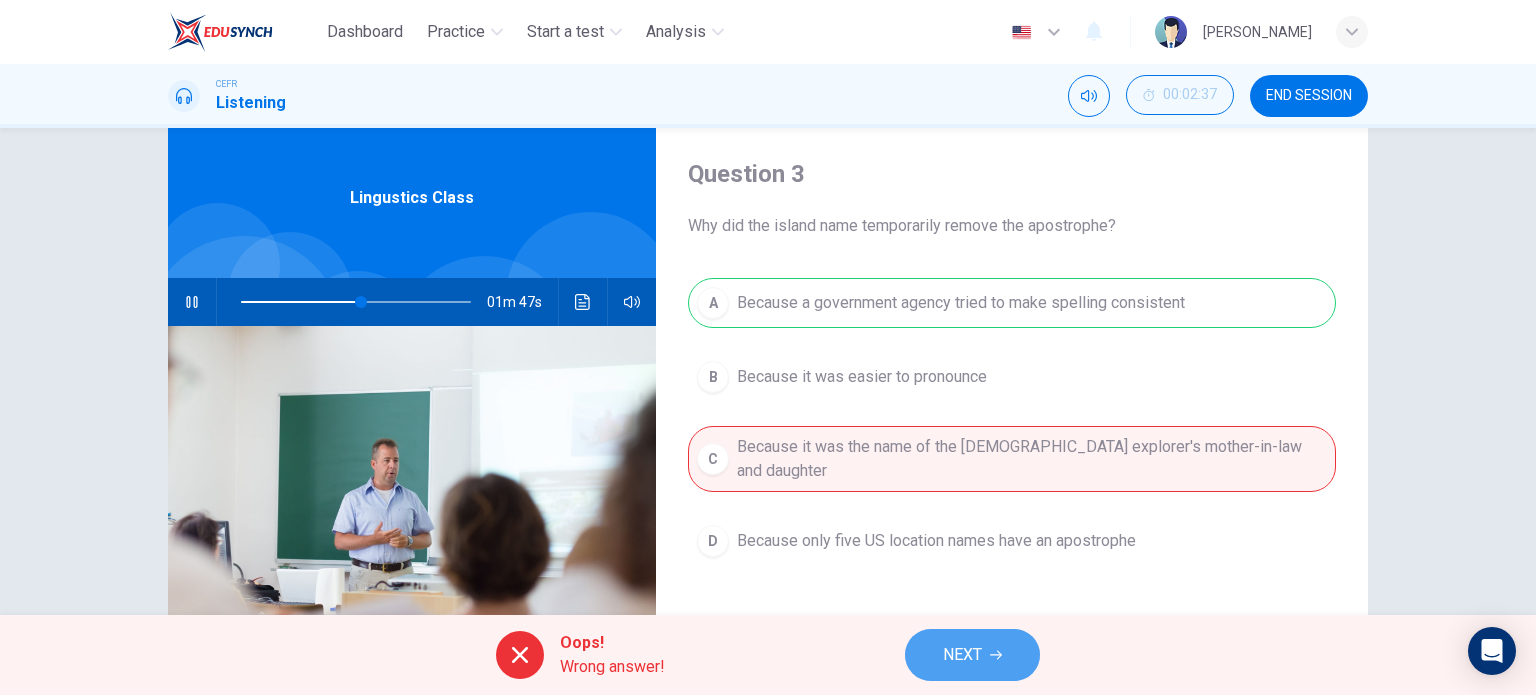 click on "NEXT" at bounding box center [972, 655] 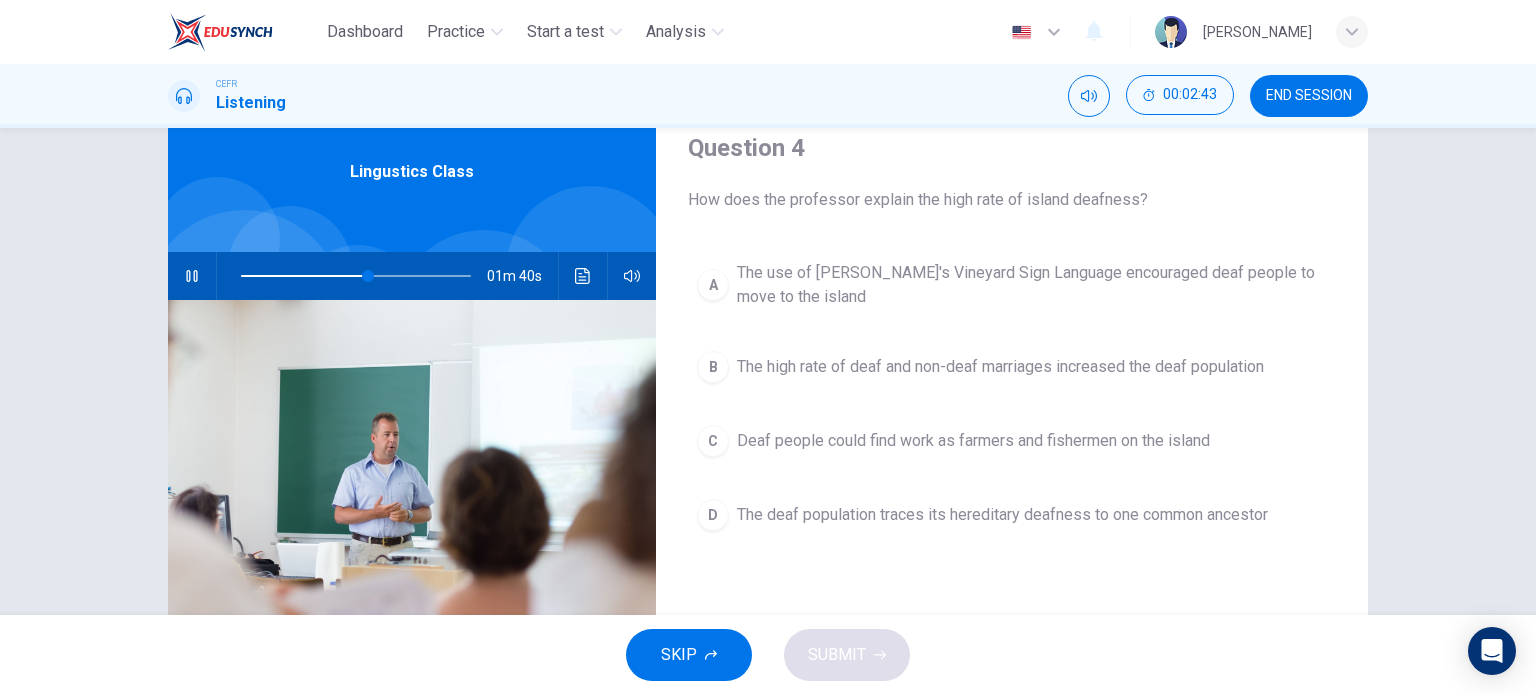 scroll, scrollTop: 78, scrollLeft: 0, axis: vertical 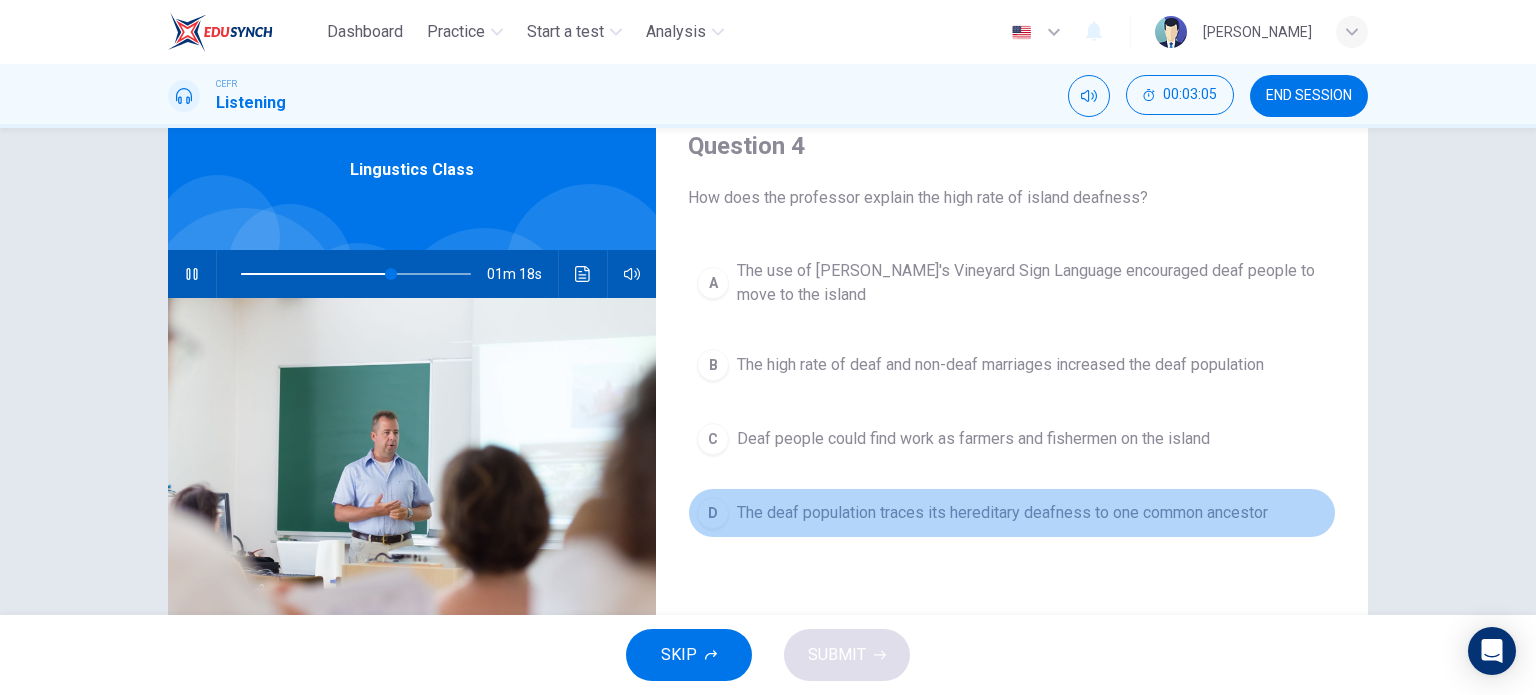 click on "The deaf population traces its hereditary deafness to one common ancestor" at bounding box center (1002, 513) 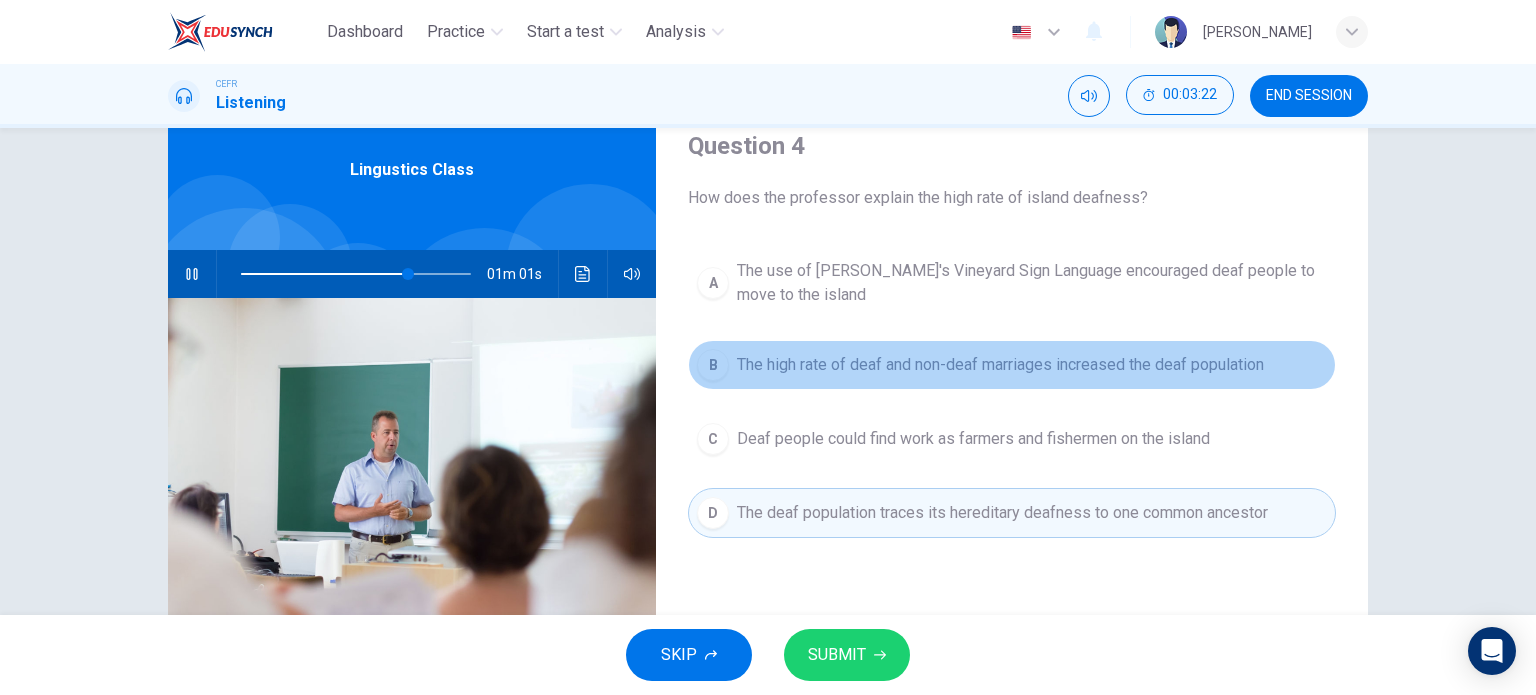 click on "B The high rate of deaf and non-deaf marriages increased the deaf population" at bounding box center (1012, 365) 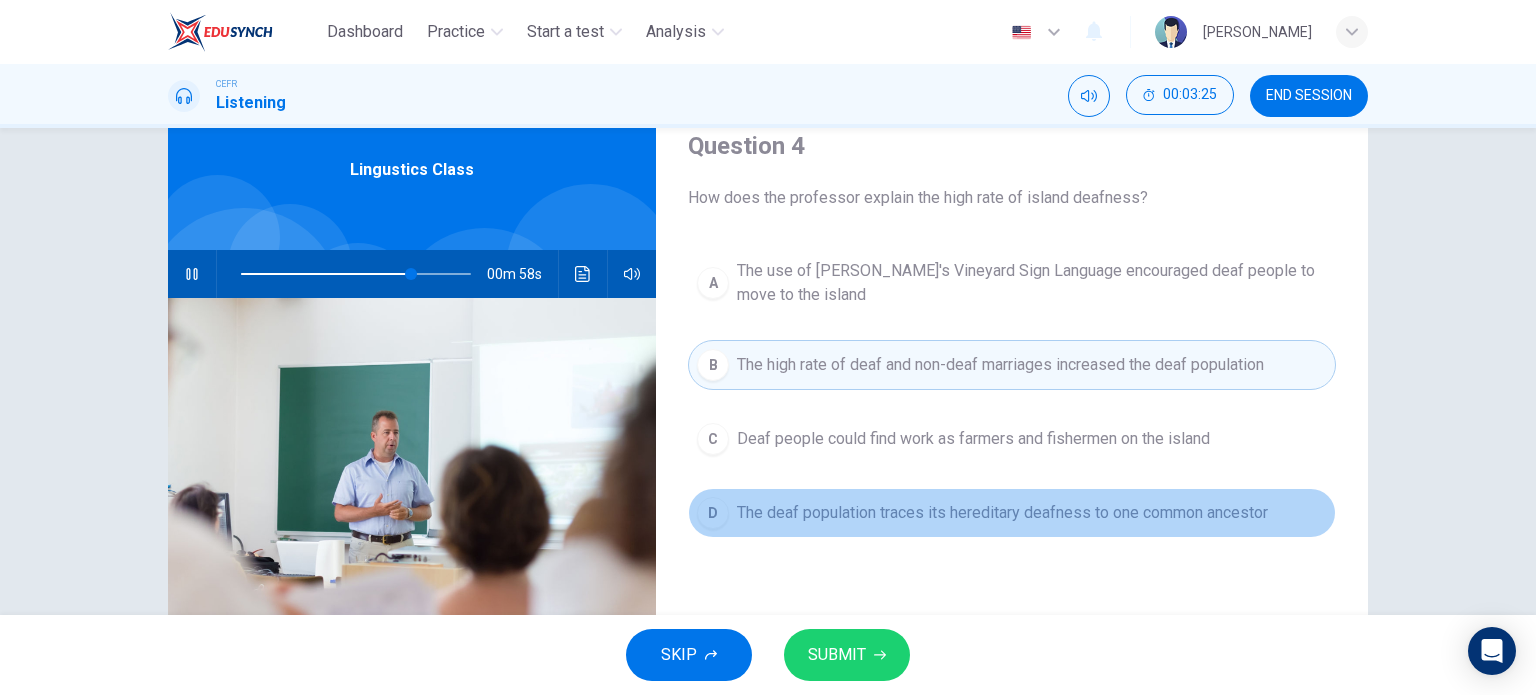 click on "D The deaf population traces its hereditary deafness to one common ancestor" at bounding box center [1012, 513] 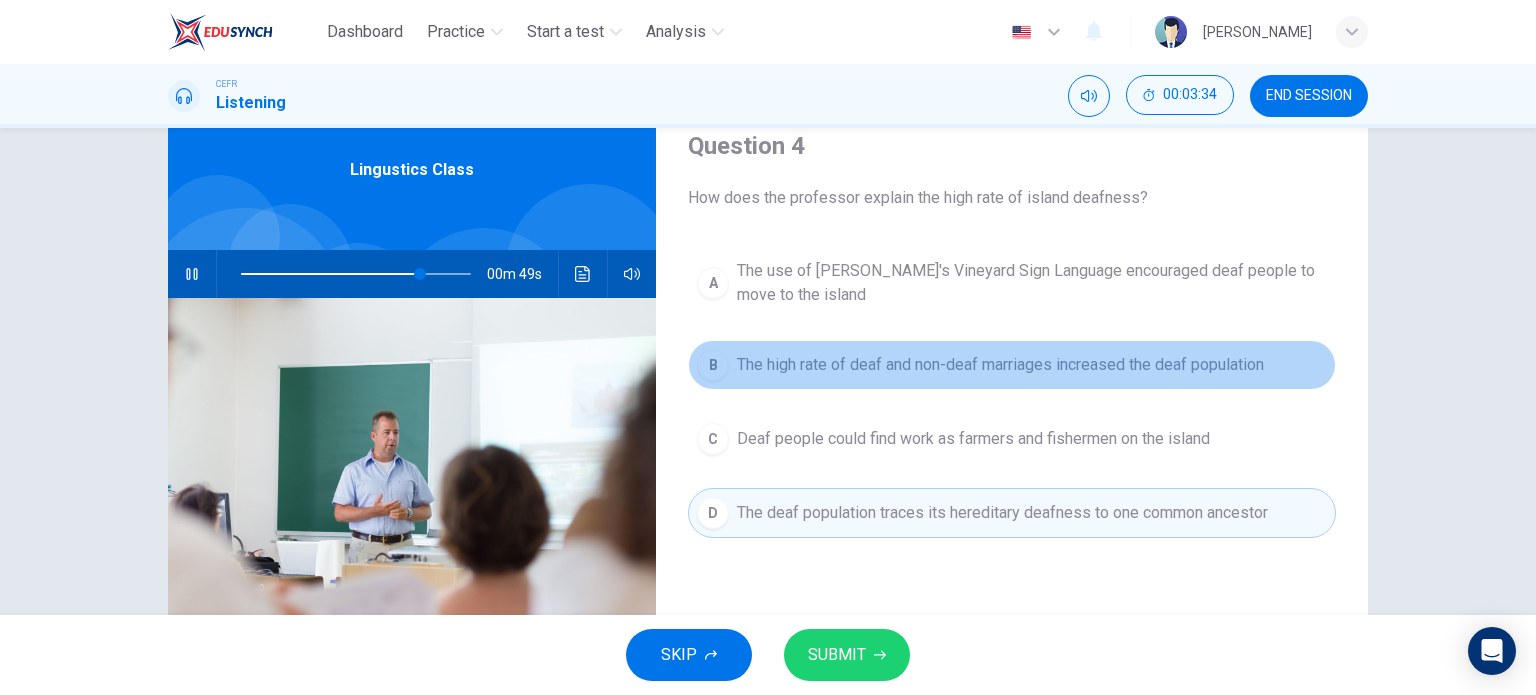 click on "The high rate of deaf and non-deaf marriages increased the deaf population" at bounding box center [1000, 365] 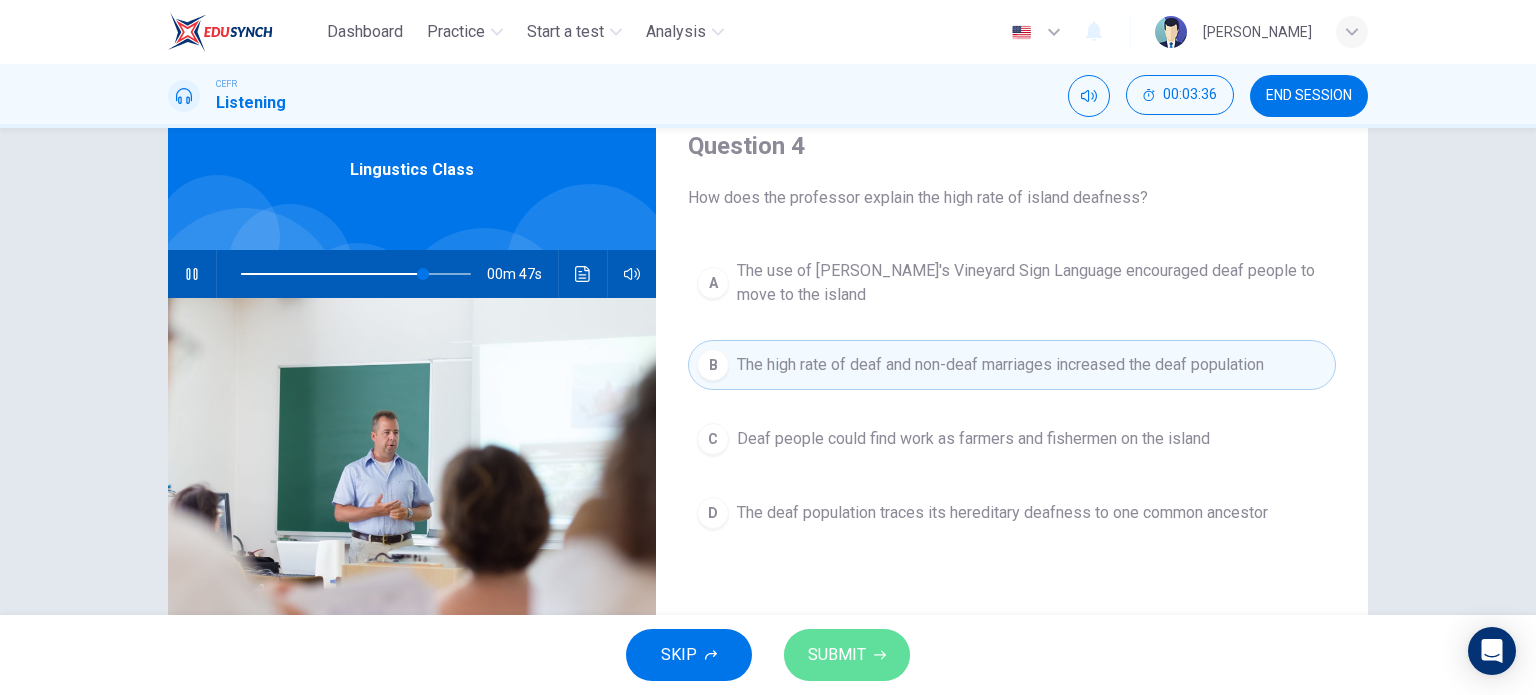 click on "SUBMIT" at bounding box center (837, 655) 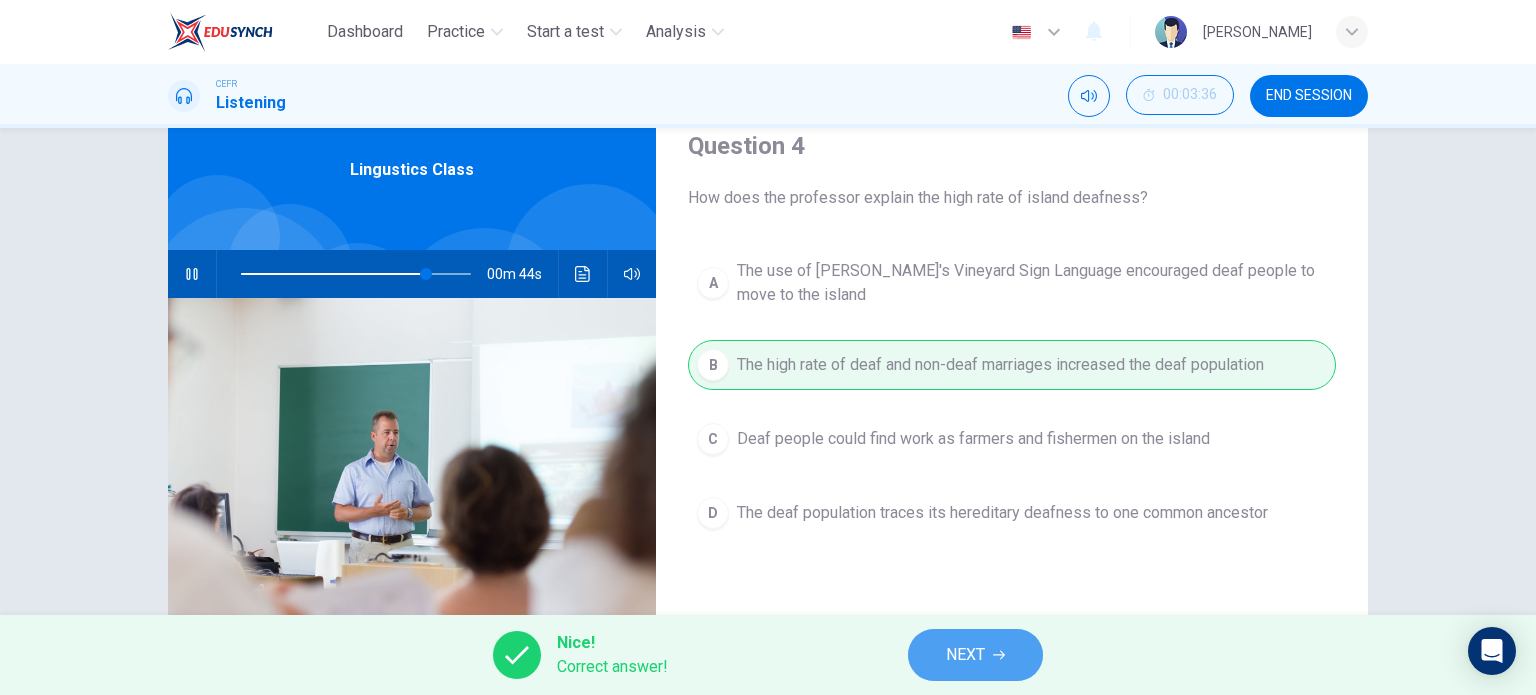 click on "NEXT" at bounding box center [965, 655] 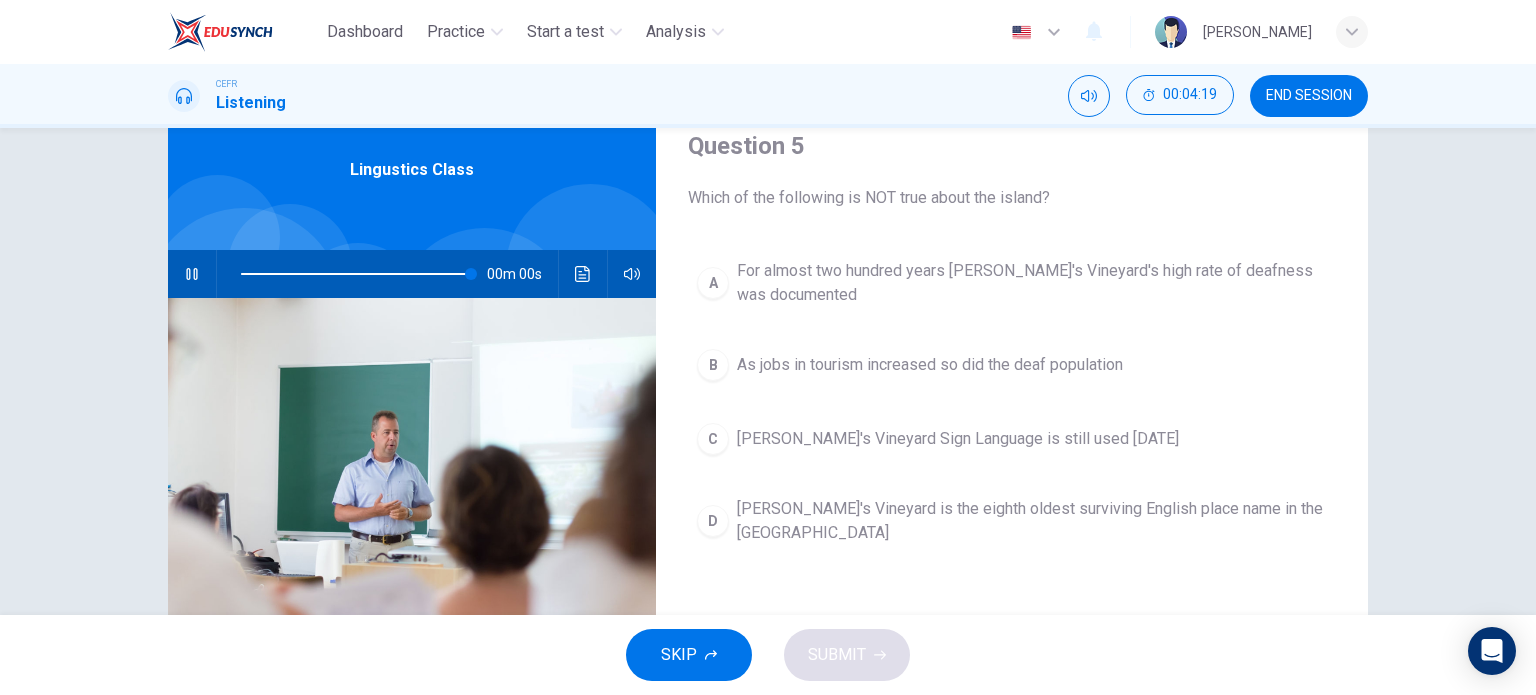 type on "0" 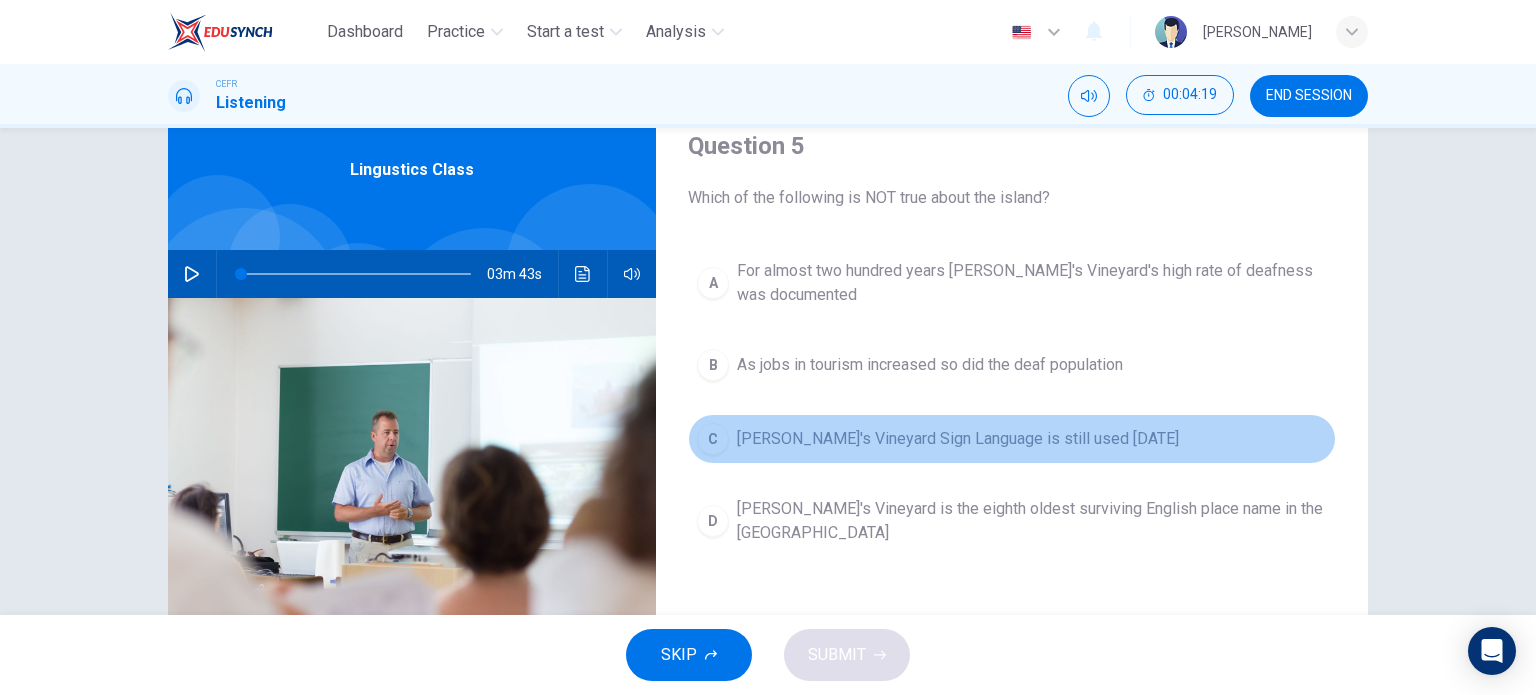 click on "Martha's Vineyard Sign Language is still used today" at bounding box center [958, 439] 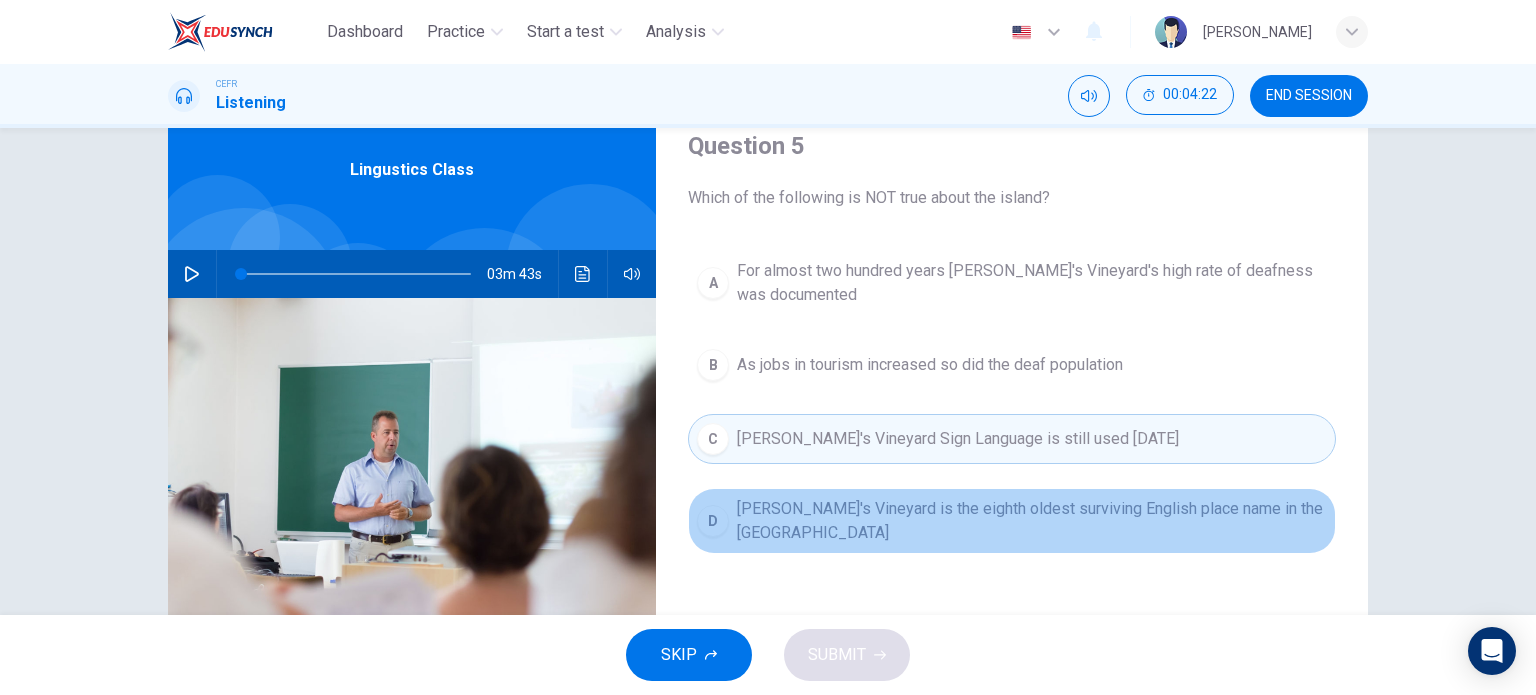 click on "D Martha's Vineyard is the eighth oldest surviving English place name in the US" at bounding box center (1012, 521) 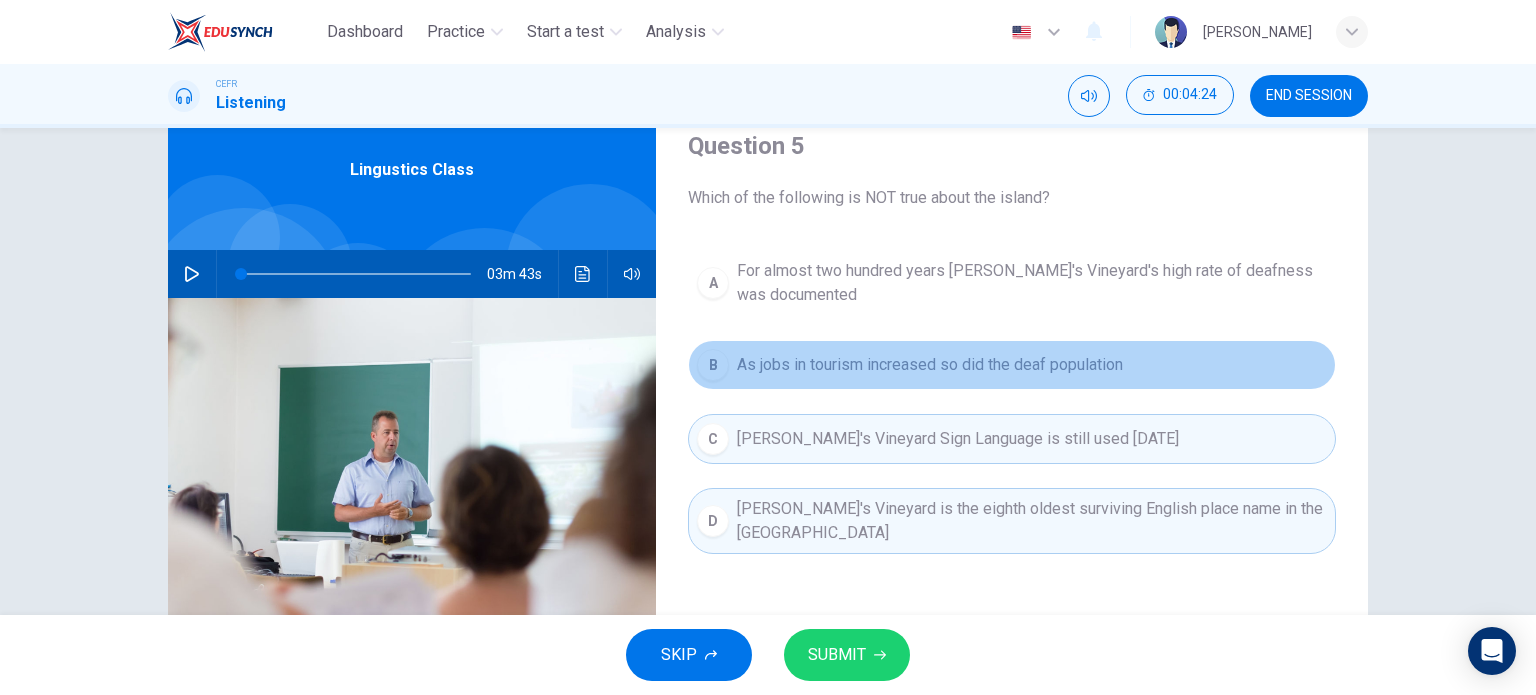 click on "As jobs in tourism increased so did the deaf population" at bounding box center [930, 365] 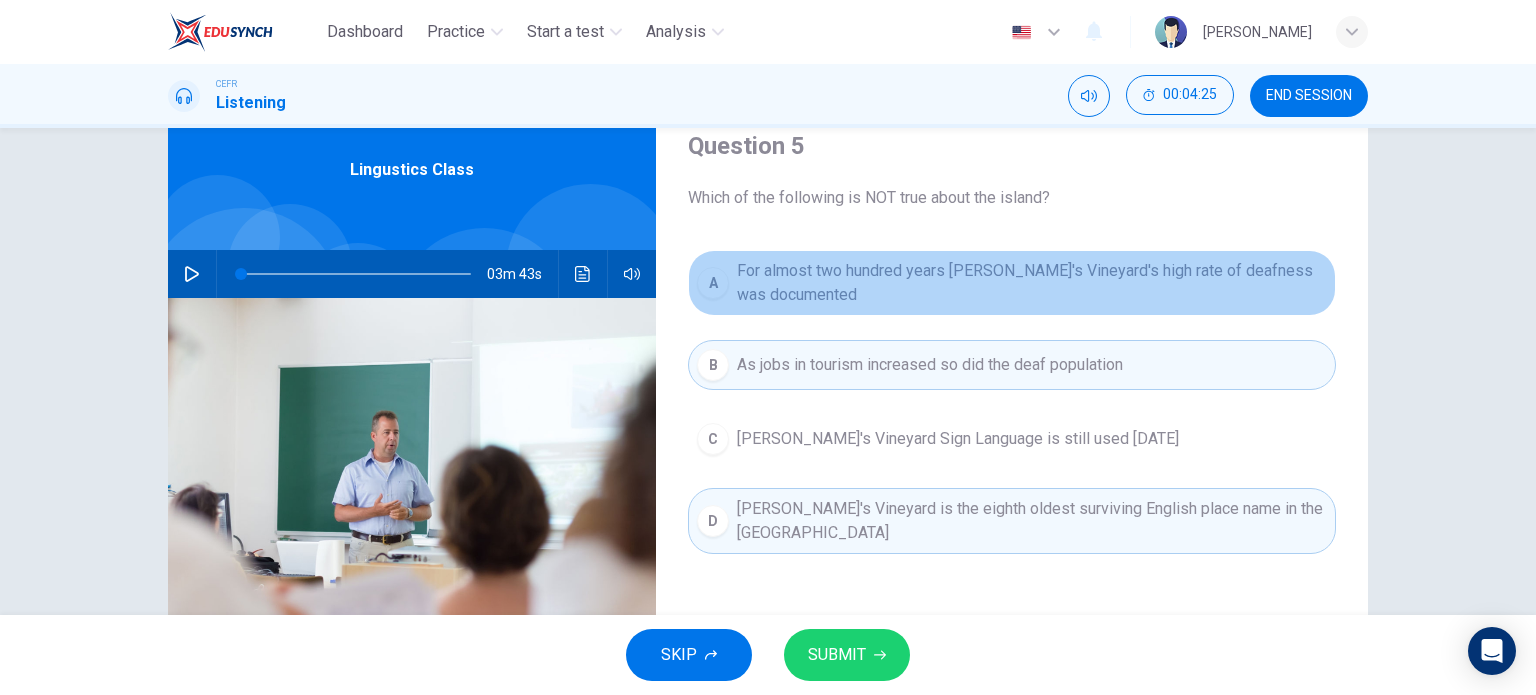 click on "For almost two hundred years Martha's Vineyard's high rate of deafness was documented" at bounding box center [1032, 283] 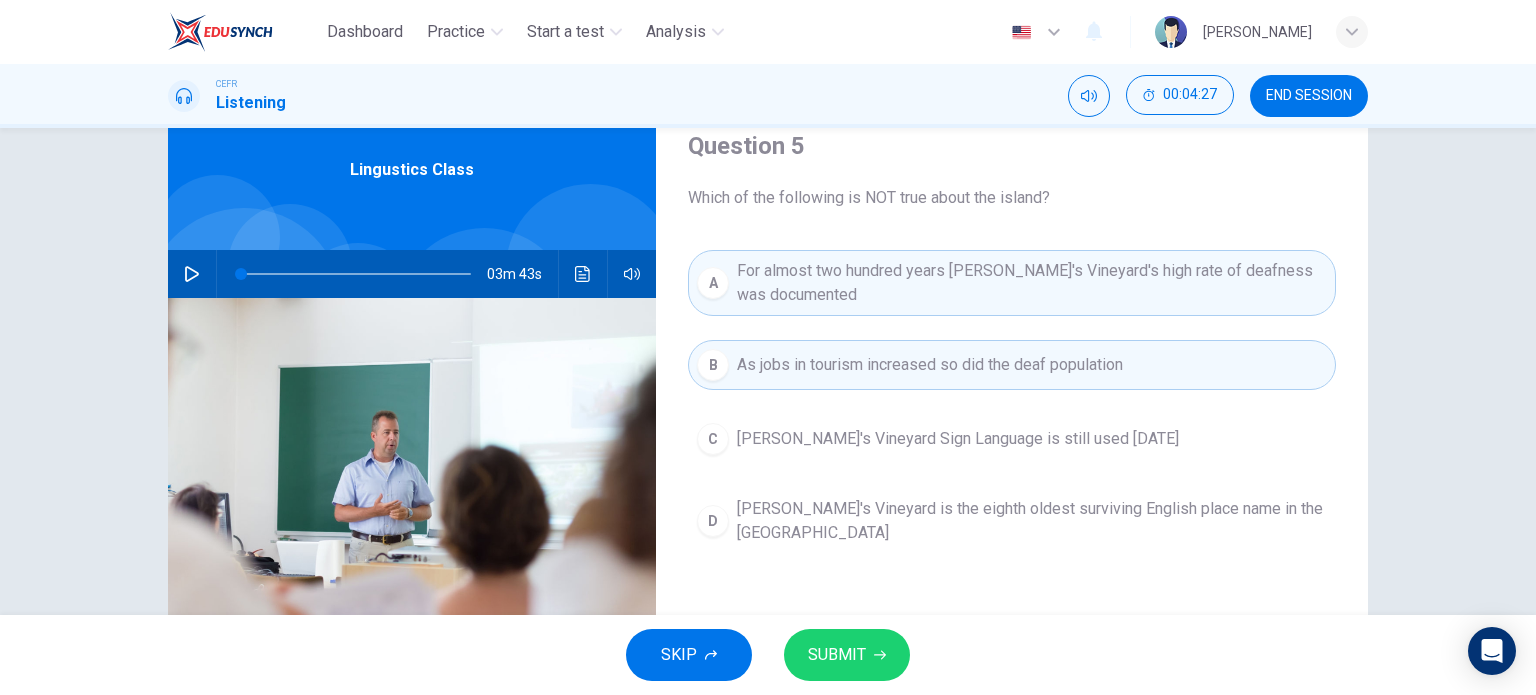 click on "A For almost two hundred years Martha's Vineyard's high rate of deafness was documented B As jobs in tourism increased so did the deaf population C Martha's Vineyard Sign Language is still used today D Martha's Vineyard is the eighth oldest surviving English place name in the US" at bounding box center (1012, 422) 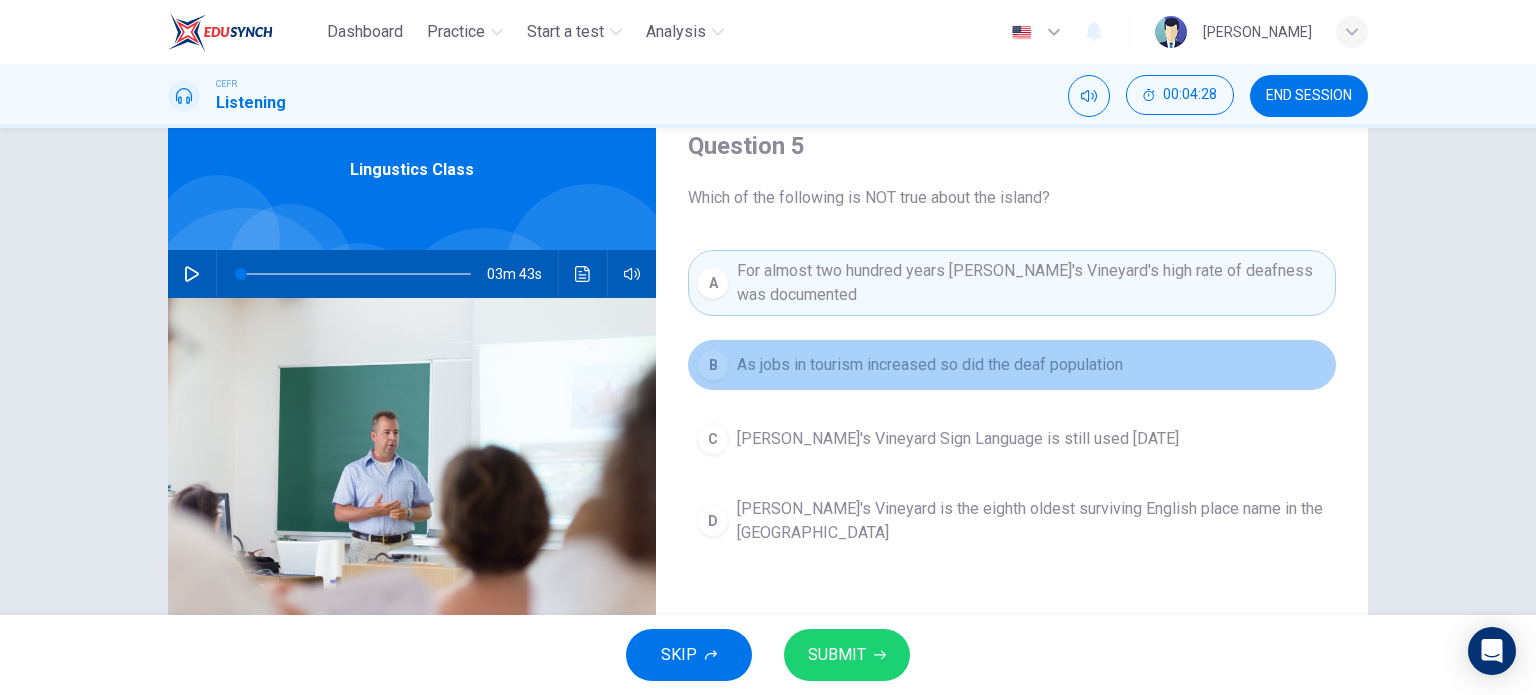 click on "B As jobs in tourism increased so did the deaf population" at bounding box center [1012, 365] 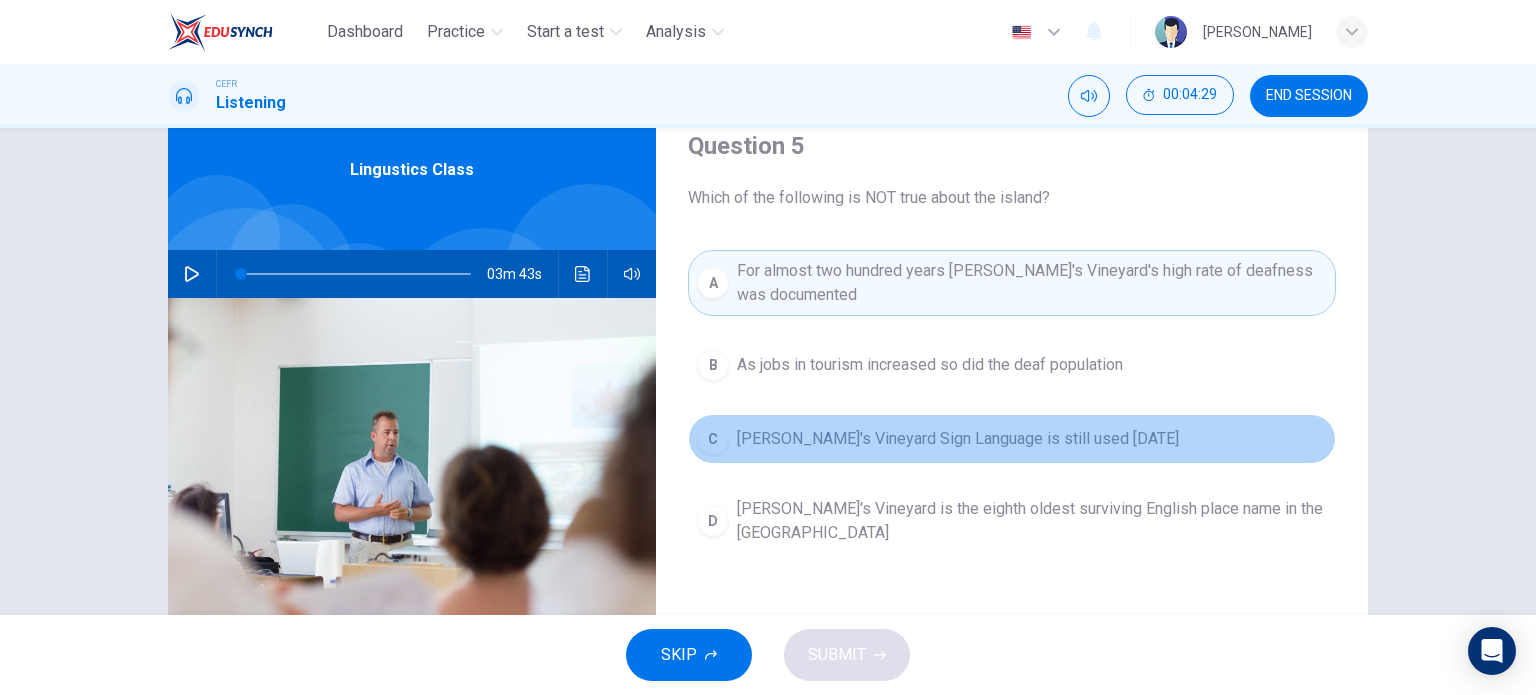 click on "C Martha's Vineyard Sign Language is still used today" at bounding box center [1012, 439] 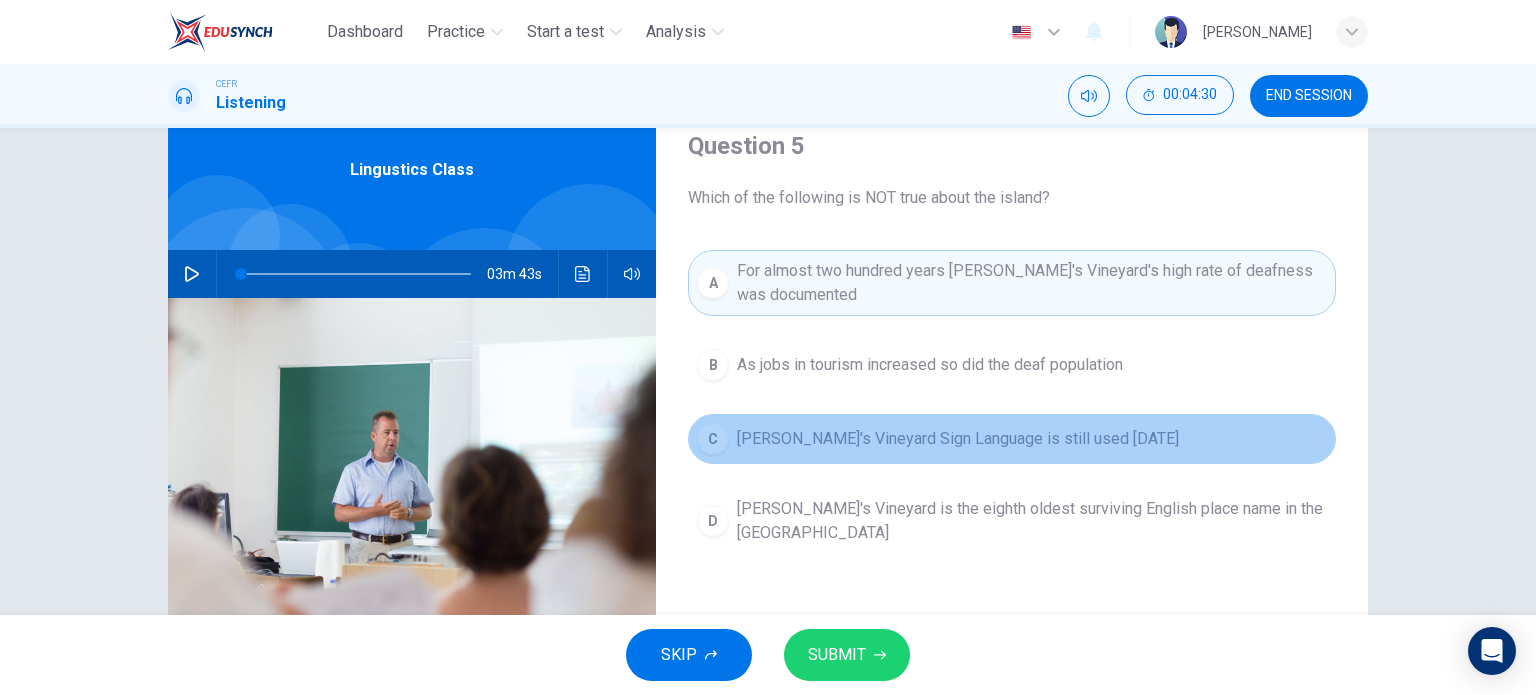 click on "Martha's Vineyard Sign Language is still used today" at bounding box center [958, 439] 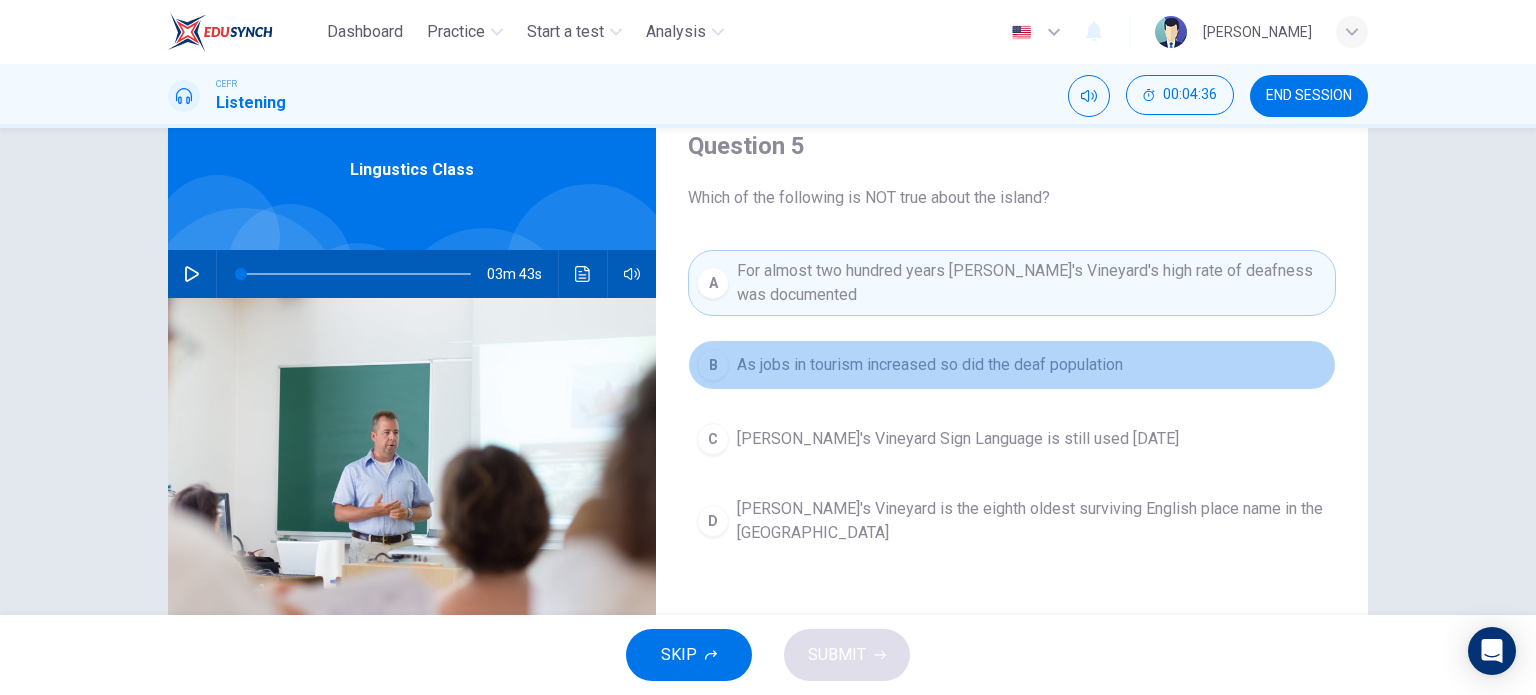 click on "B As jobs in tourism increased so did the deaf population" at bounding box center (1012, 365) 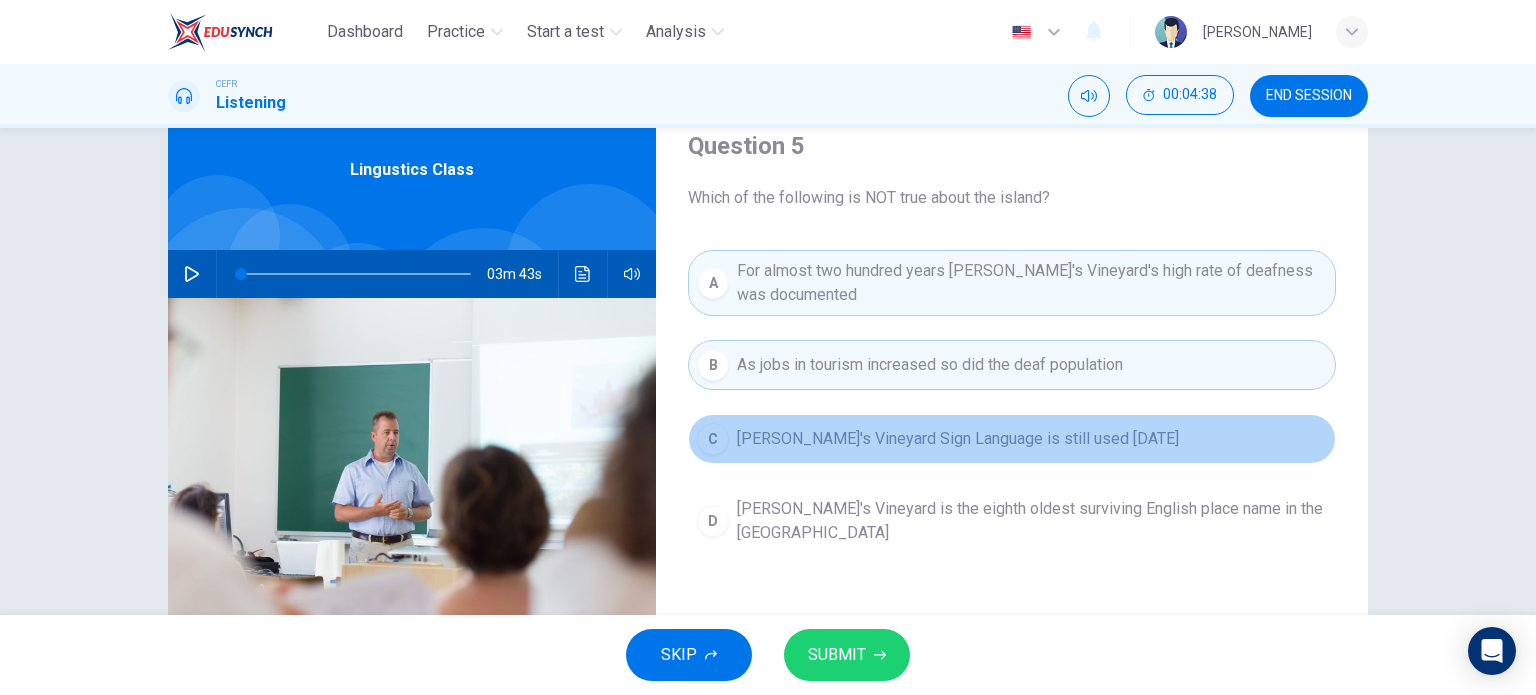 click on "Martha's Vineyard Sign Language is still used today" at bounding box center (958, 439) 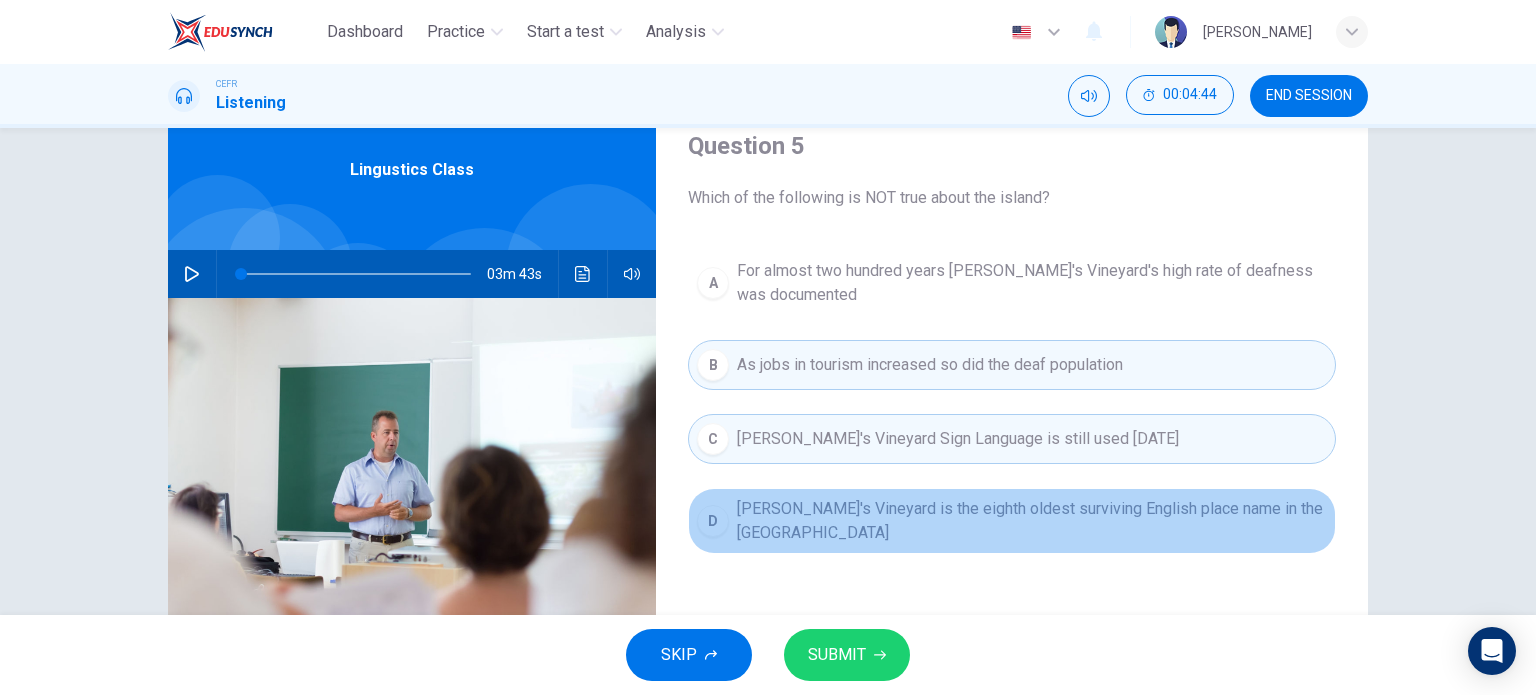 click on "D Martha's Vineyard is the eighth oldest surviving English place name in the US" at bounding box center [1012, 521] 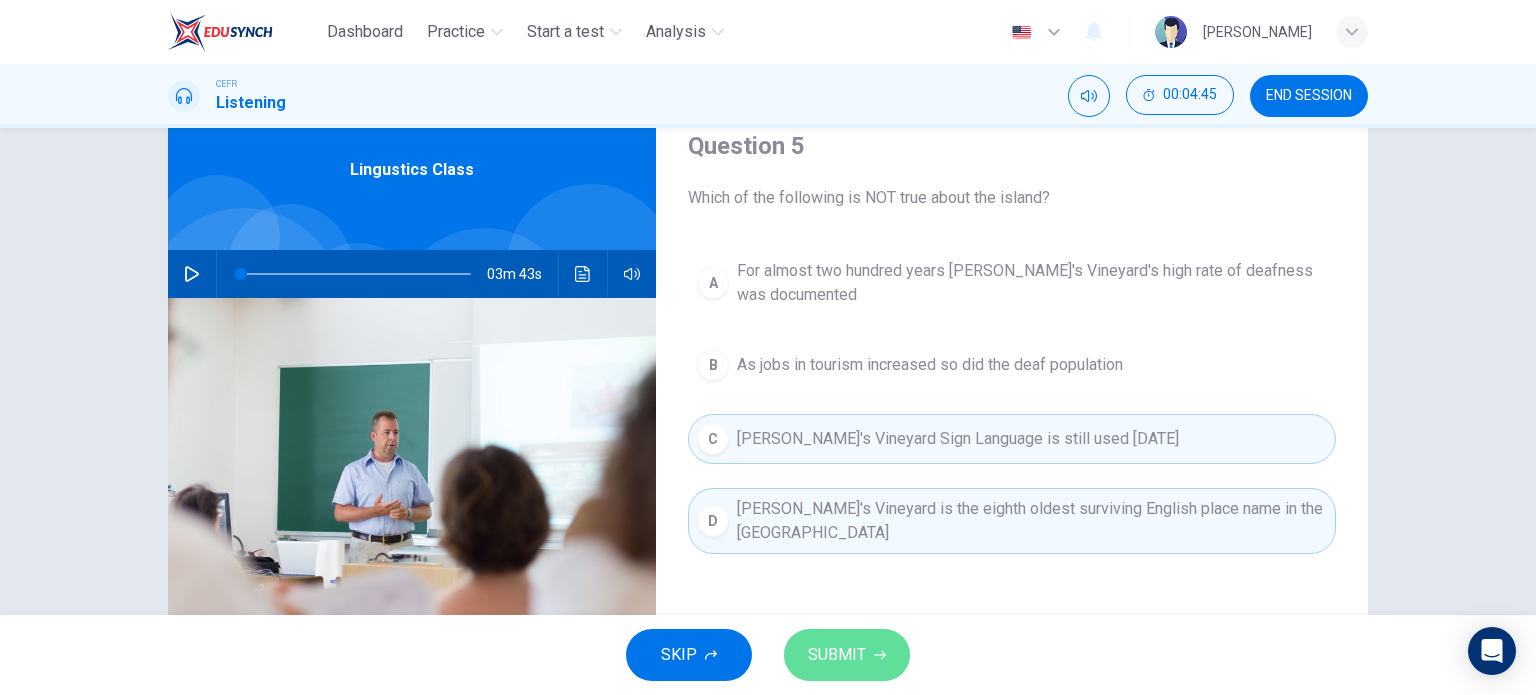 click on "SUBMIT" at bounding box center (847, 655) 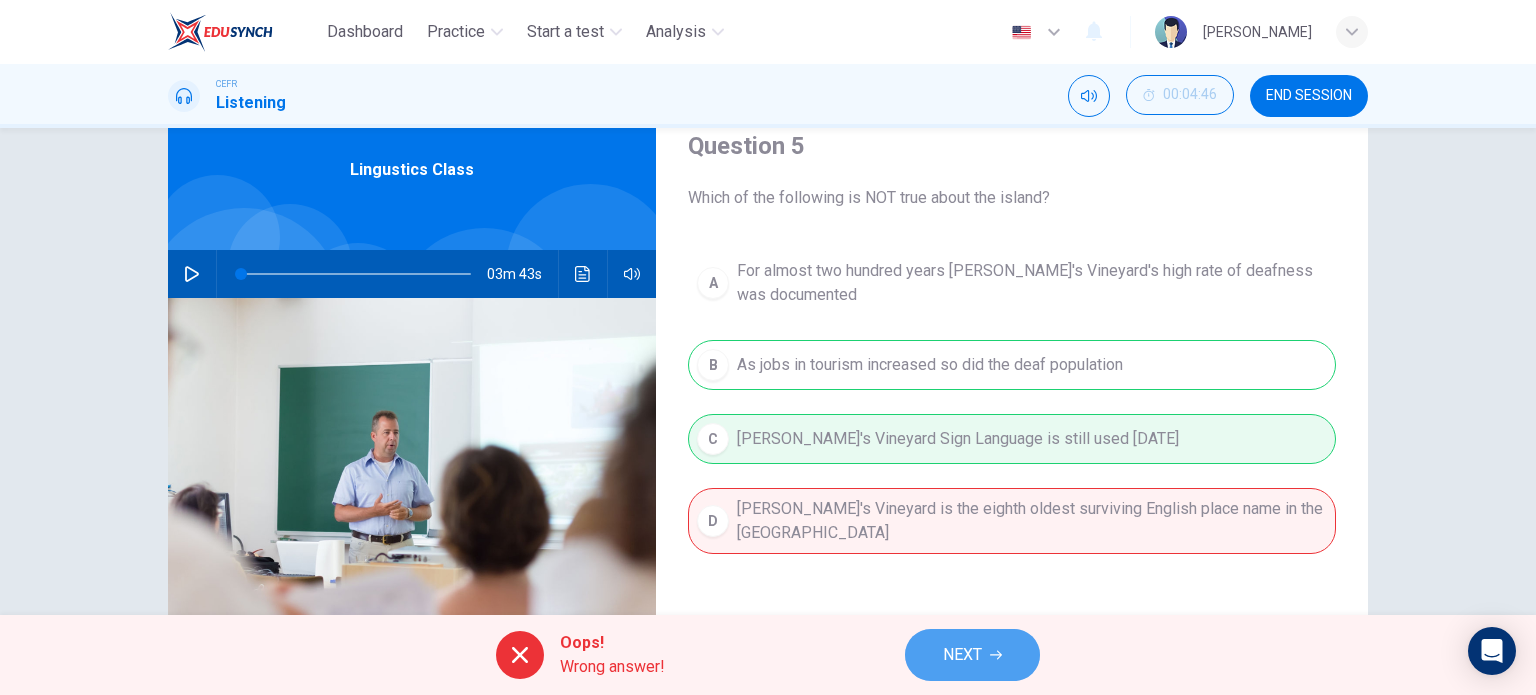 click on "NEXT" at bounding box center [962, 655] 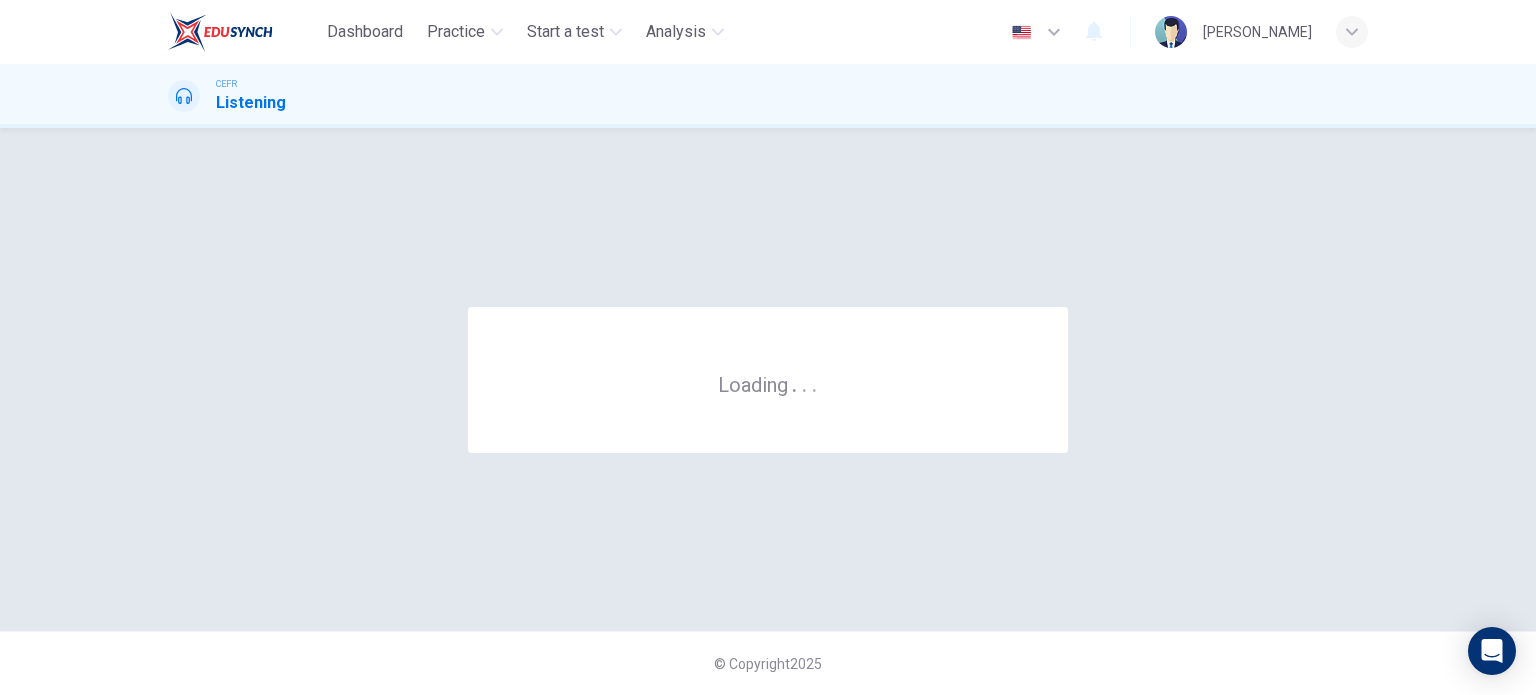 scroll, scrollTop: 0, scrollLeft: 0, axis: both 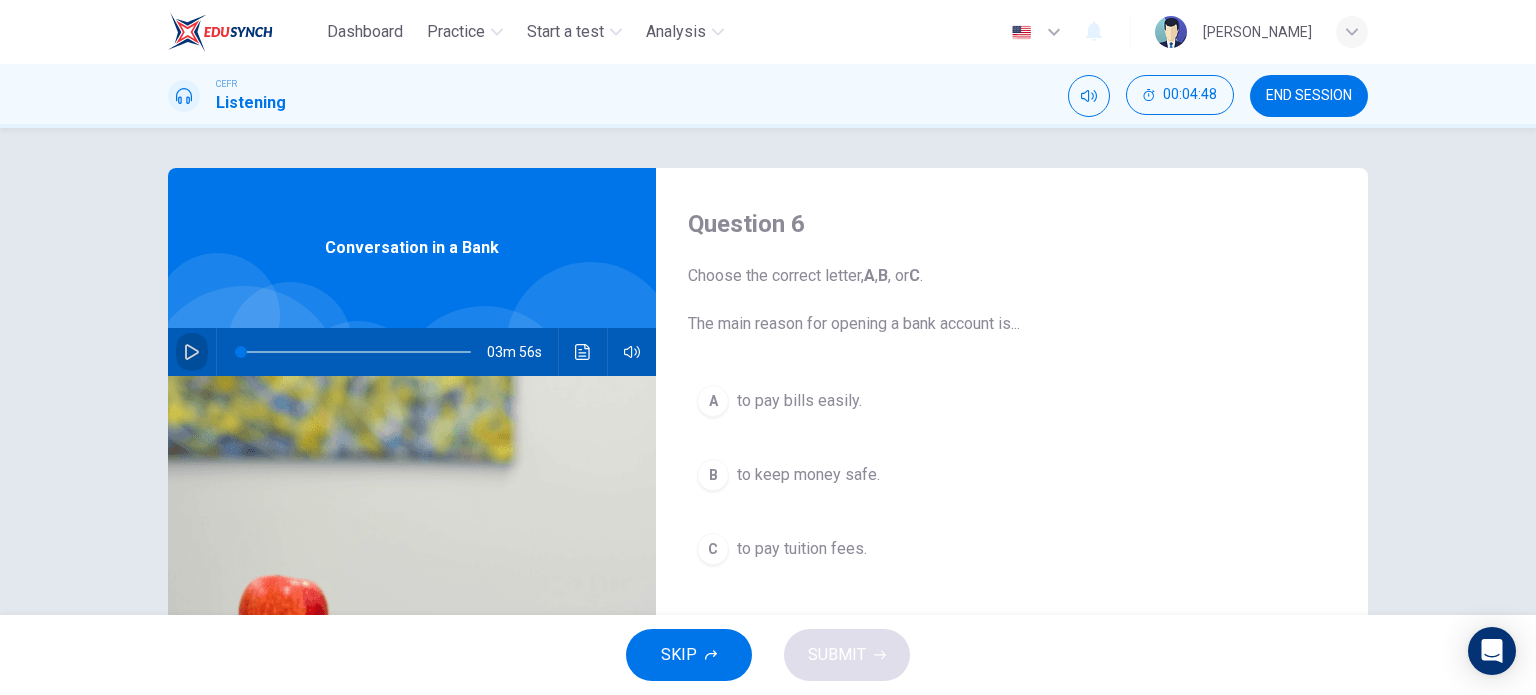 click 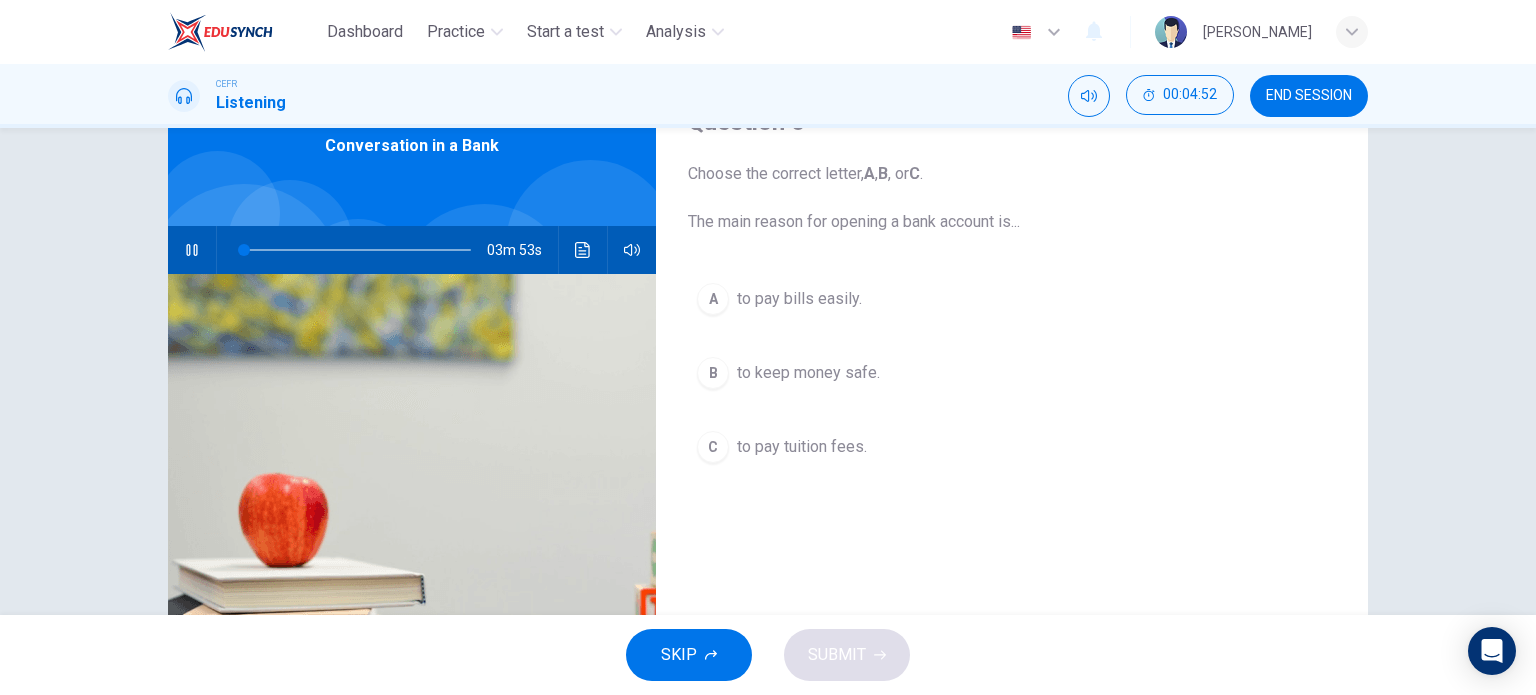 scroll, scrollTop: 46, scrollLeft: 0, axis: vertical 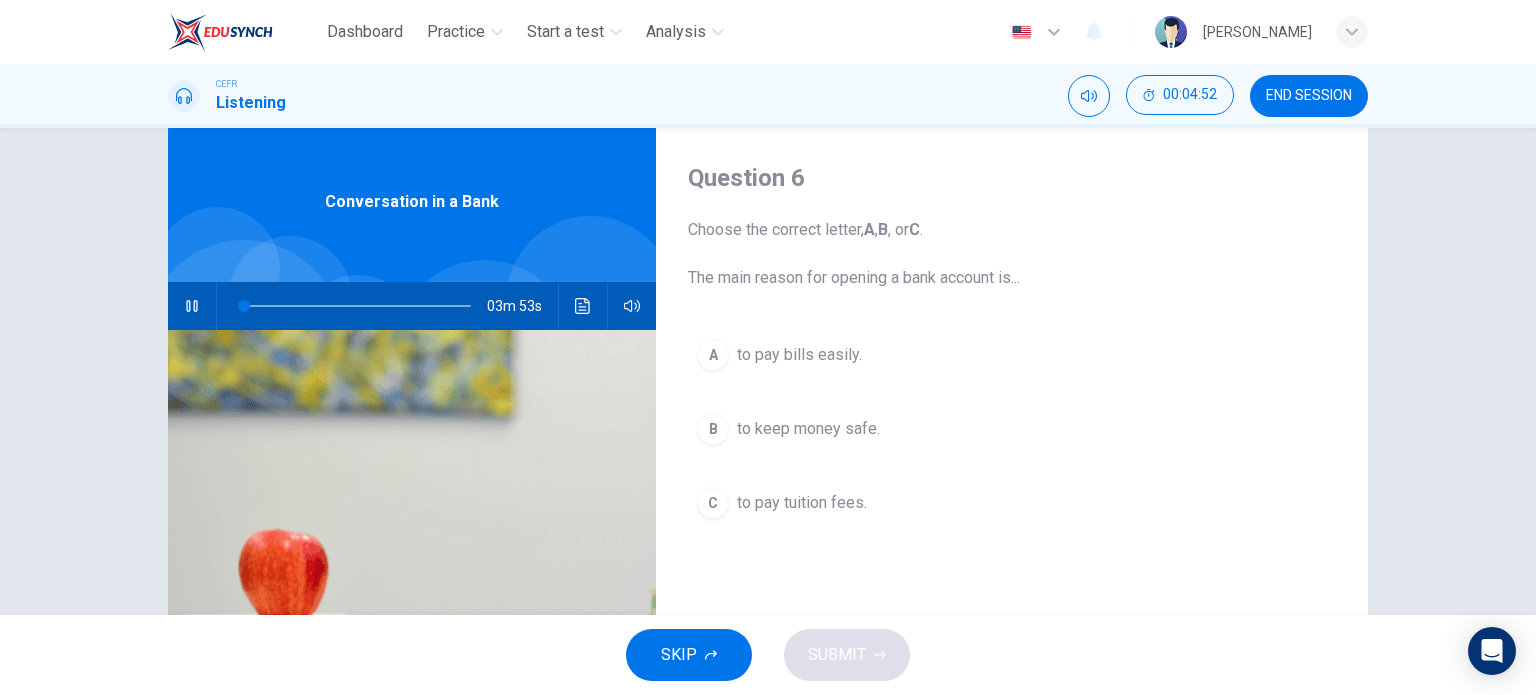 type on "2" 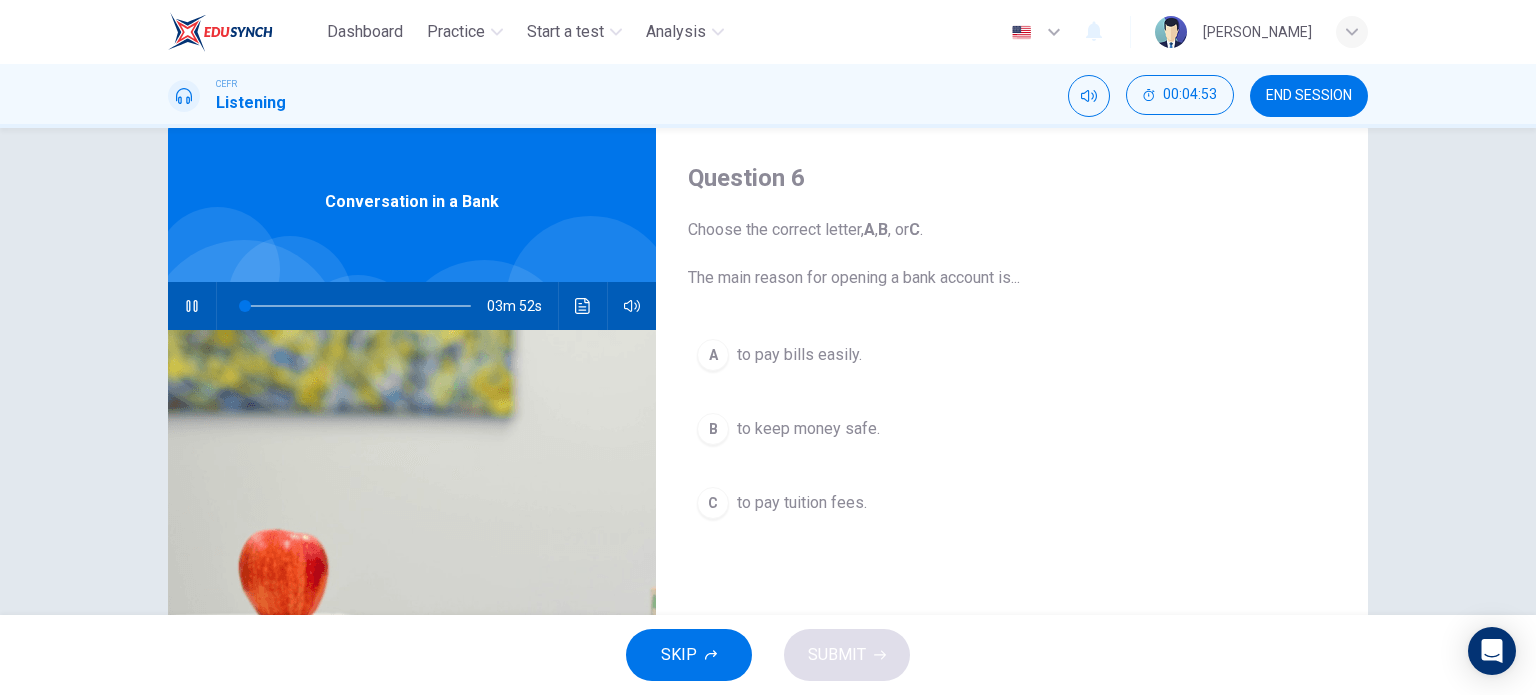 type 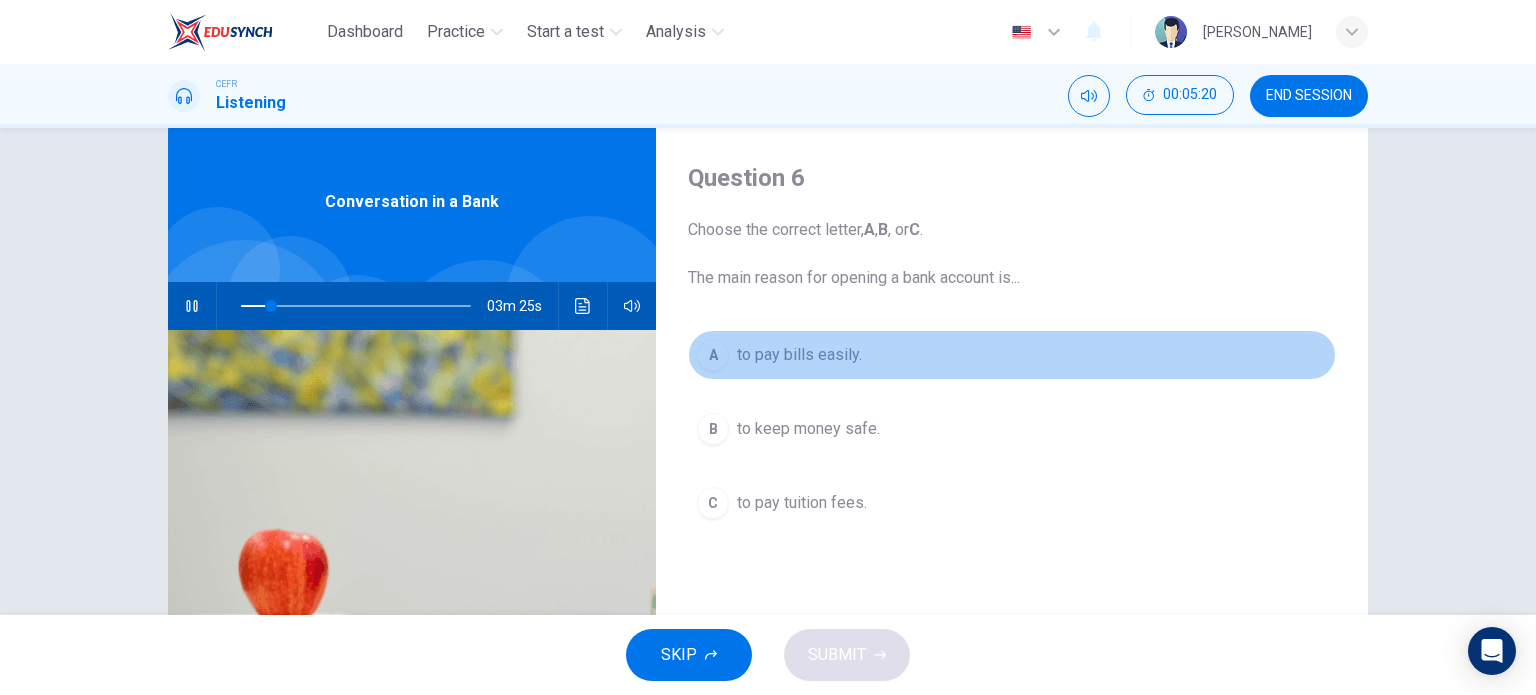 click on "A" at bounding box center (713, 355) 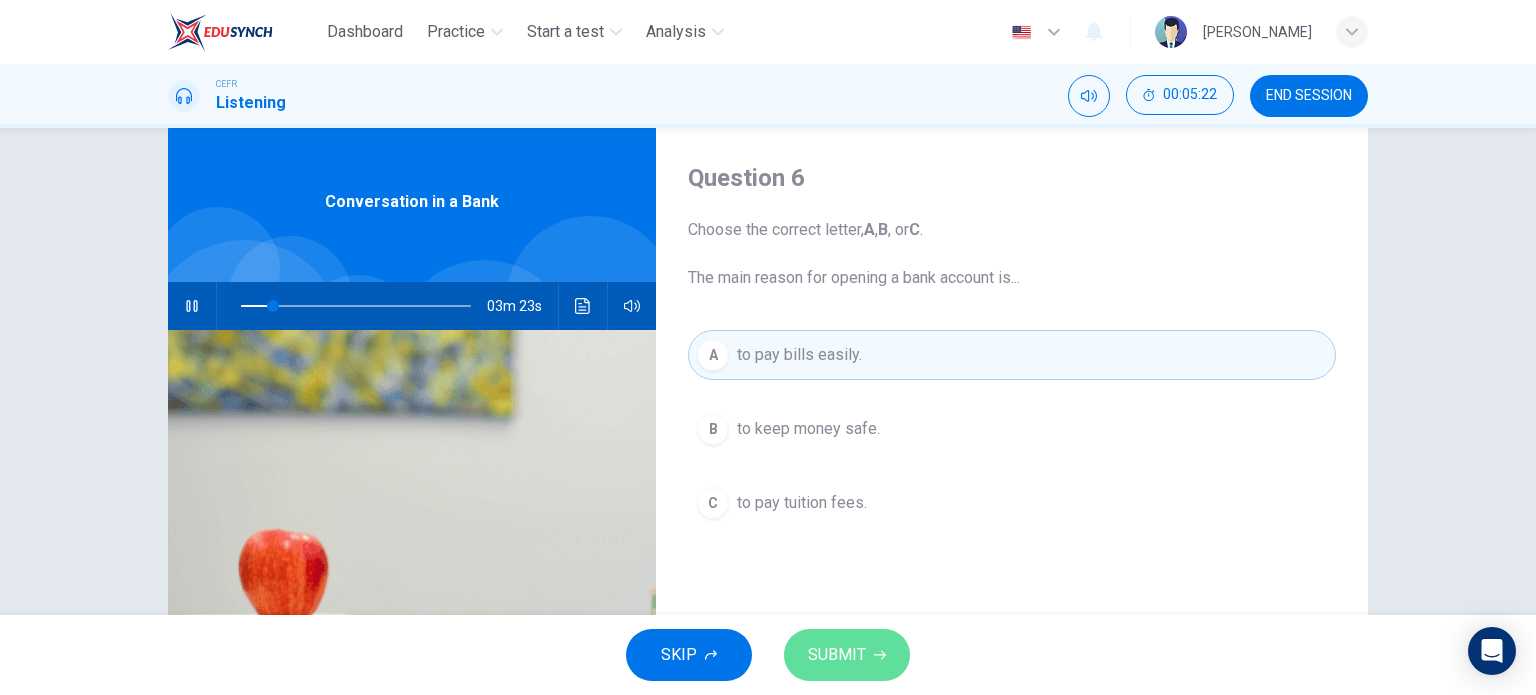 click on "SUBMIT" at bounding box center (847, 655) 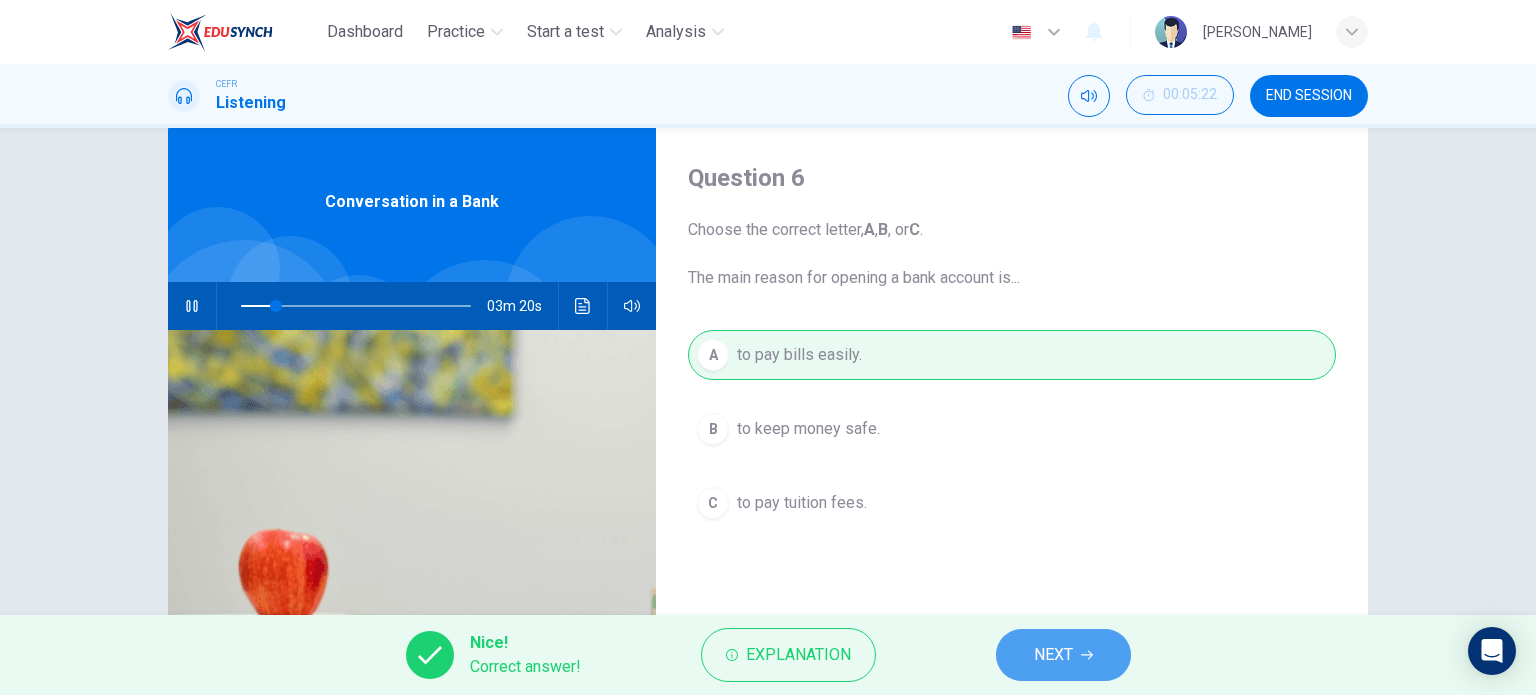 click on "NEXT" at bounding box center (1053, 655) 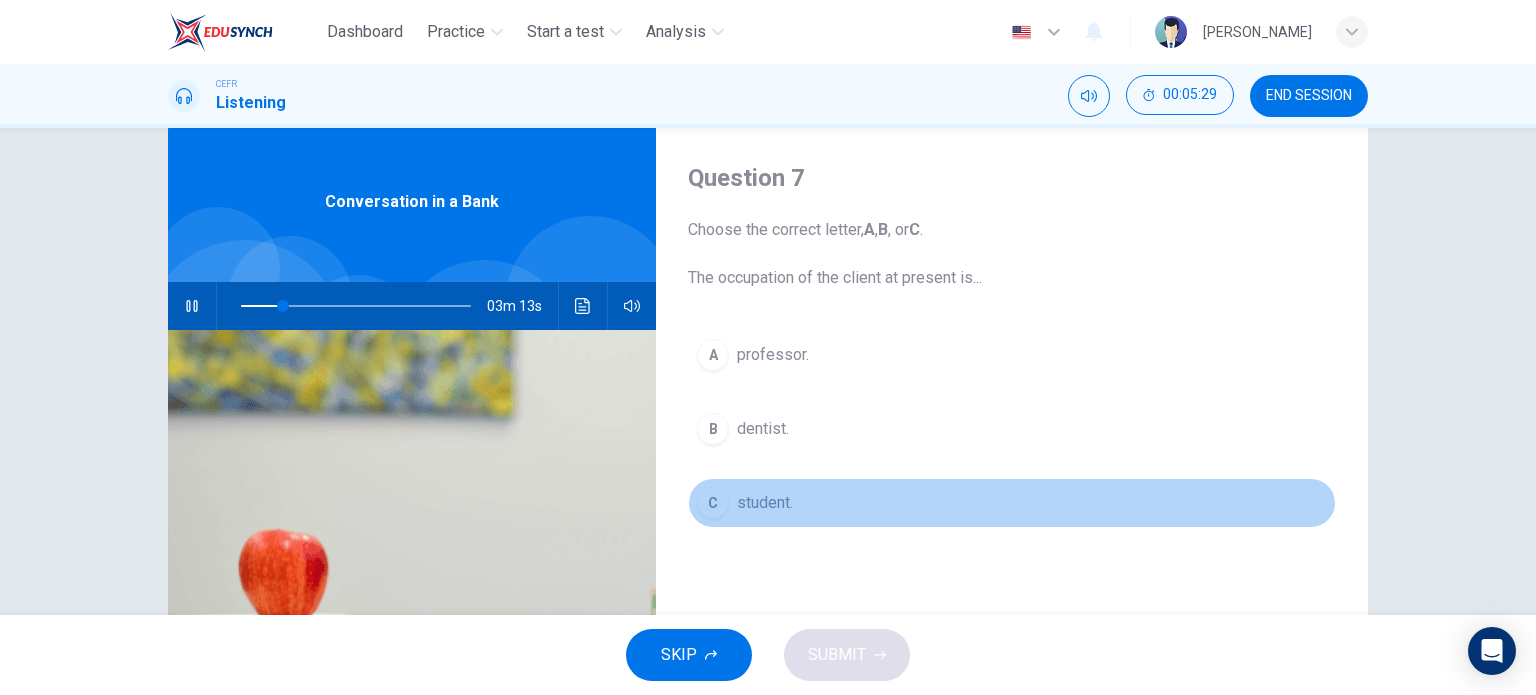click on "student." at bounding box center (765, 503) 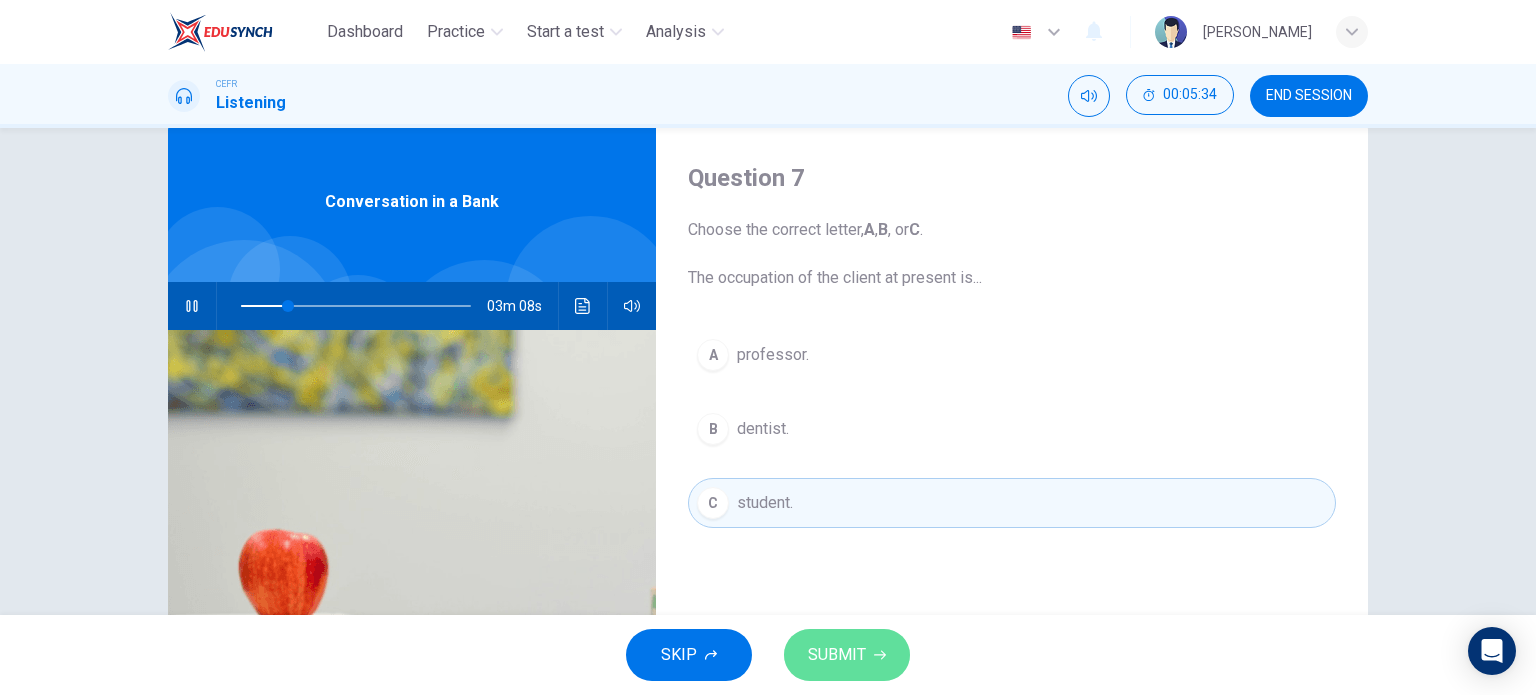 click on "SUBMIT" at bounding box center (837, 655) 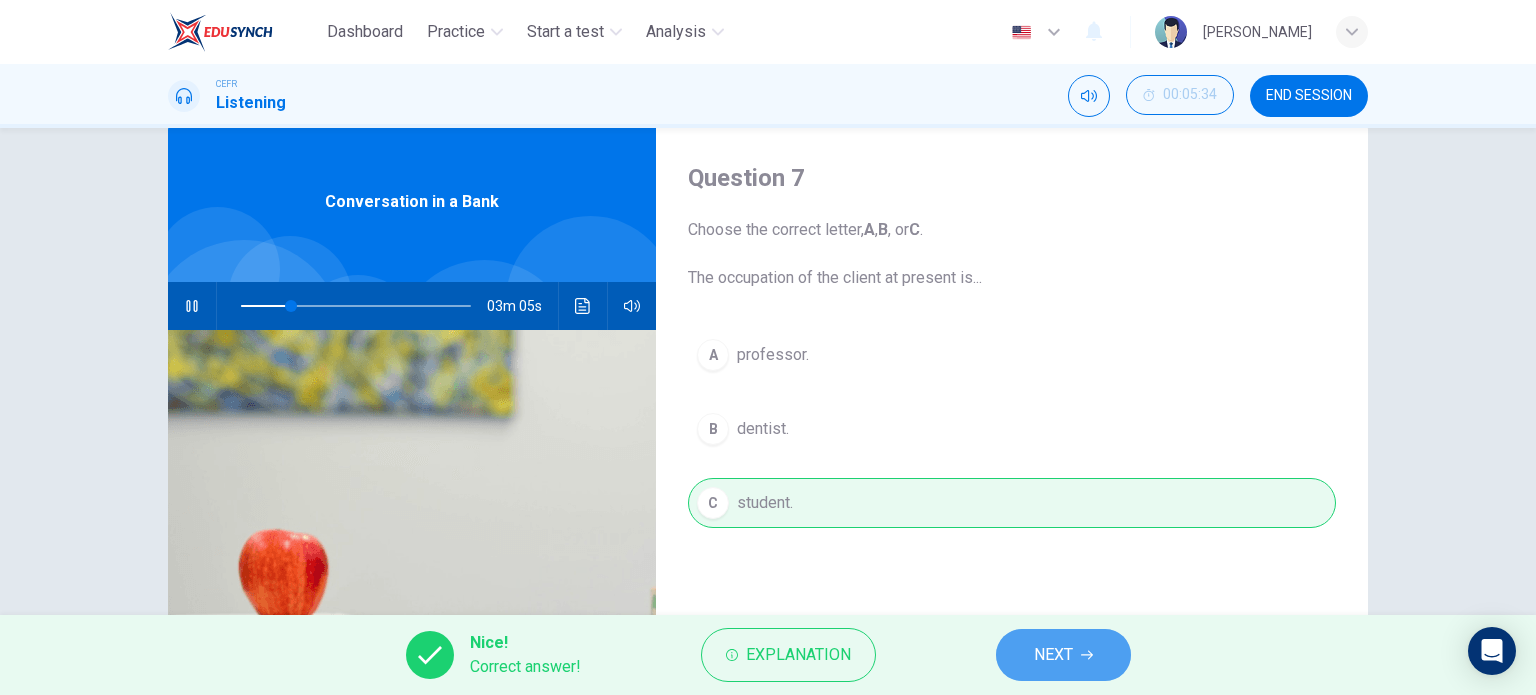 click on "NEXT" at bounding box center [1063, 655] 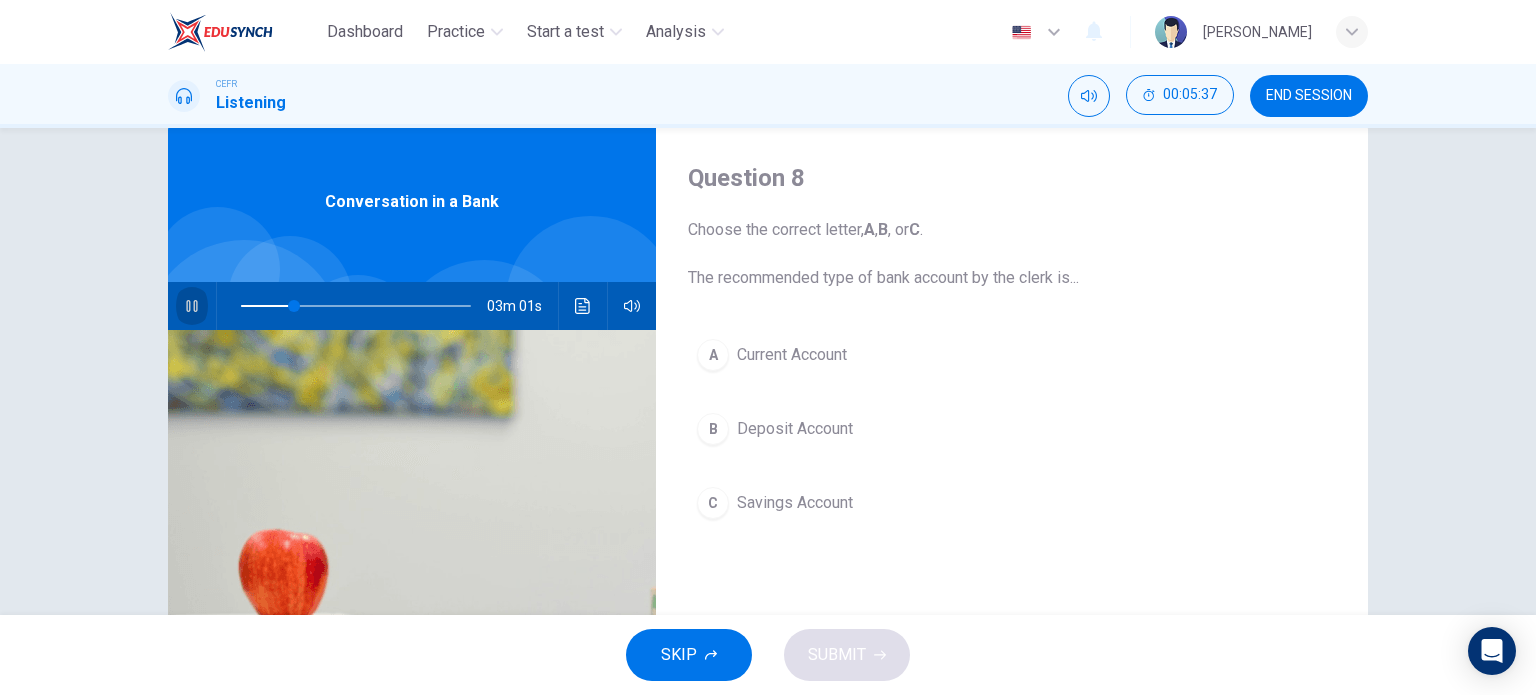click 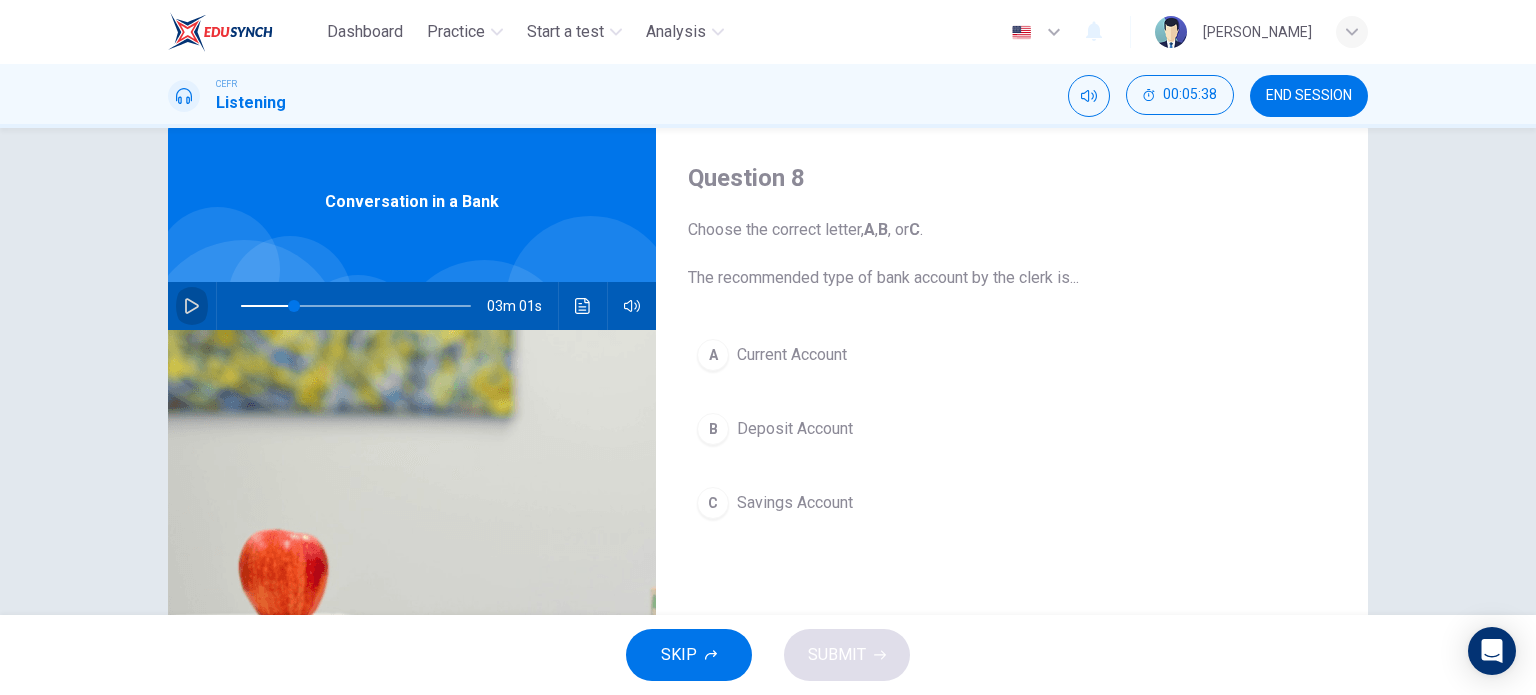 click 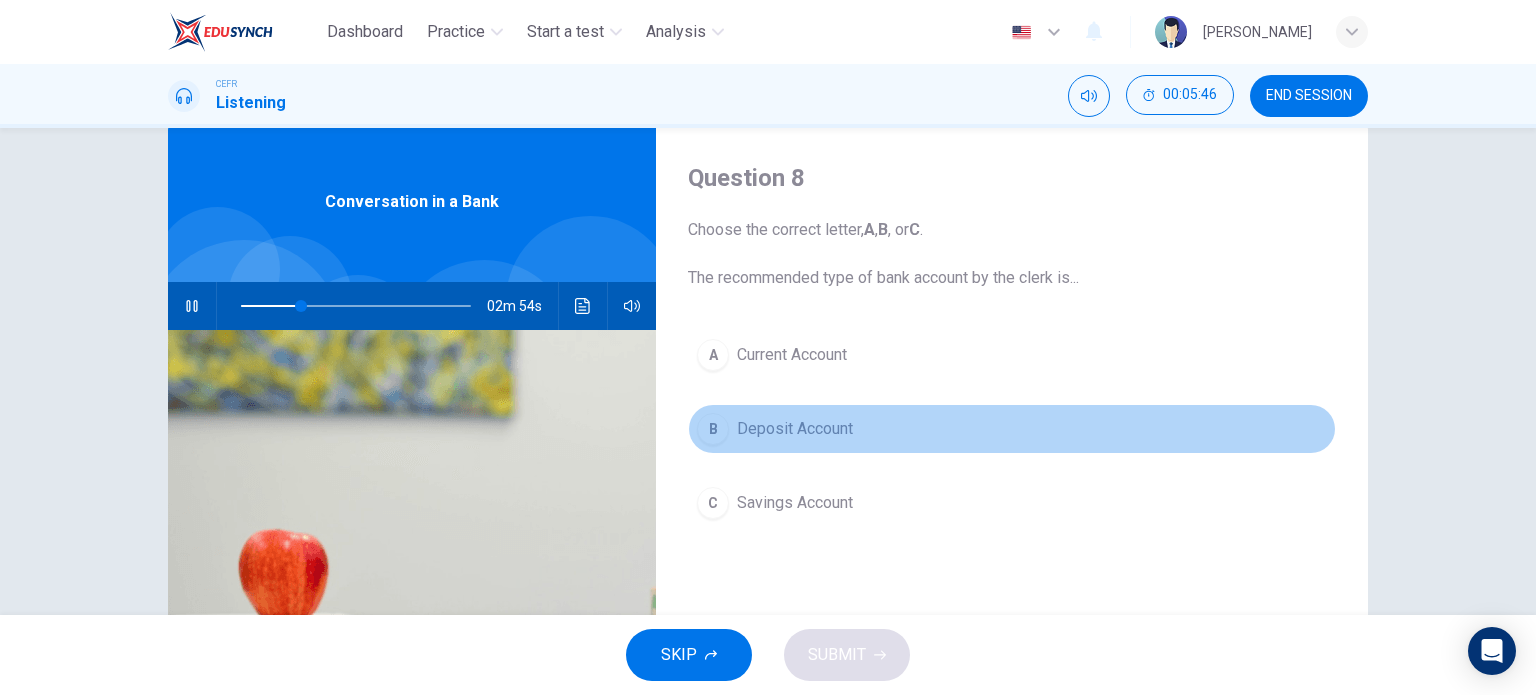 click on "Deposit Account" at bounding box center (795, 429) 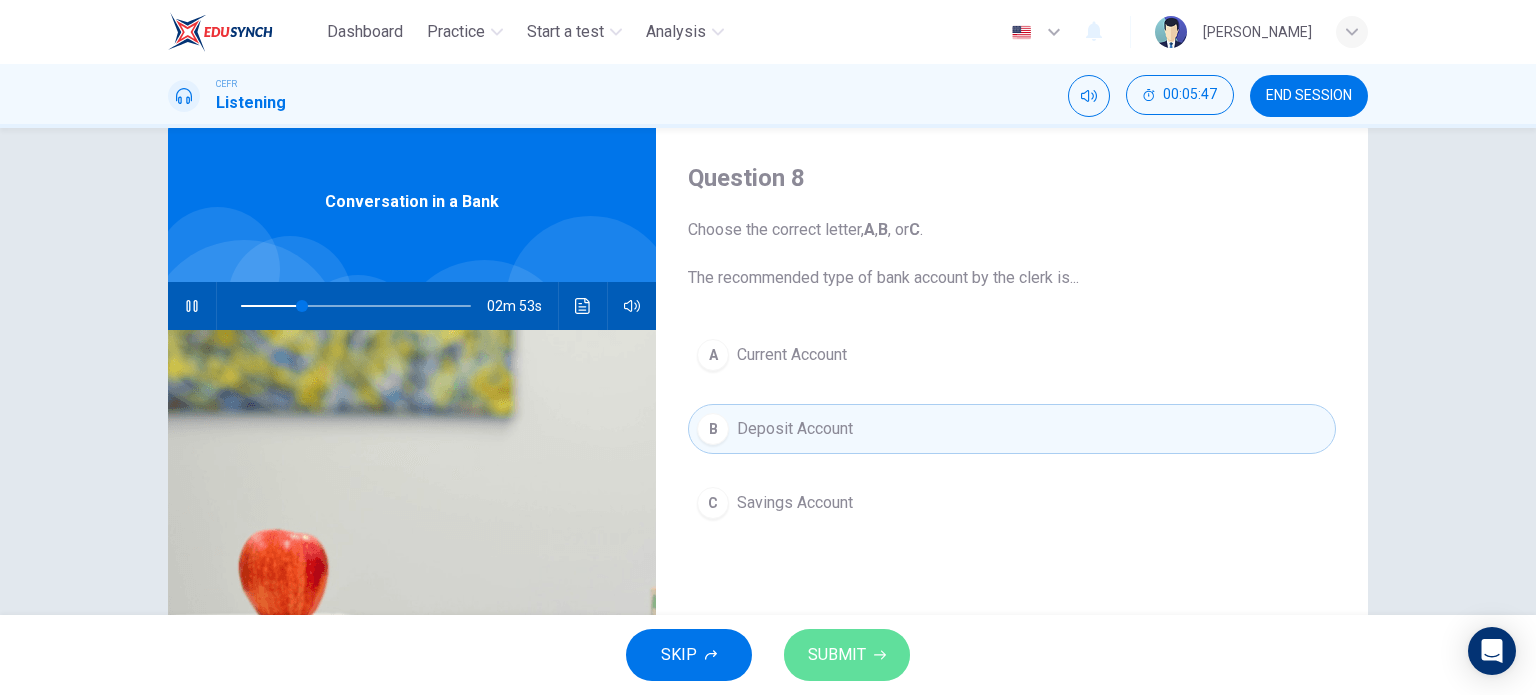 click on "SUBMIT" at bounding box center [847, 655] 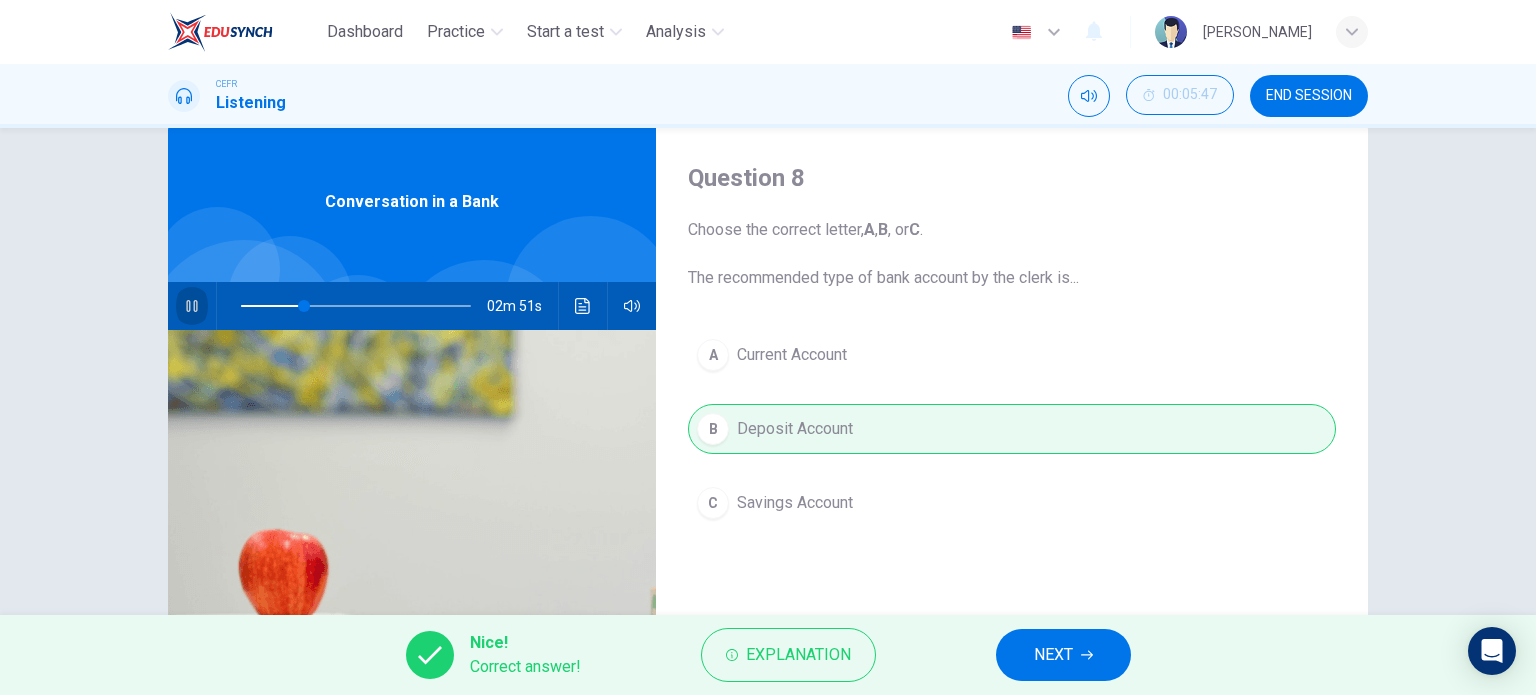 click 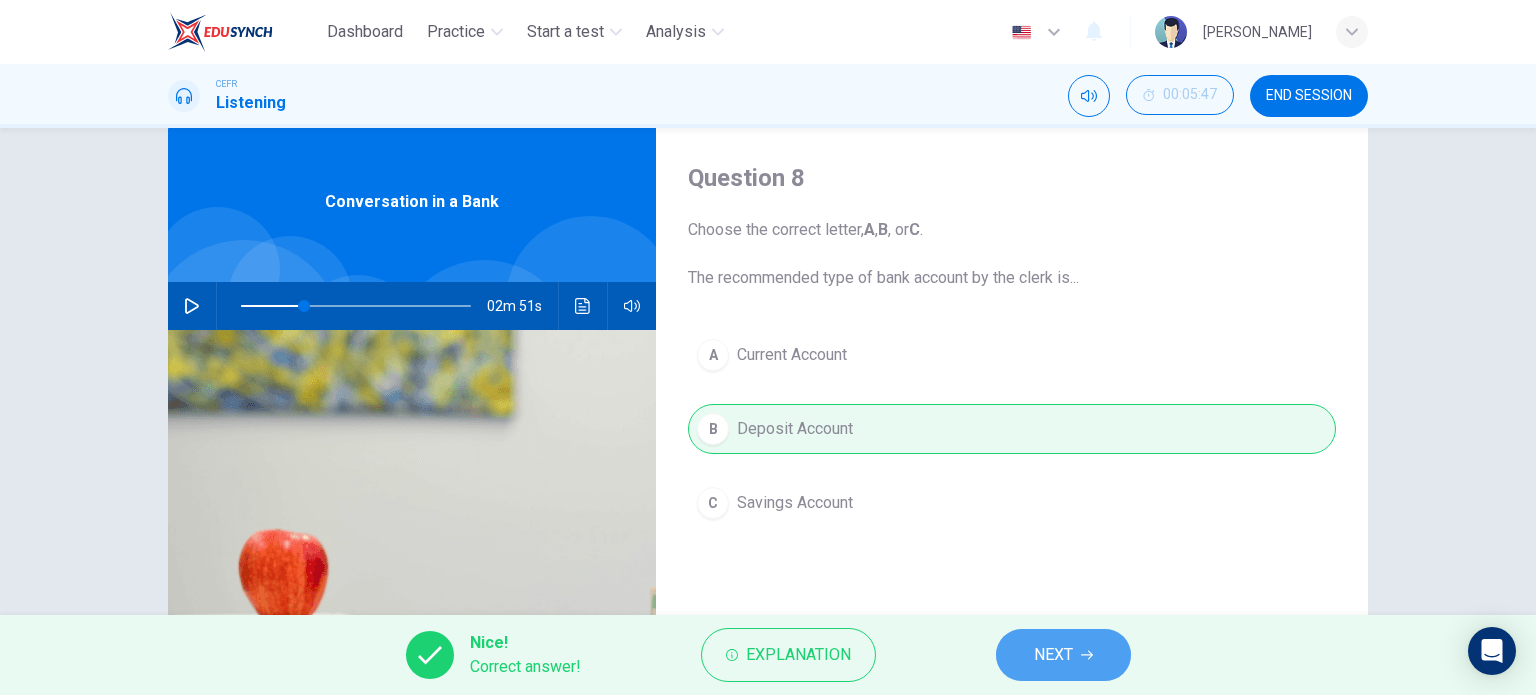 click on "NEXT" at bounding box center (1063, 655) 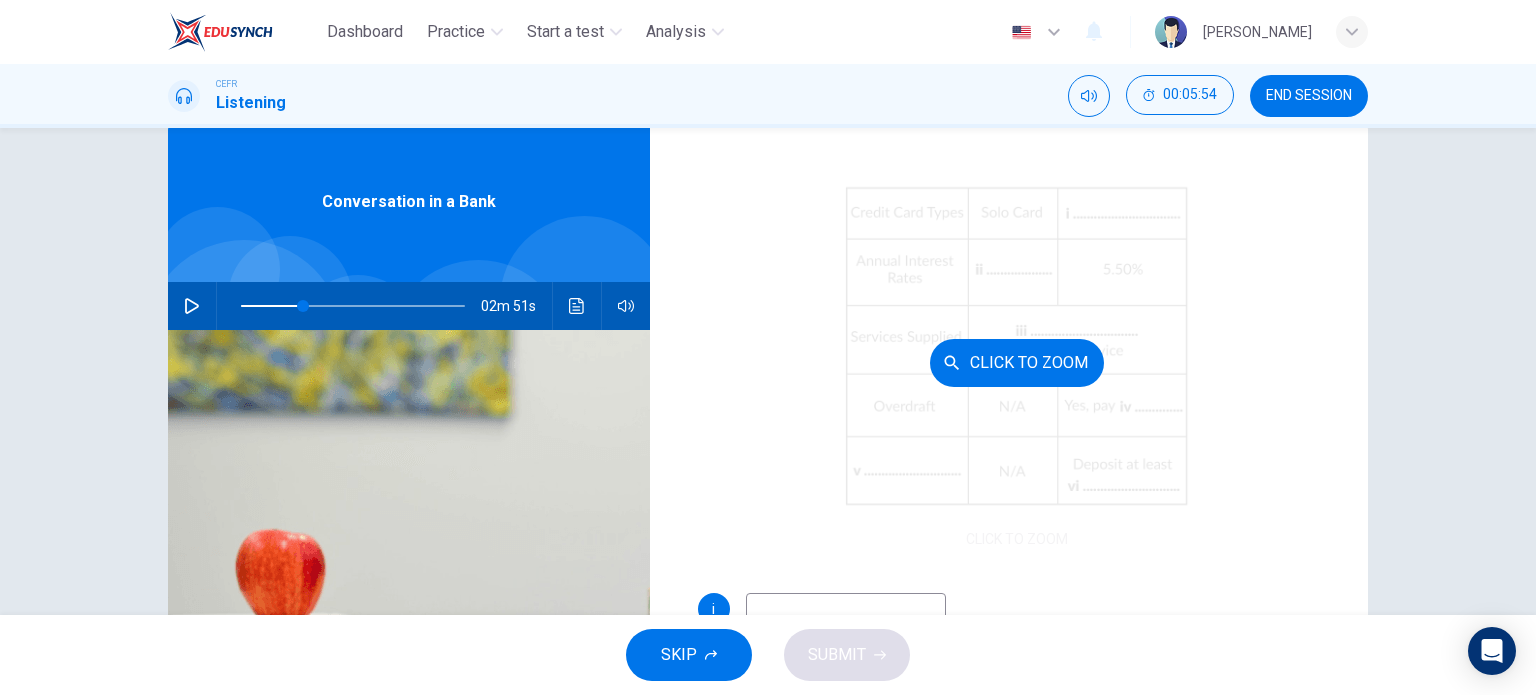scroll, scrollTop: 161, scrollLeft: 0, axis: vertical 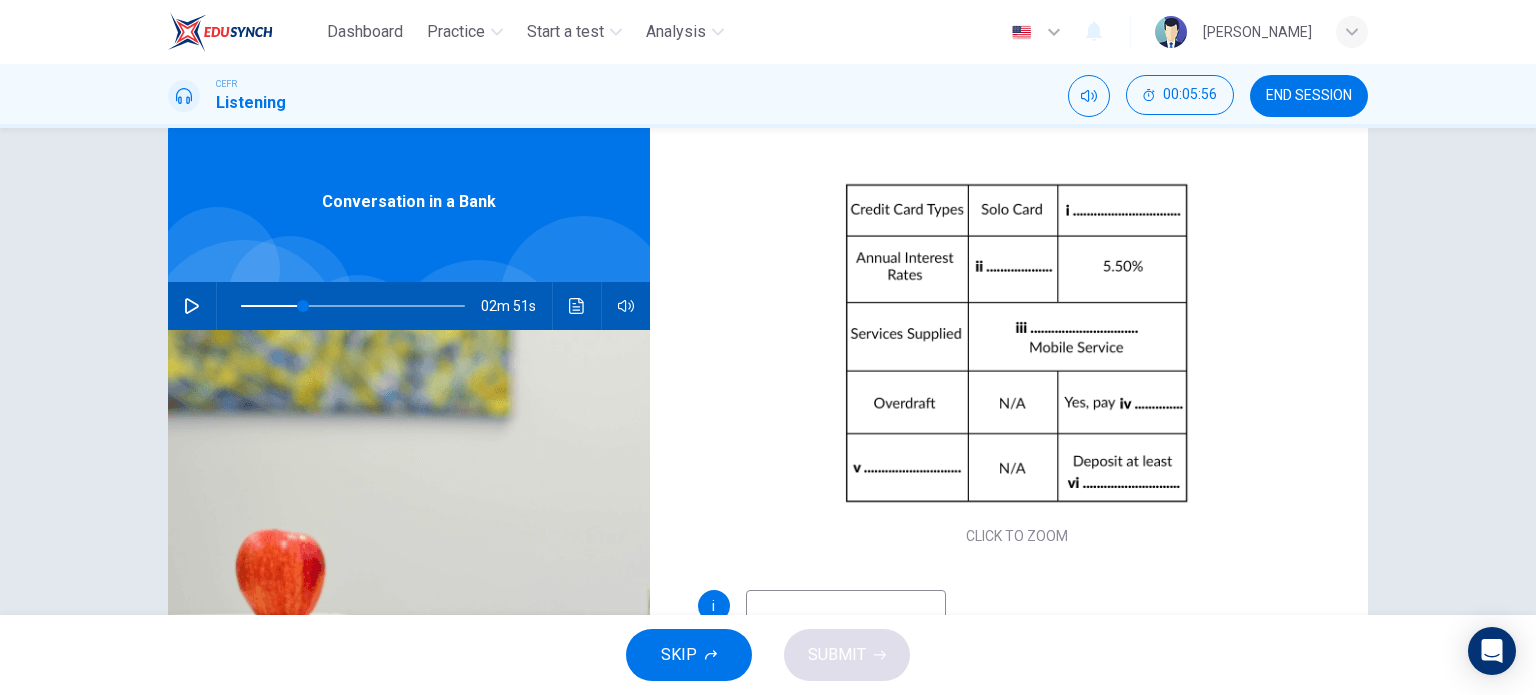 click on "02m 51s" at bounding box center (409, 306) 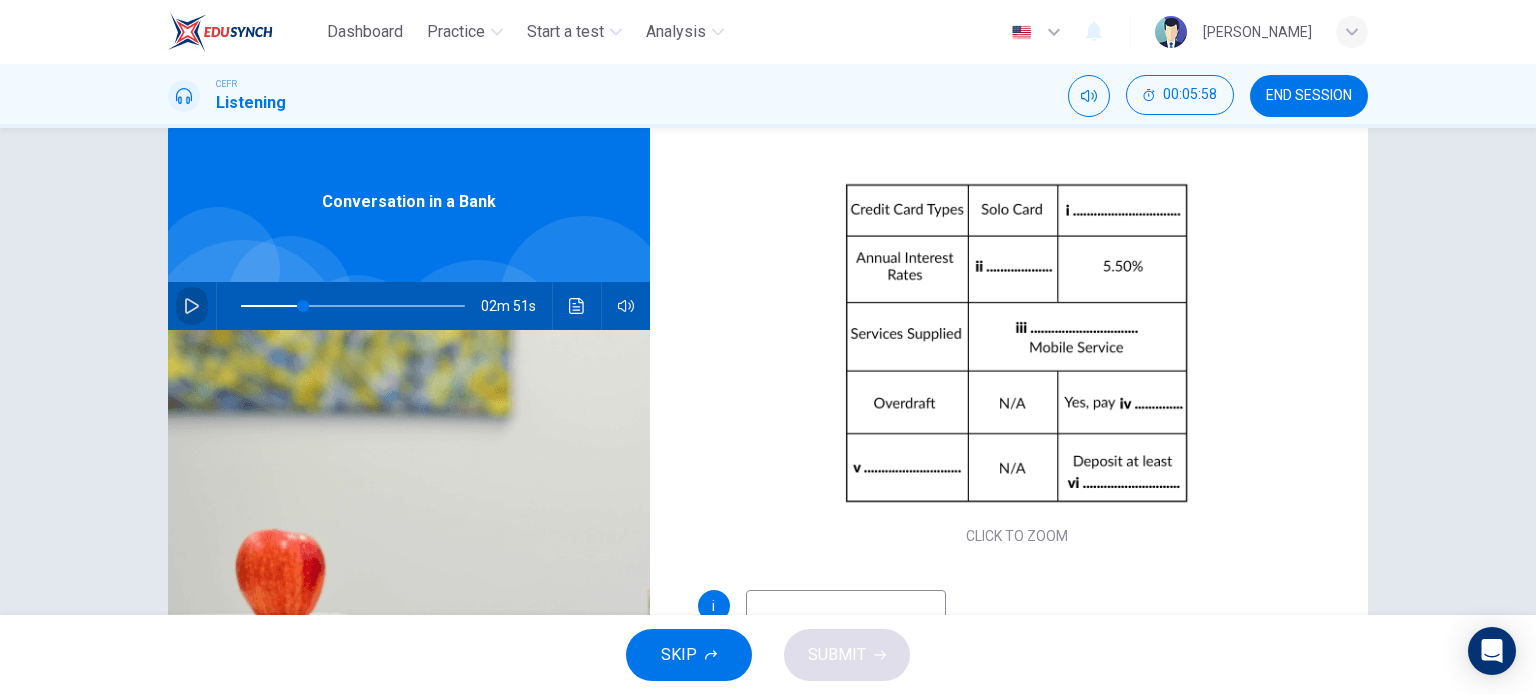 click 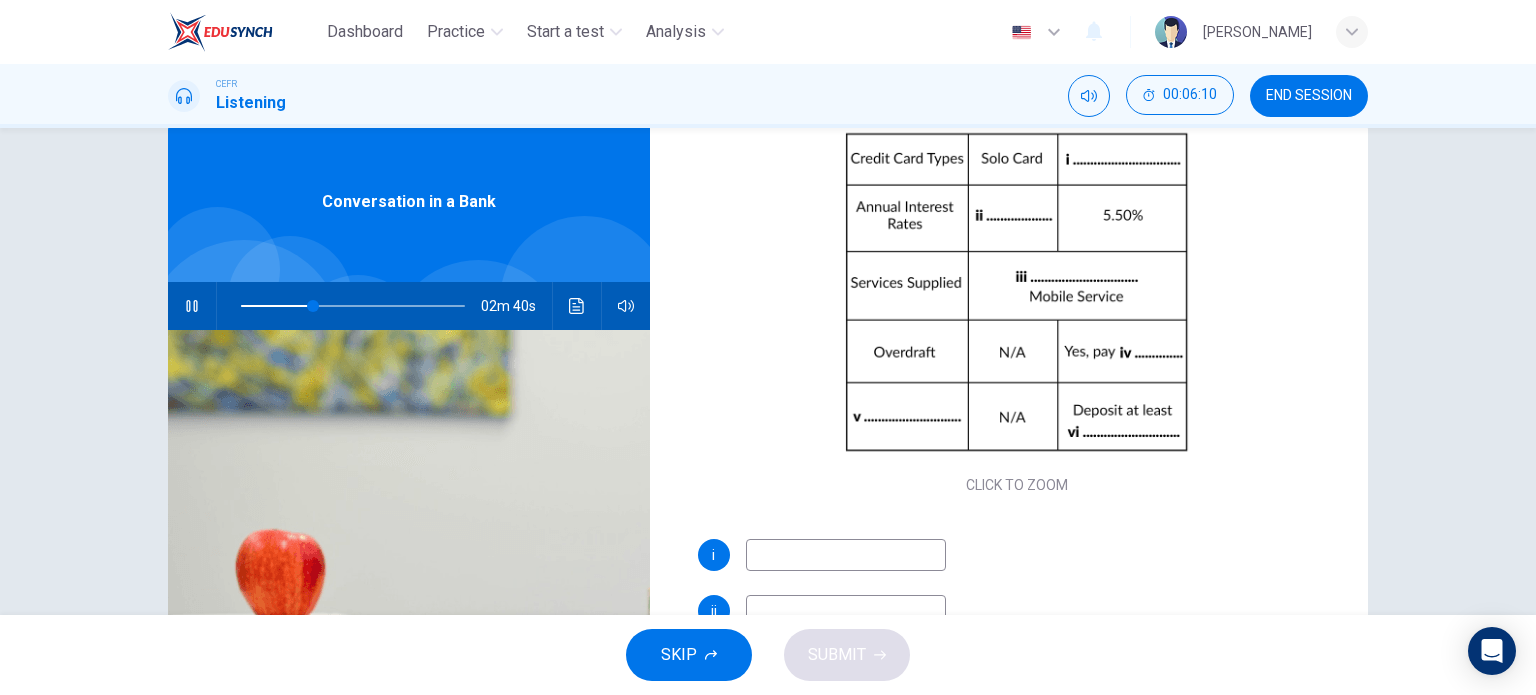 scroll, scrollTop: 212, scrollLeft: 0, axis: vertical 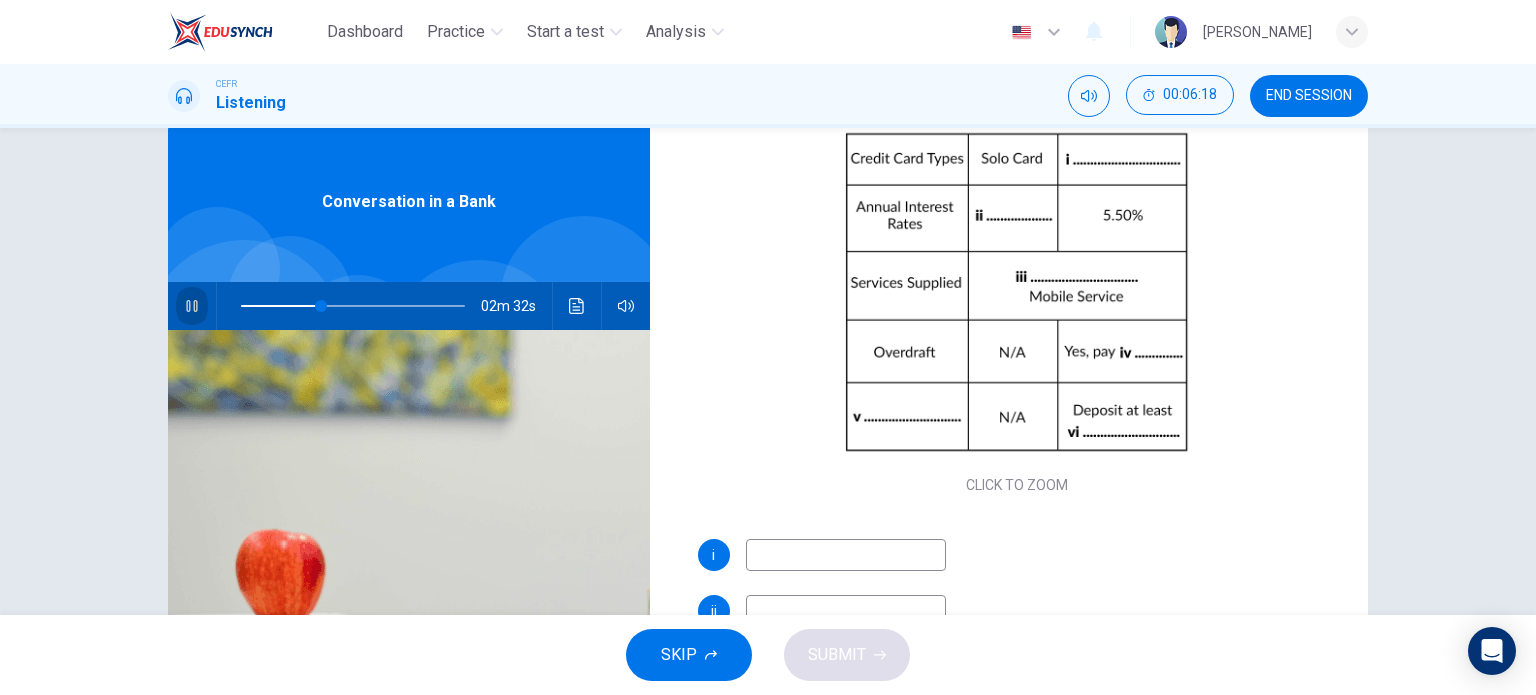 click 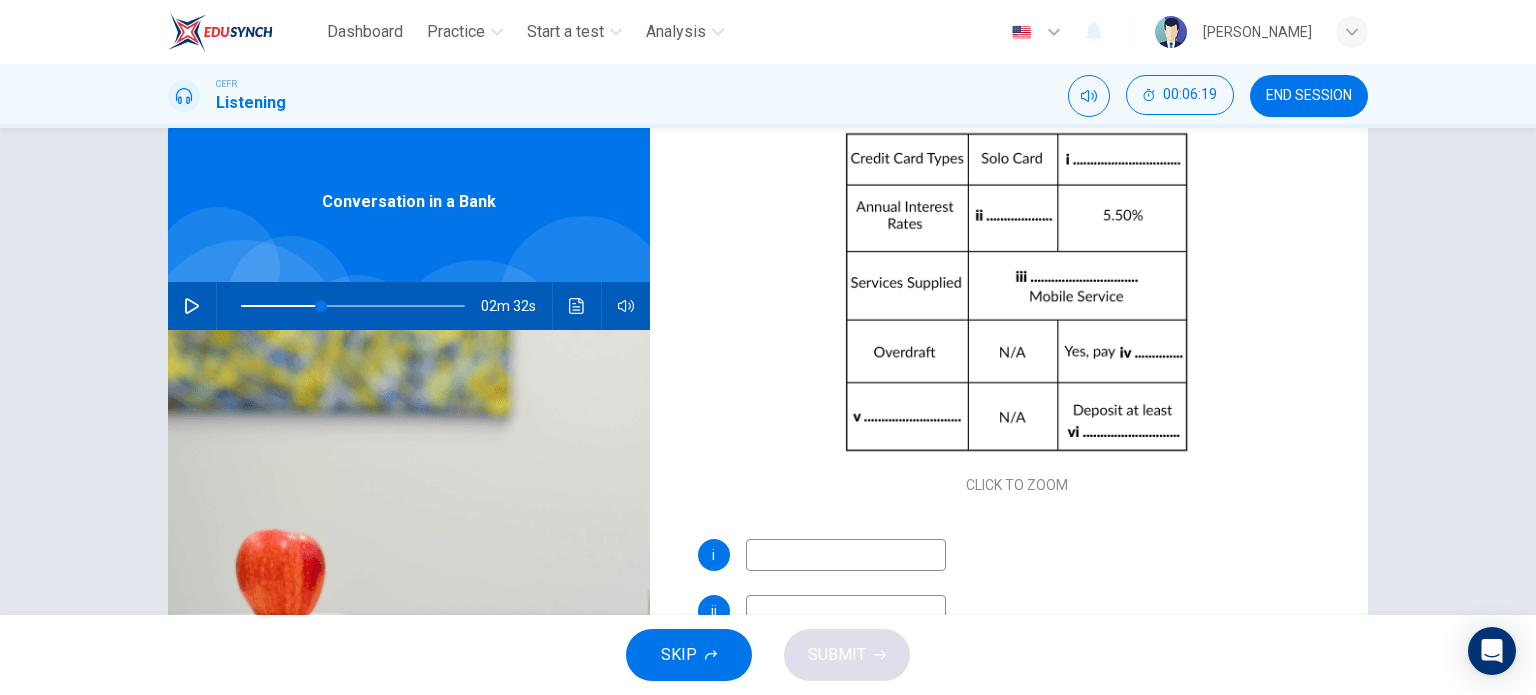 click at bounding box center [846, 555] 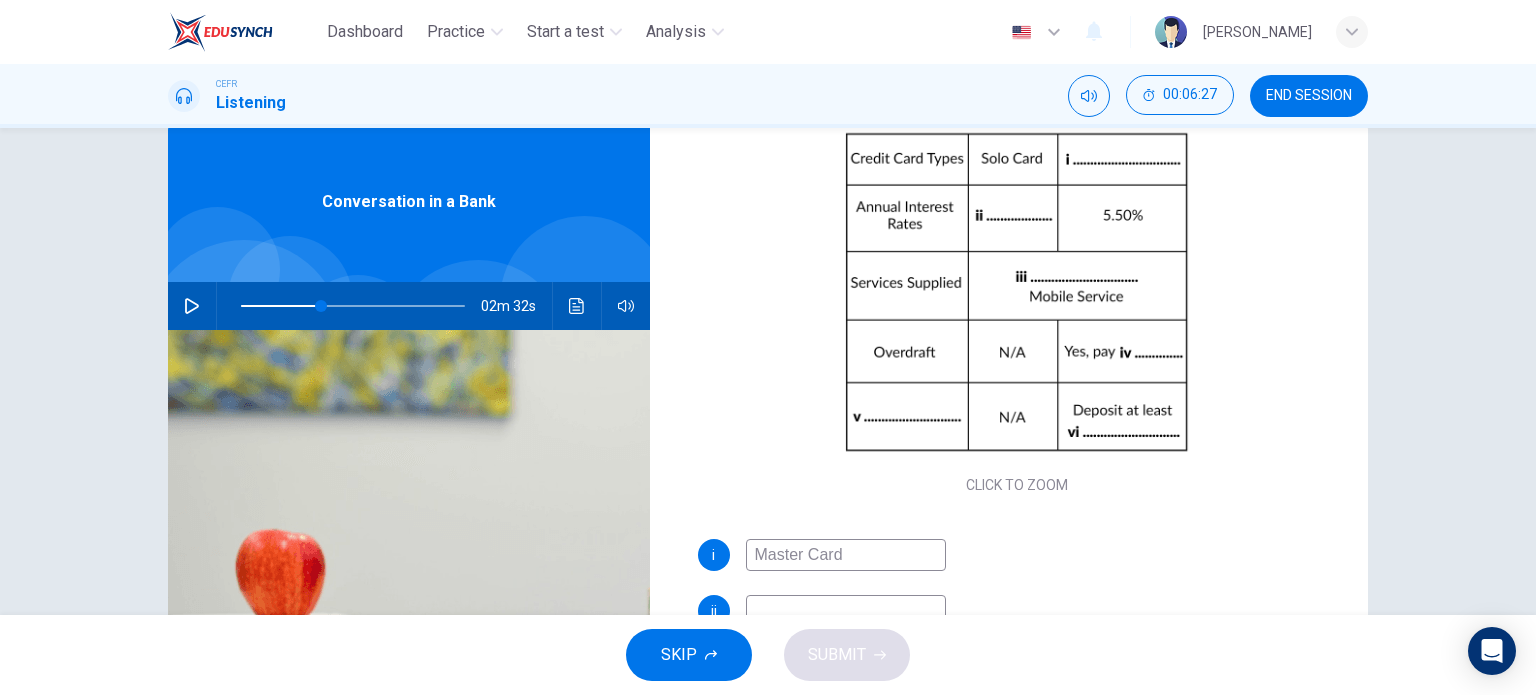 type on "Master Card" 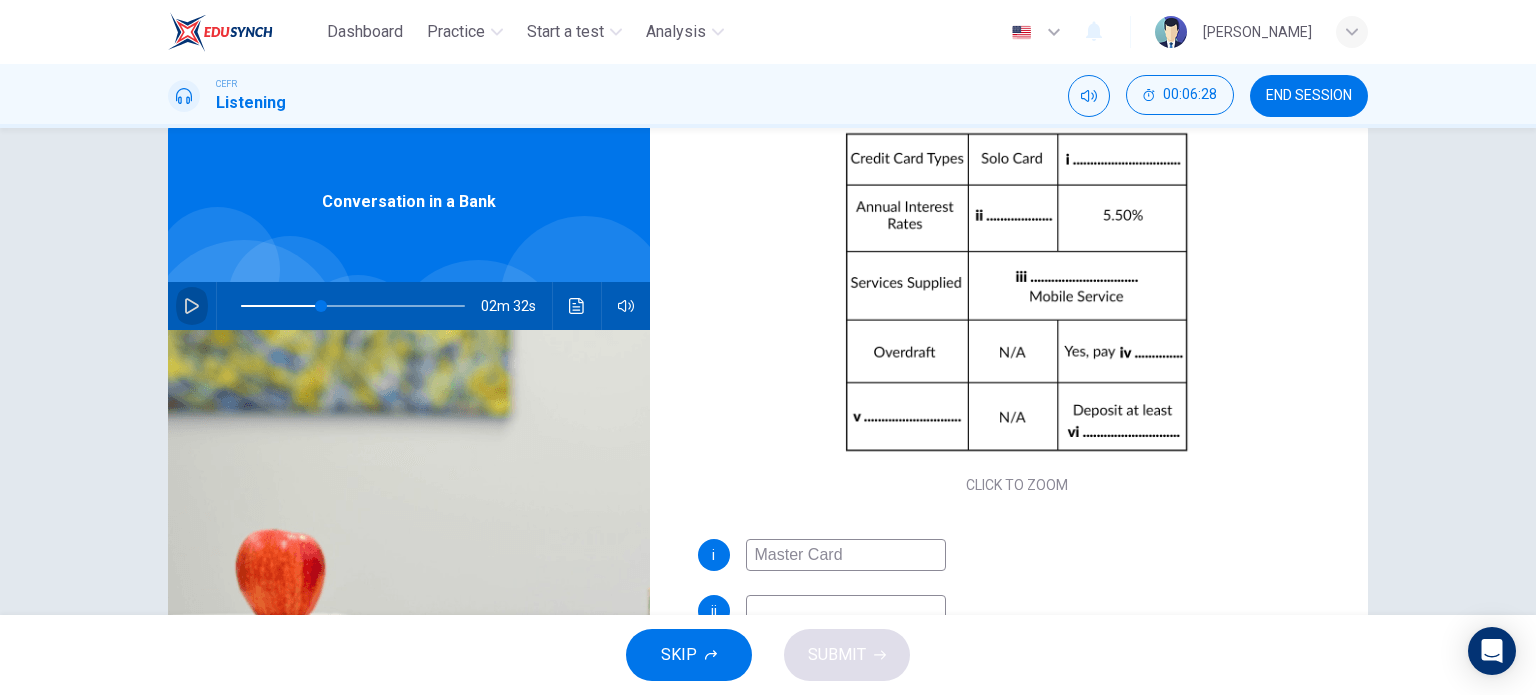 click 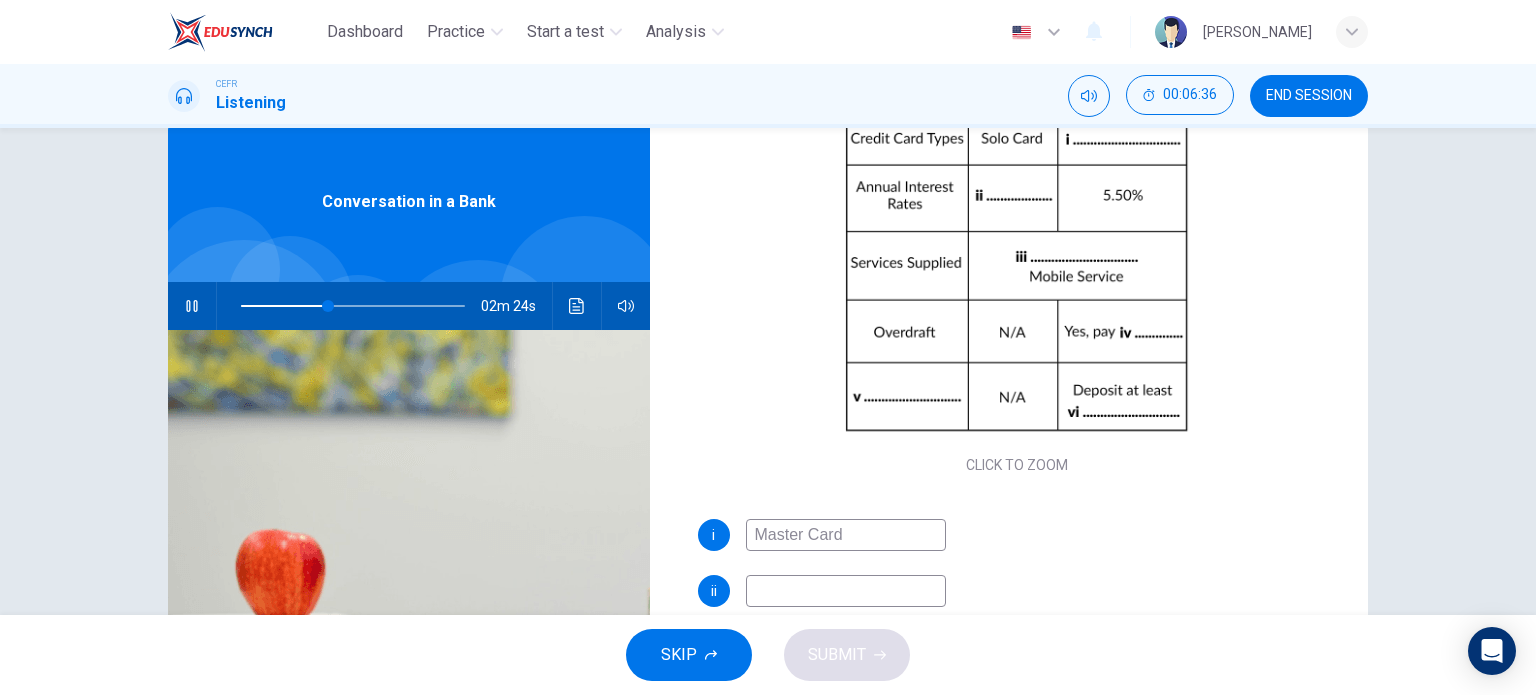 scroll, scrollTop: 285, scrollLeft: 0, axis: vertical 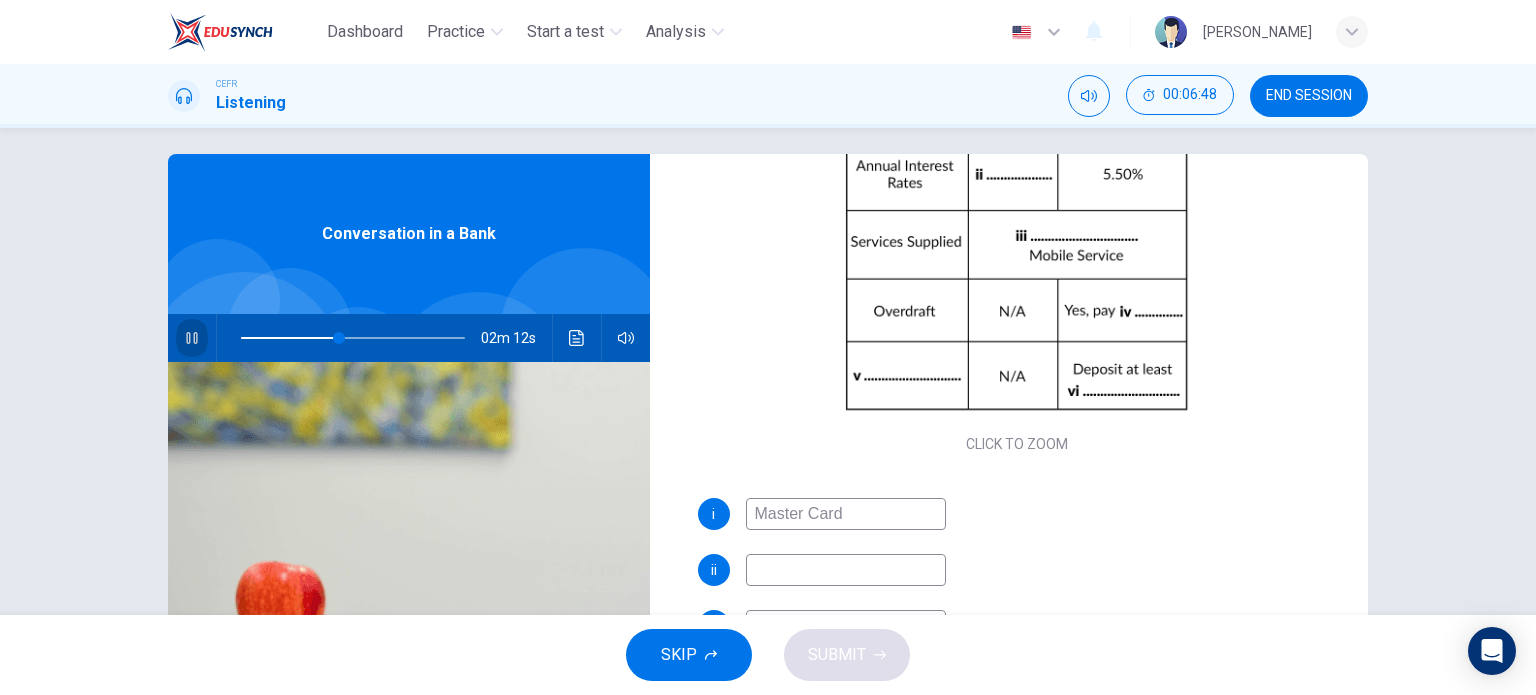click 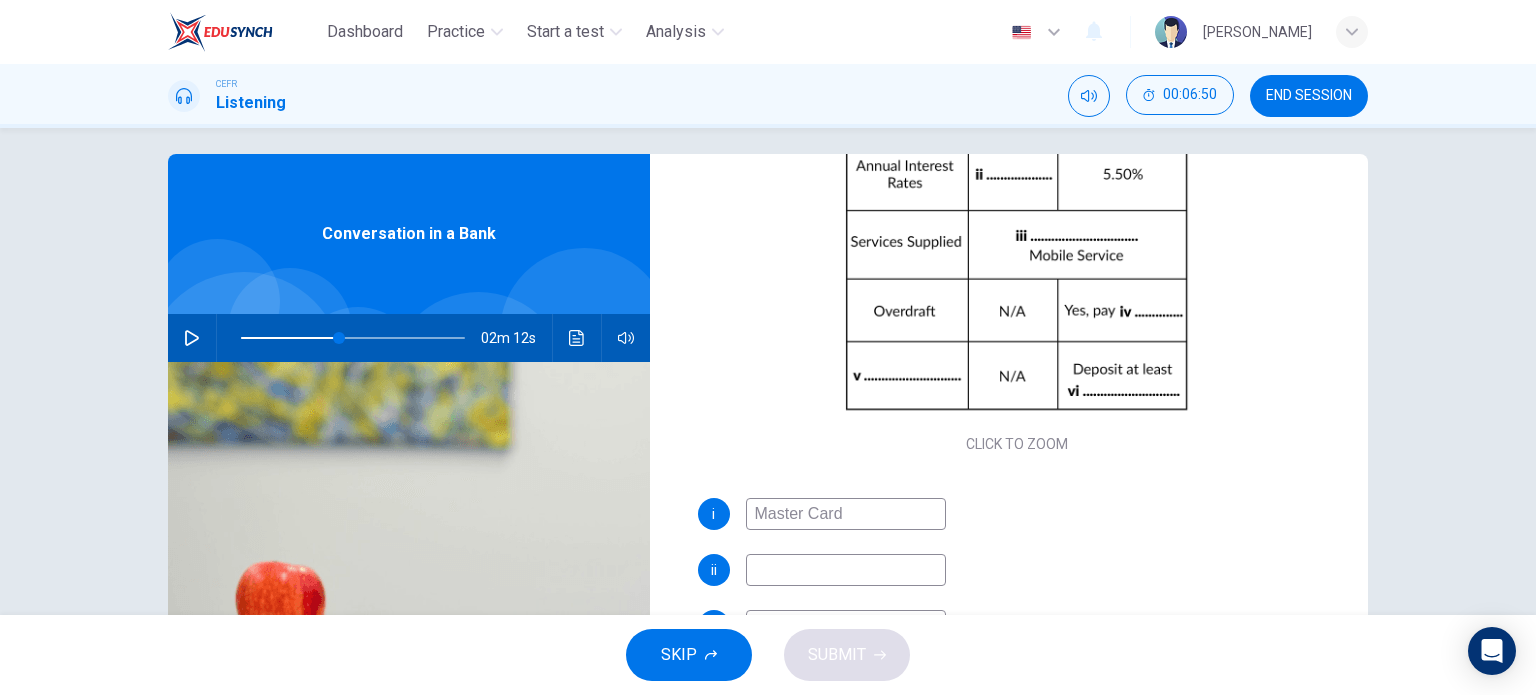 scroll, scrollTop: 284, scrollLeft: 0, axis: vertical 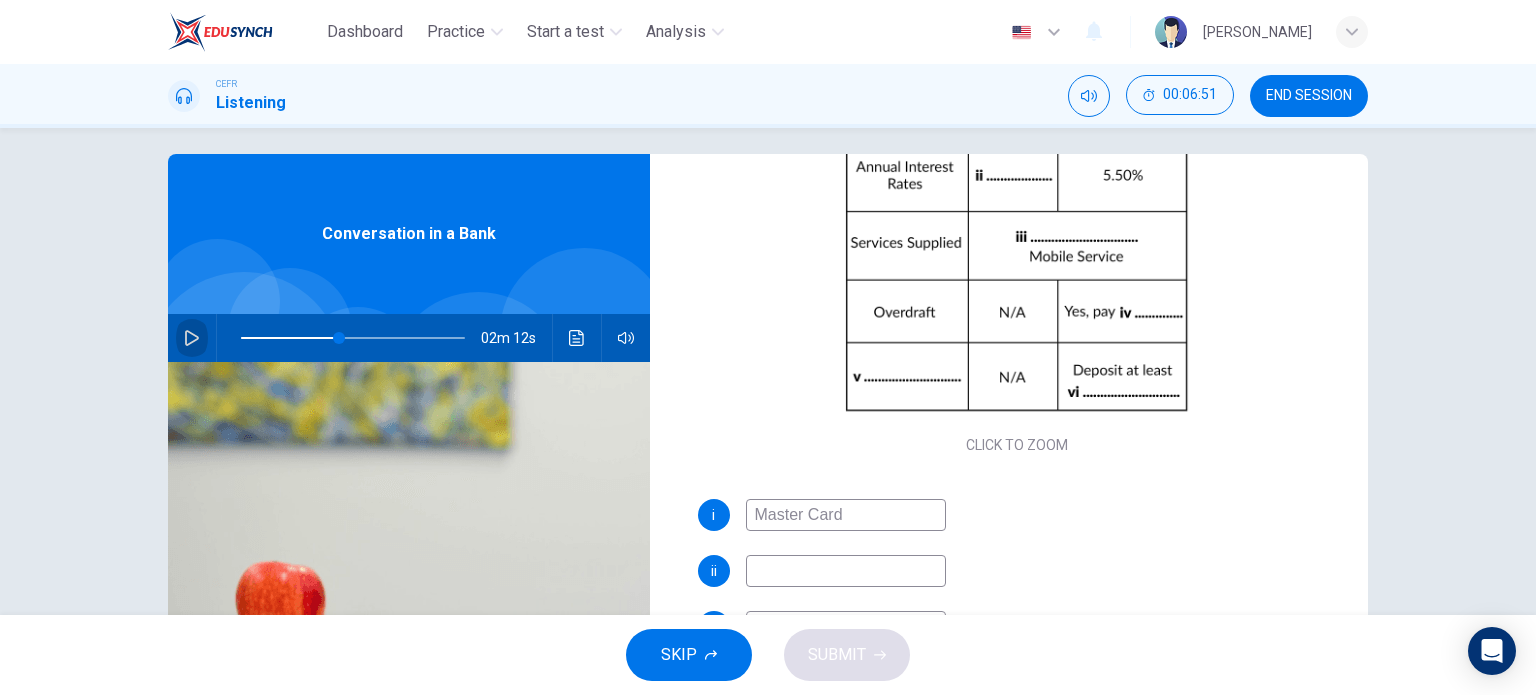 click 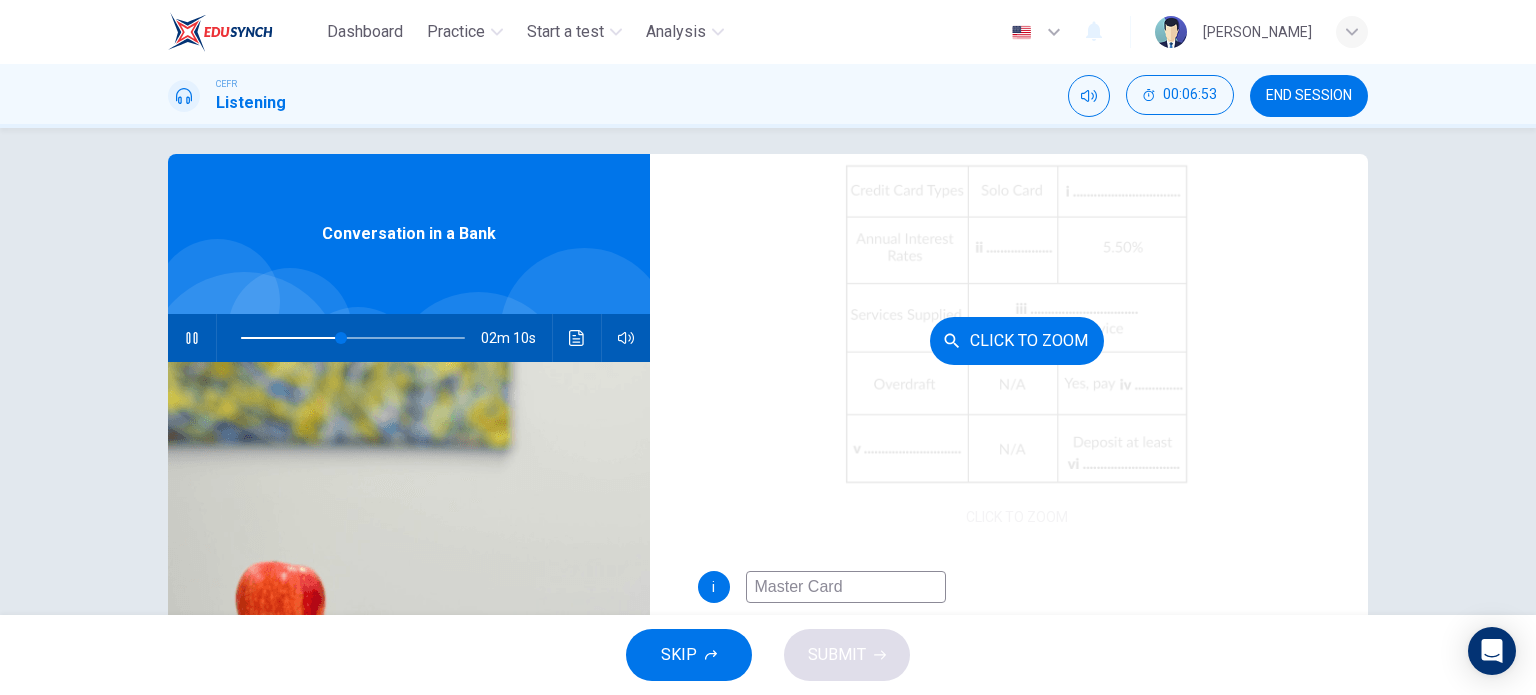 scroll, scrollTop: 210, scrollLeft: 0, axis: vertical 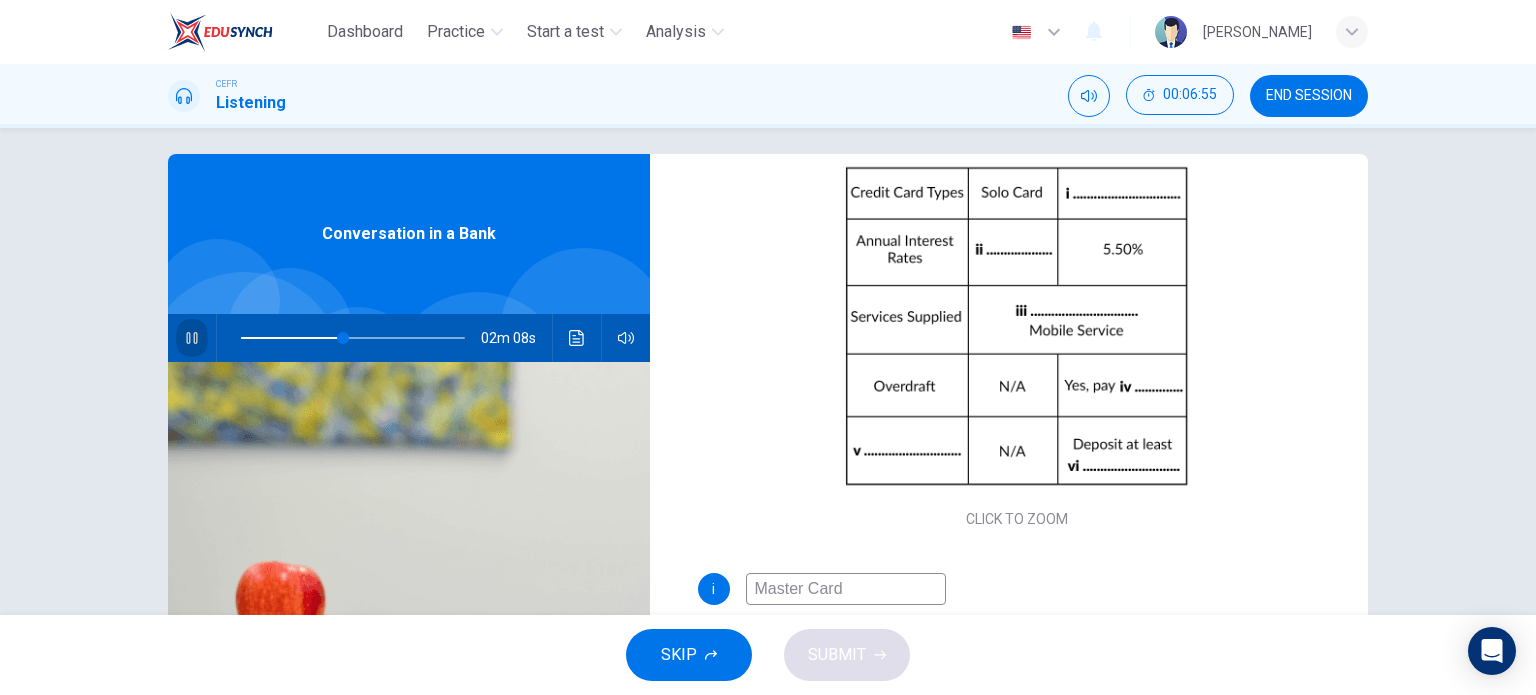 click 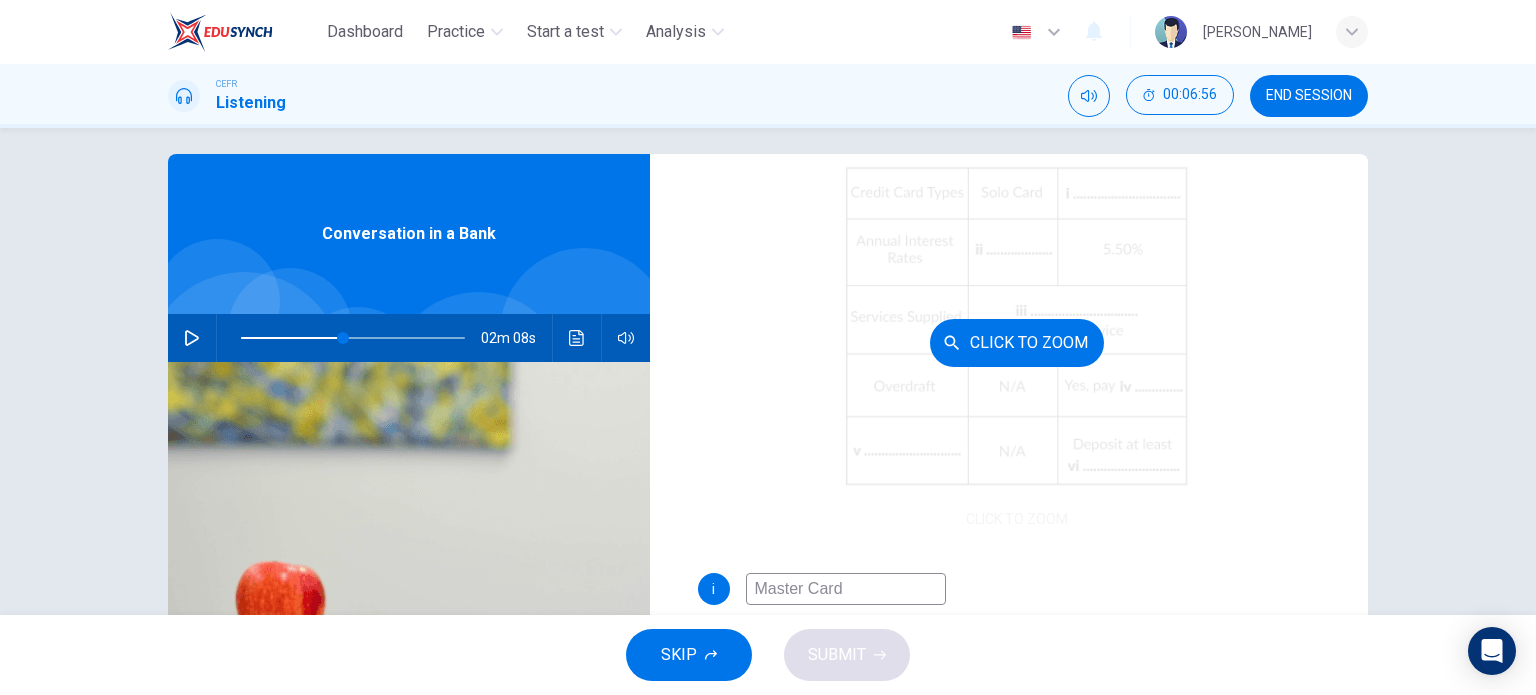 scroll, scrollTop: 285, scrollLeft: 0, axis: vertical 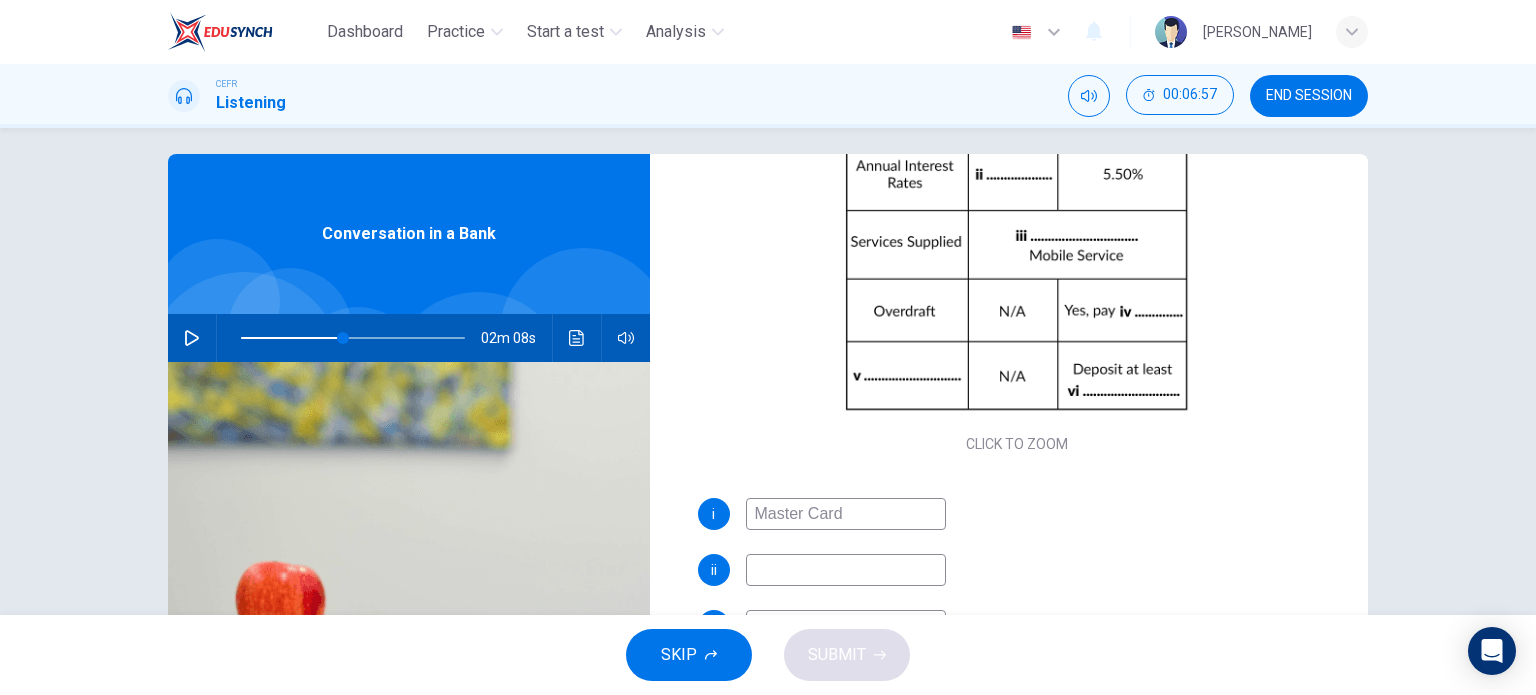 click at bounding box center [846, 570] 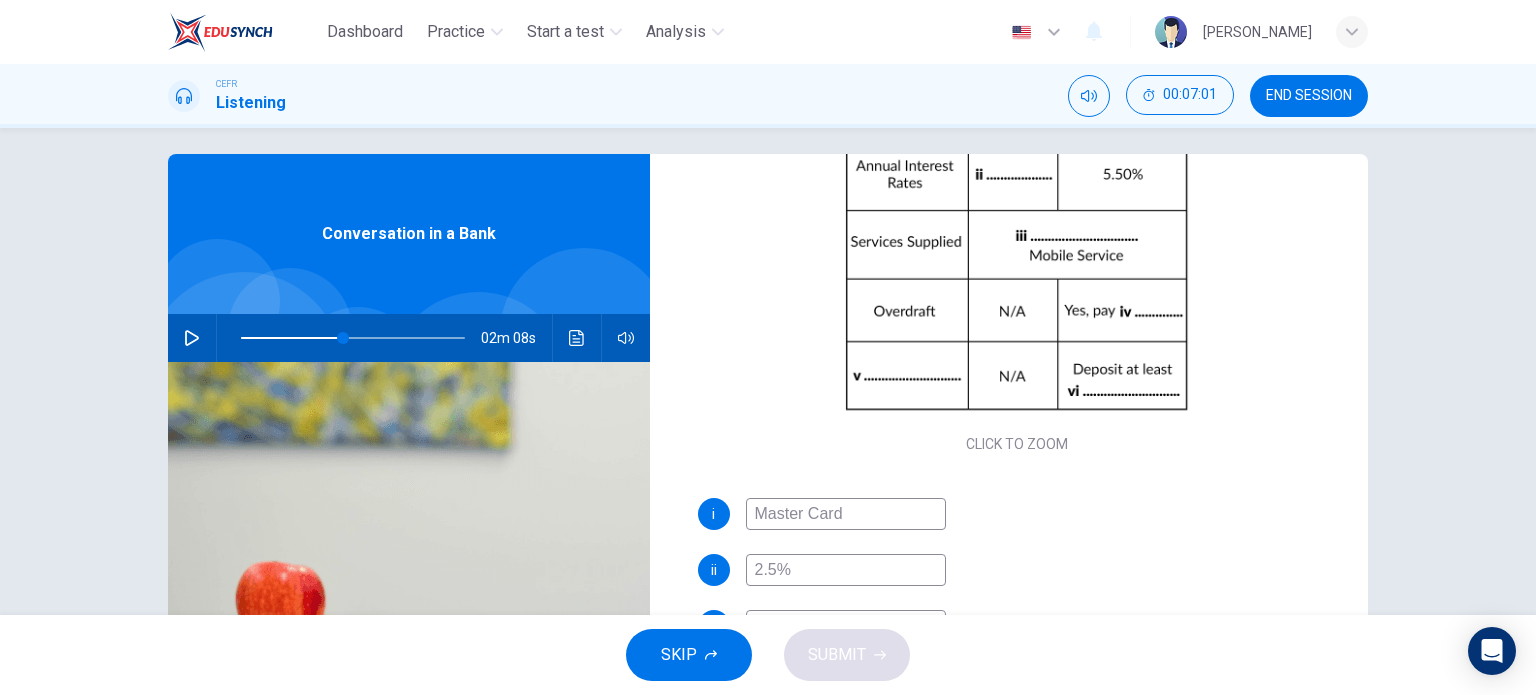 type on "2.5%" 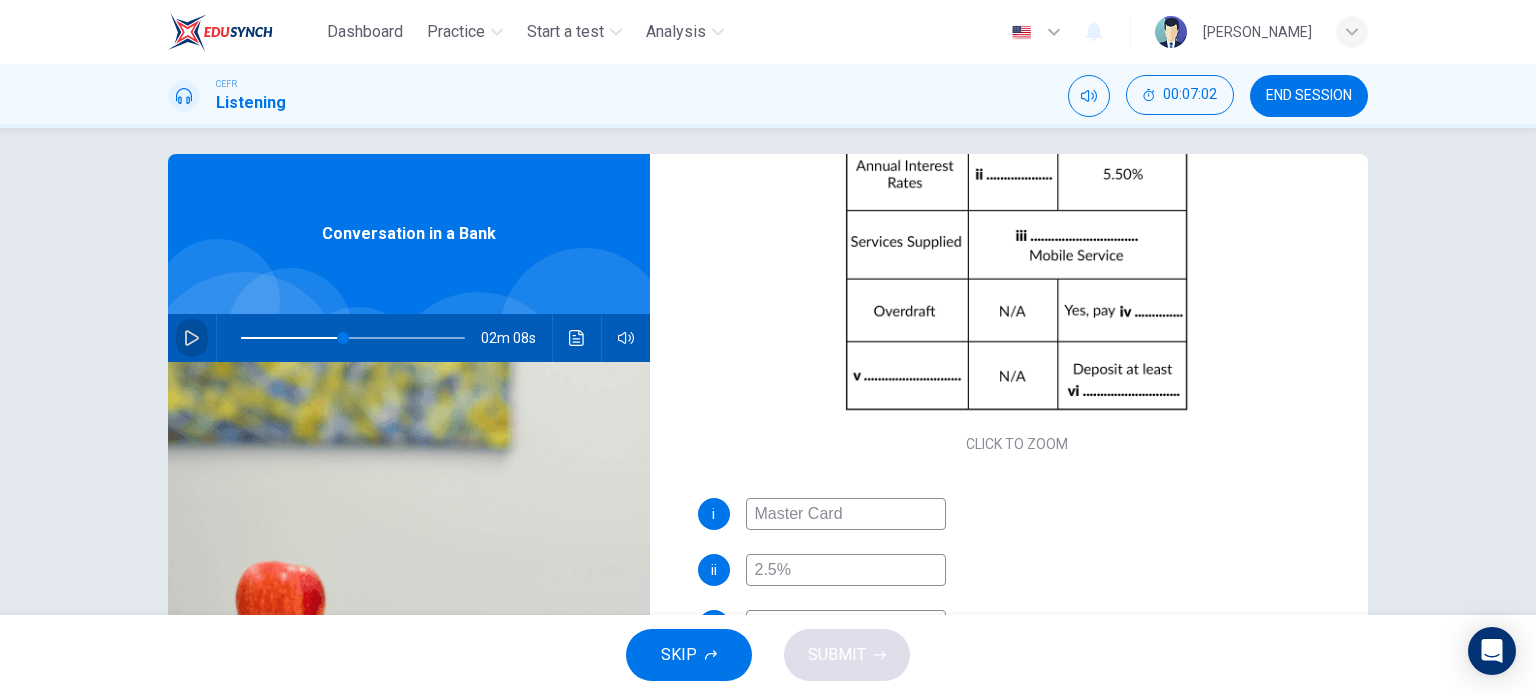 click 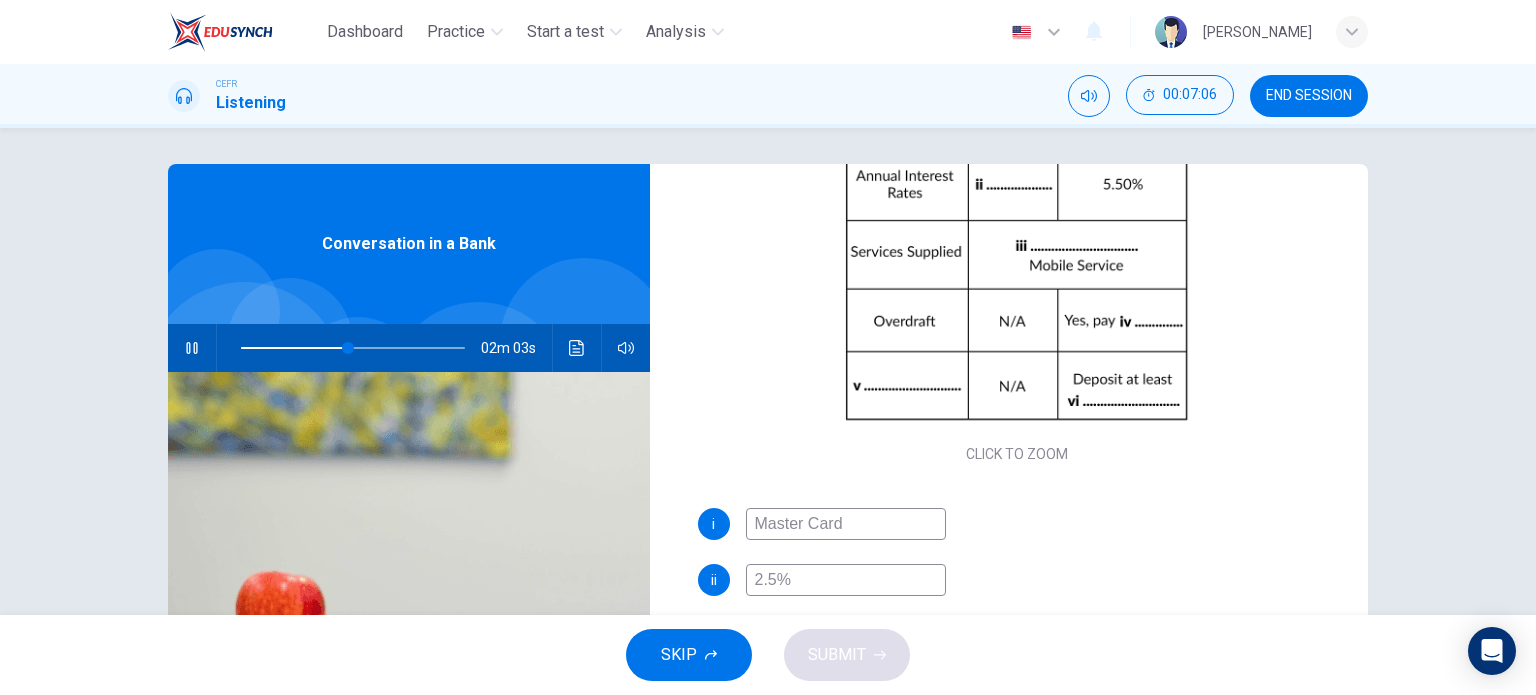 scroll, scrollTop: 6, scrollLeft: 0, axis: vertical 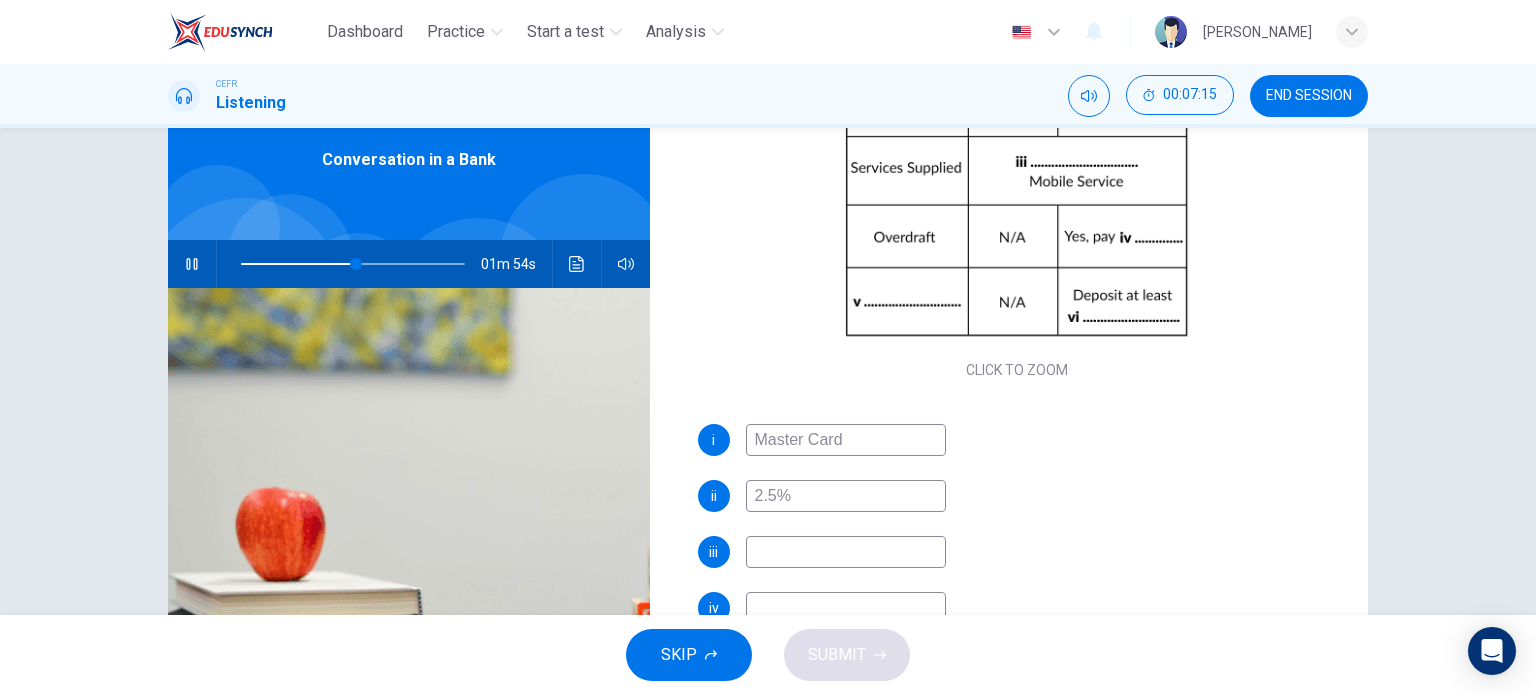 click at bounding box center [846, 552] 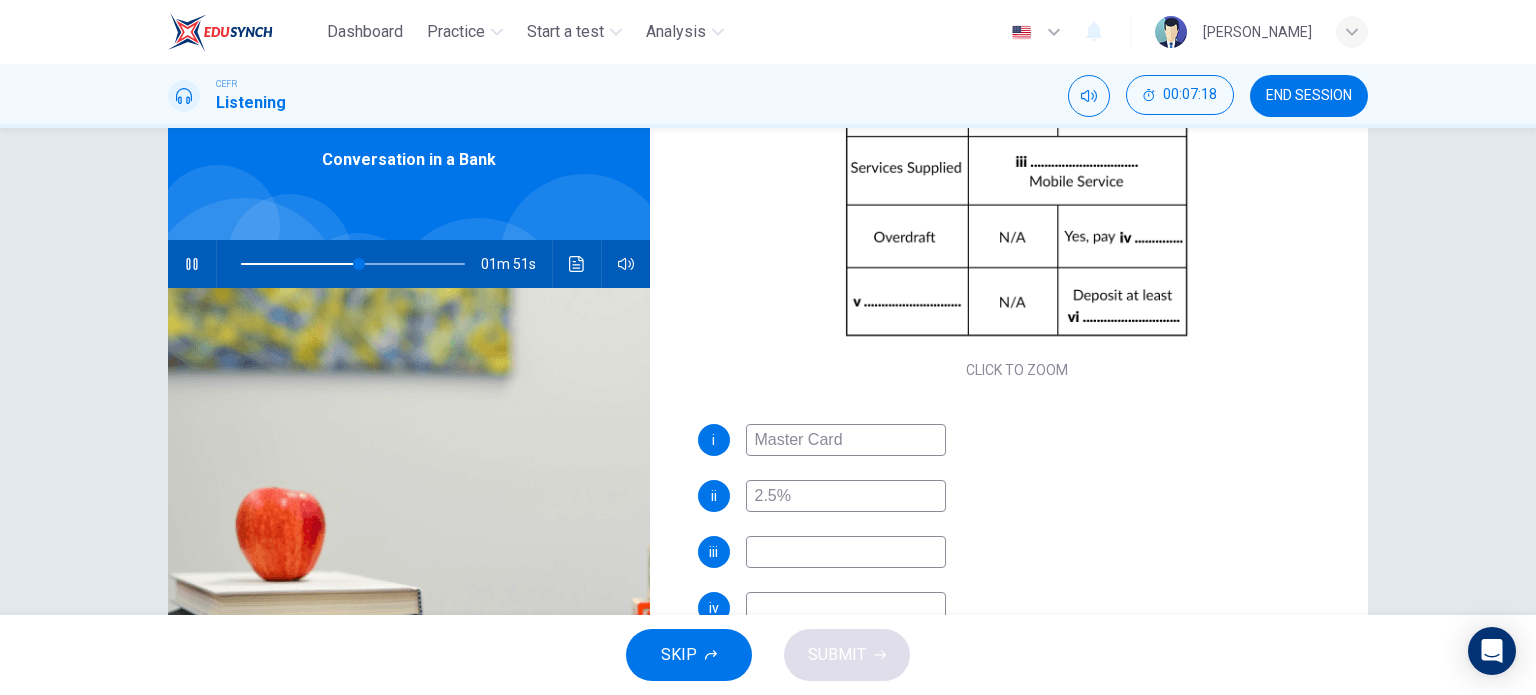 click 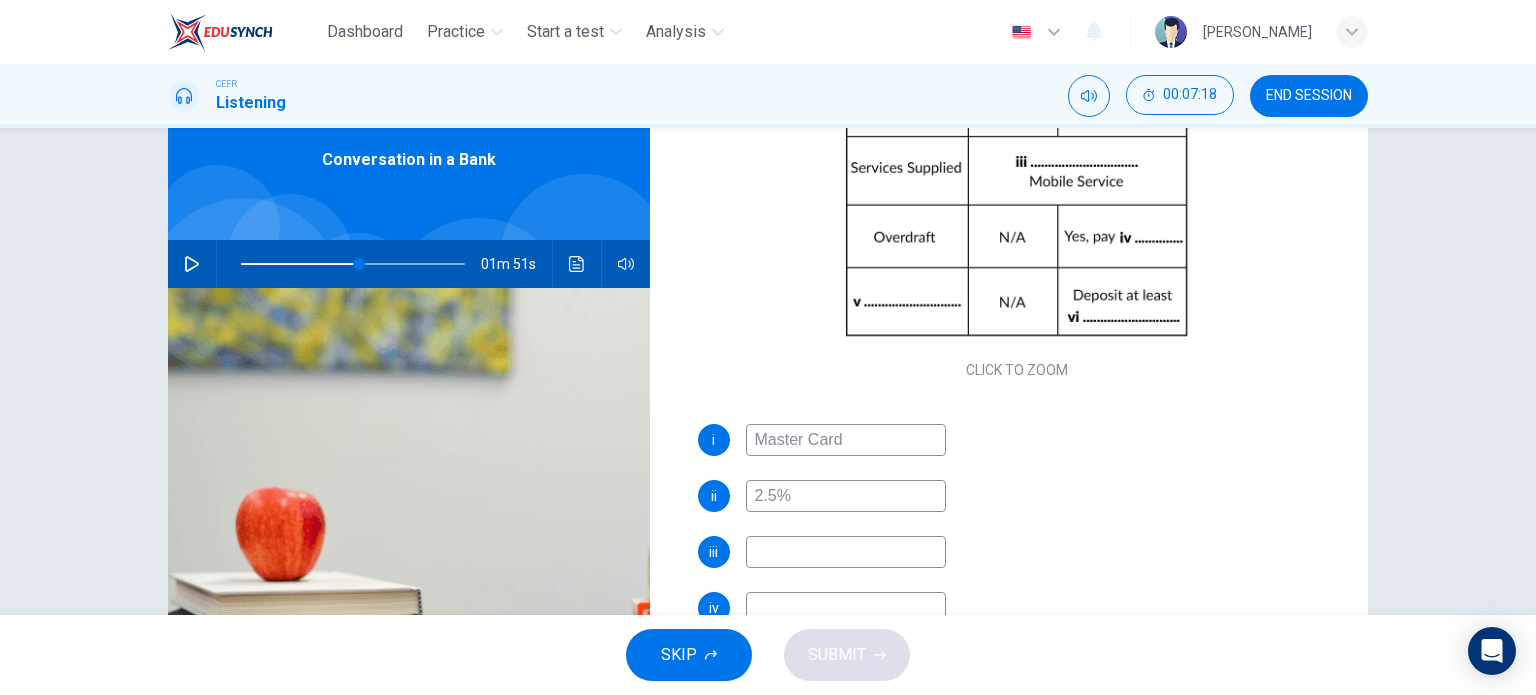 type on "53" 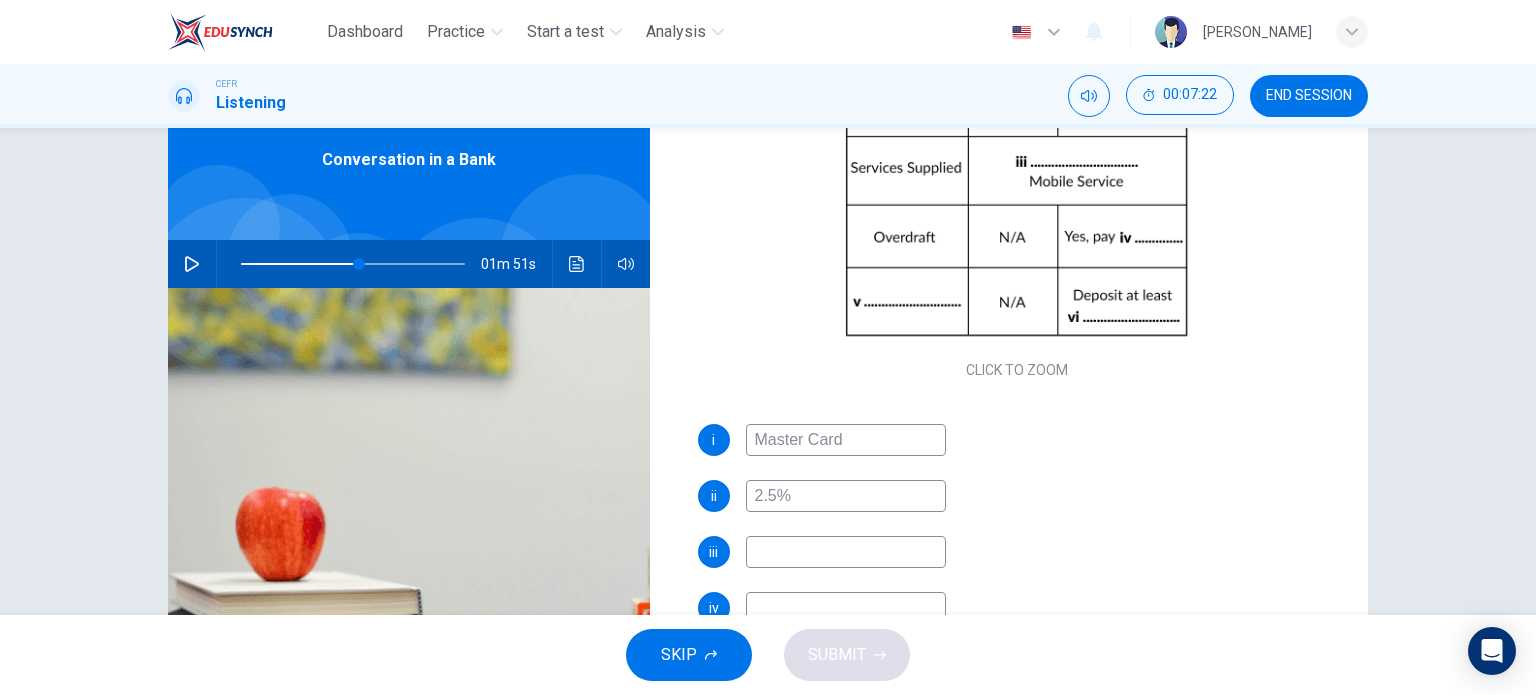 click at bounding box center [846, 552] 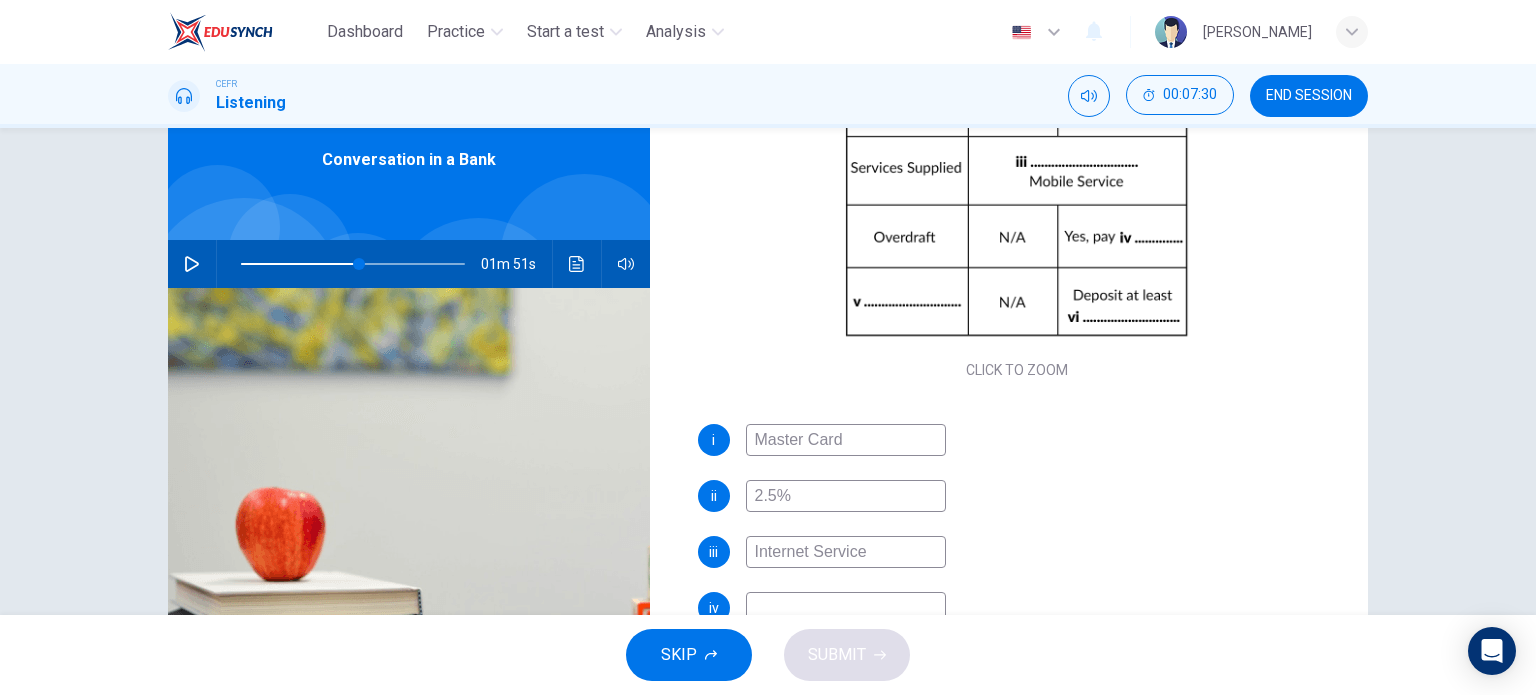 type on "Internet Service" 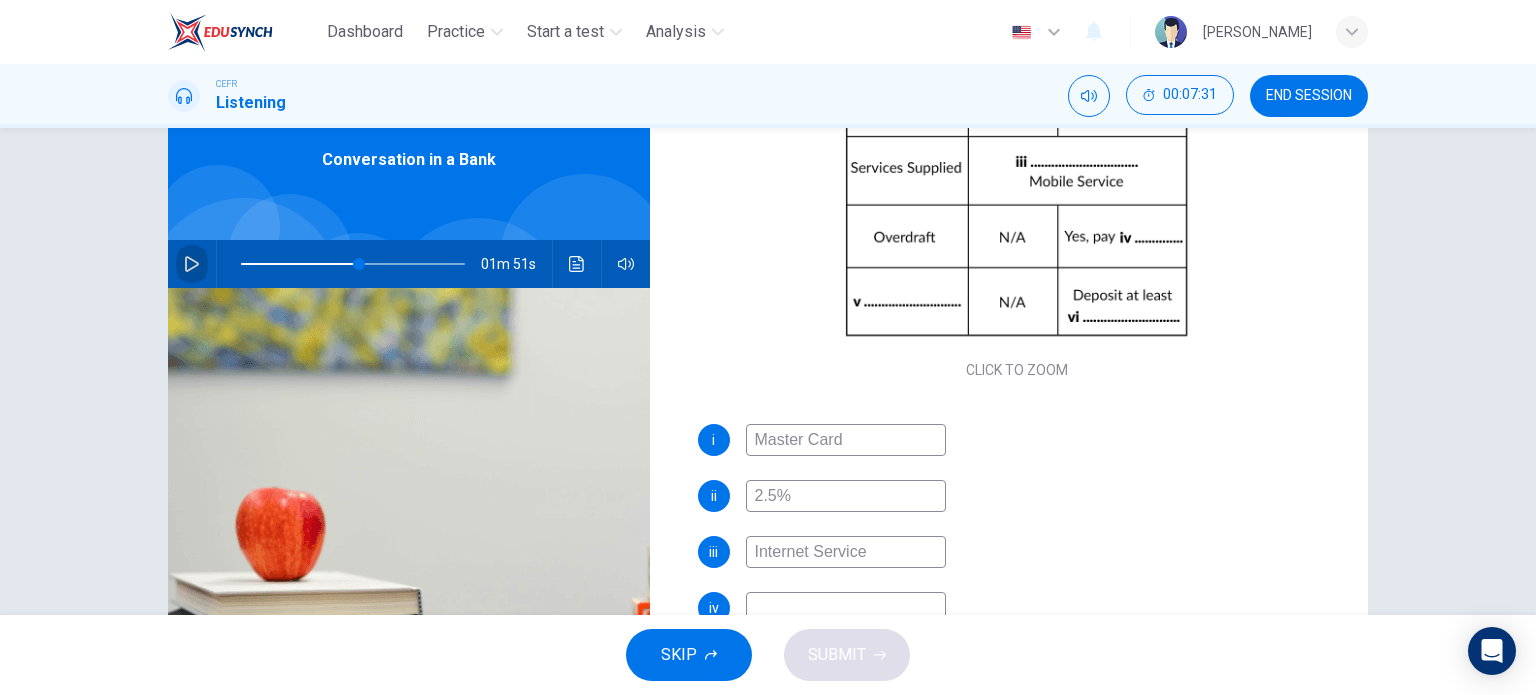 click 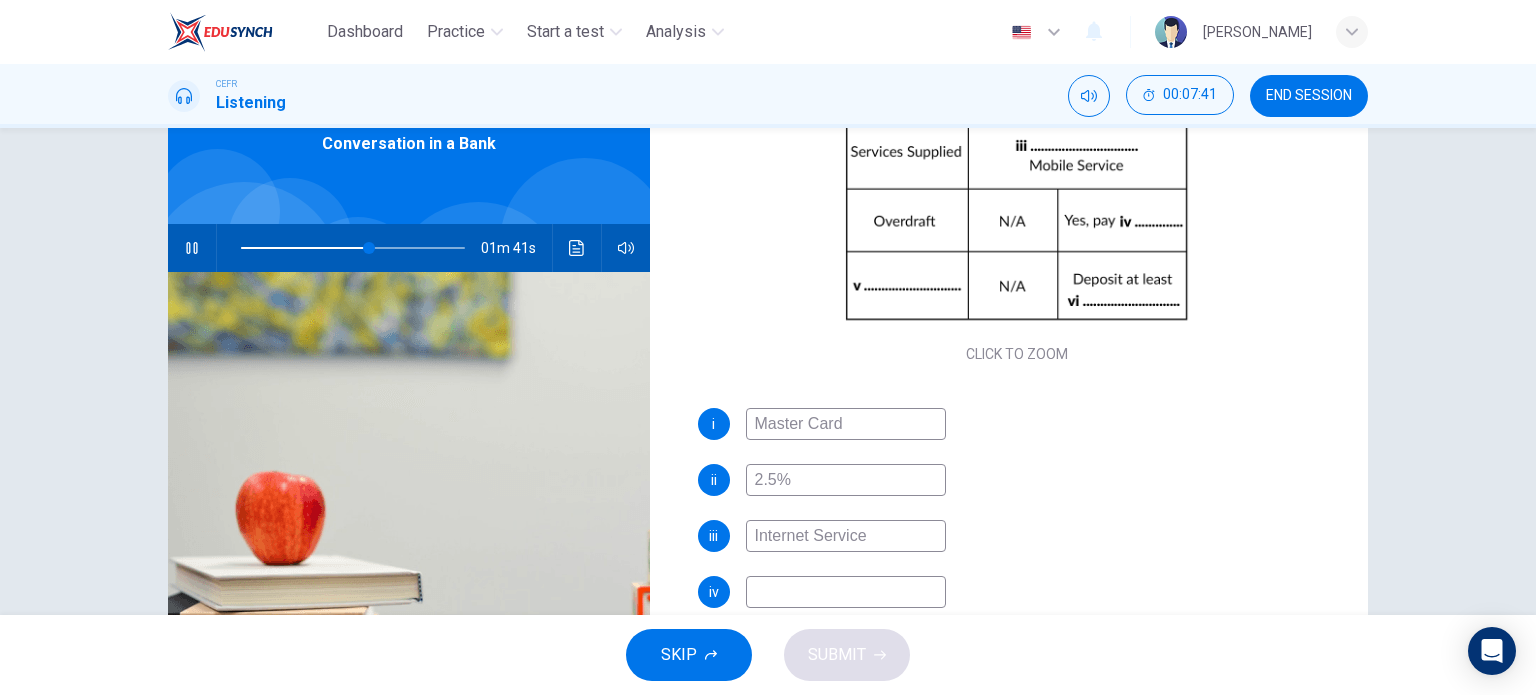 scroll, scrollTop: 0, scrollLeft: 0, axis: both 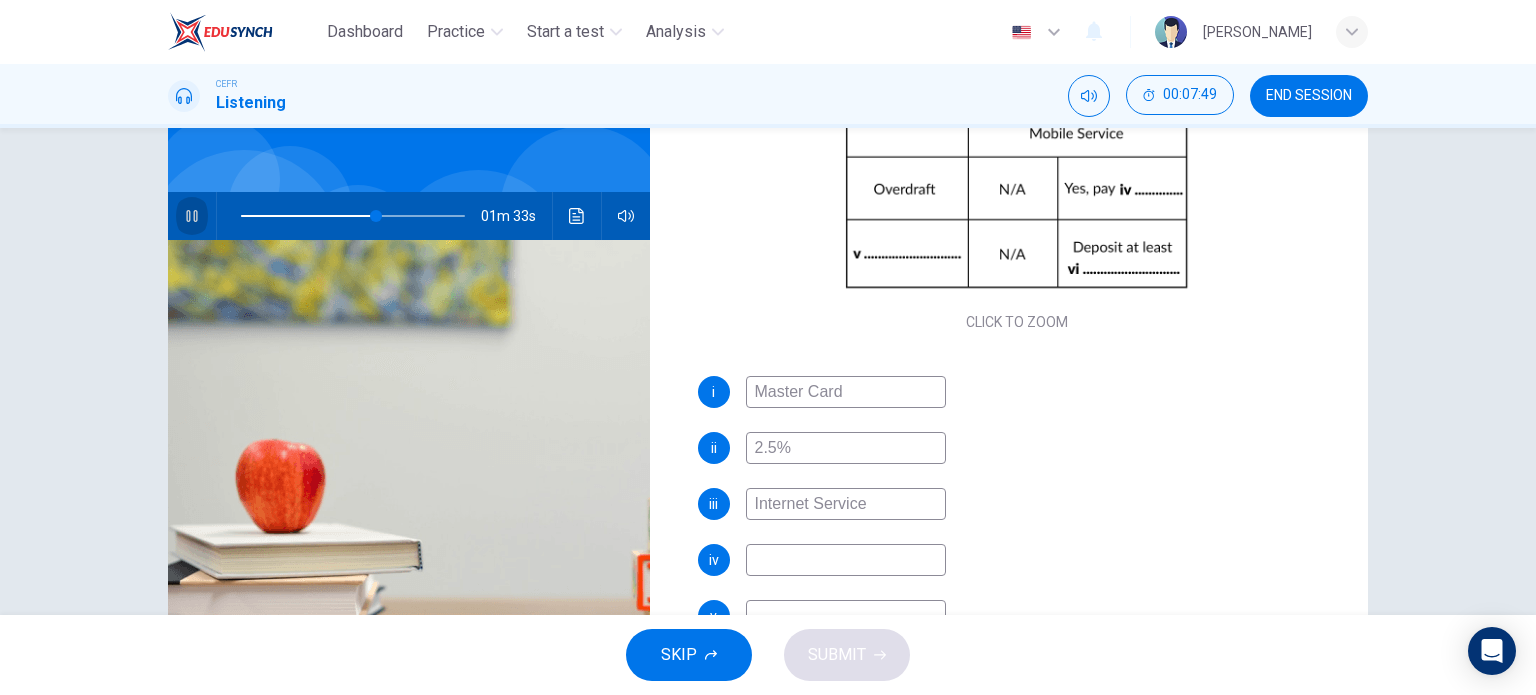 click 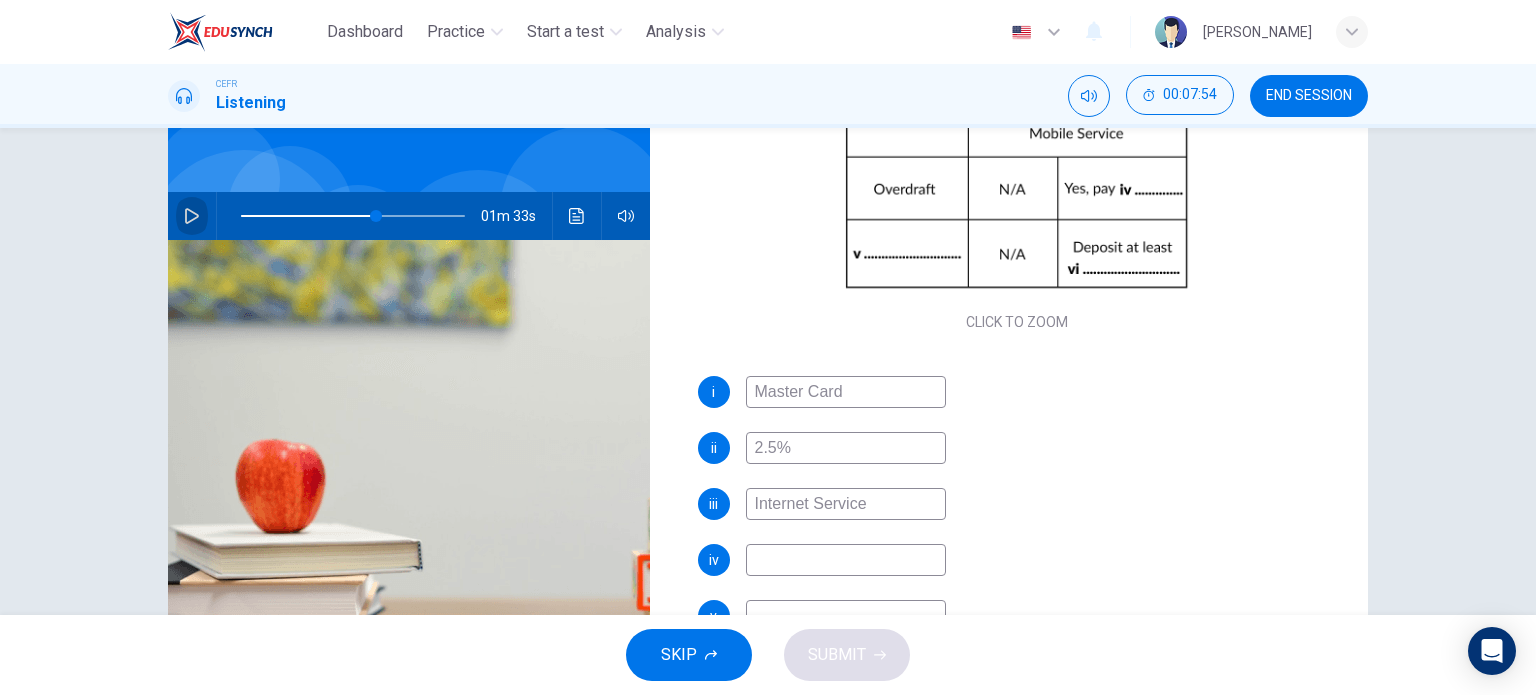 click 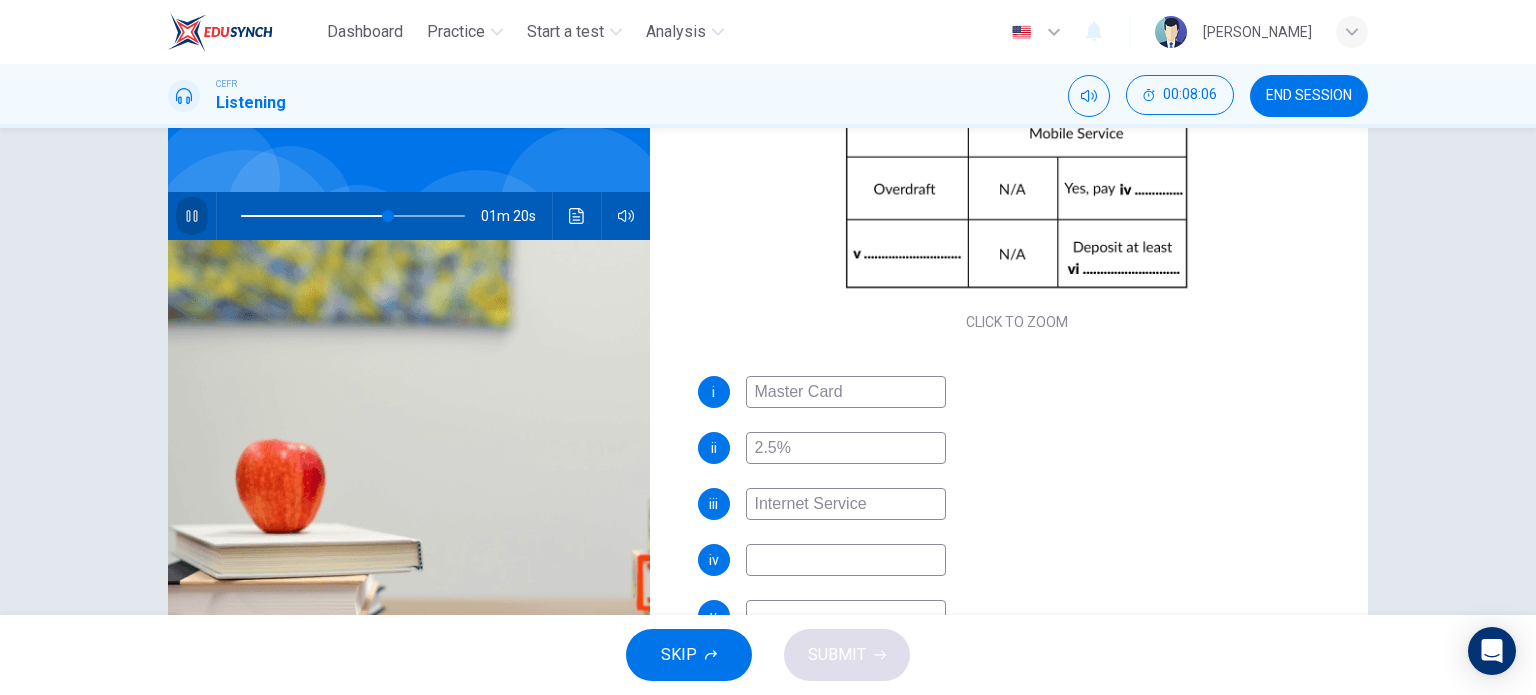 click 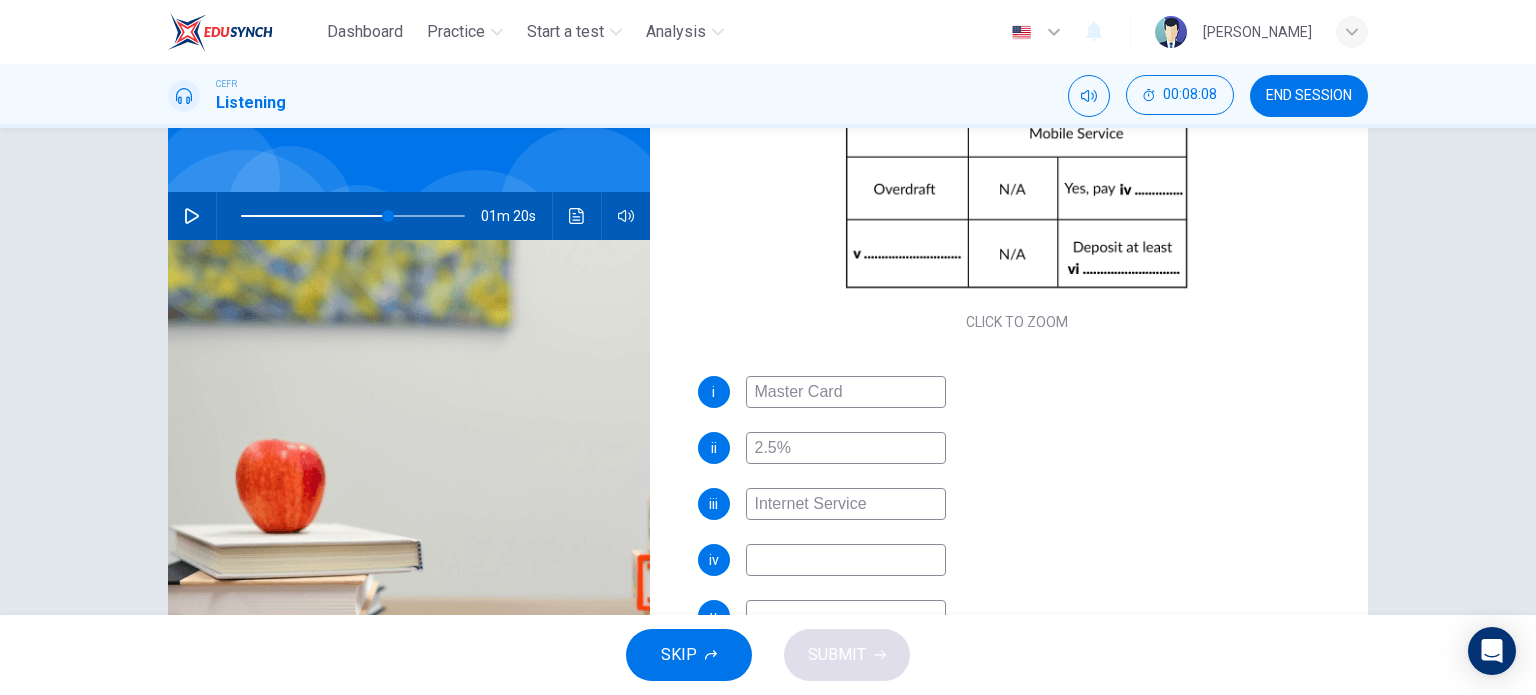 click at bounding box center [846, 560] 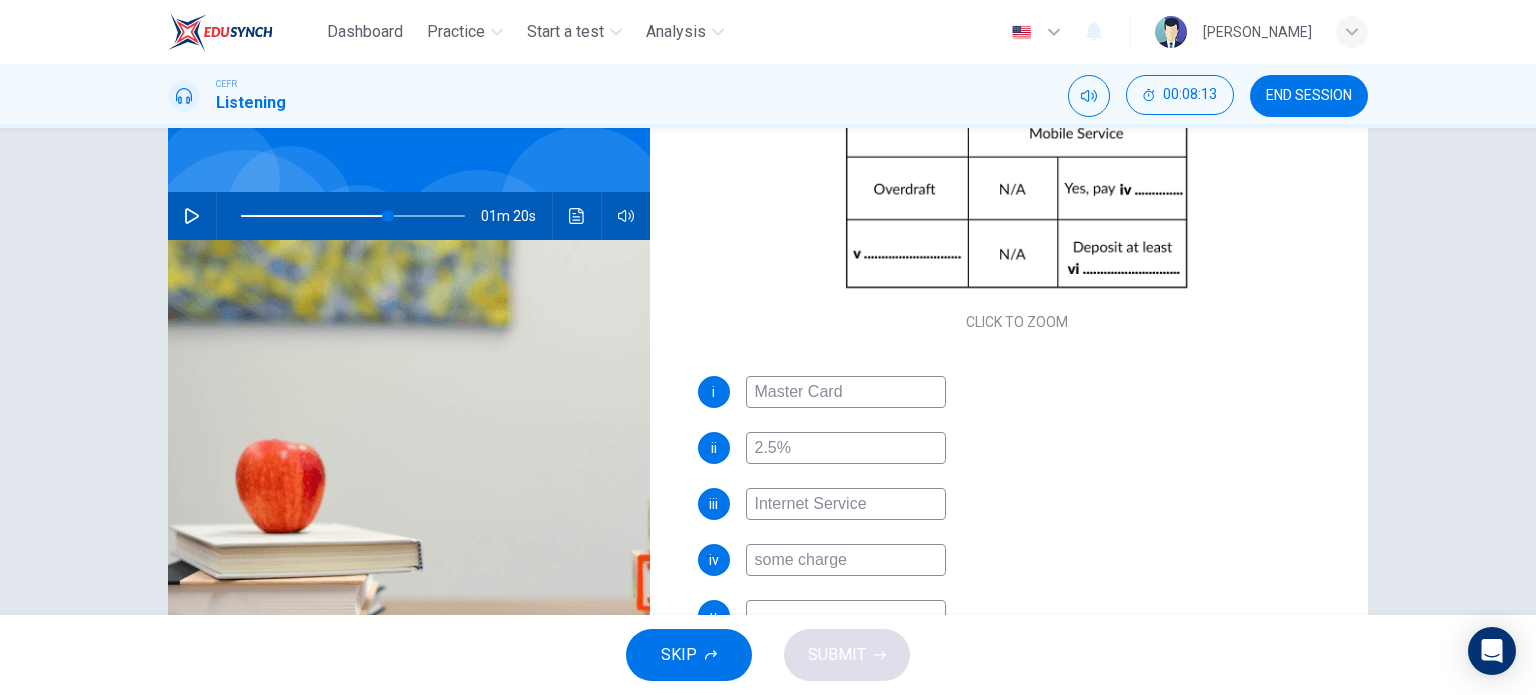 type on "some charge" 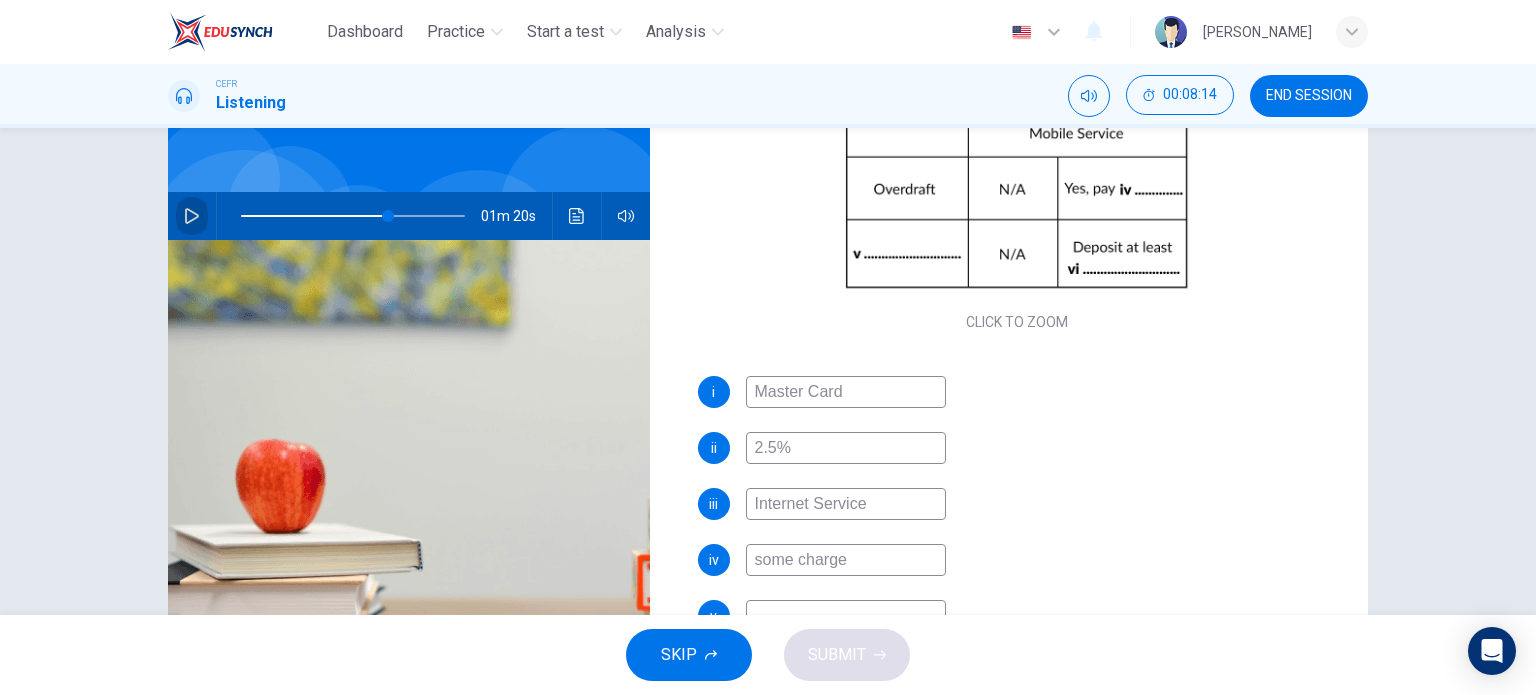 click 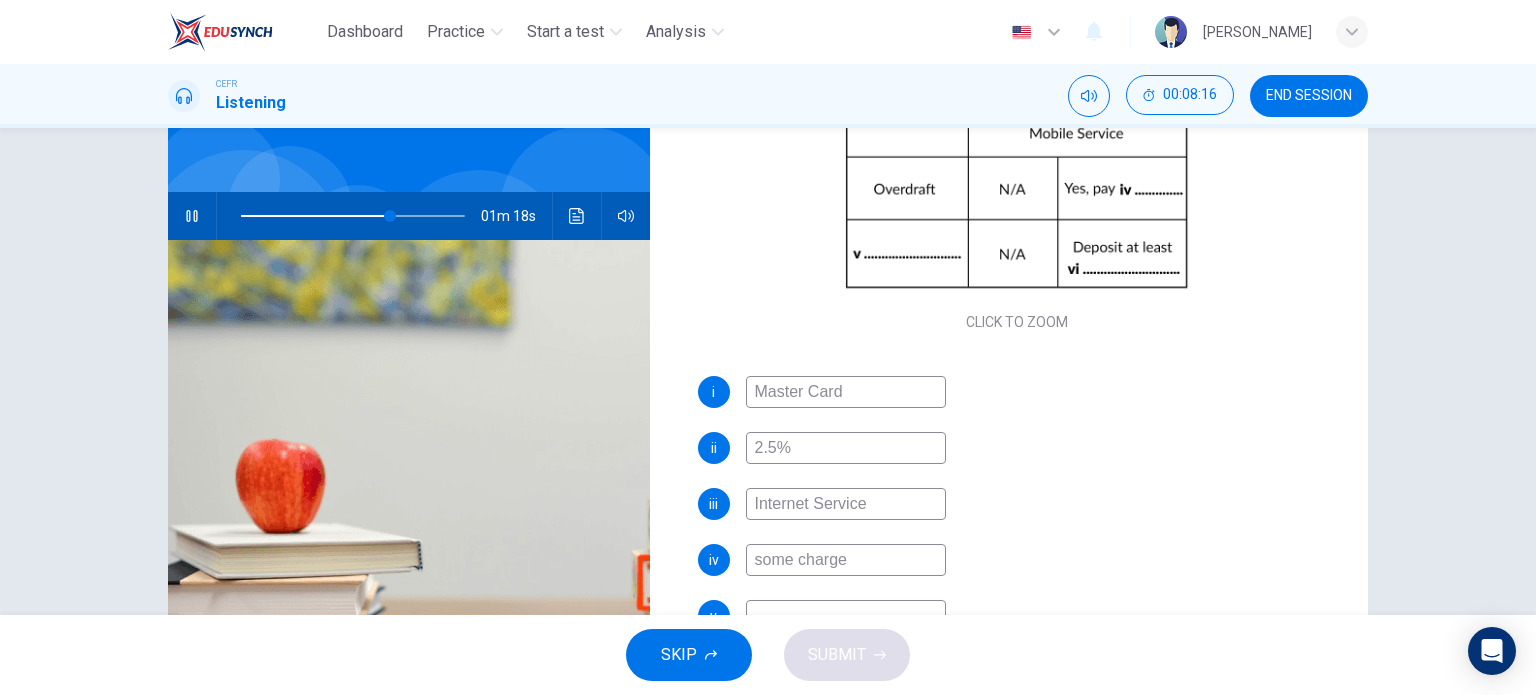 scroll, scrollTop: 285, scrollLeft: 0, axis: vertical 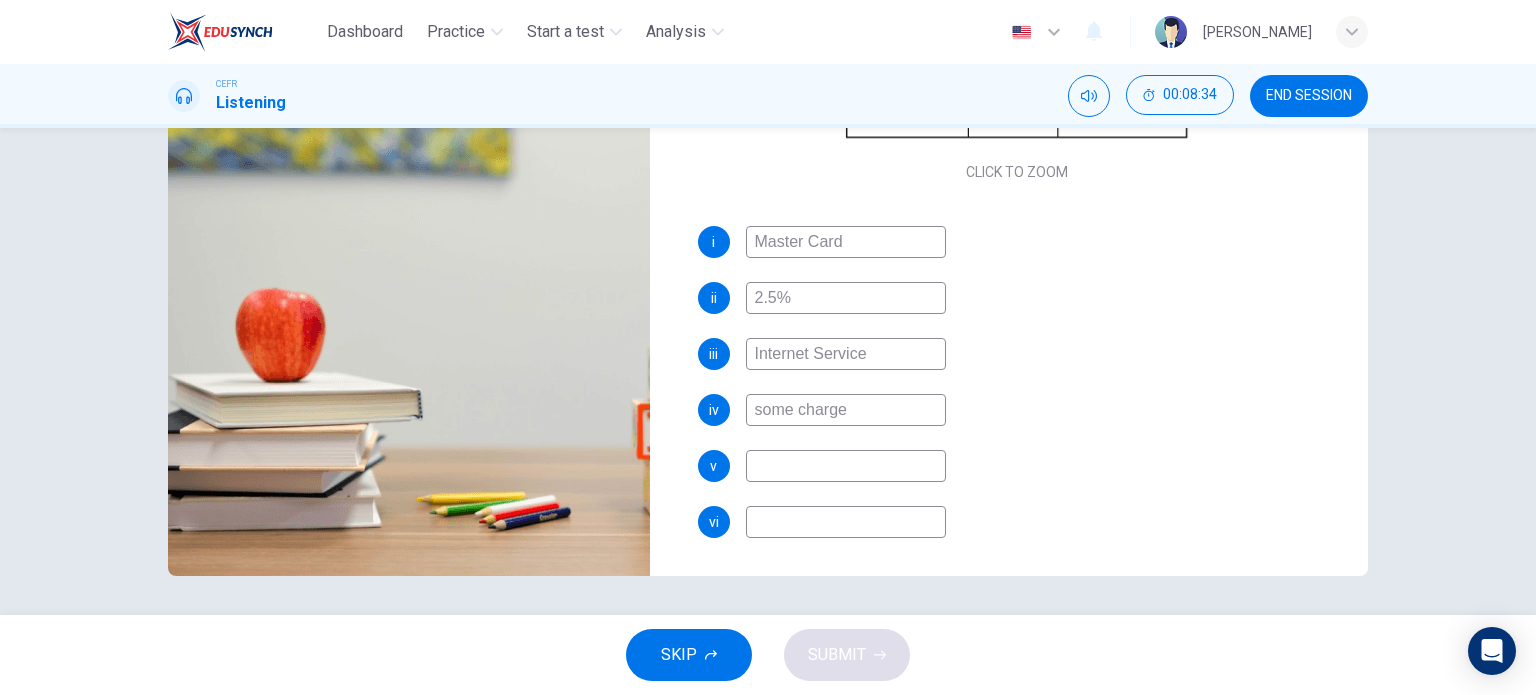 click at bounding box center [846, 466] 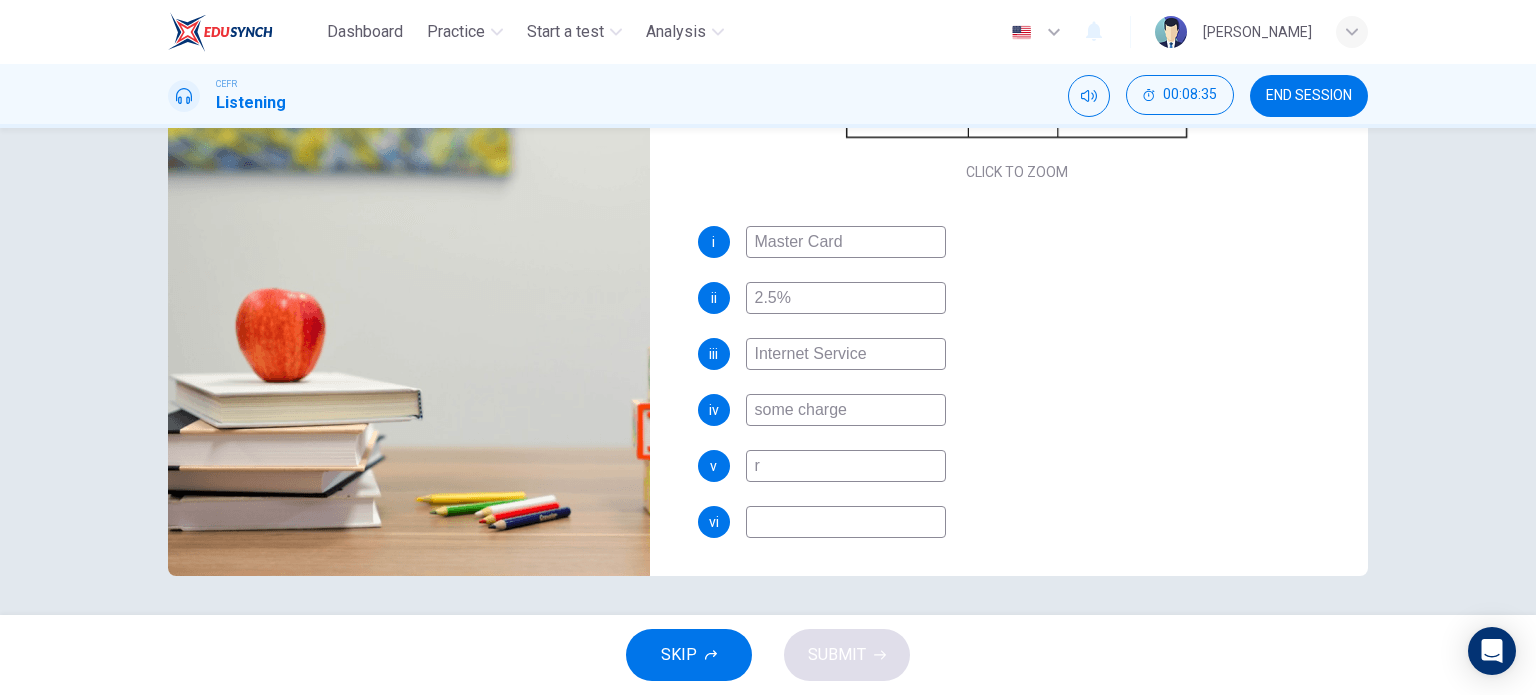 type on "re" 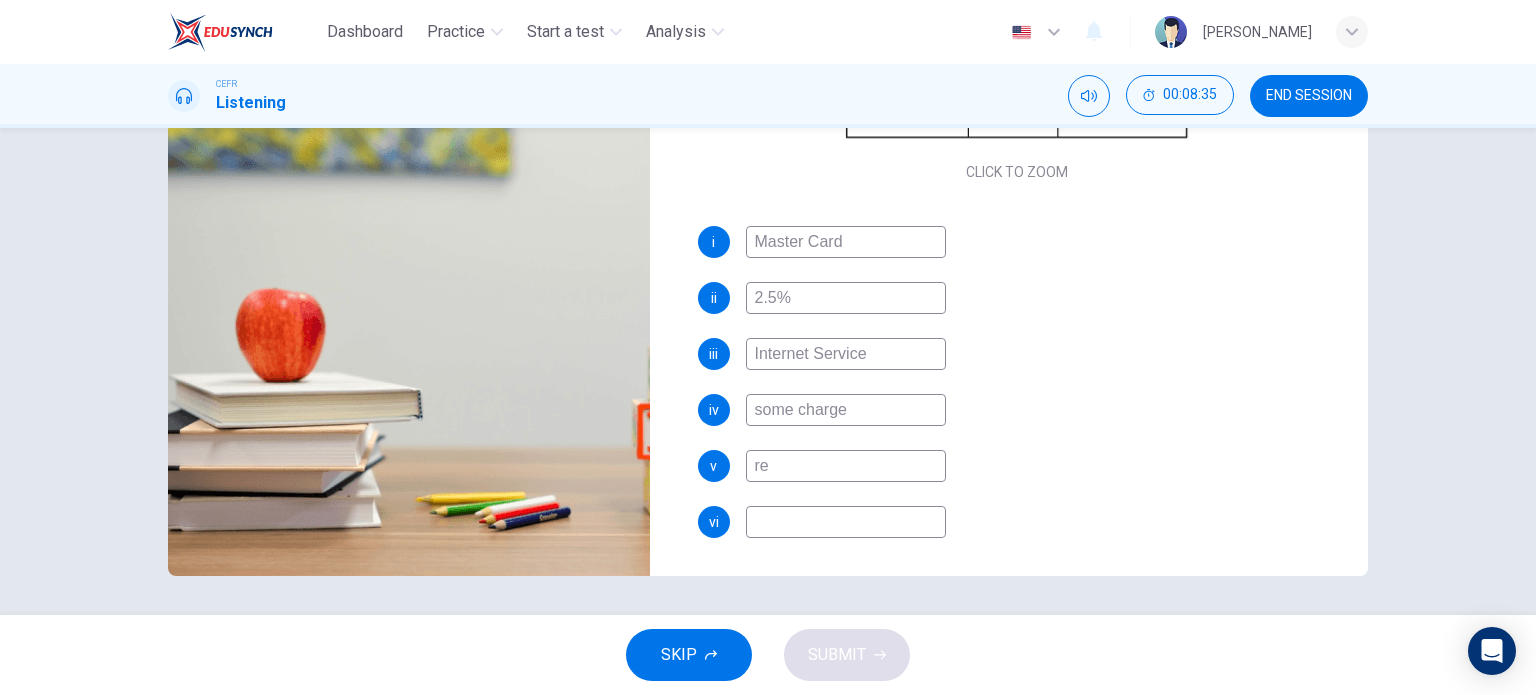 type on "75" 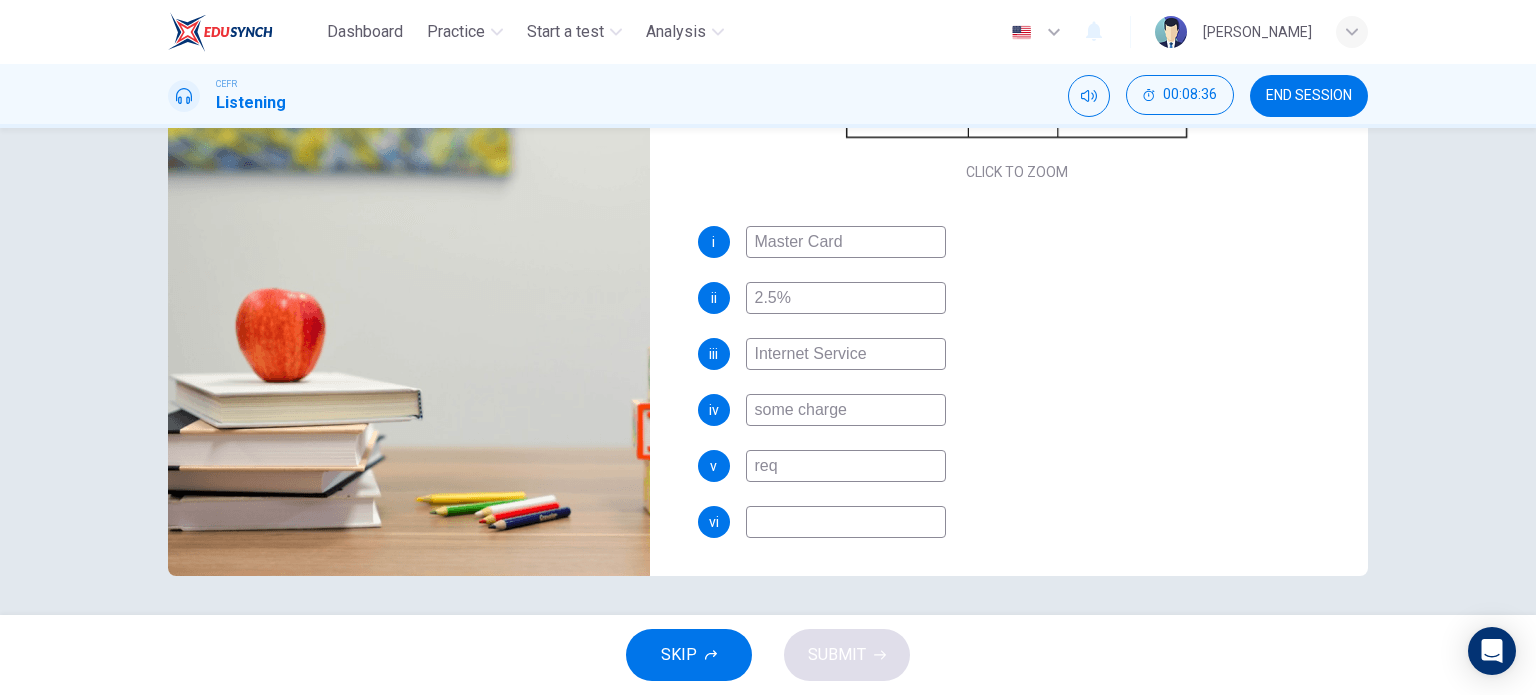 type on "requ" 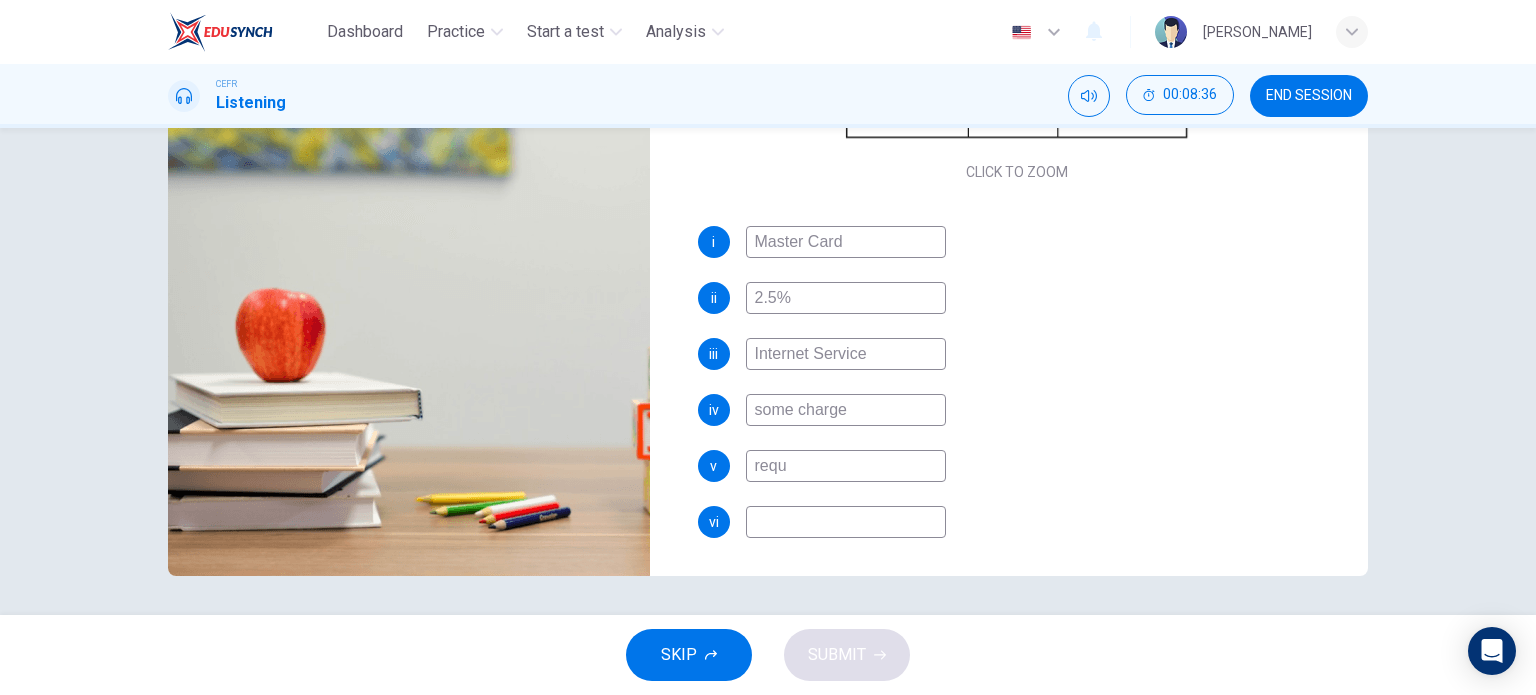type on "75" 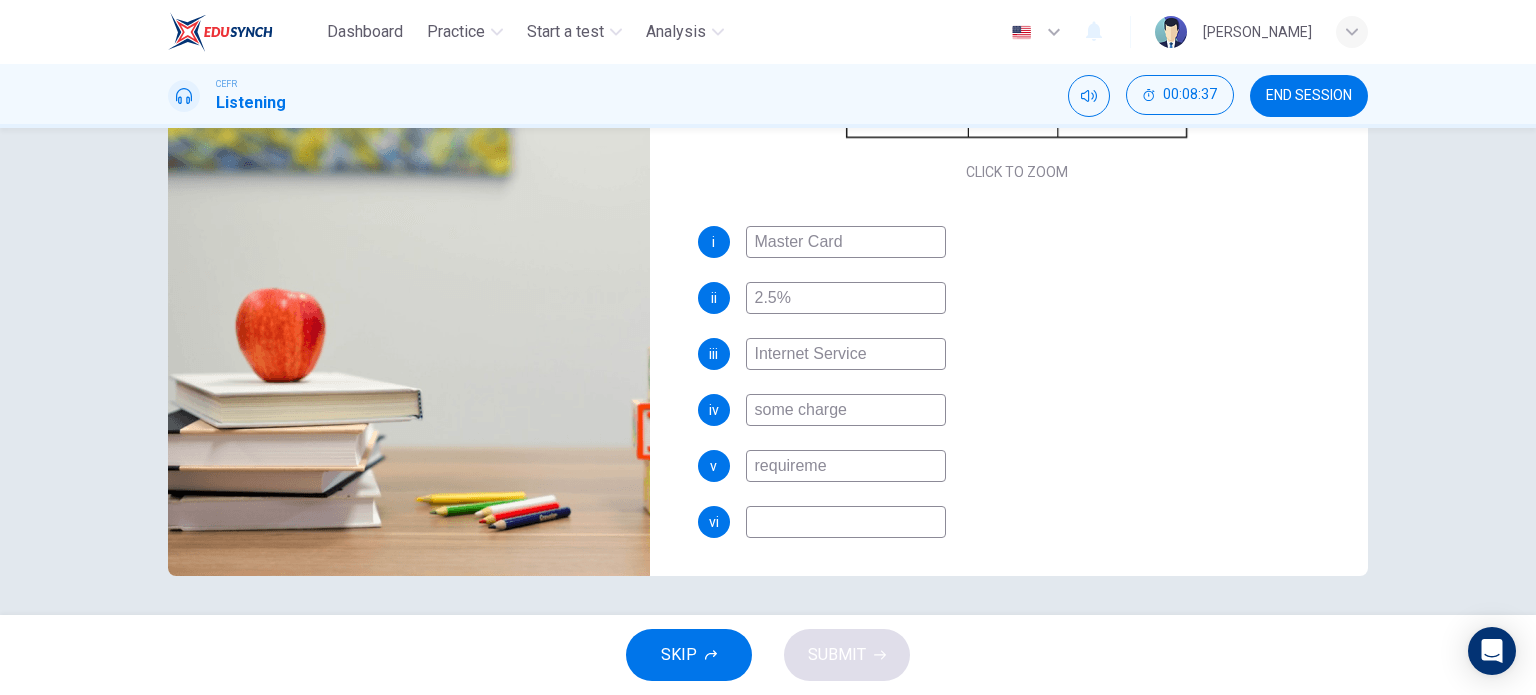type on "requiremen" 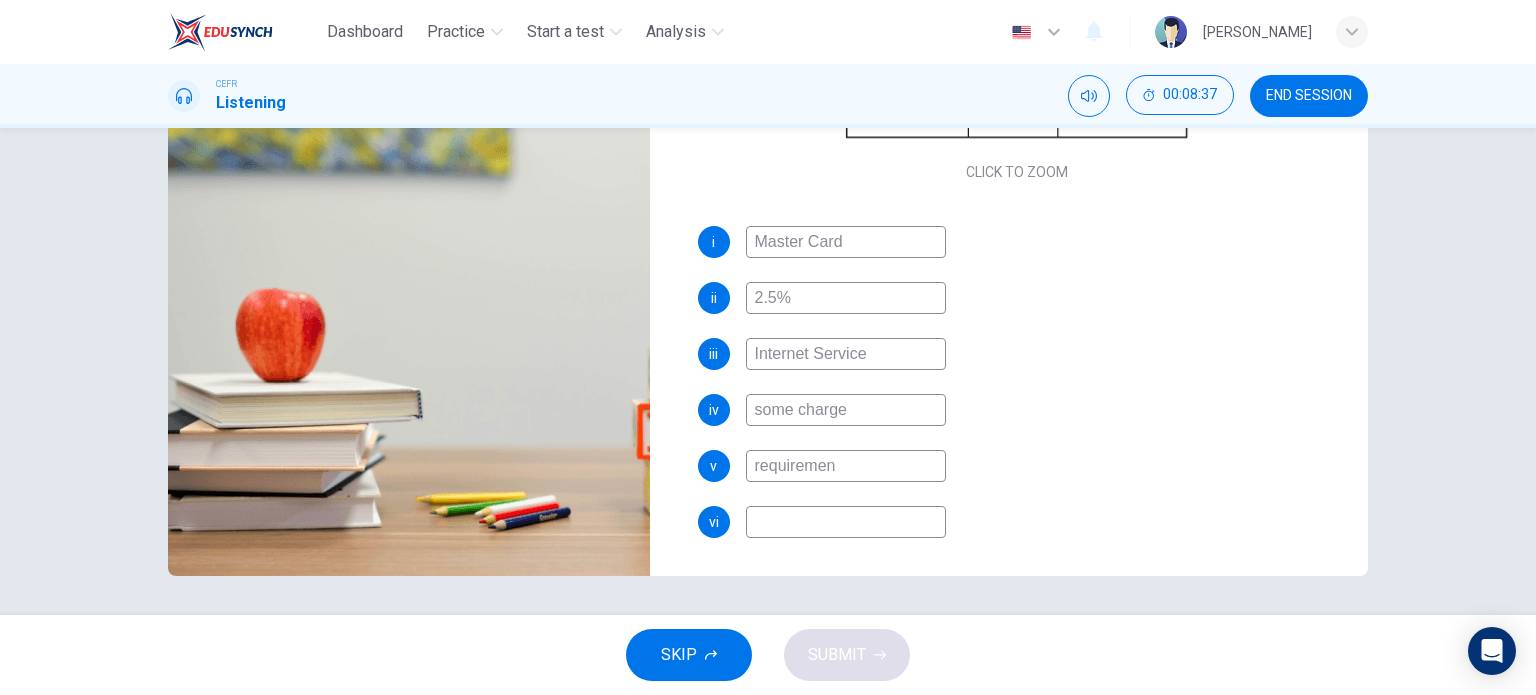 type on "76" 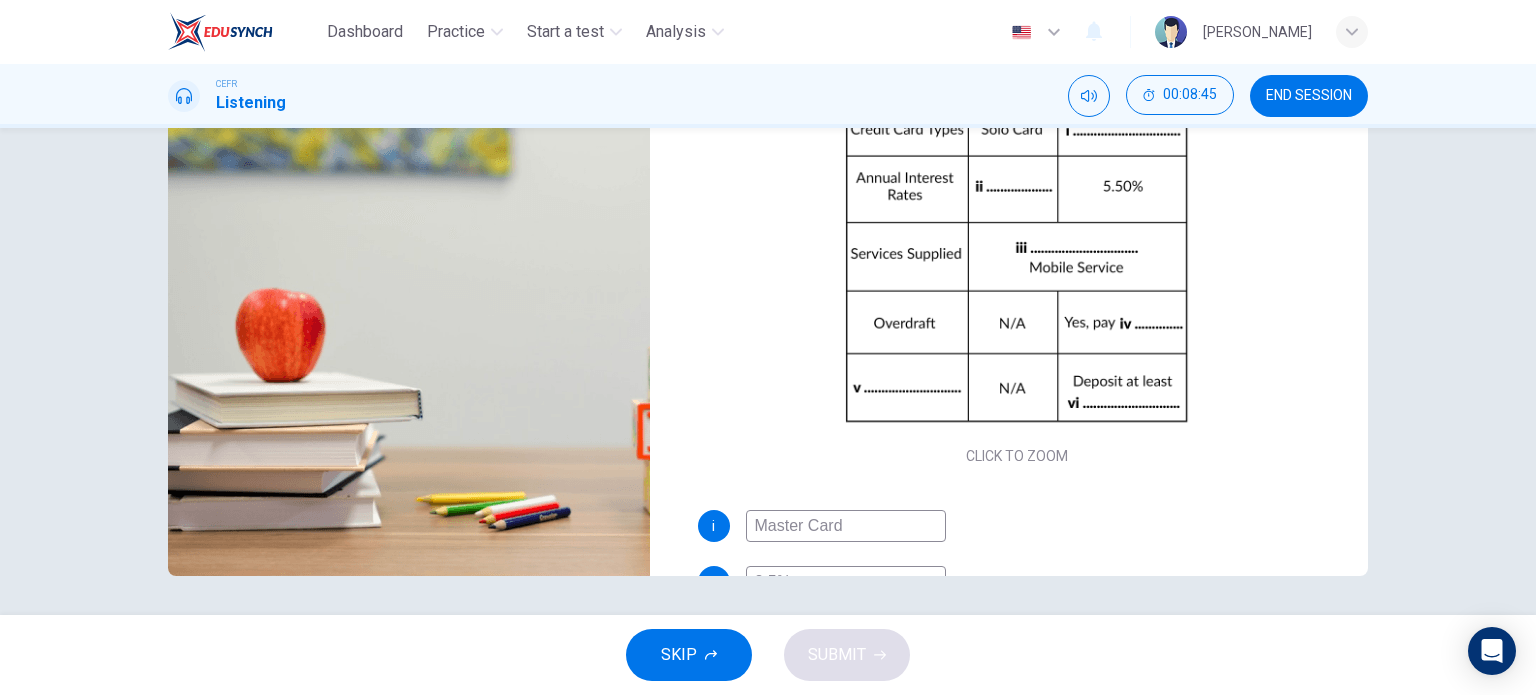 scroll, scrollTop: 285, scrollLeft: 0, axis: vertical 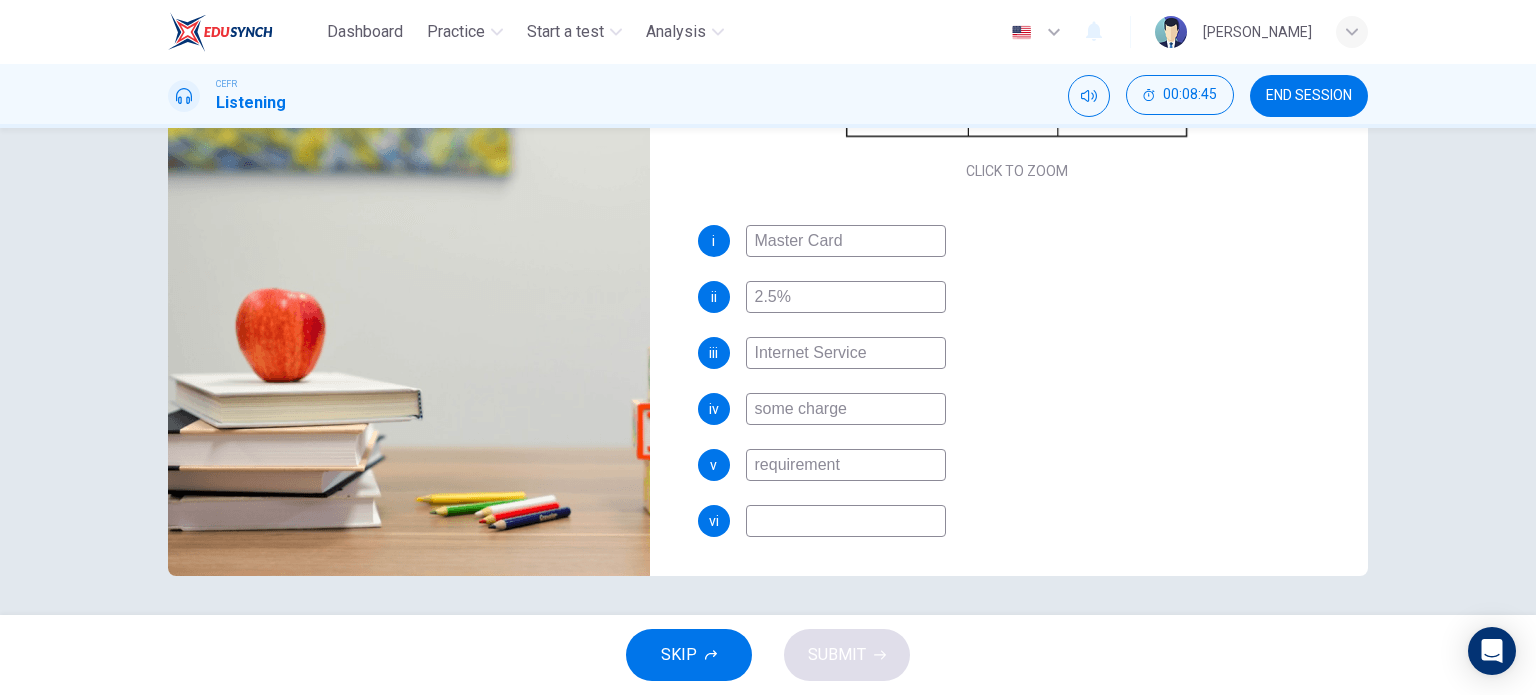 type on "79" 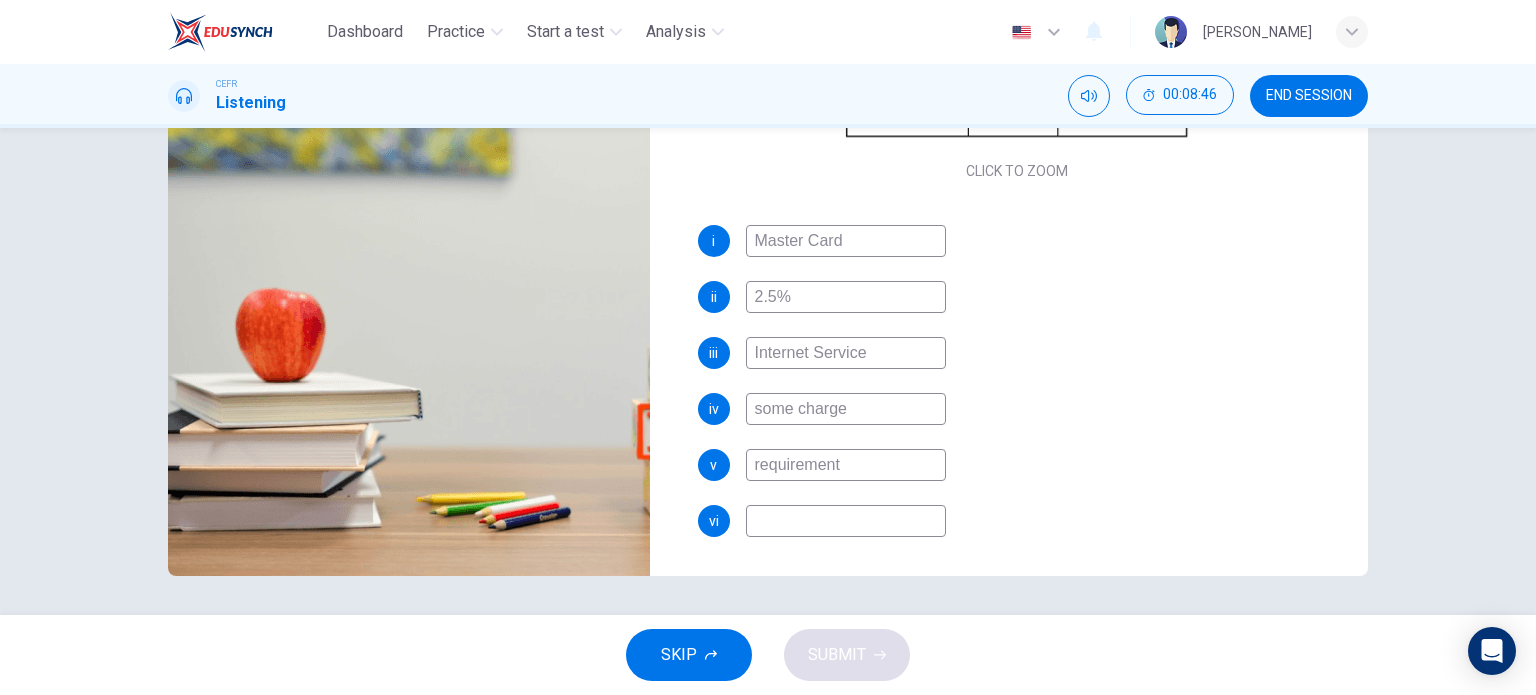 click at bounding box center [846, 521] 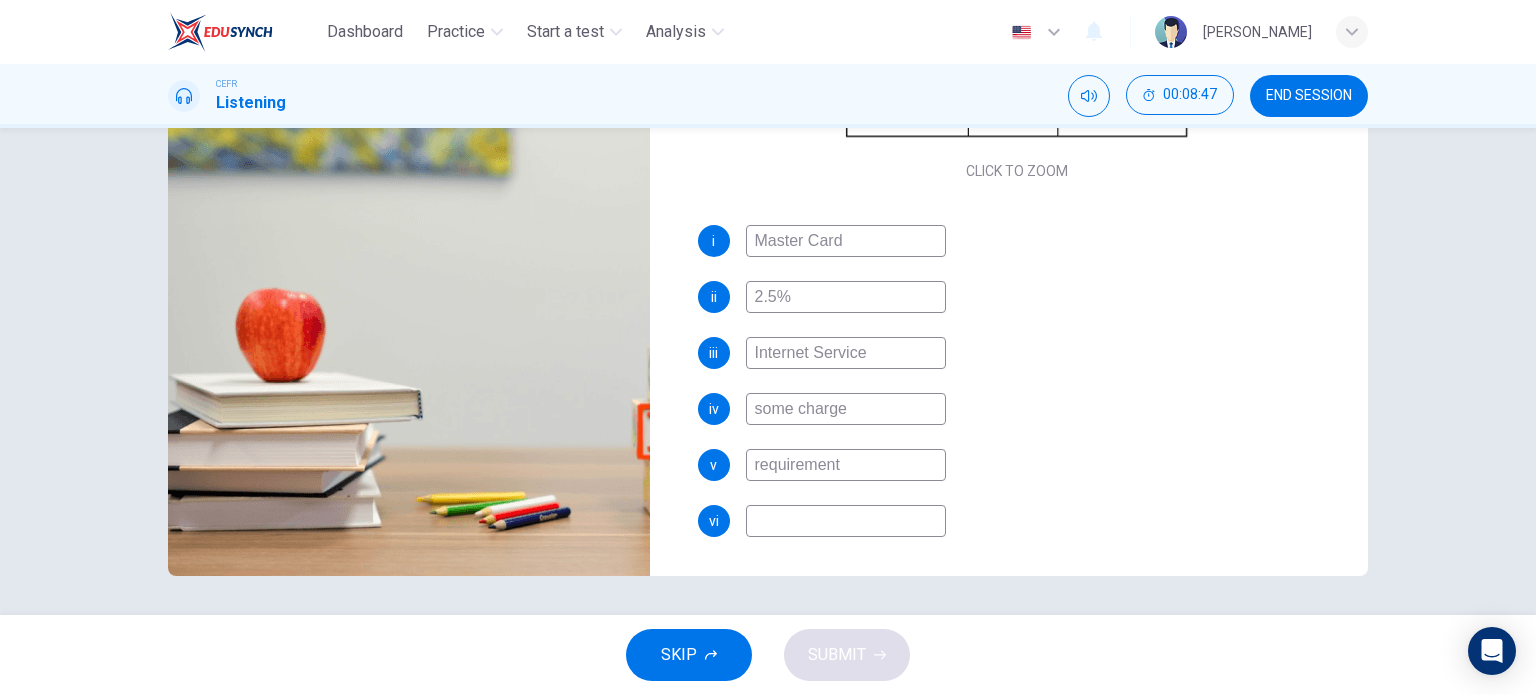 type on "80" 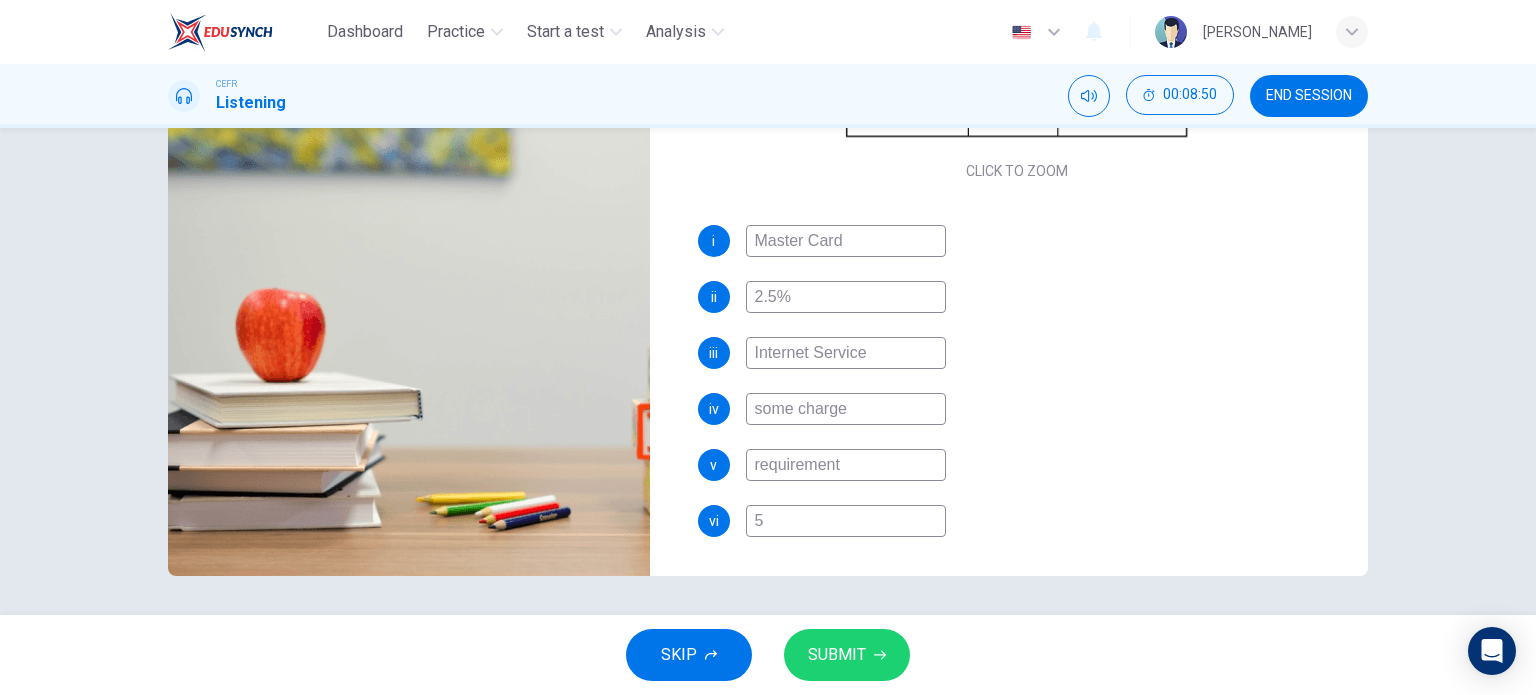 type on "81" 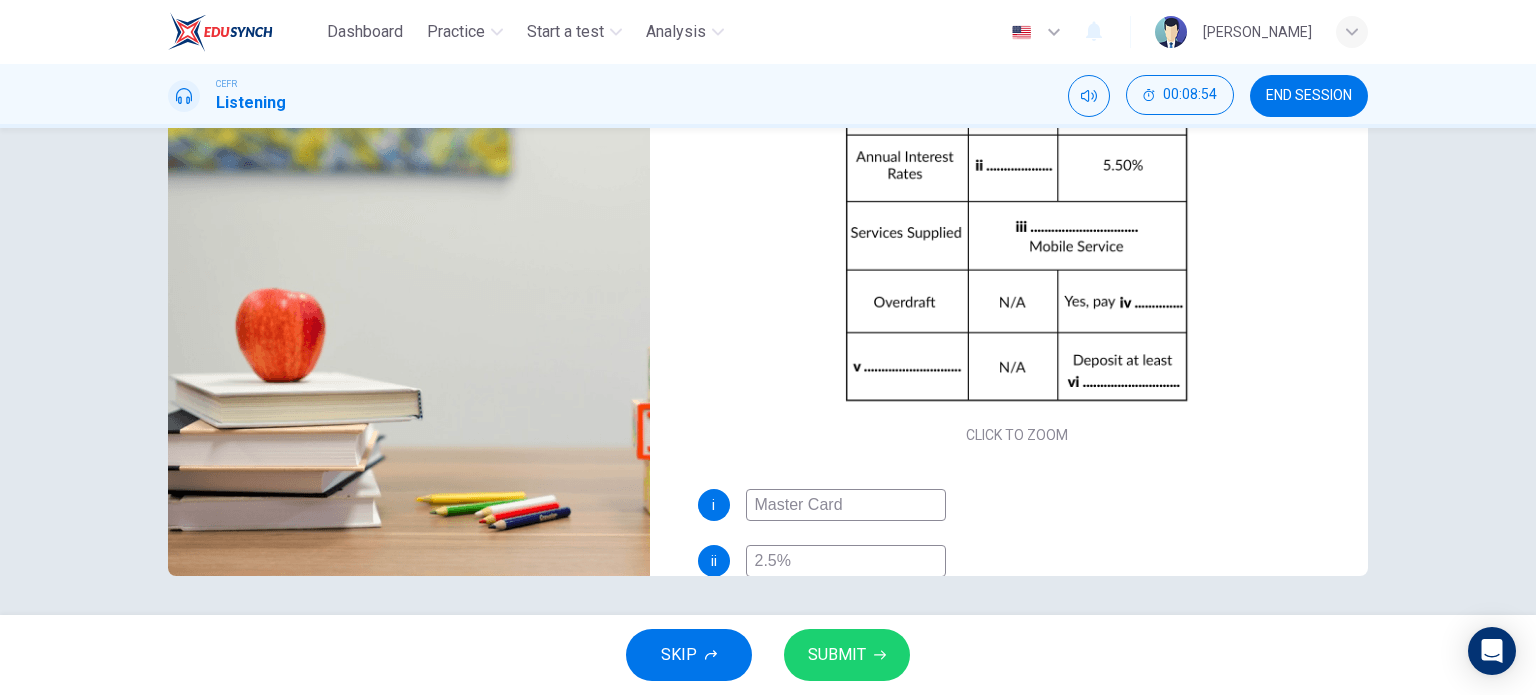 scroll, scrollTop: 0, scrollLeft: 0, axis: both 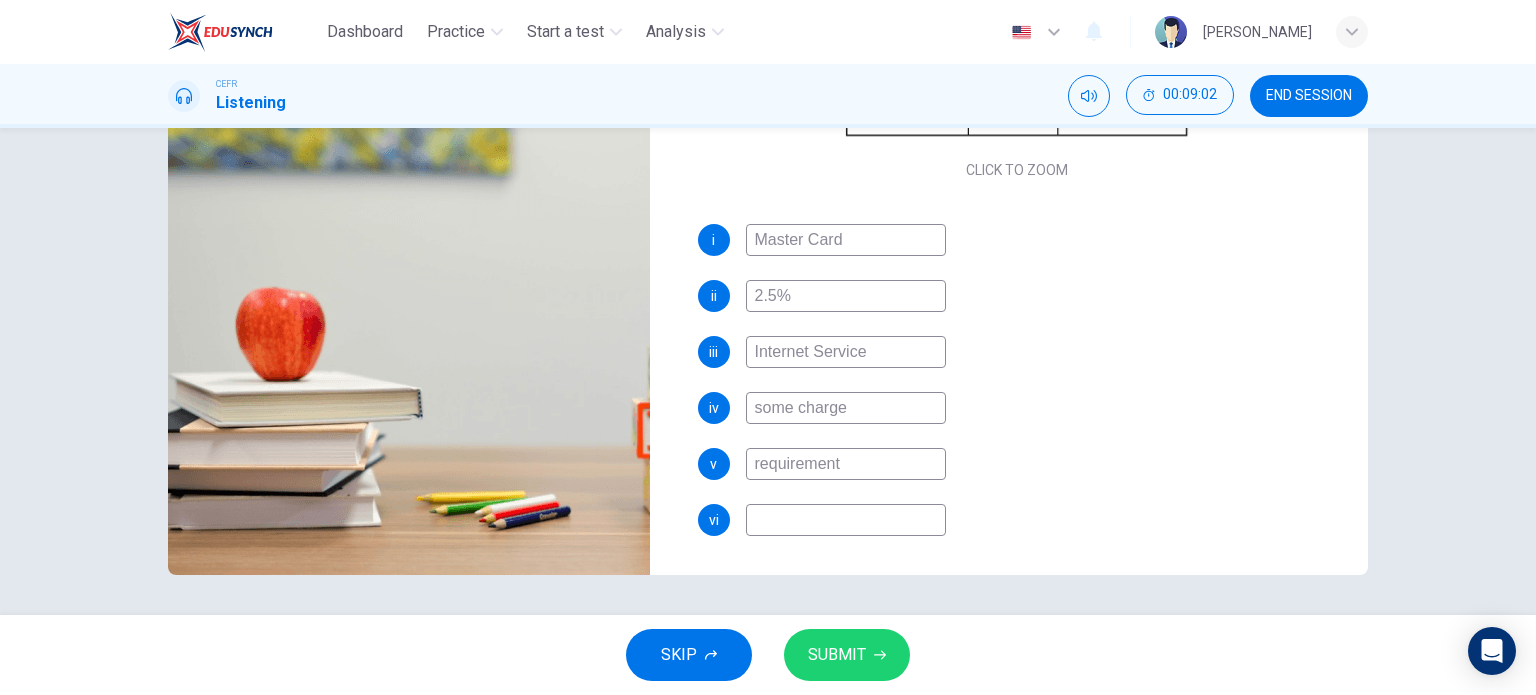 type on "86" 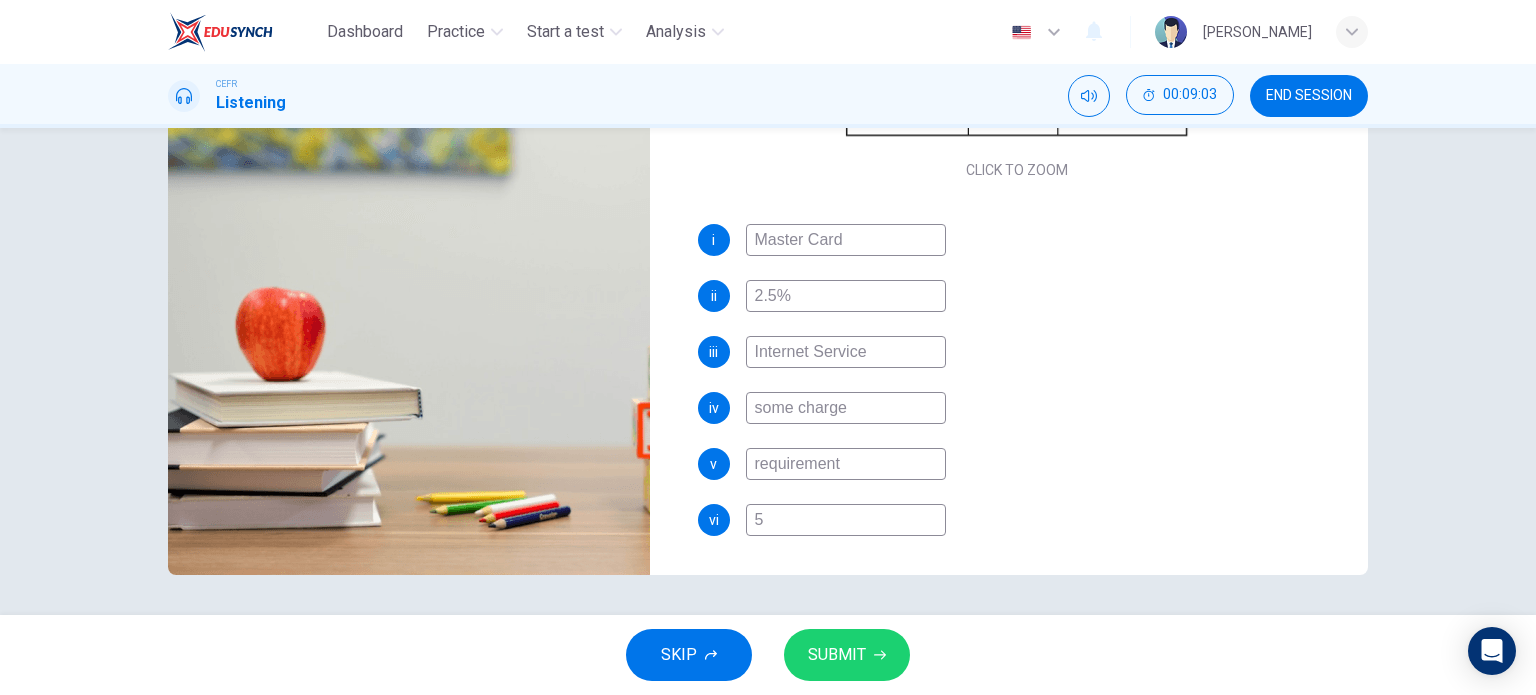 type on "87" 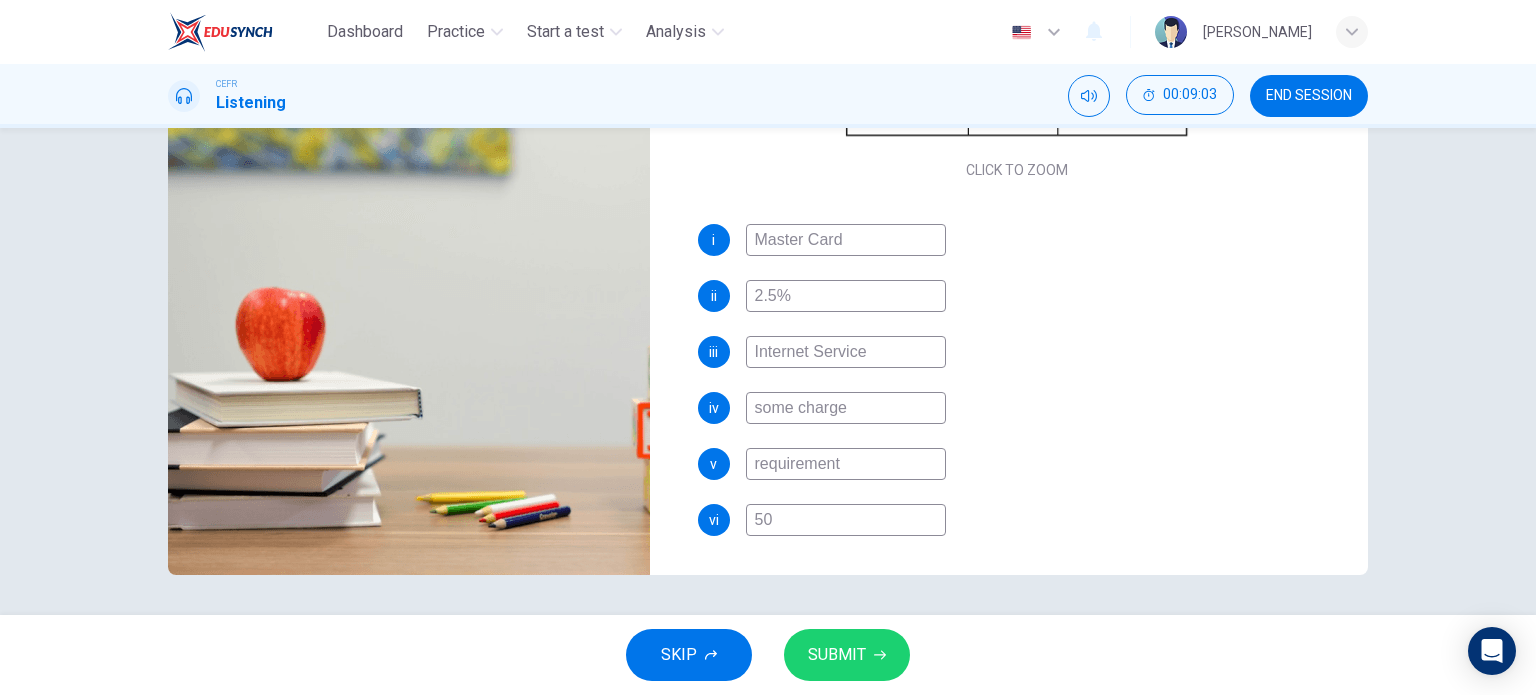 type on "500" 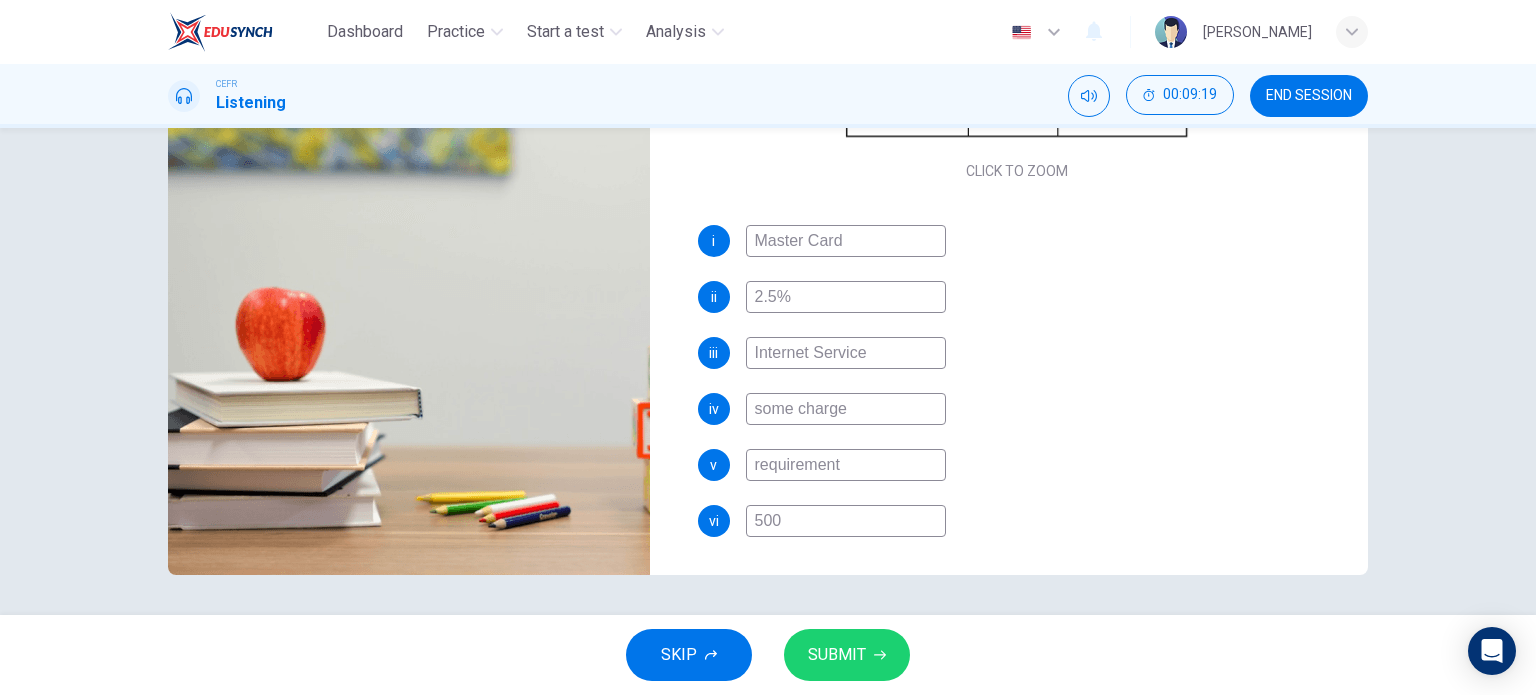 scroll, scrollTop: 0, scrollLeft: 0, axis: both 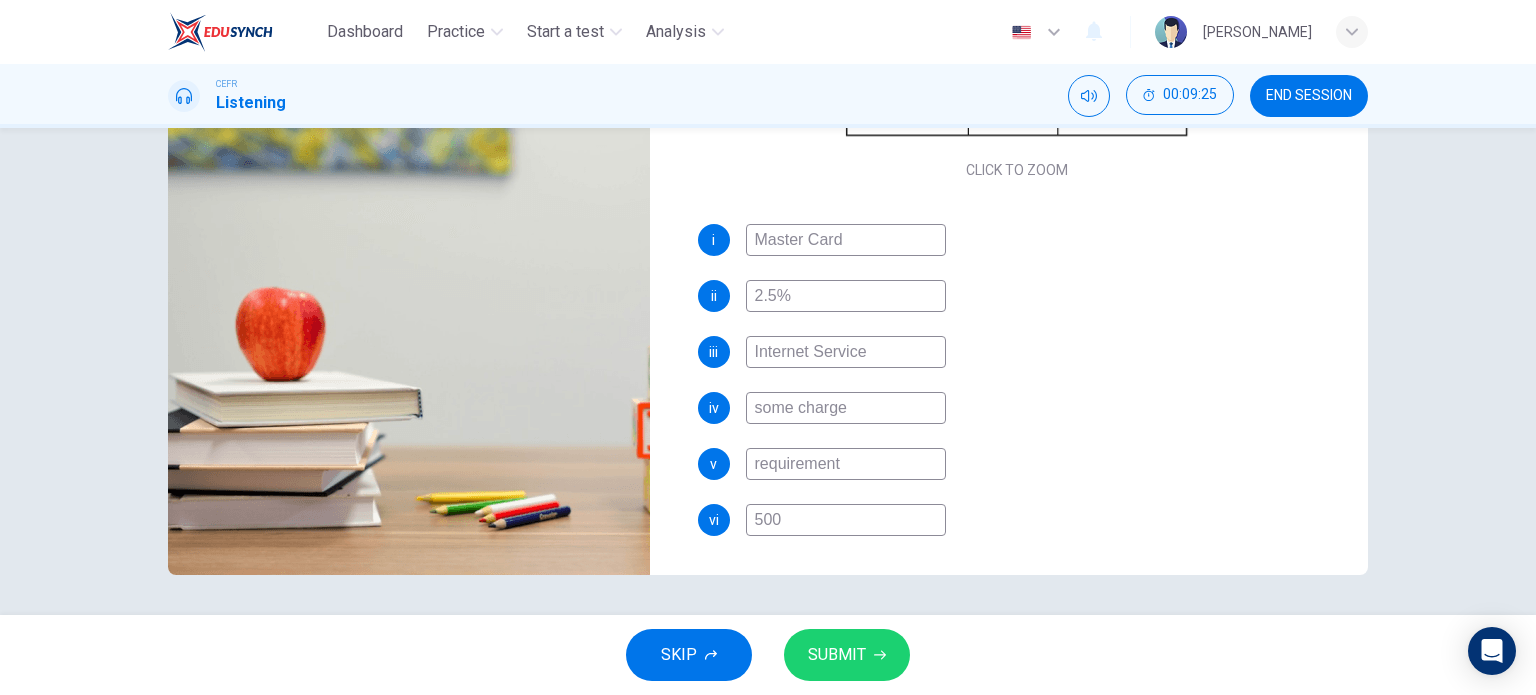 type on "96" 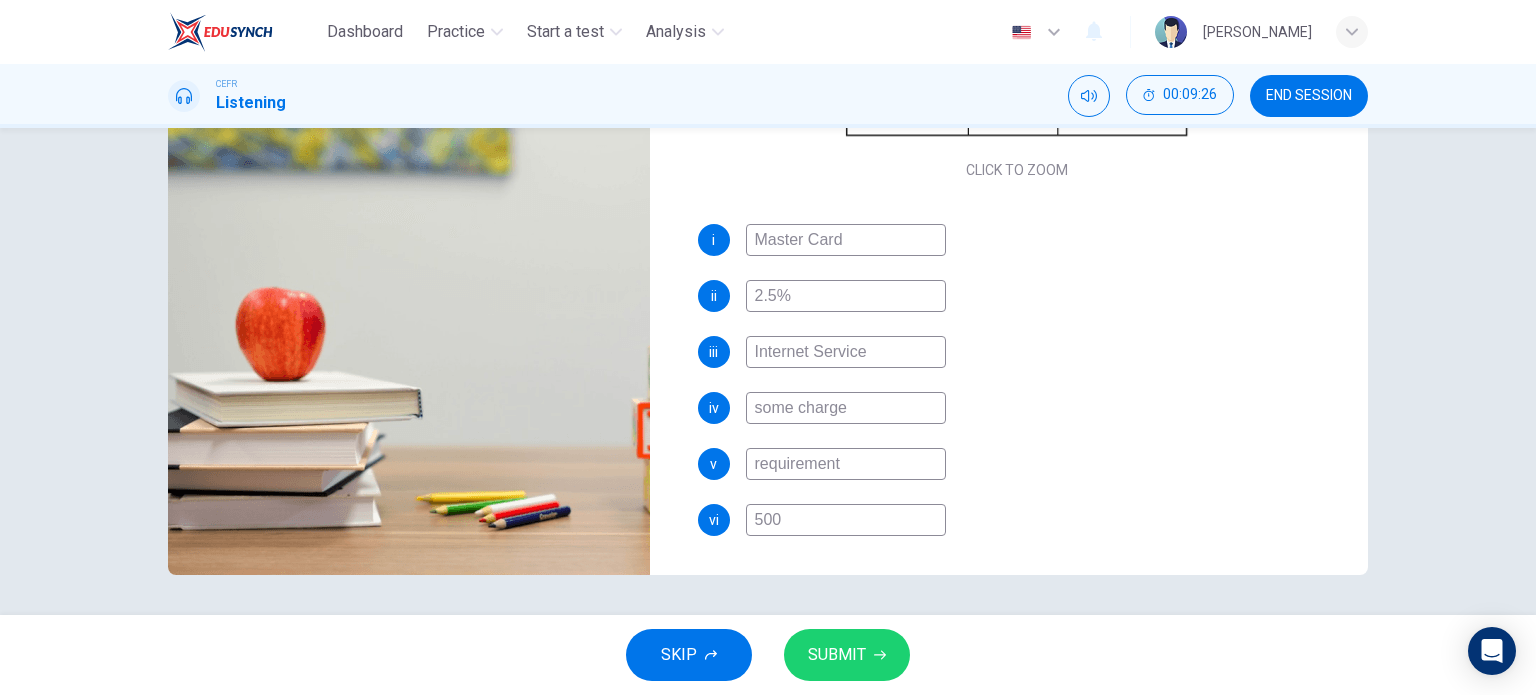 type on "500" 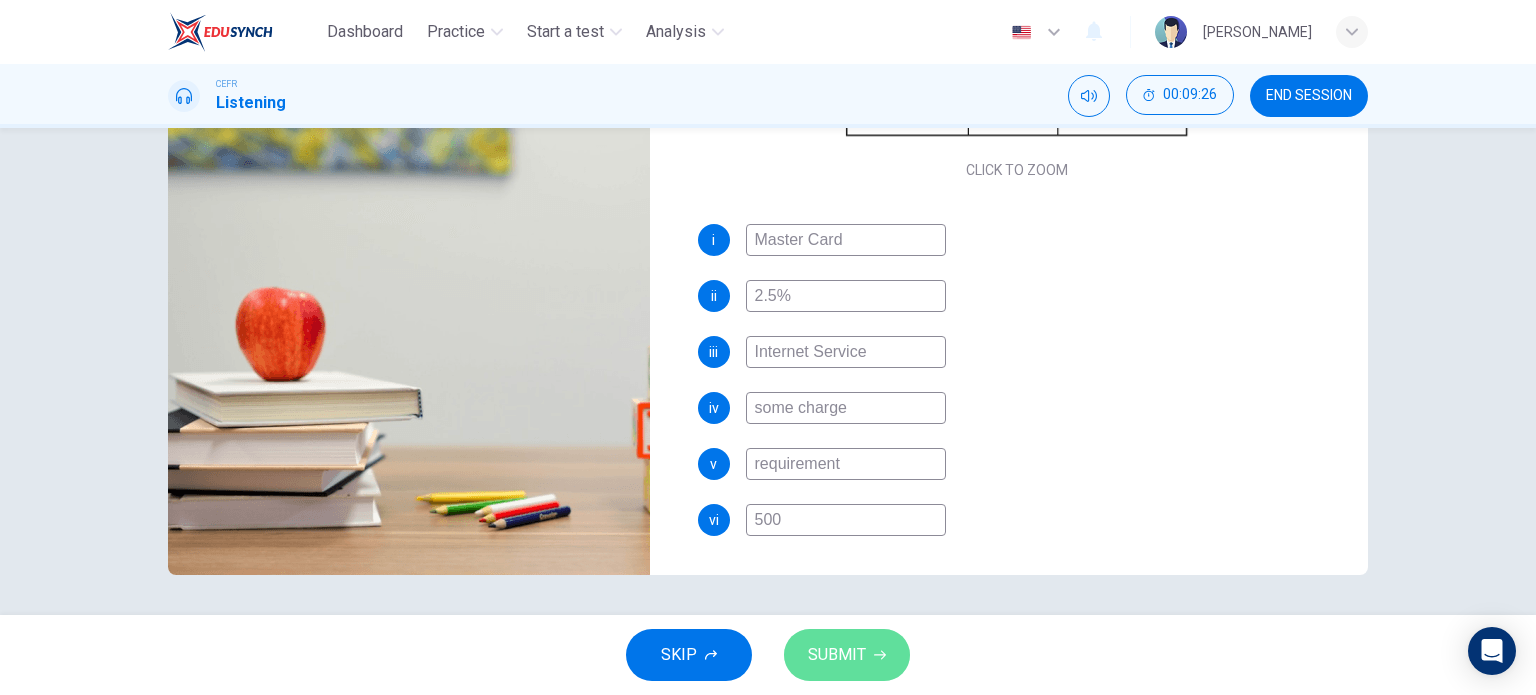 click on "SUBMIT" at bounding box center [847, 655] 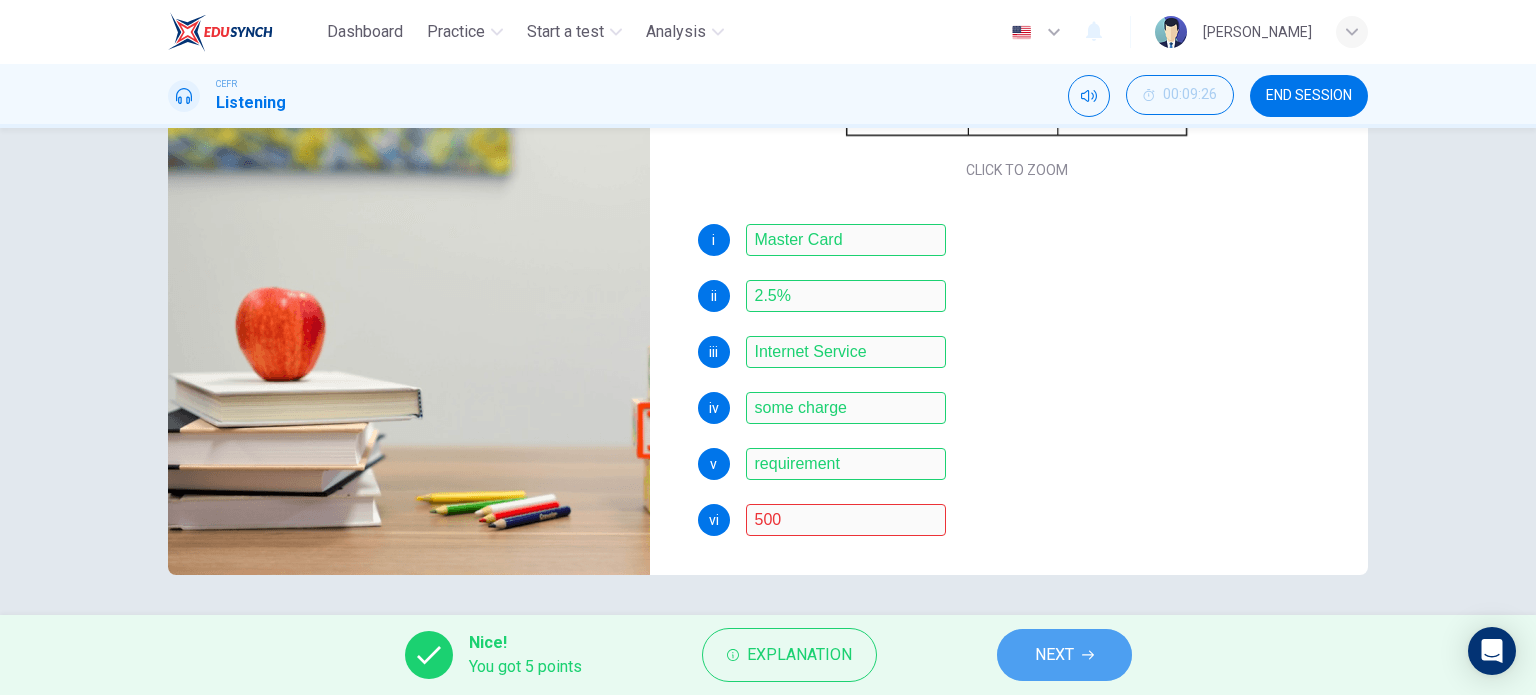 click on "NEXT" at bounding box center [1064, 655] 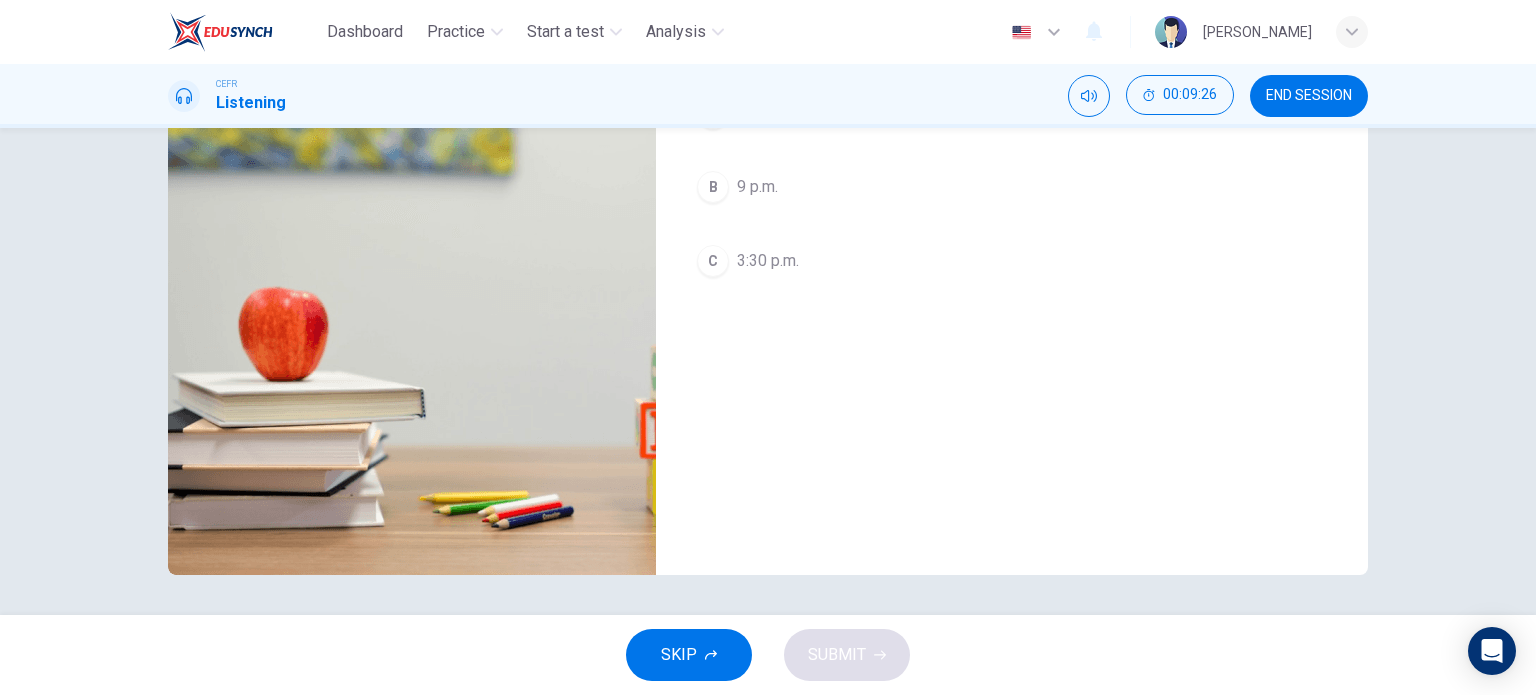 scroll, scrollTop: 0, scrollLeft: 0, axis: both 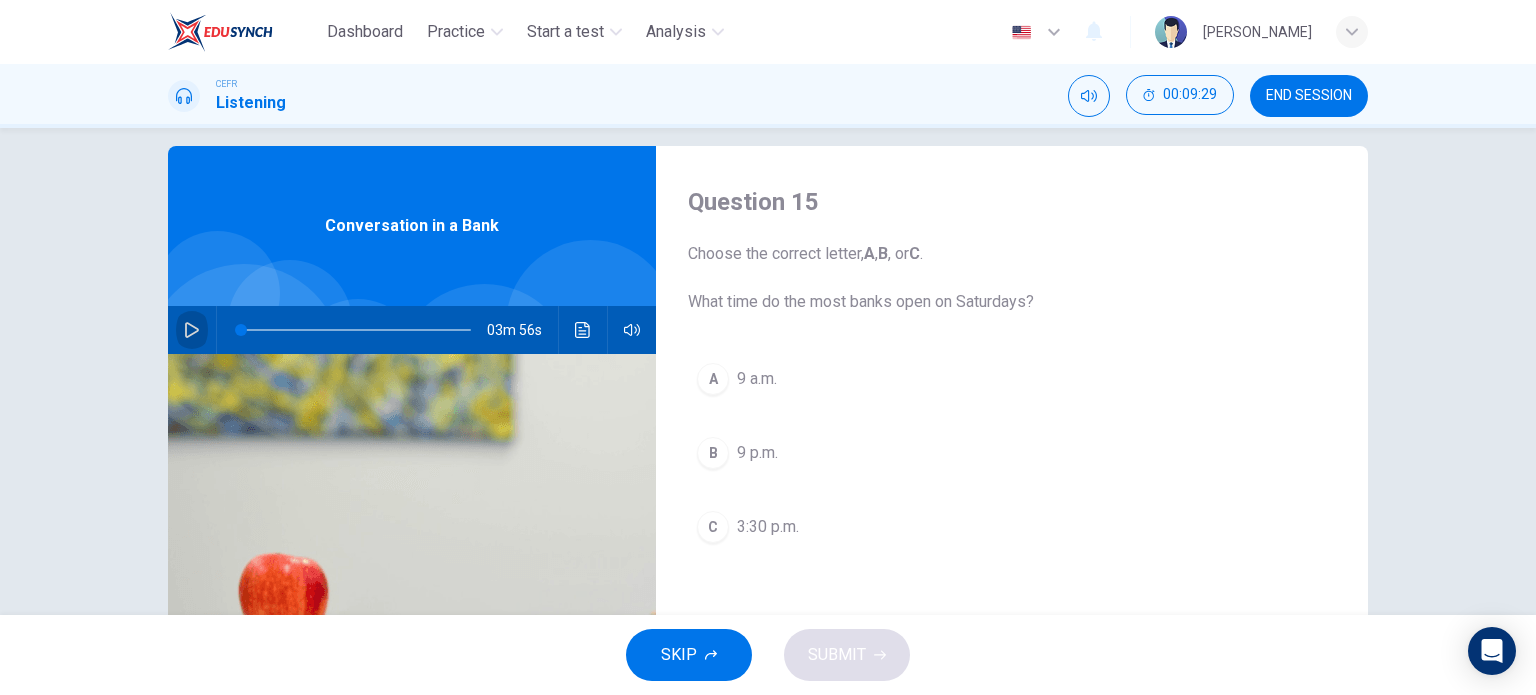 click at bounding box center (192, 330) 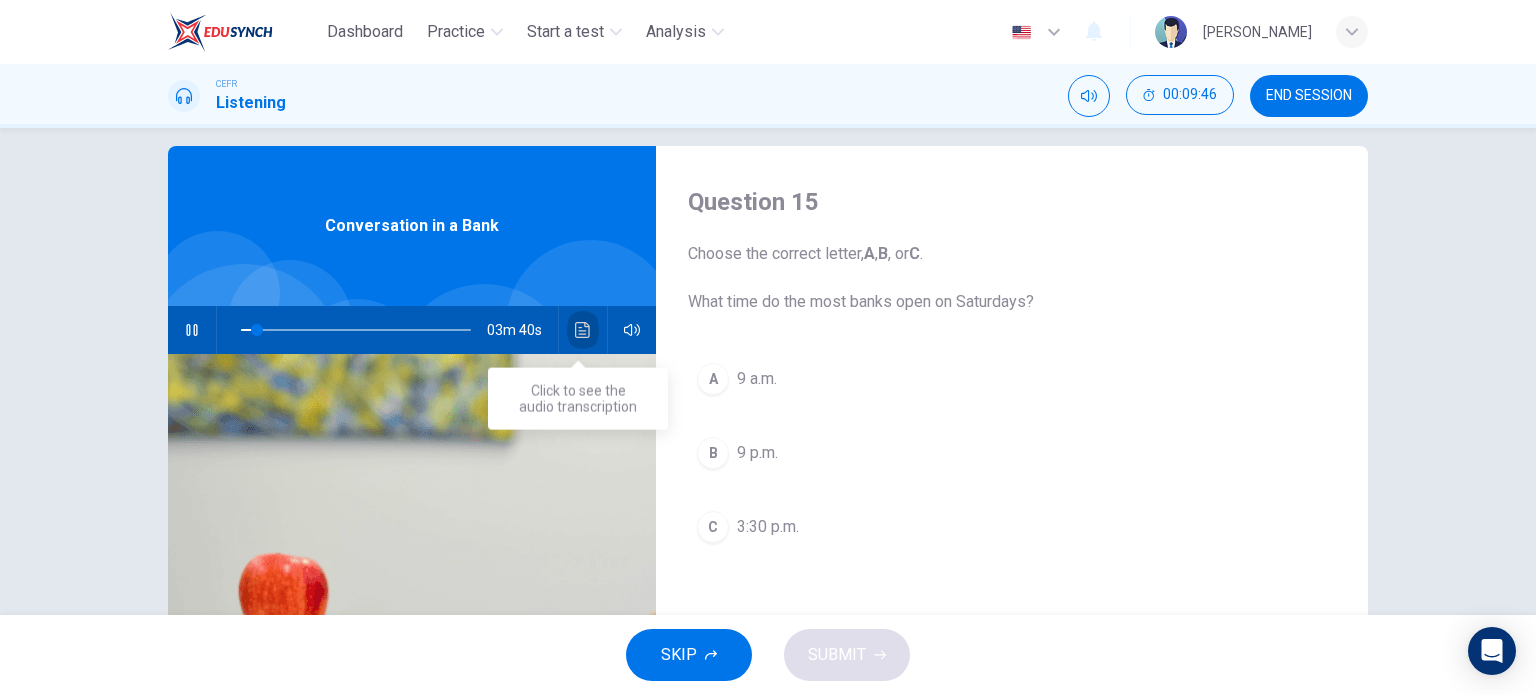 click 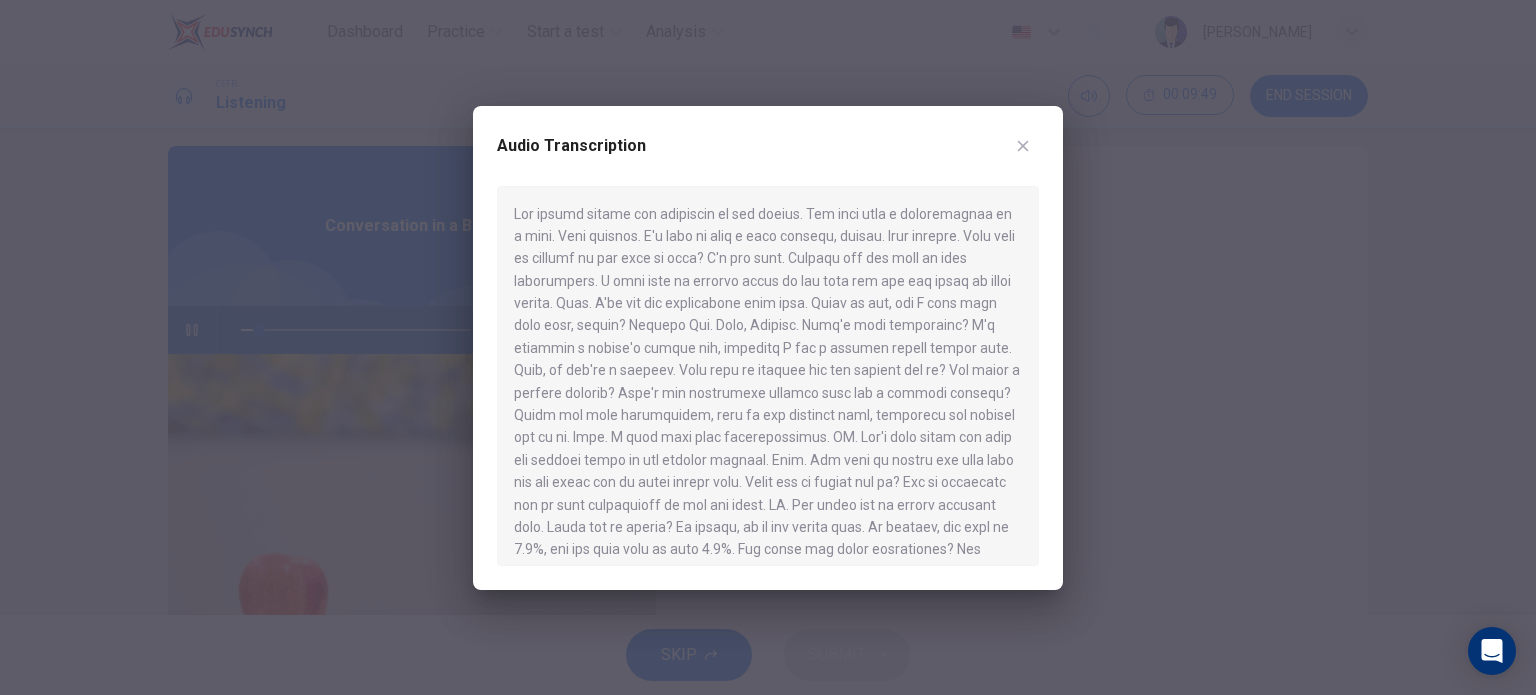 click 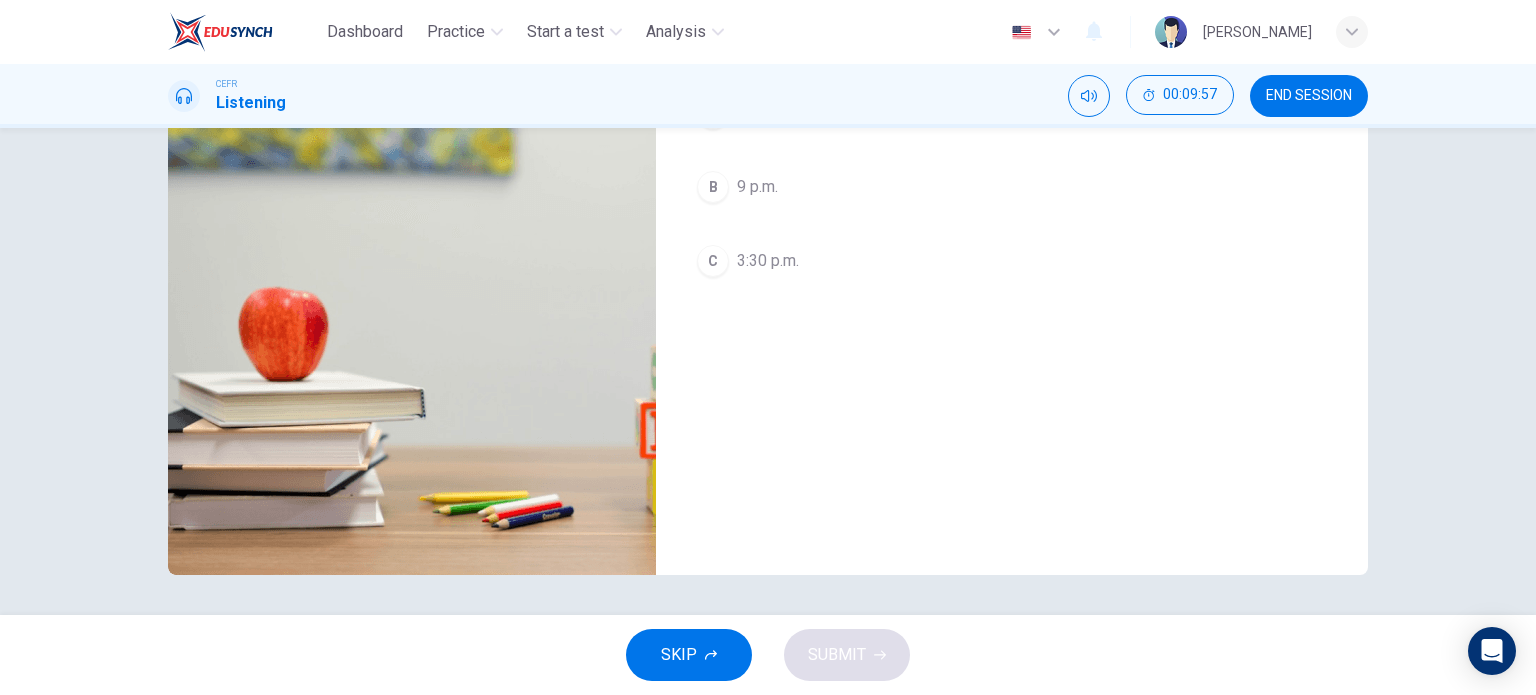 scroll, scrollTop: 0, scrollLeft: 0, axis: both 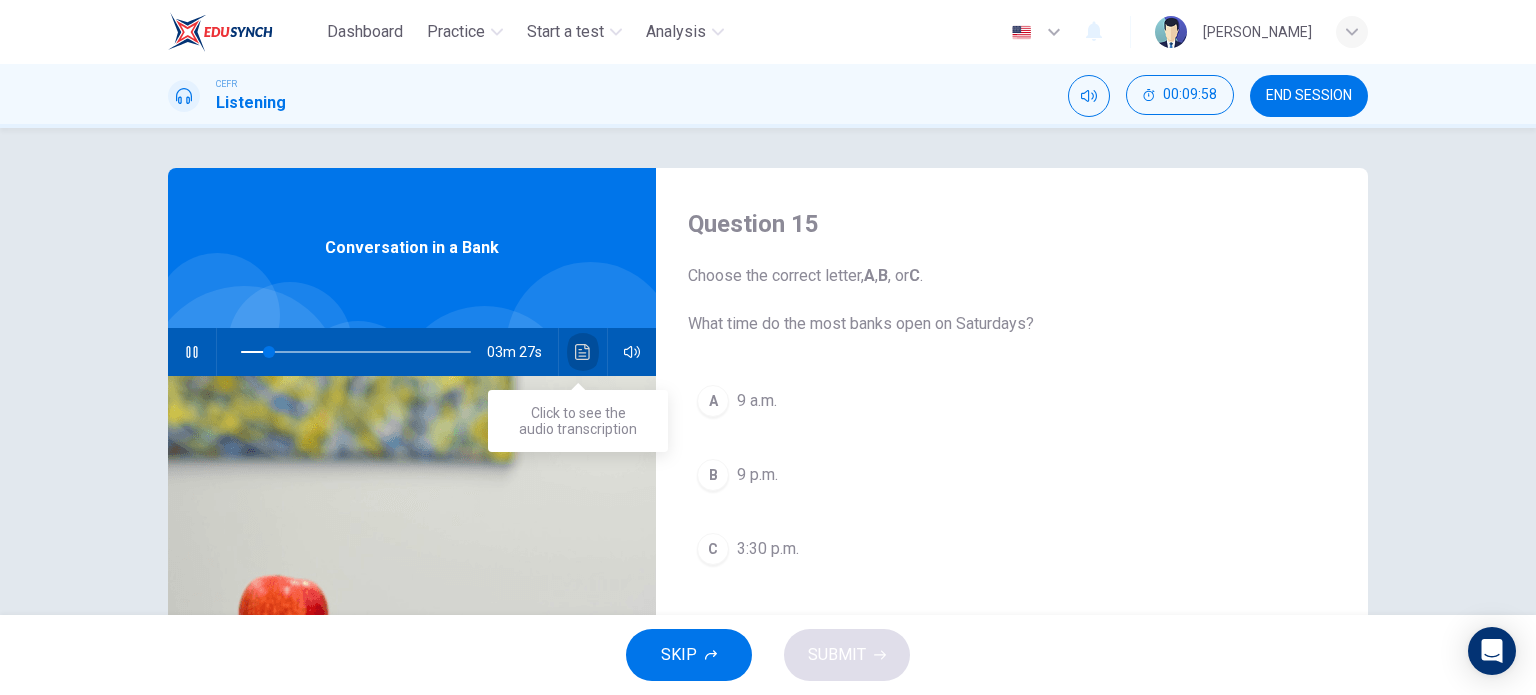 click at bounding box center [583, 352] 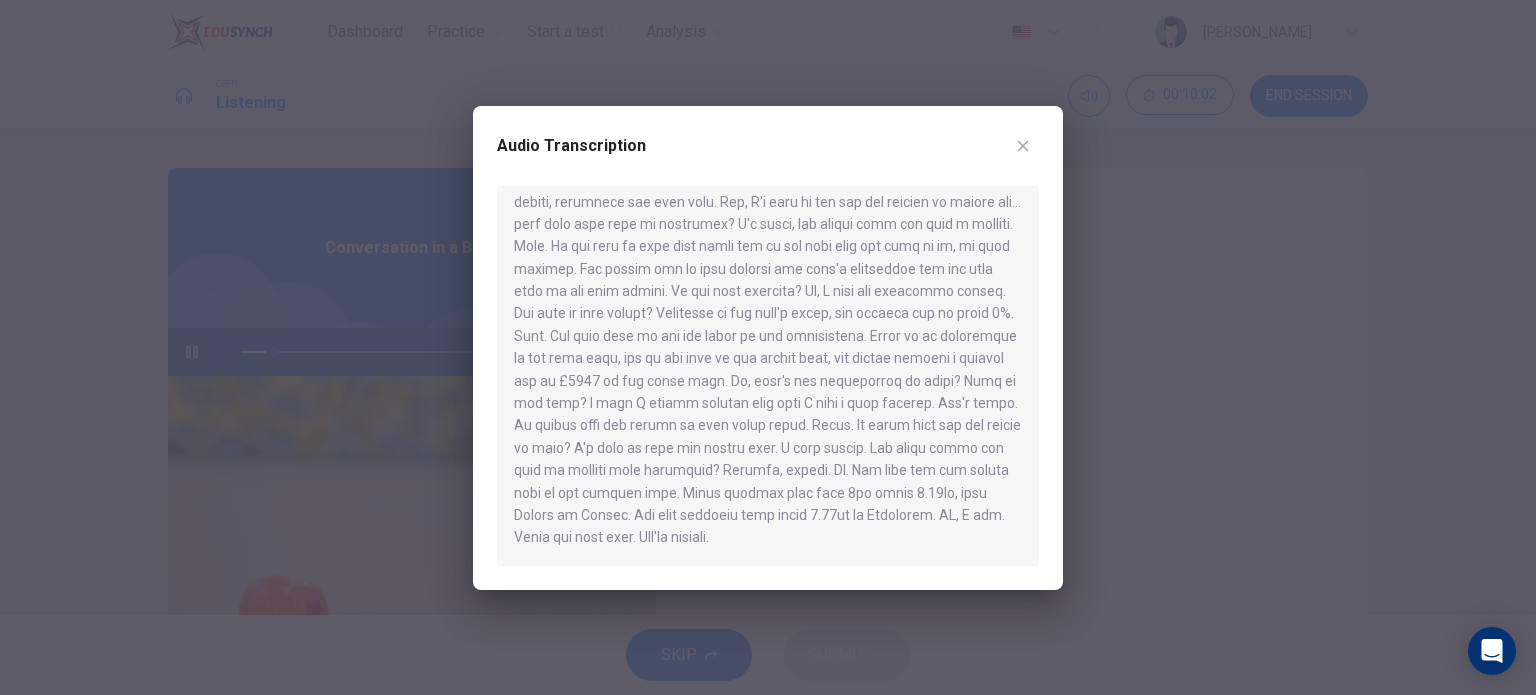 scroll, scrollTop: 437, scrollLeft: 0, axis: vertical 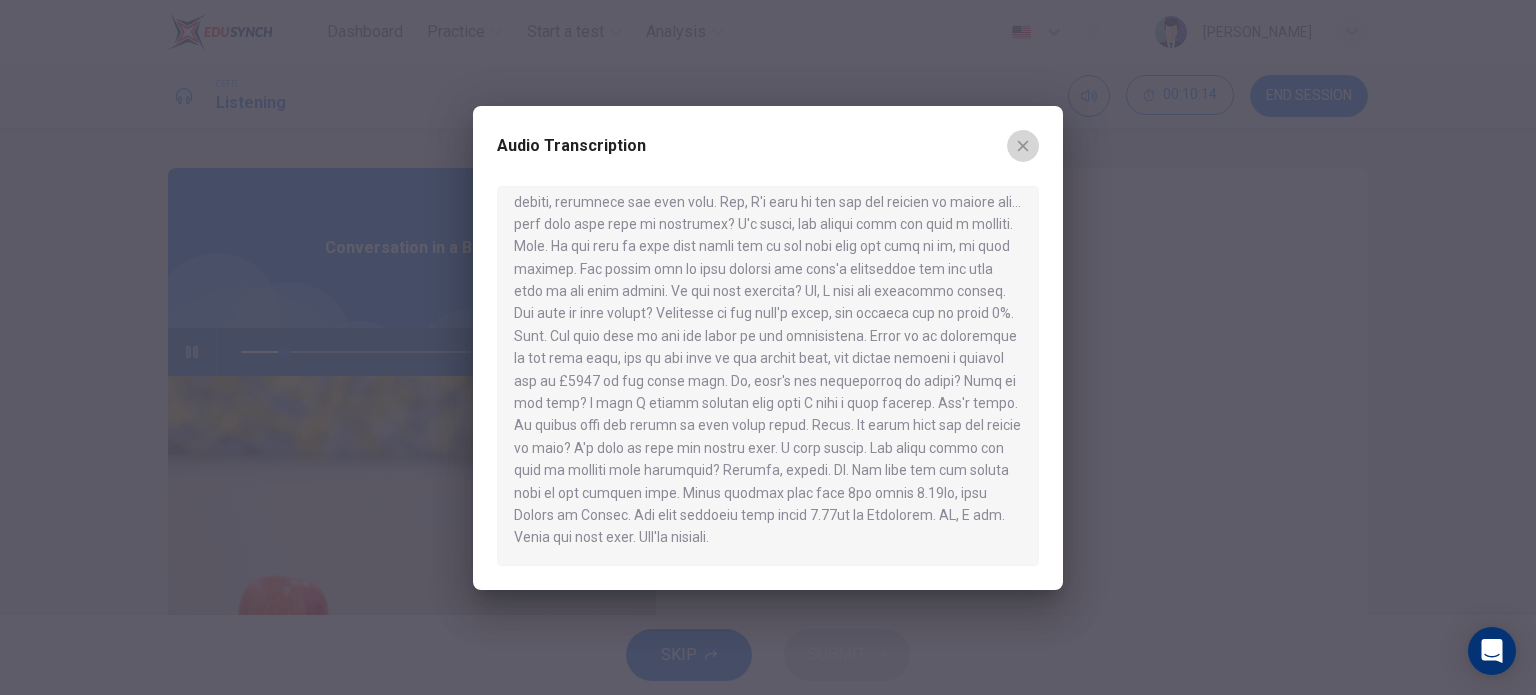 click 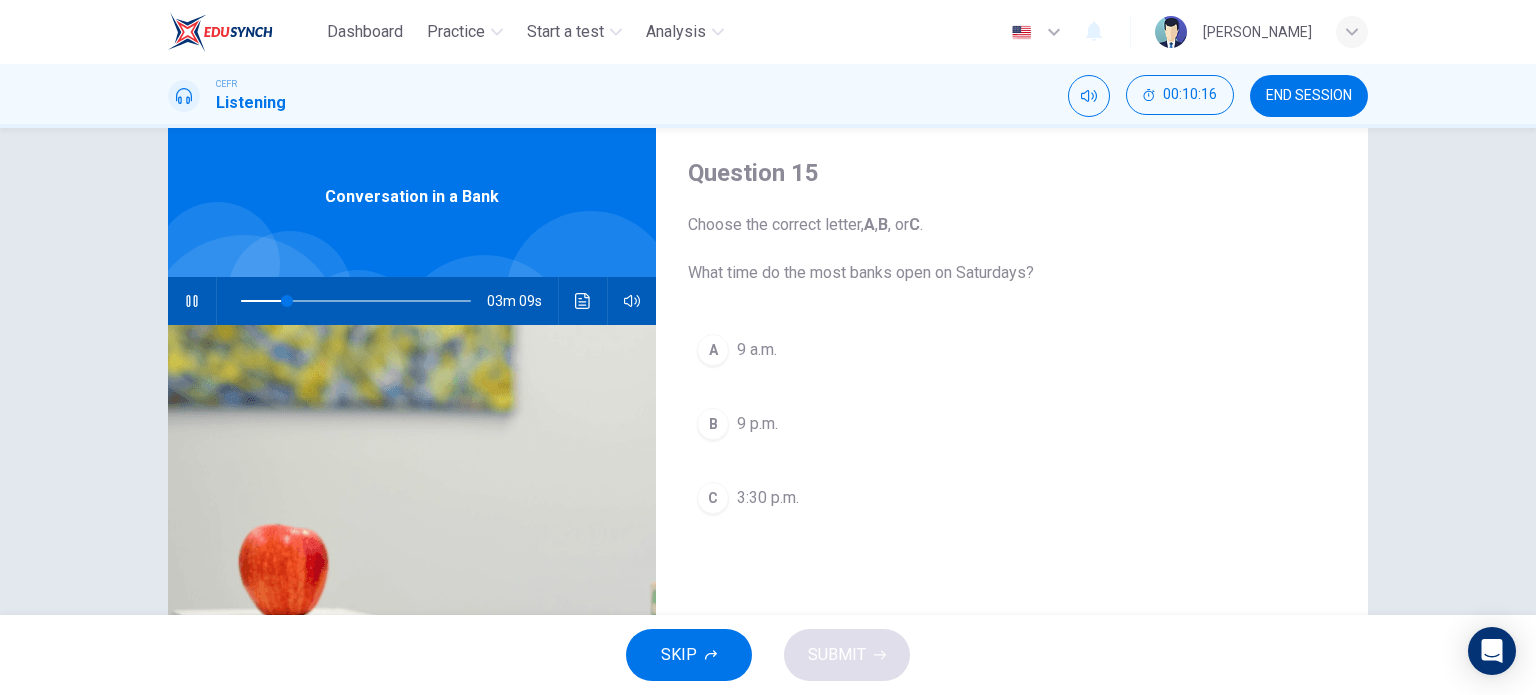 scroll, scrollTop: 48, scrollLeft: 0, axis: vertical 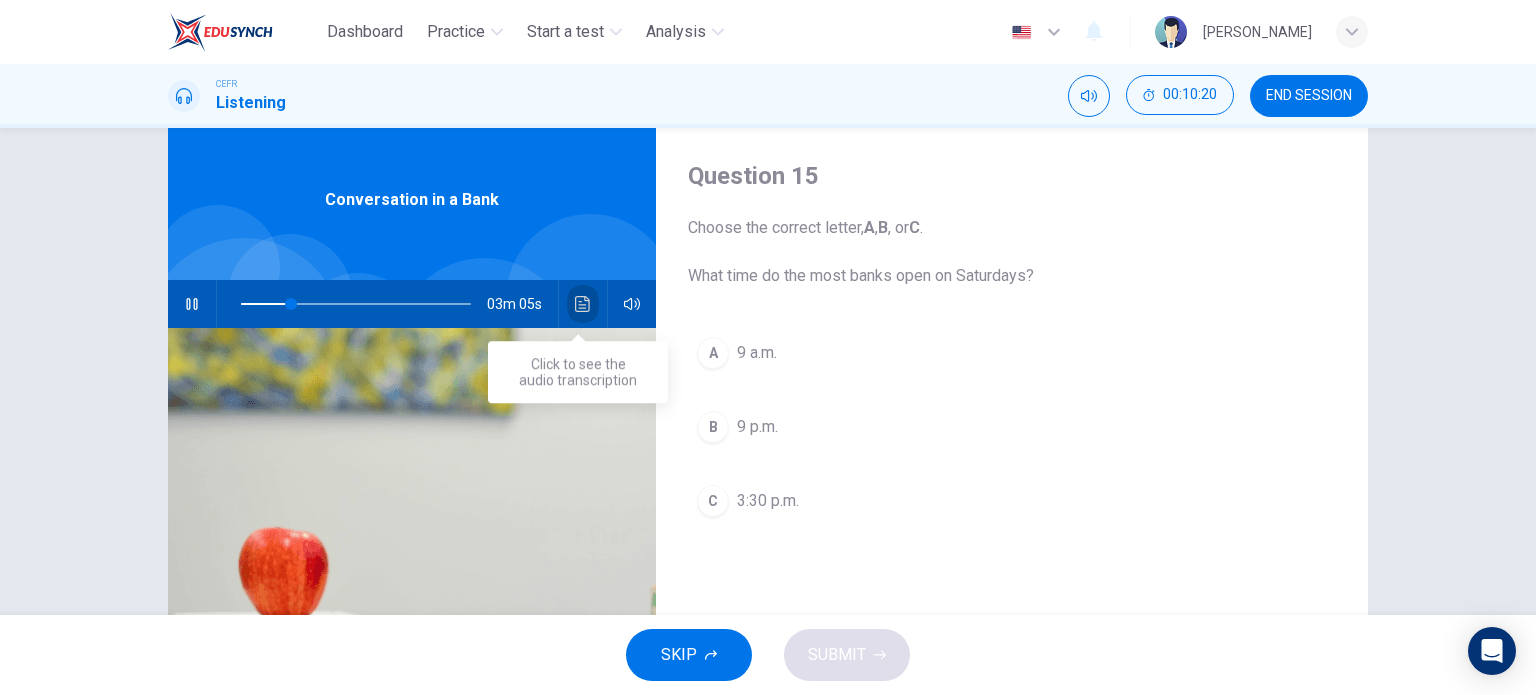 click at bounding box center [583, 304] 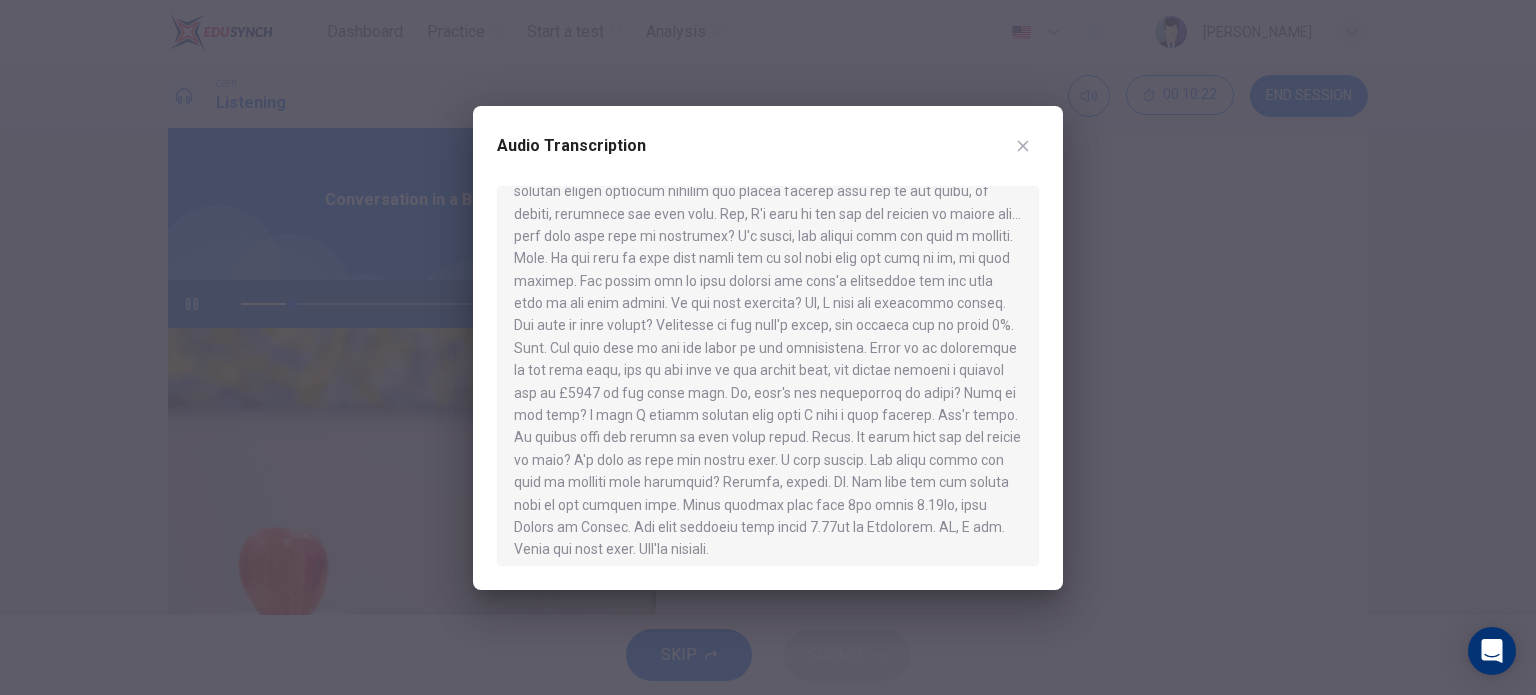 scroll, scrollTop: 437, scrollLeft: 0, axis: vertical 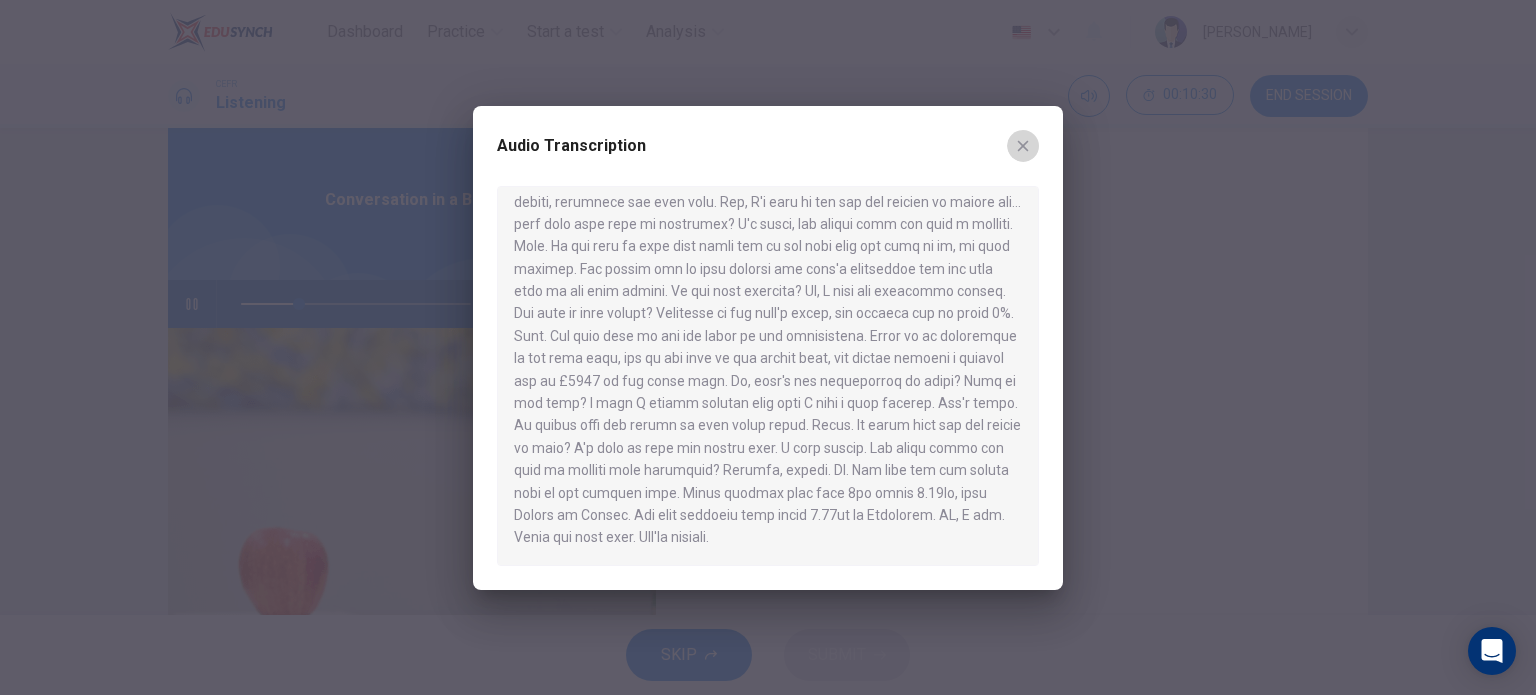 click 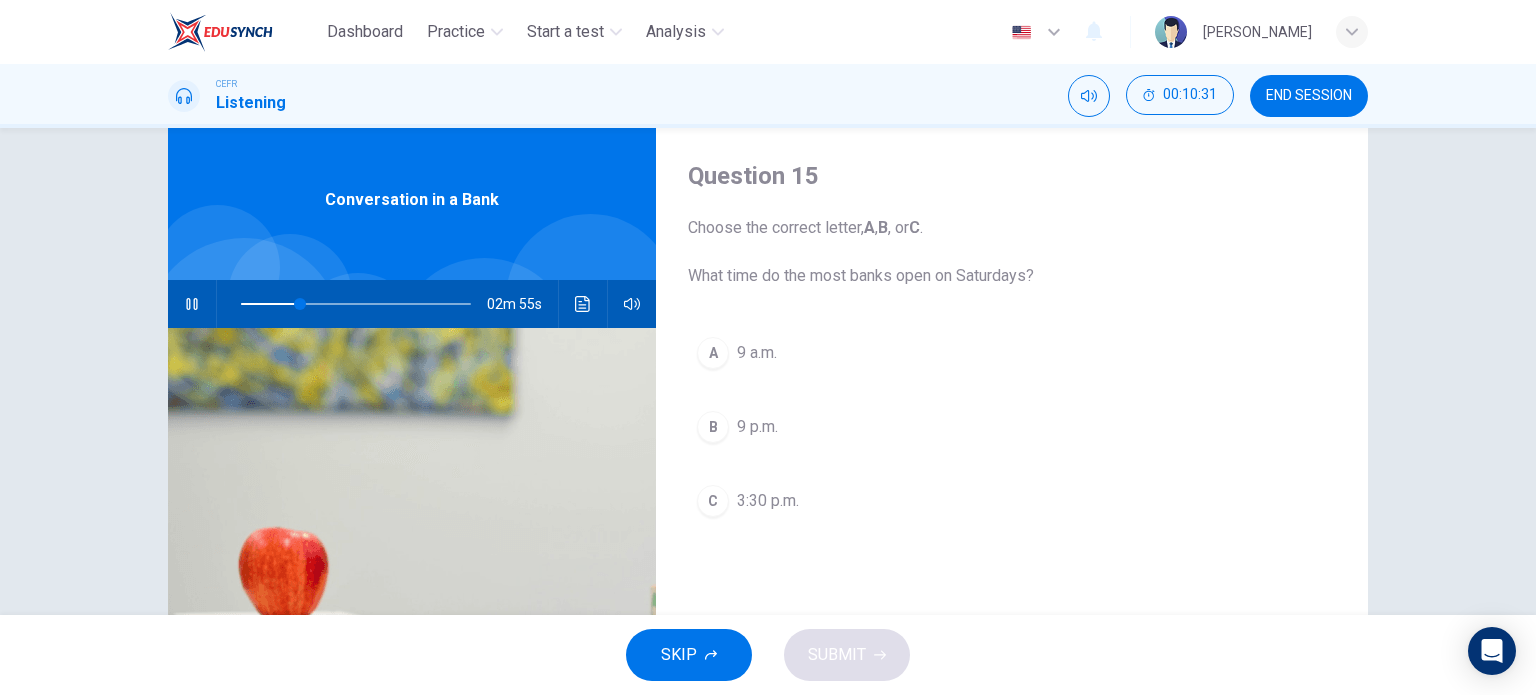 click on "A 9 a.m." at bounding box center (1012, 353) 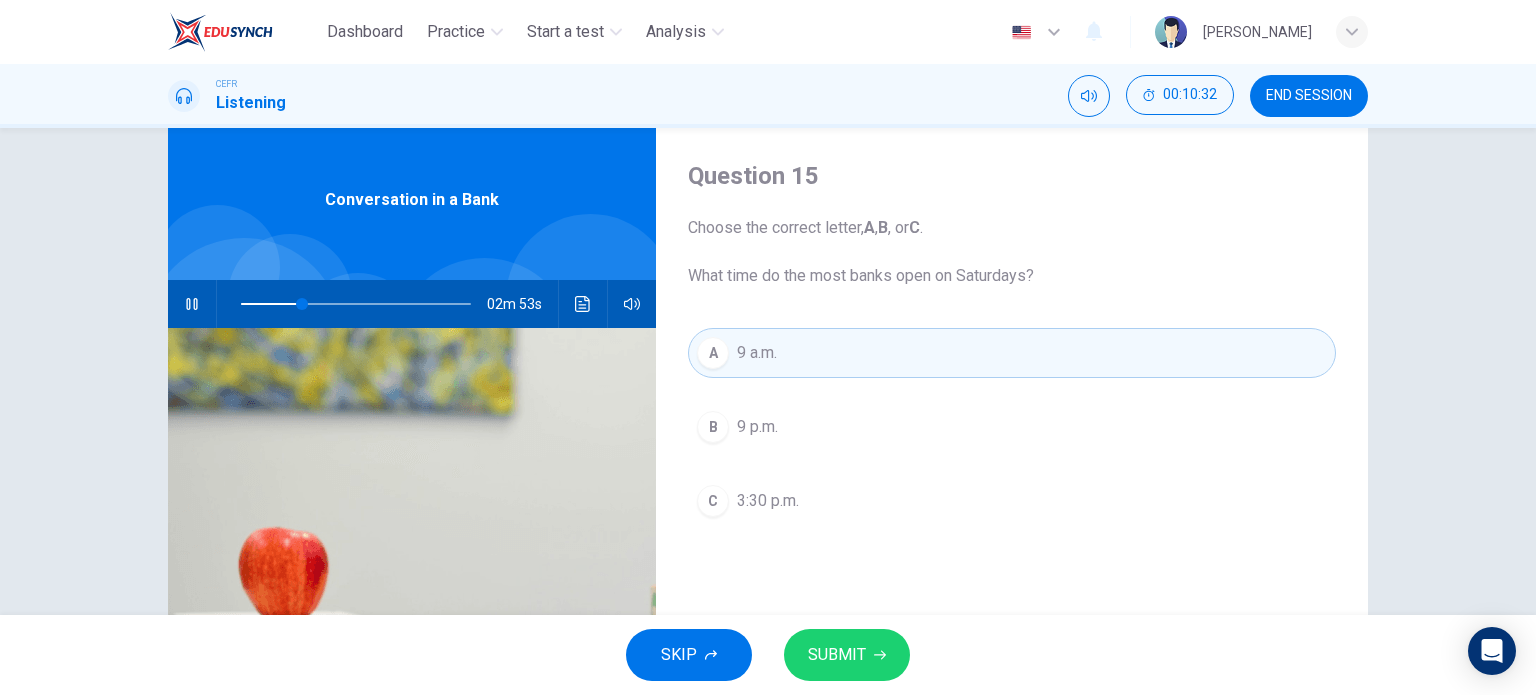 click on "SUBMIT" at bounding box center [837, 655] 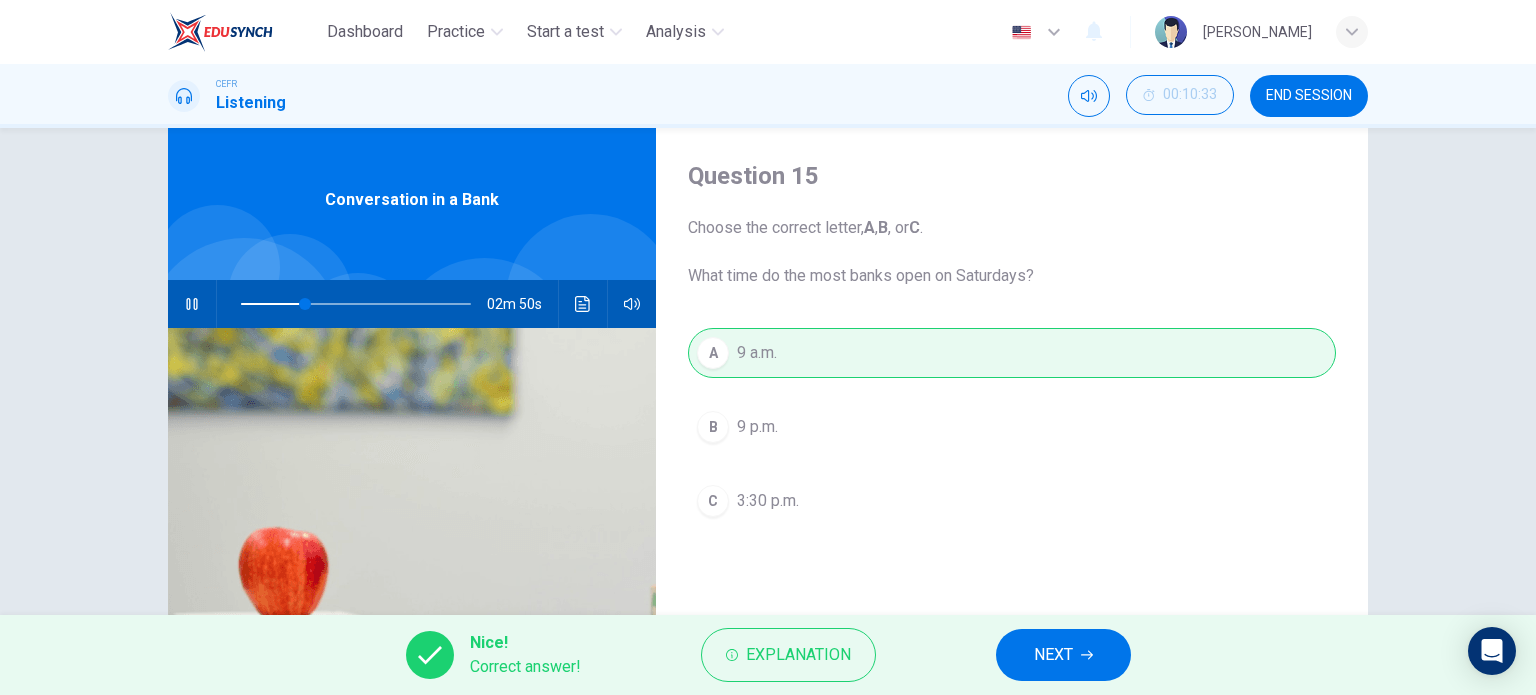 type on "28" 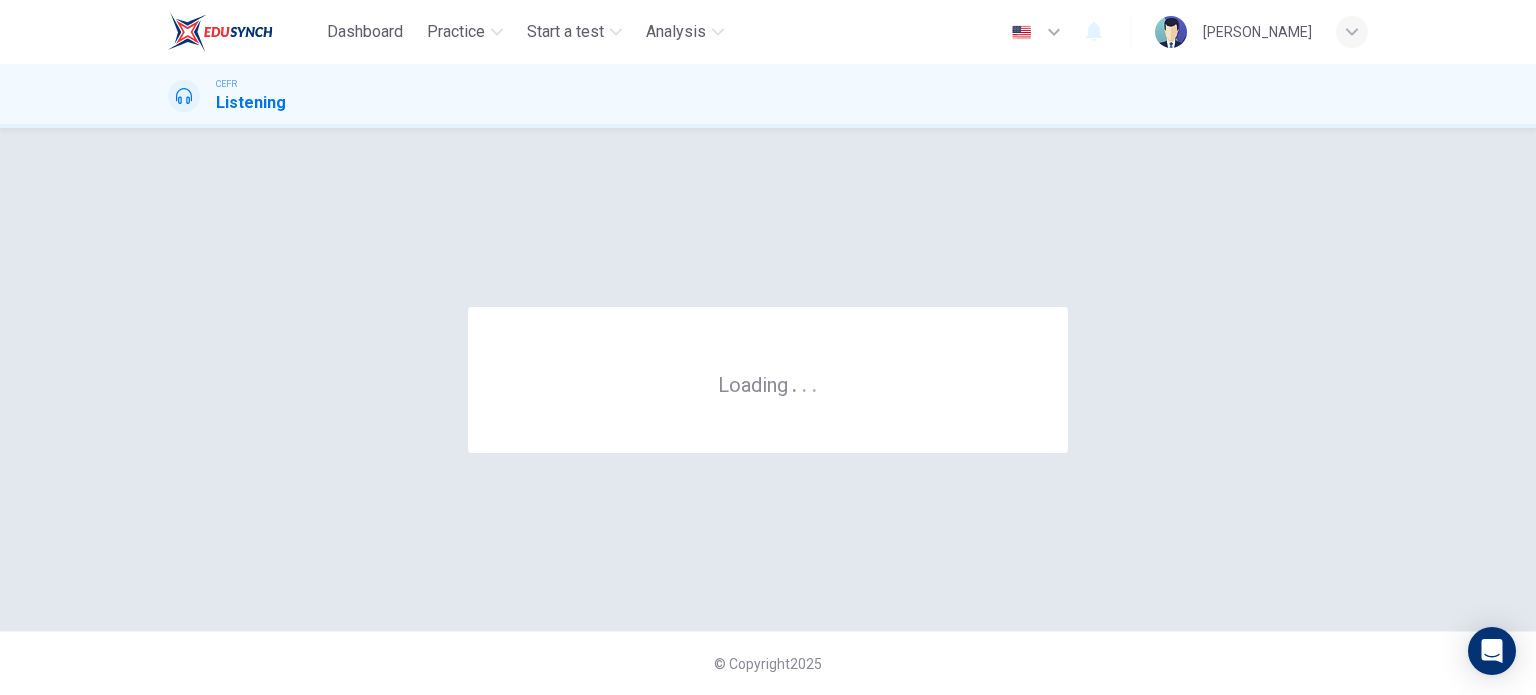 scroll, scrollTop: 0, scrollLeft: 0, axis: both 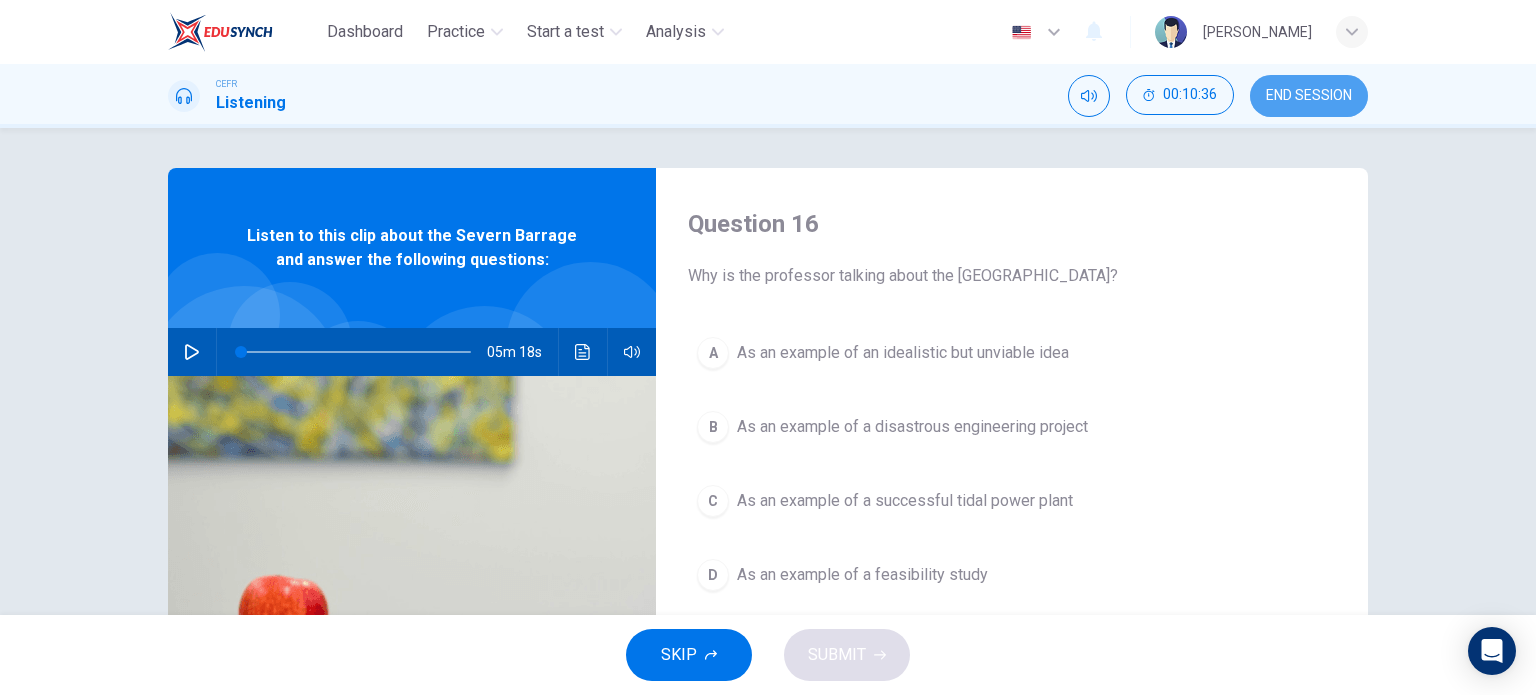 click on "END SESSION" at bounding box center [1309, 96] 